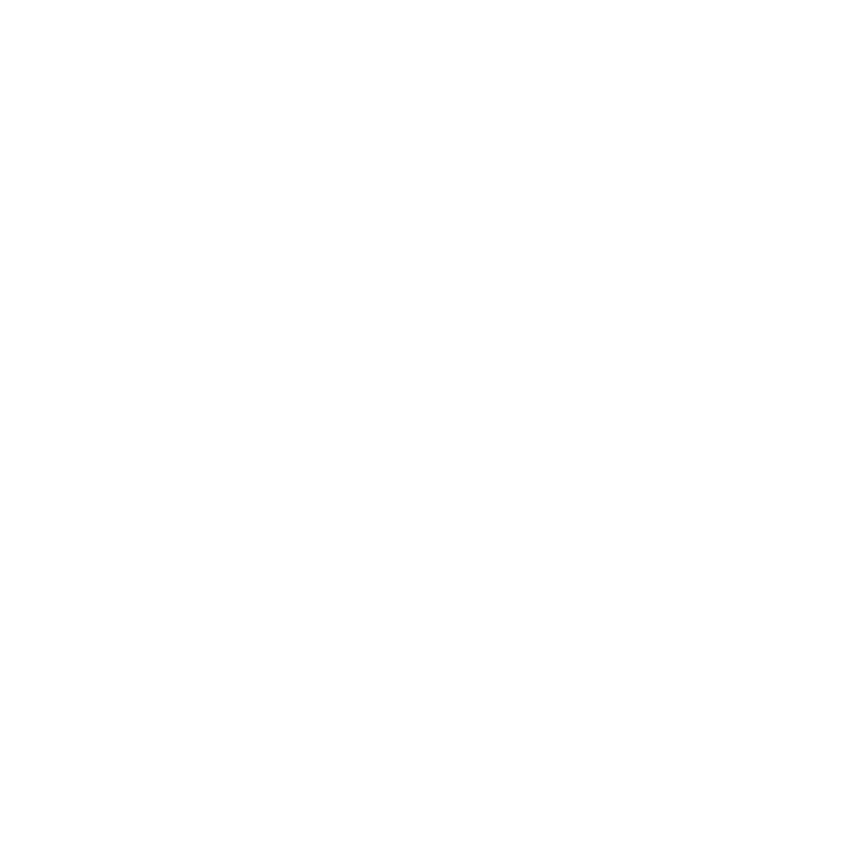 scroll, scrollTop: 0, scrollLeft: 0, axis: both 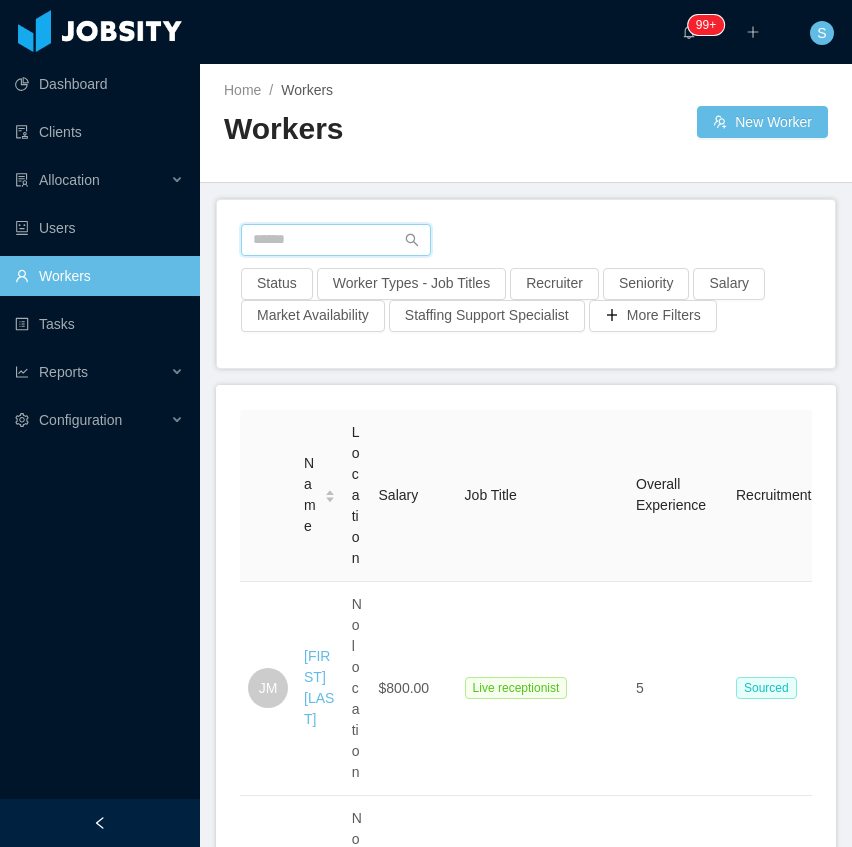 click at bounding box center (336, 240) 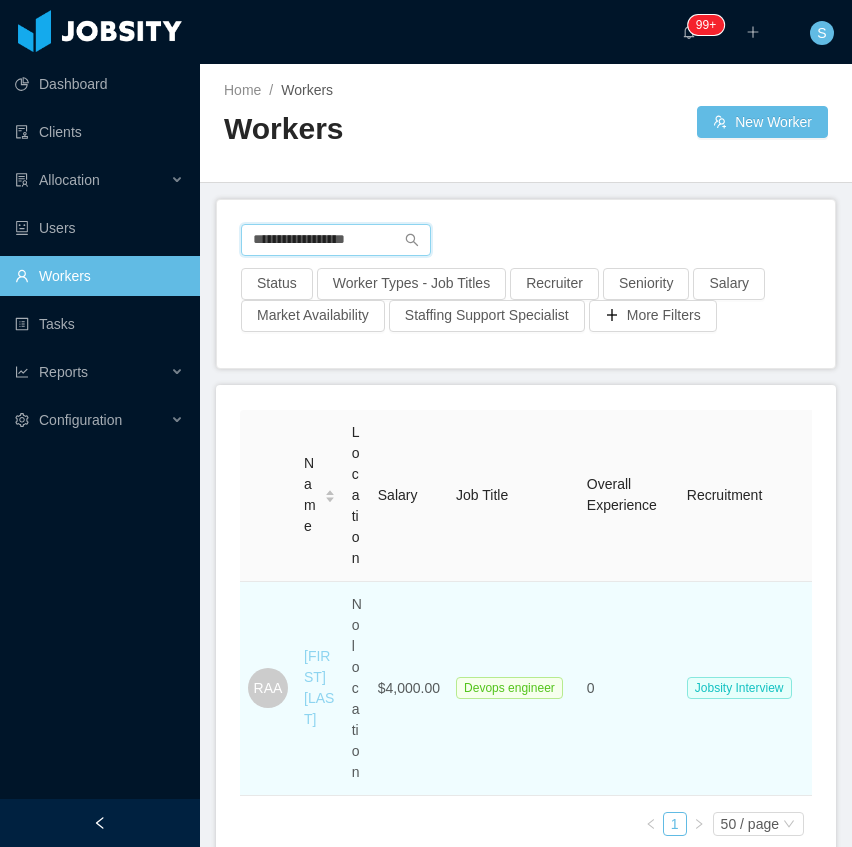 type on "**********" 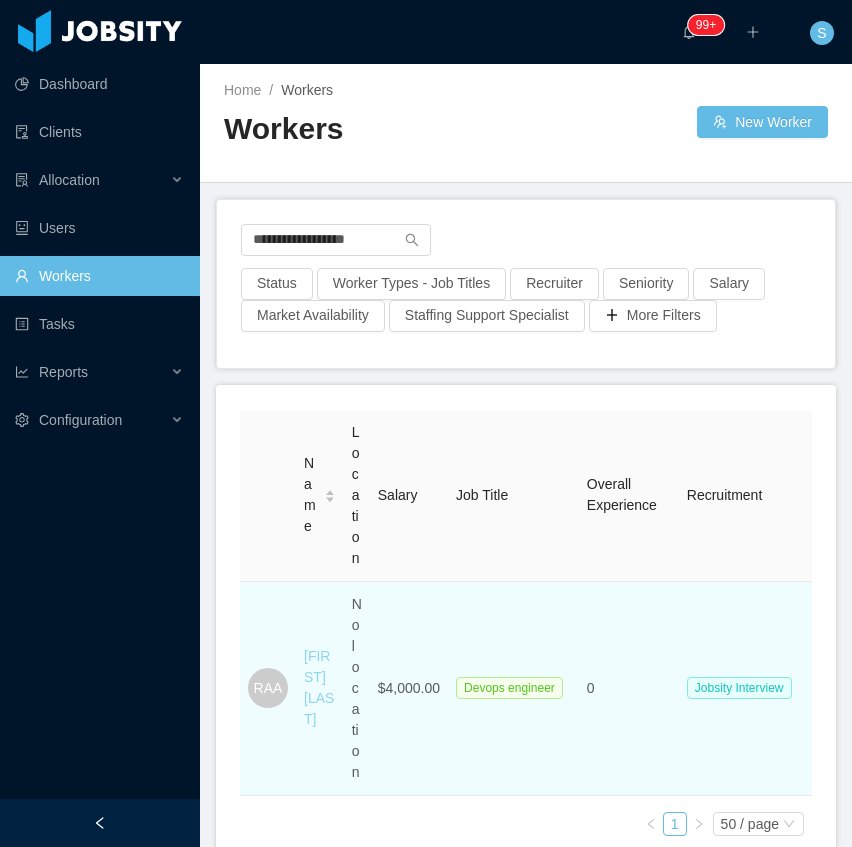 click on "[FIRST] [LAST]" at bounding box center (319, 687) 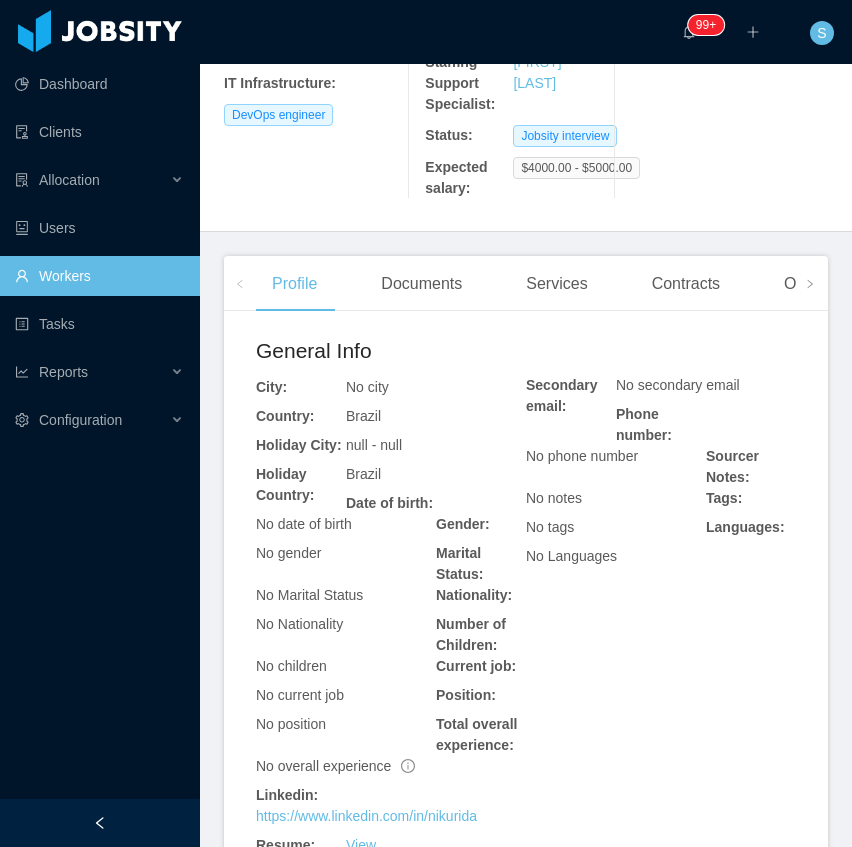 scroll, scrollTop: 466, scrollLeft: 0, axis: vertical 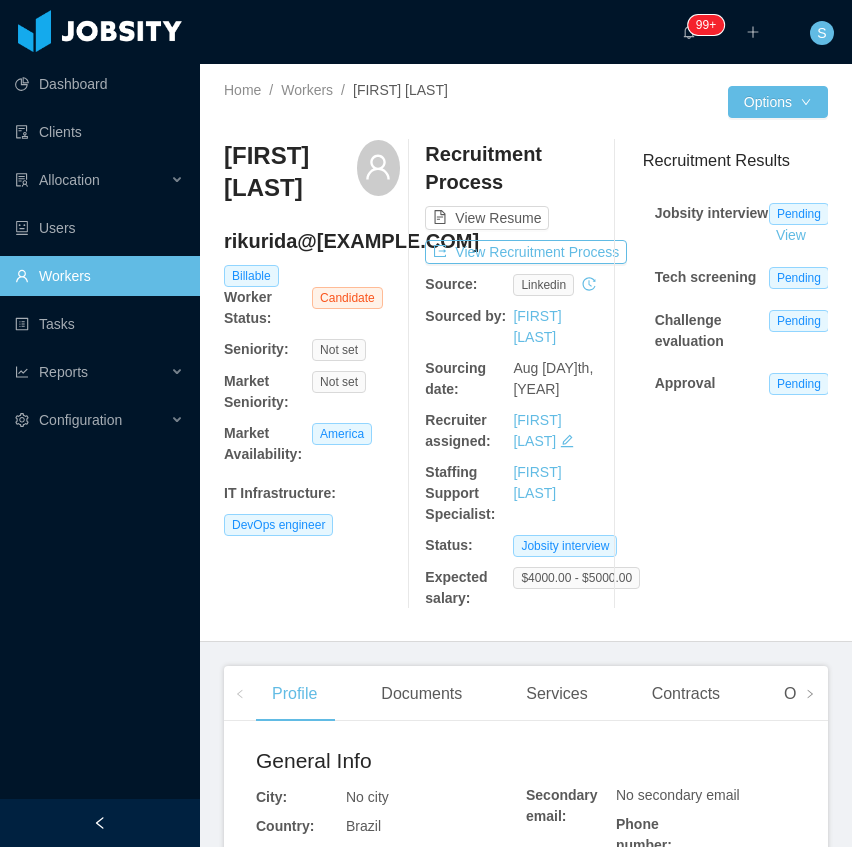 click on "Recruitment Process View Resume View Recruitment Process  Source: linkedin Sourced by: [PERSON] Sourcing date: [DATE] Recruiter assigned: [PERSON]   Staffing Support Specialist: [PERSON] Status: Jobsity interview Expected salary: $4000.00 - $5000.00" at bounding box center [513, 374] 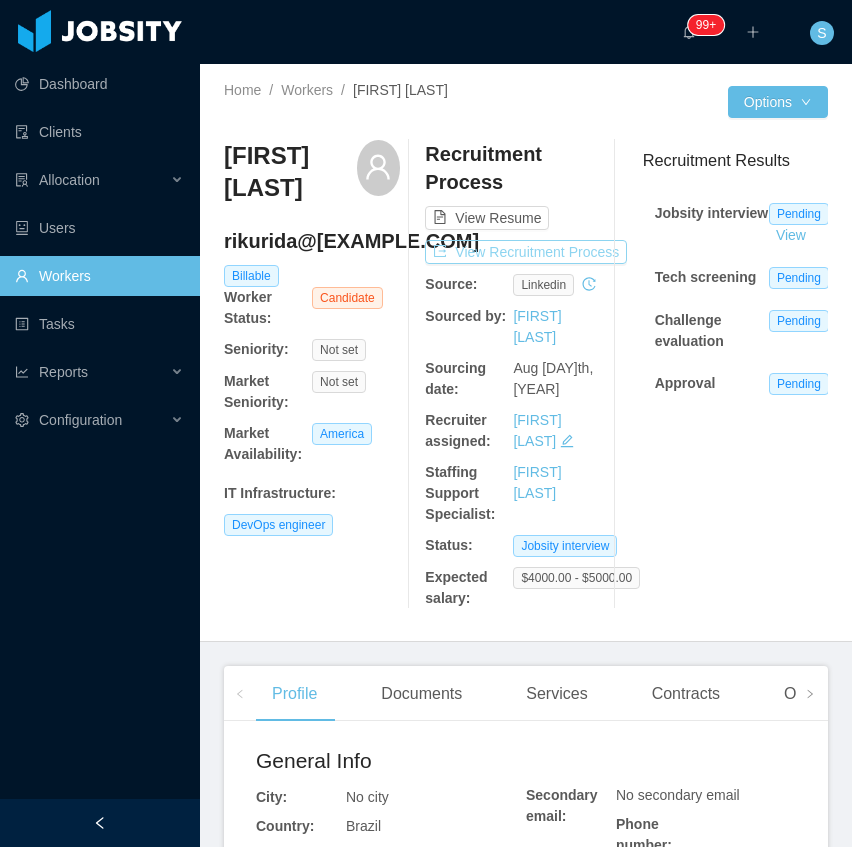 click on "View Recruitment Process" at bounding box center [526, 252] 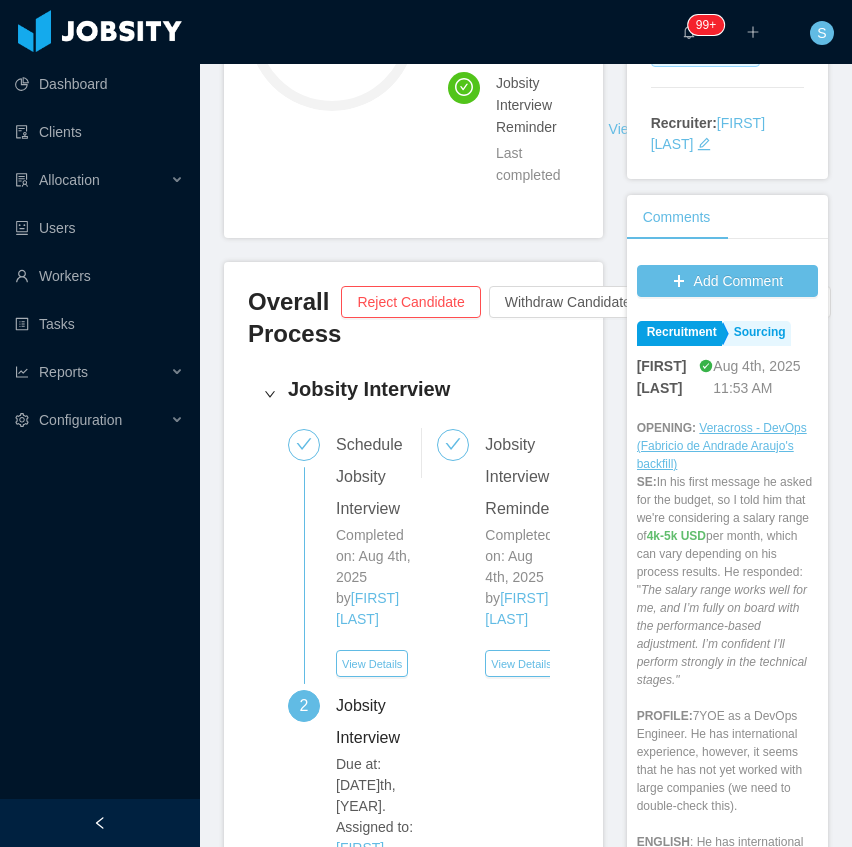 scroll, scrollTop: 533, scrollLeft: 0, axis: vertical 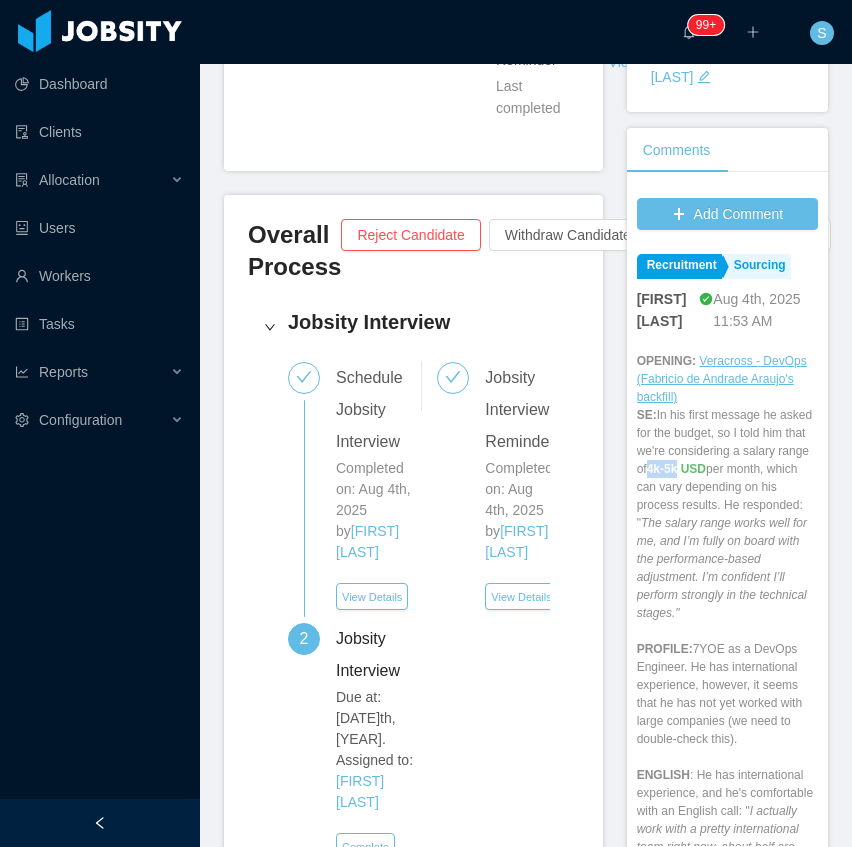 copy on "[AMOUNT]" 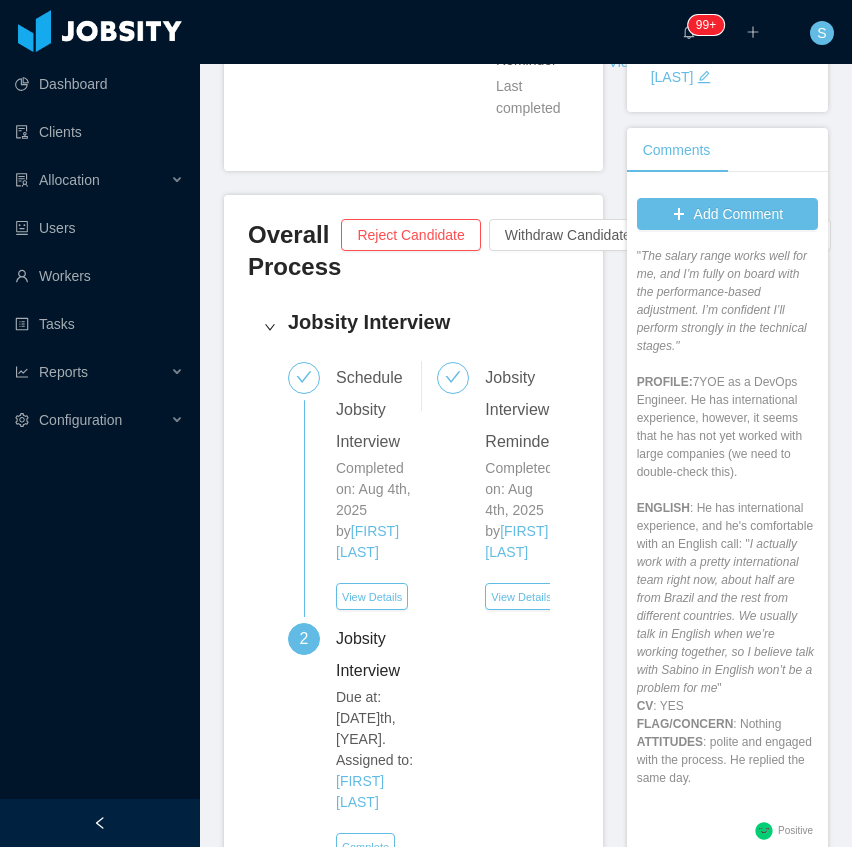 scroll, scrollTop: 292, scrollLeft: 0, axis: vertical 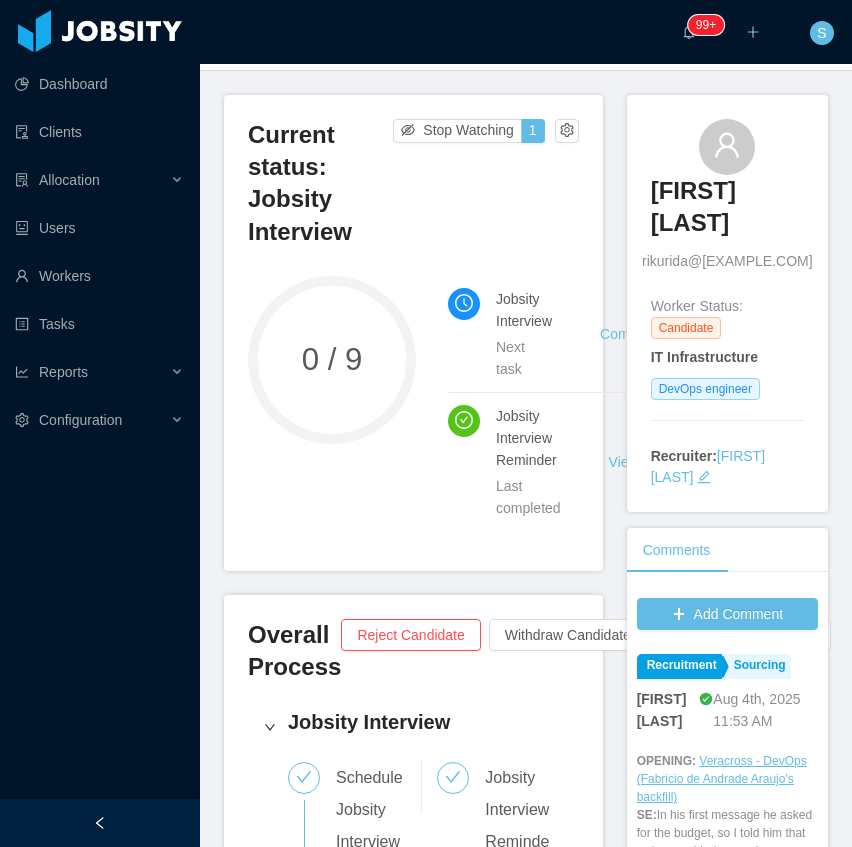 click 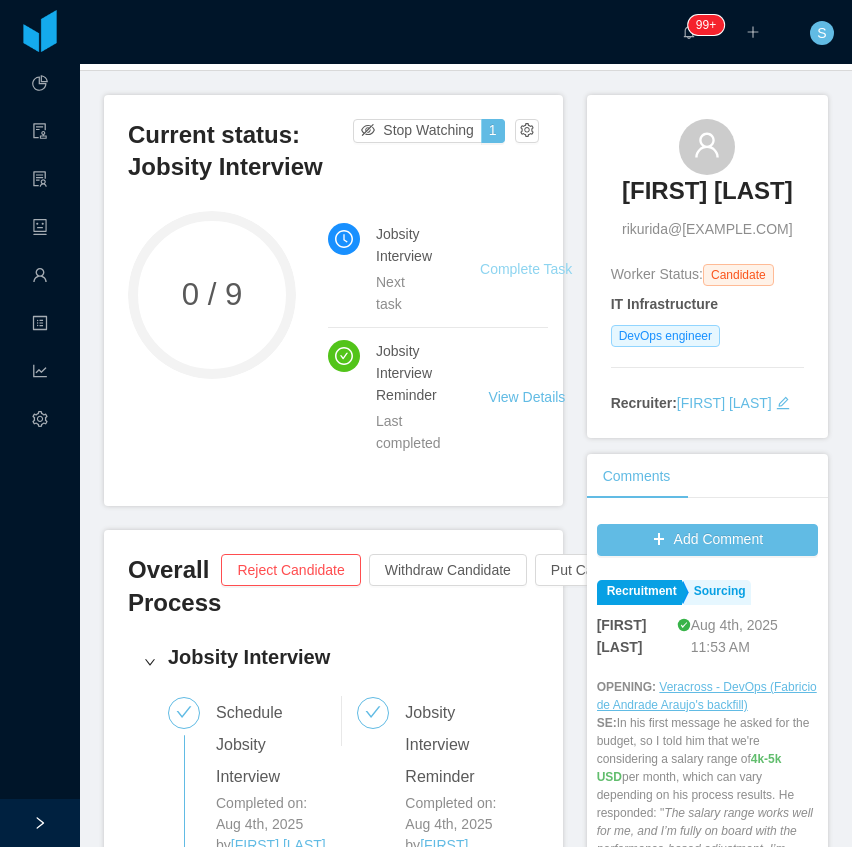 click on "Complete Task" at bounding box center [526, 269] 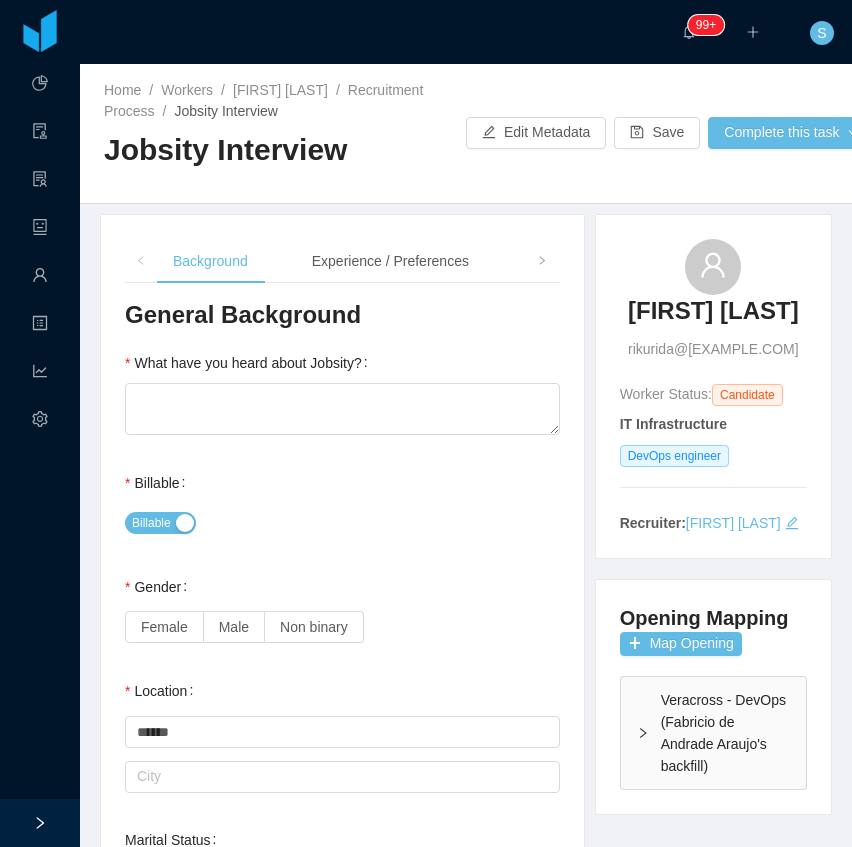 type 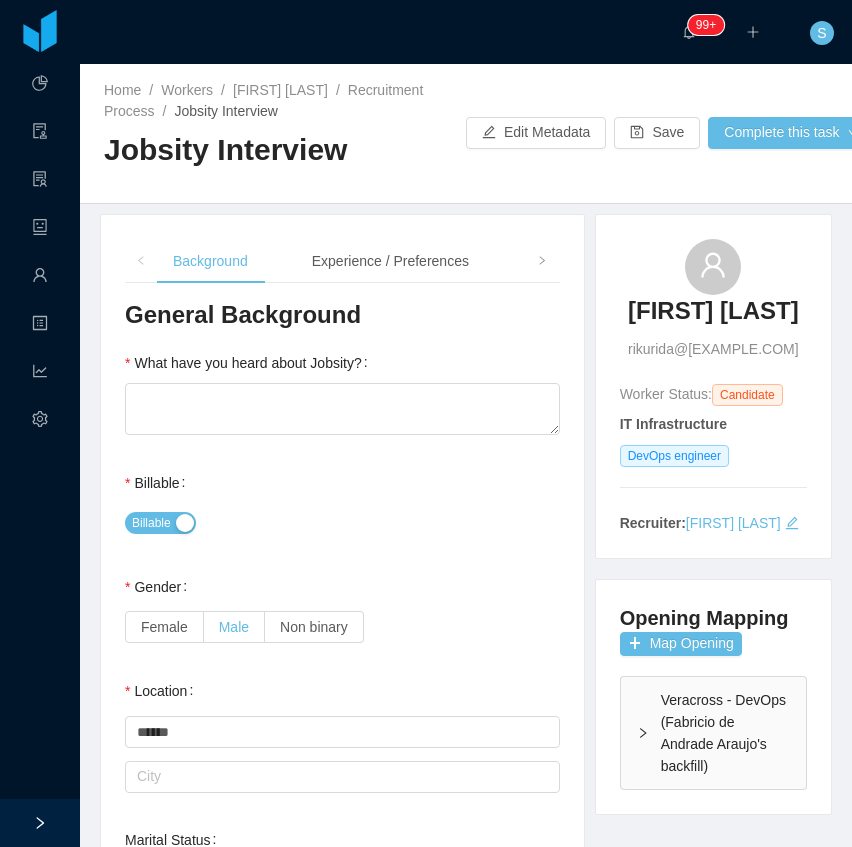 click on "Male" at bounding box center (234, 627) 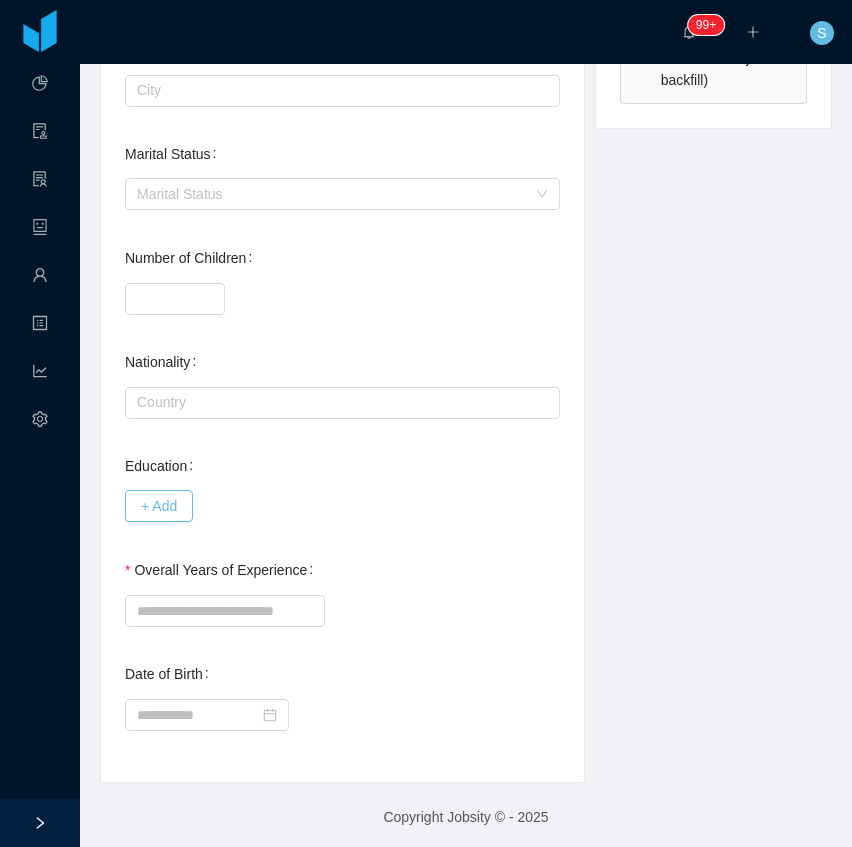 scroll, scrollTop: 689, scrollLeft: 0, axis: vertical 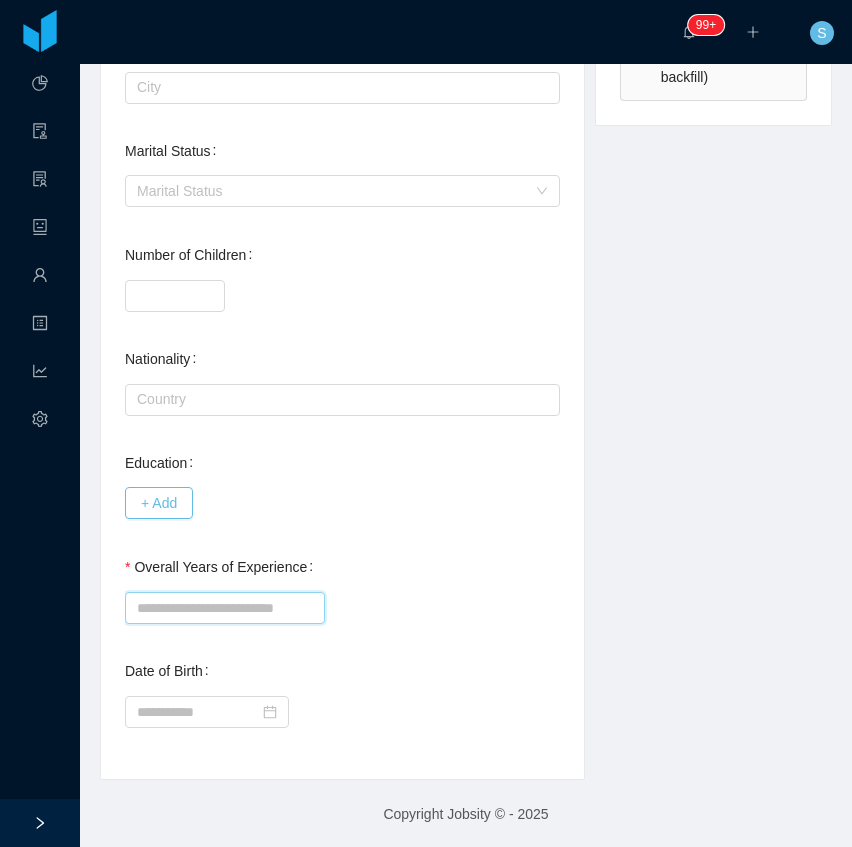 click on "Overall Years of Experience" at bounding box center [225, 608] 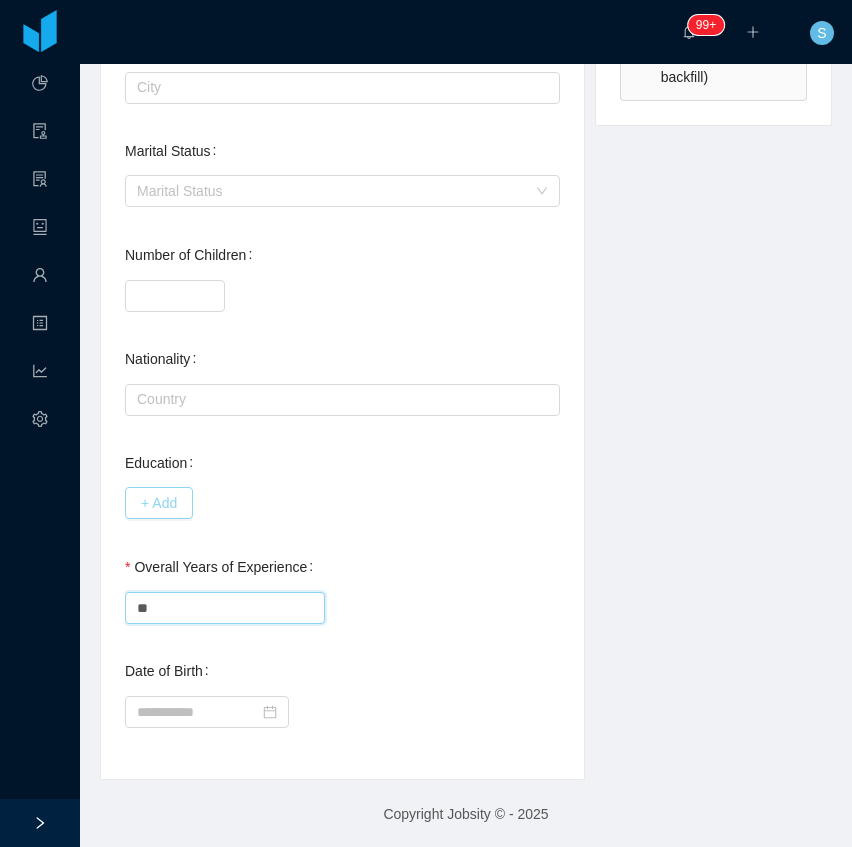 type on "**" 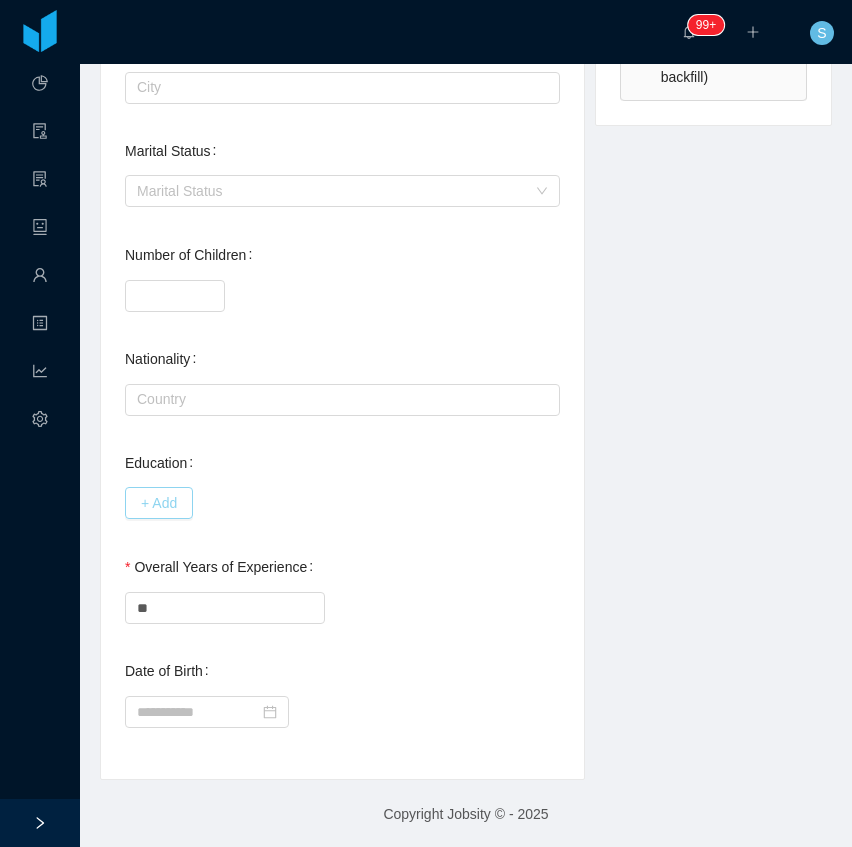 click on "+ Add" at bounding box center (159, 503) 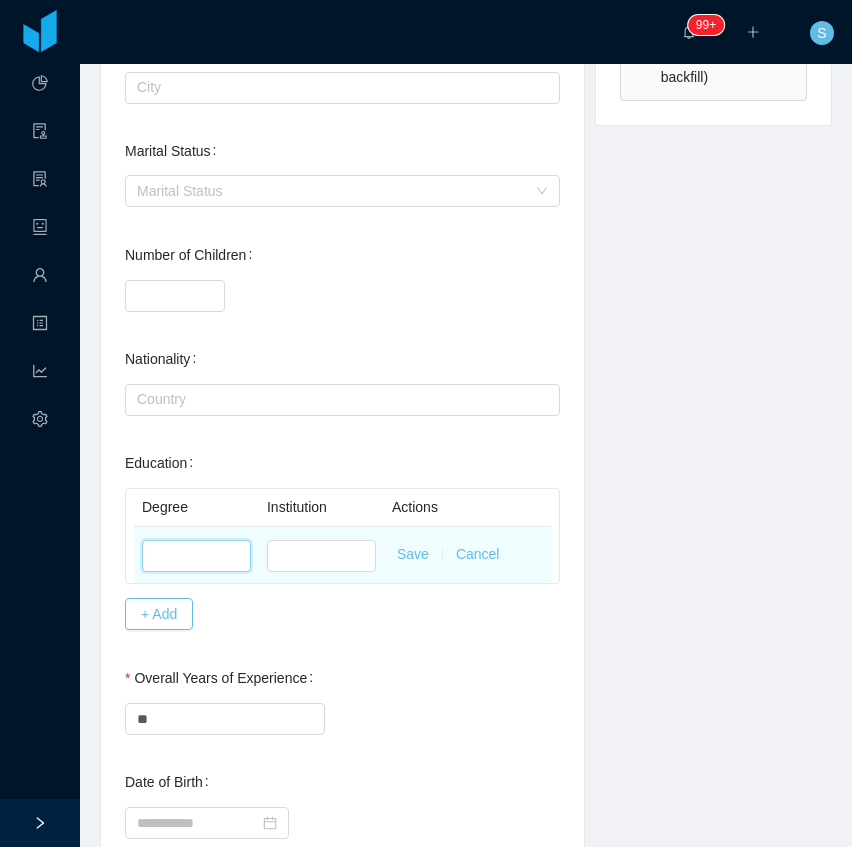 click at bounding box center [196, 556] 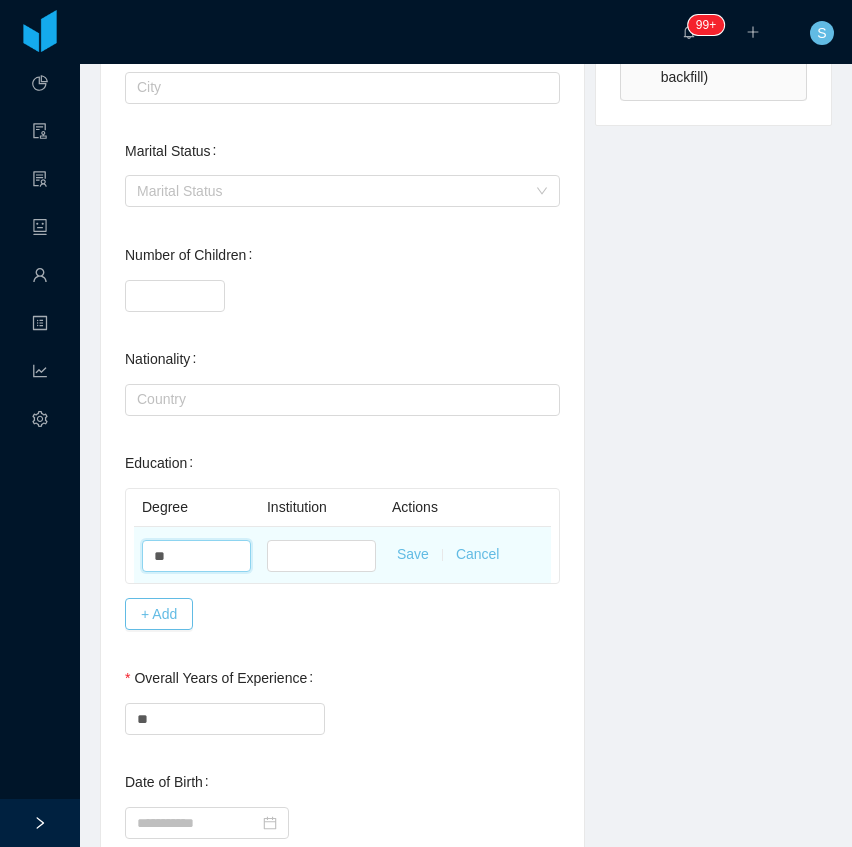type on "*" 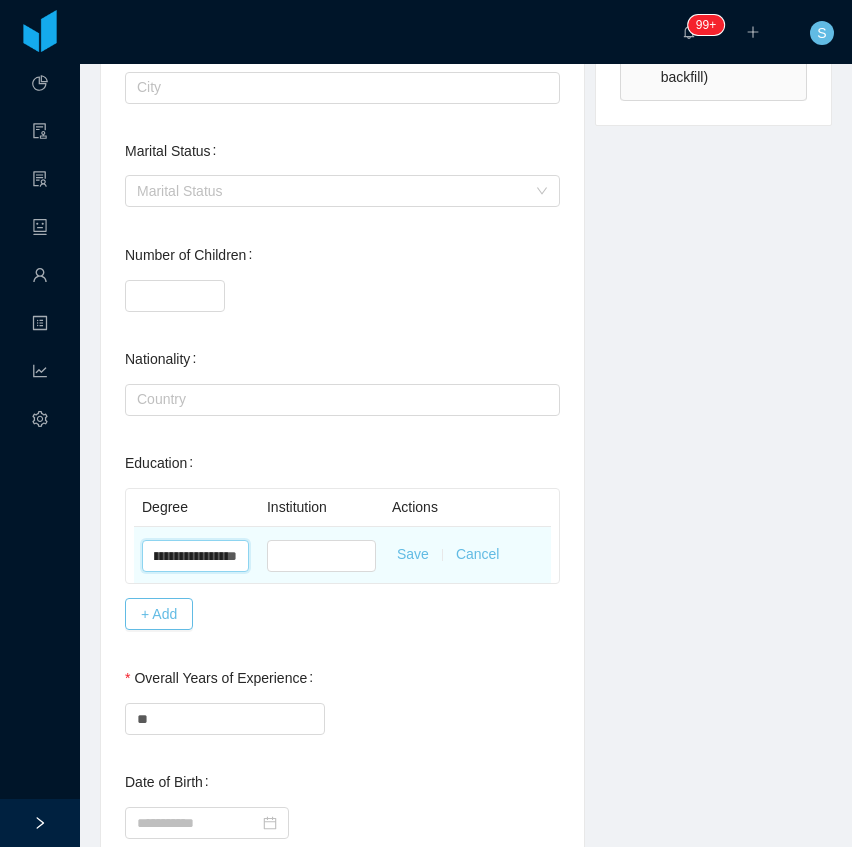 scroll, scrollTop: 0, scrollLeft: 0, axis: both 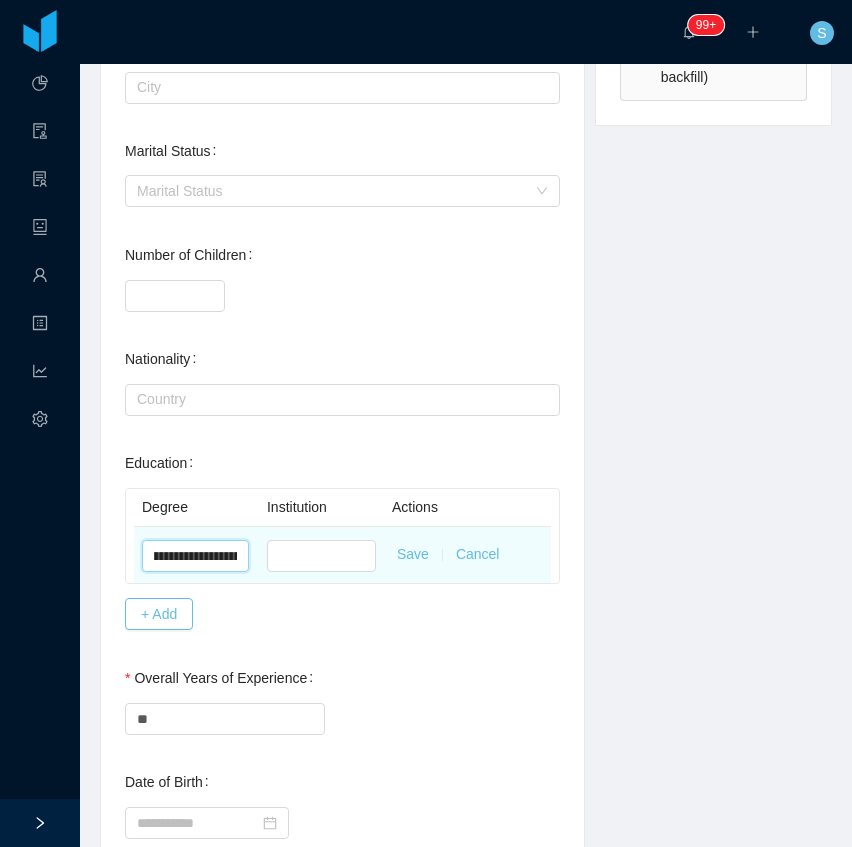 type on "**********" 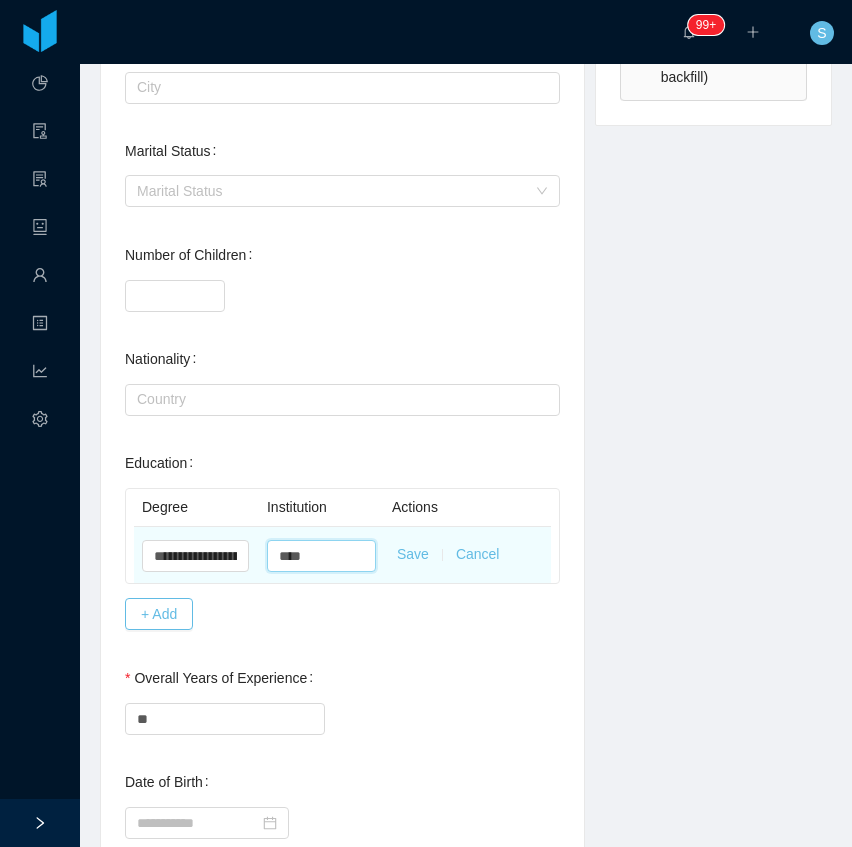 type on "****" 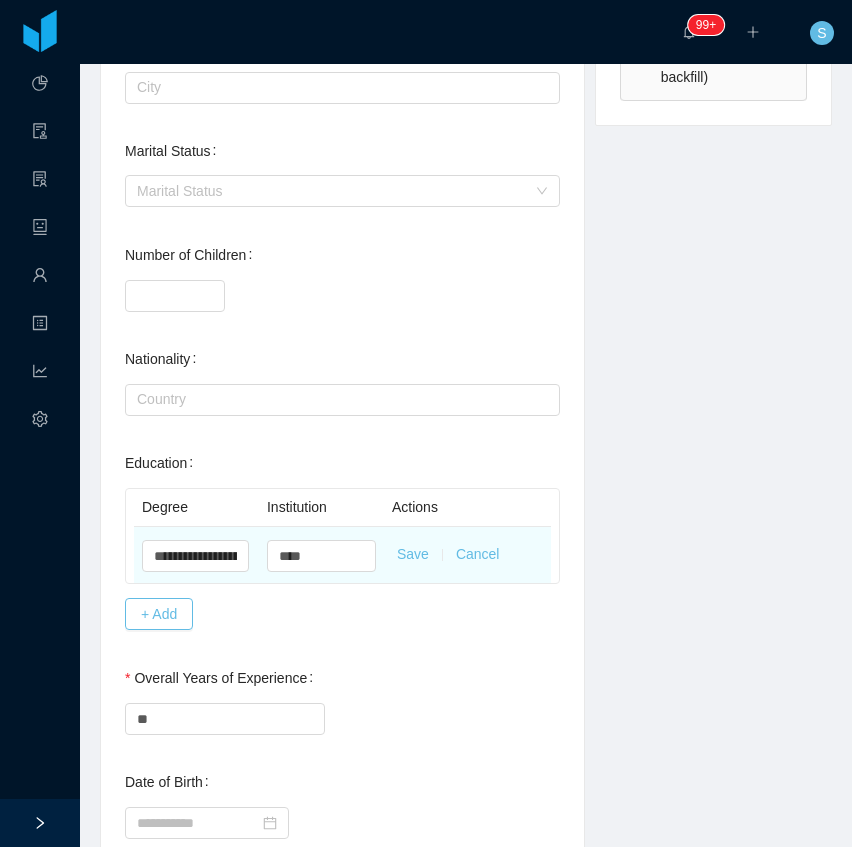 click on "Save" at bounding box center (413, 554) 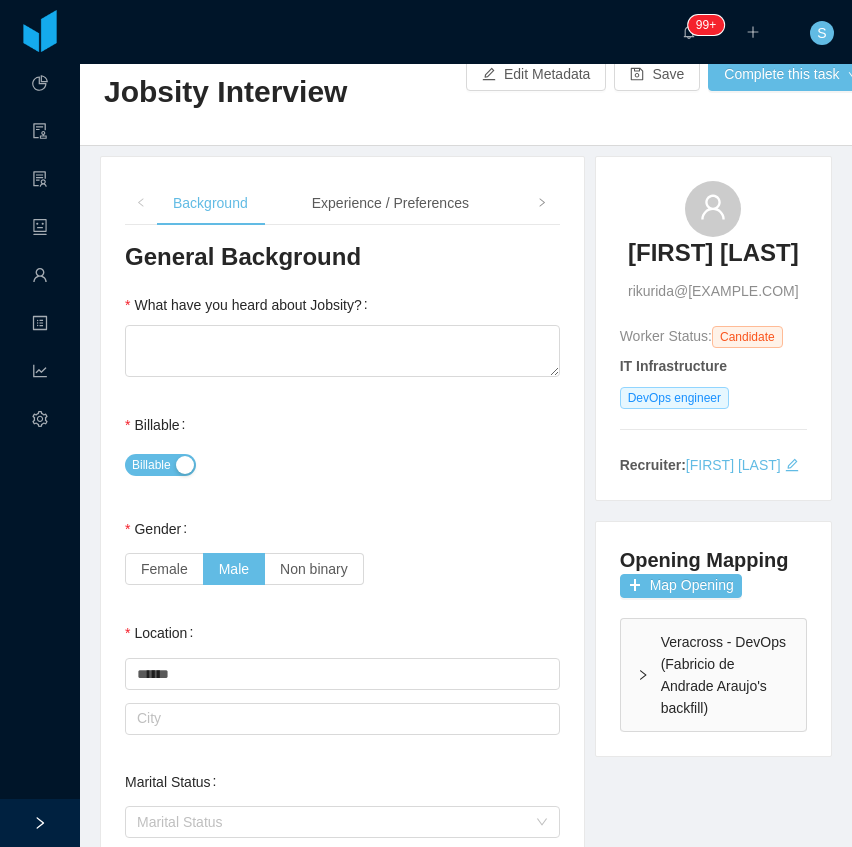 scroll, scrollTop: 43, scrollLeft: 0, axis: vertical 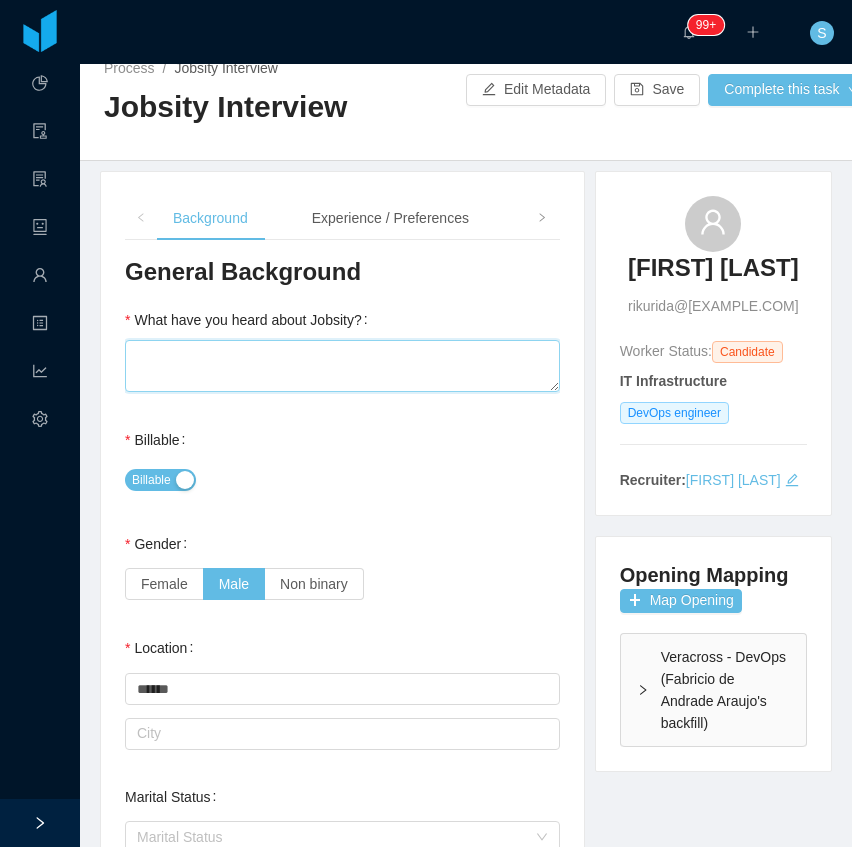 click on "What have you heard about Jobsity?" at bounding box center [342, 366] 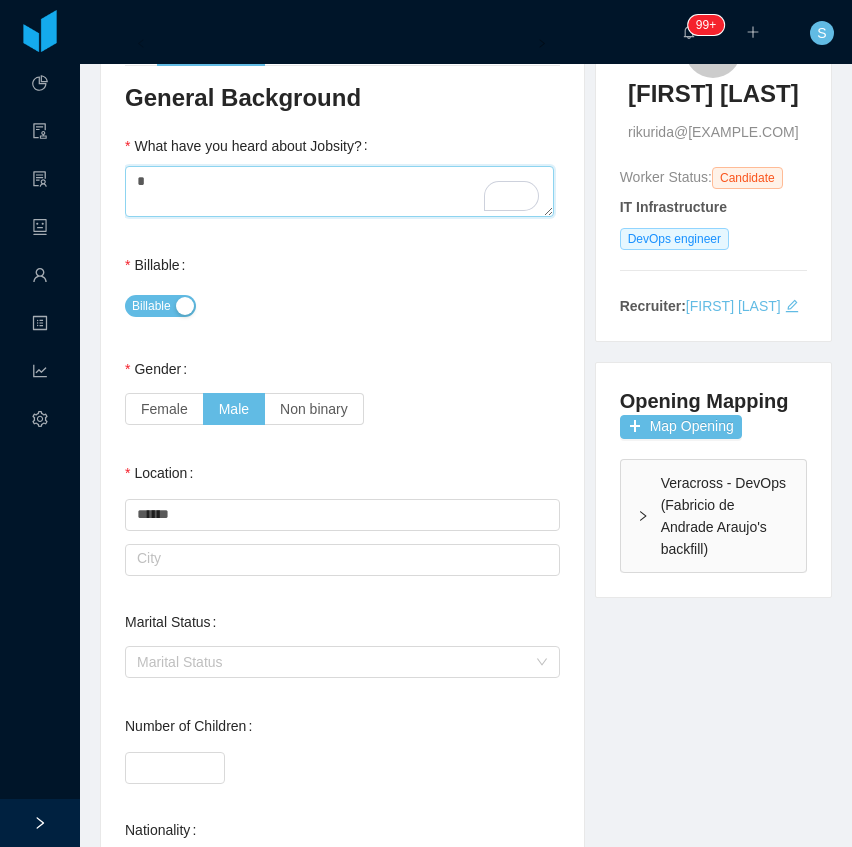 scroll, scrollTop: 310, scrollLeft: 0, axis: vertical 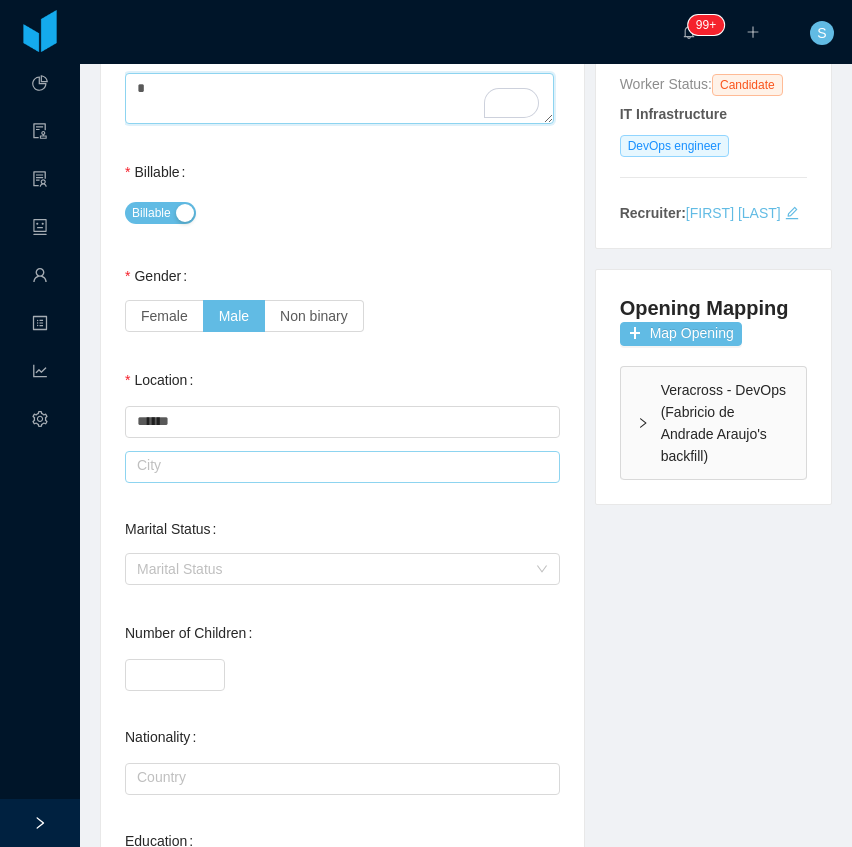 type on "*" 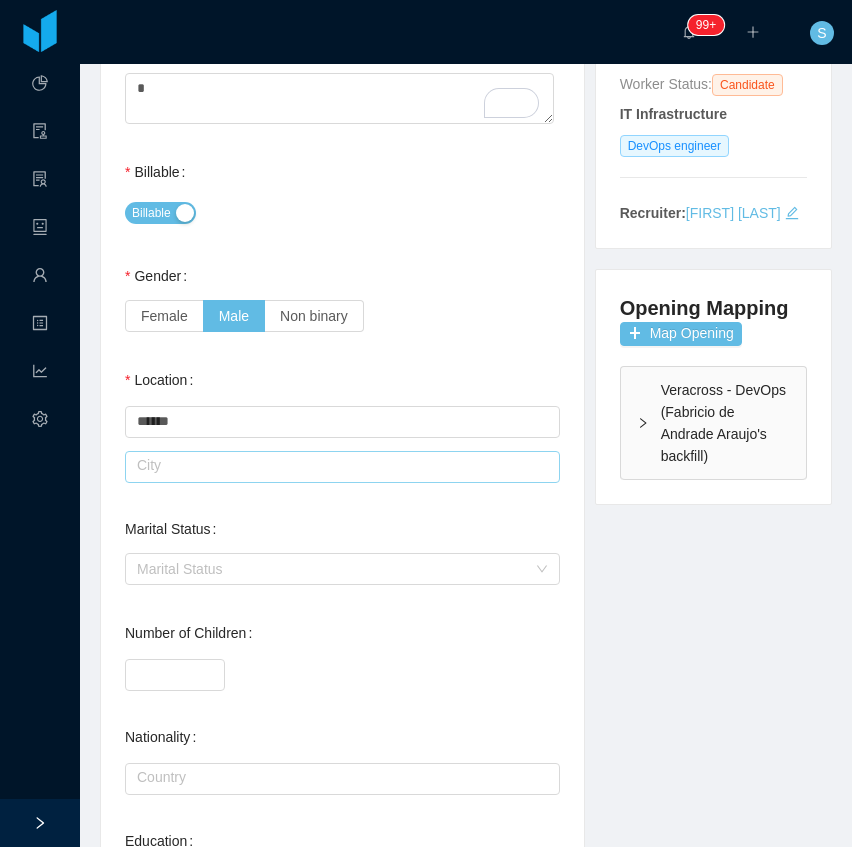 click at bounding box center [342, 467] 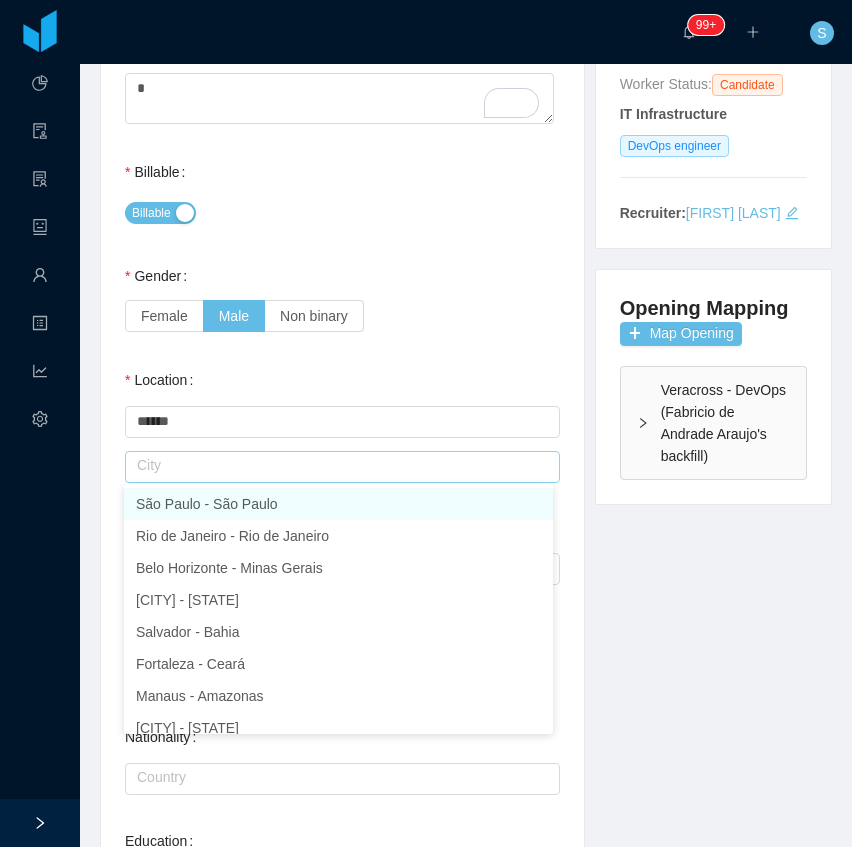 click at bounding box center [342, 467] 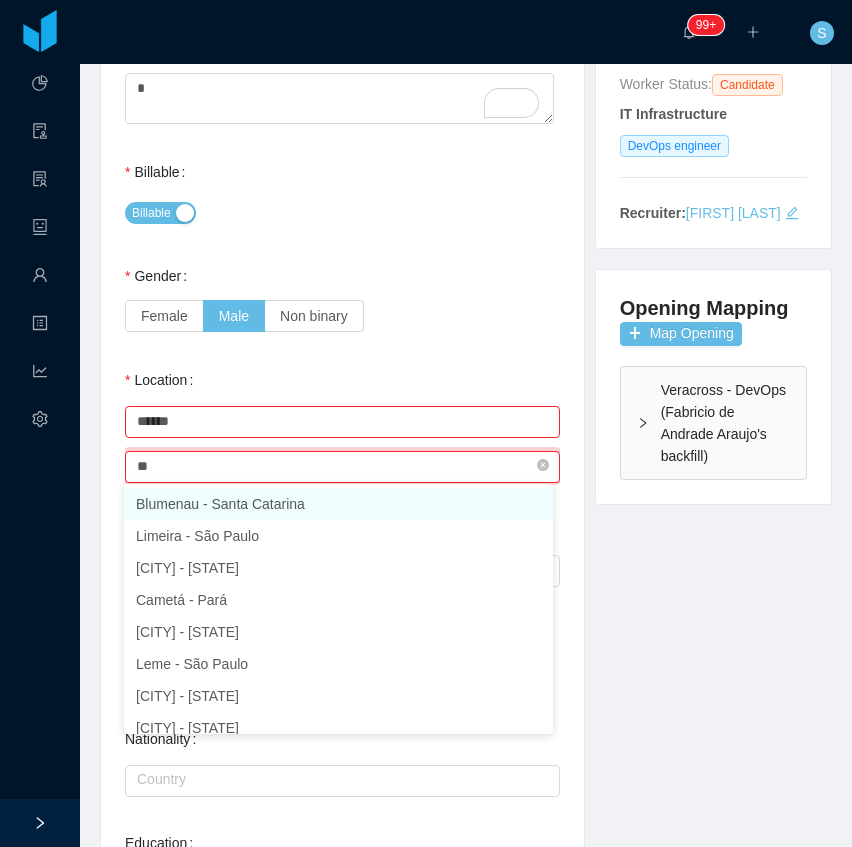 type on "*" 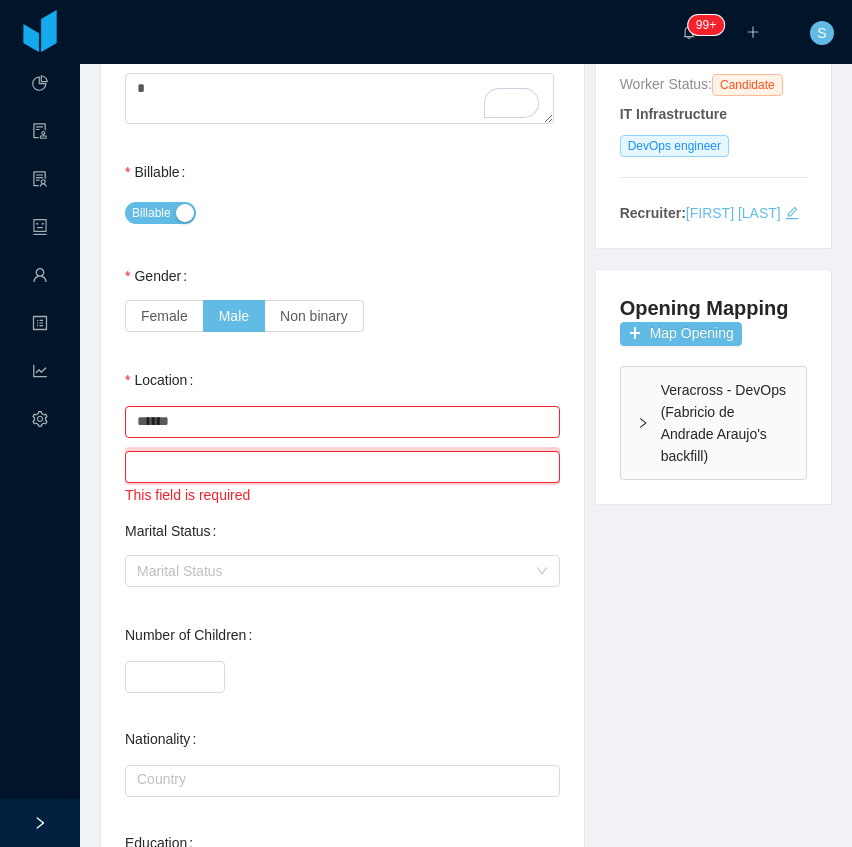 click at bounding box center [342, 467] 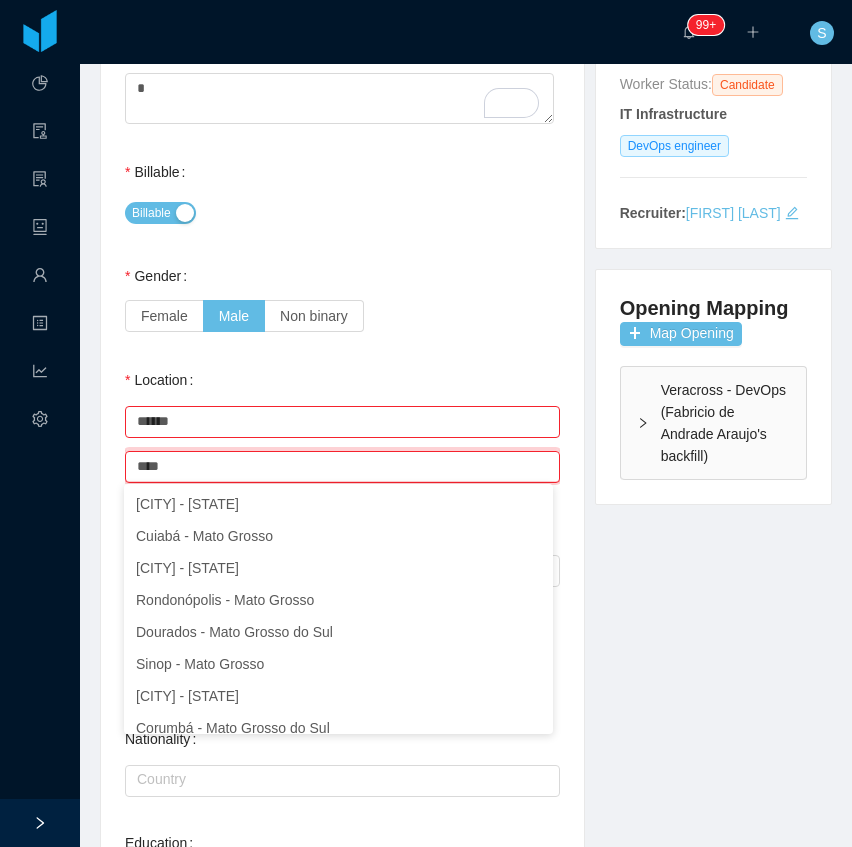 drag, startPoint x: 216, startPoint y: 472, endPoint x: 94, endPoint y: 449, distance: 124.1491 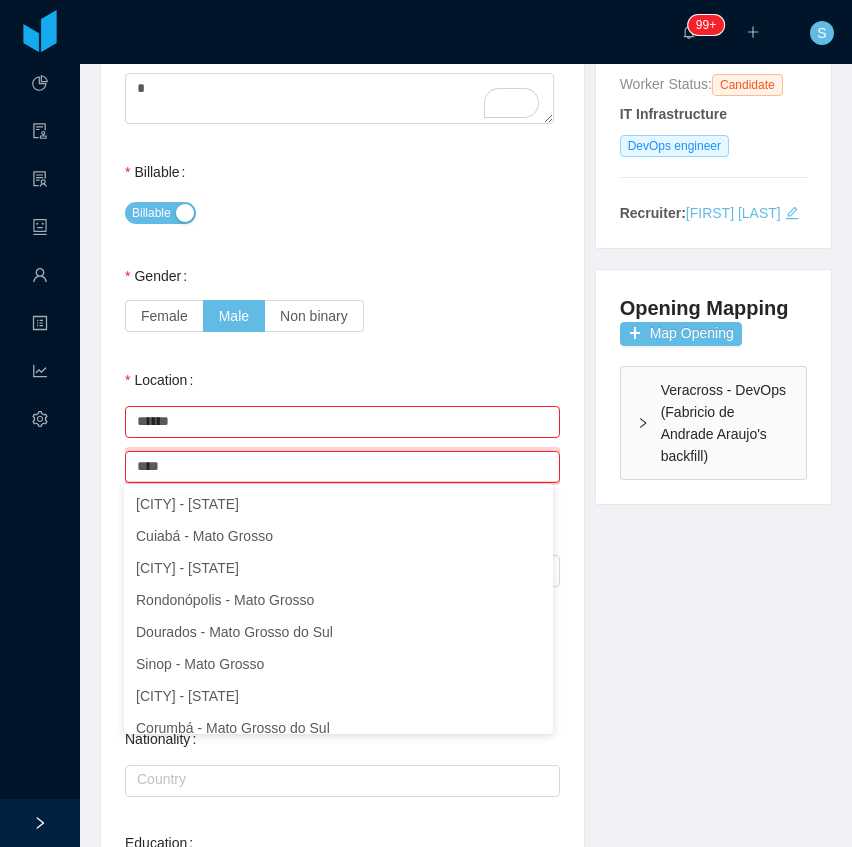 click on "Background Experience / Preferences Profile Soft Skills Language Notes General Background What have you heard about Jobsity? * Billable Billable Gender Female Male Non binary Location Country ****** Brazil   City **** mato   This field is required Marital Status Marital Status Number of Children * Nationality Country   Education Degree Institution Actions Bachelors Degree on Information Systems  UFMT Edit Remove + Add Overall Years of Experience ** Date of Birth Technical Profile and Role Preference Which technologies have you been most involved and committed to? IT Infrastructure Remove Edit DevOps engineer Add Type In which technologies do you have experience with? DevOps engineer Skills by Job Title Other Skills Skill Level Years experiences Skill Chronology Actions SQL Server Edit Remove Redis Edit Remove Specialist Edit Remove Ruby Edit Remove + Add Do you feel more comfortable in the BE, FE or in both, as a full stack? Select an option   Which technologies are you interested in working with?" at bounding box center (342, 599) 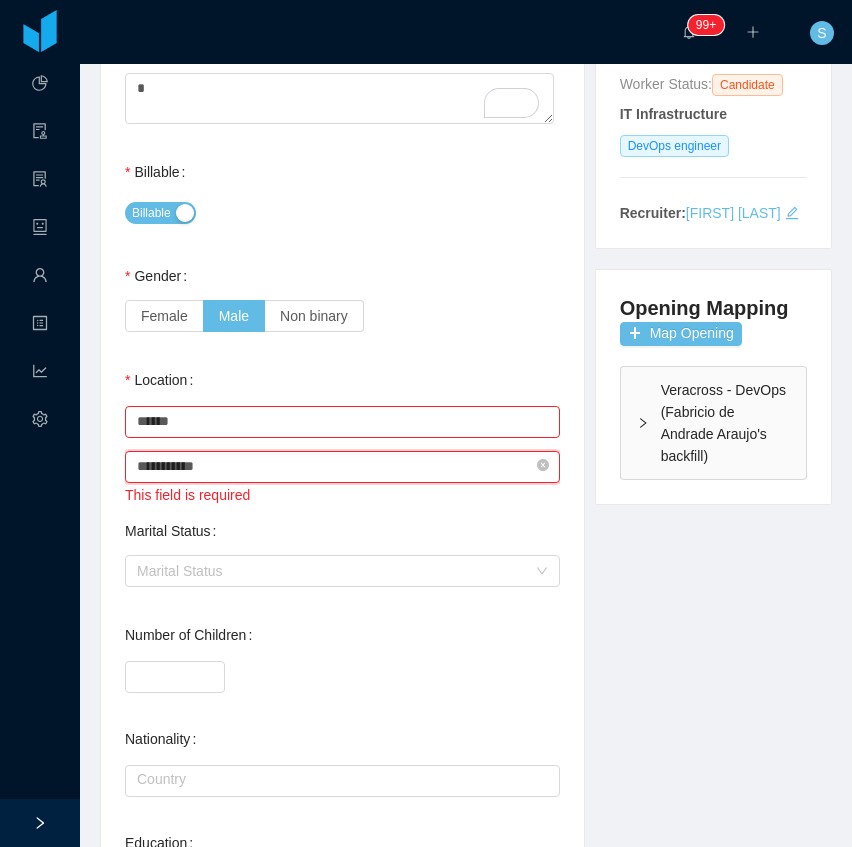 click on "**********" at bounding box center (342, 467) 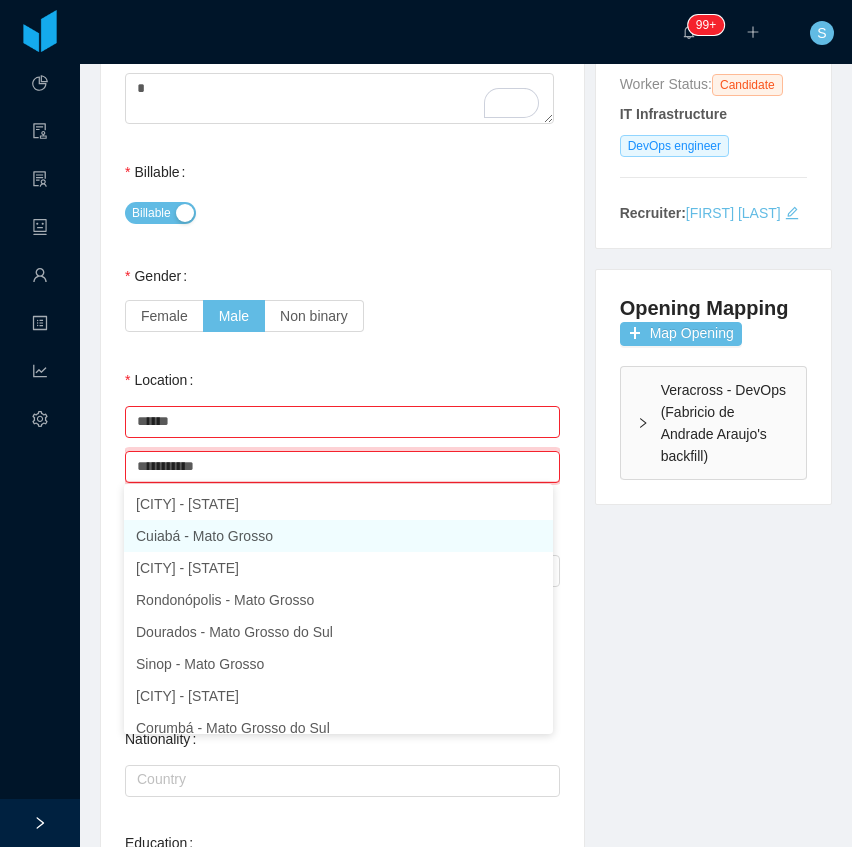 click on "Cuiabá - Mato Grosso" at bounding box center [338, 536] 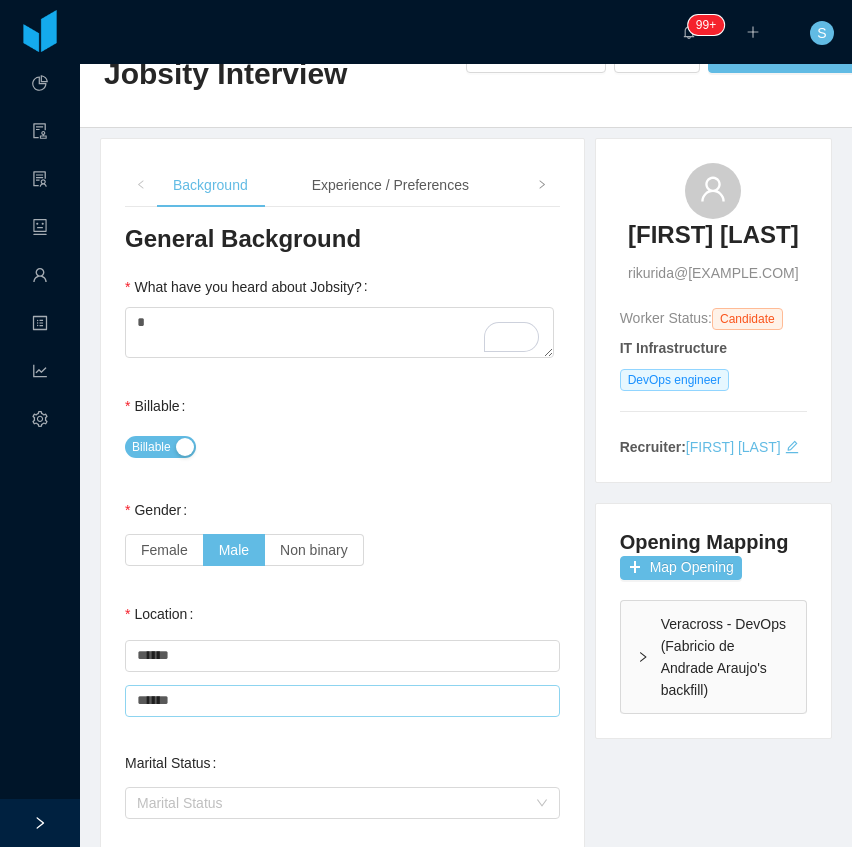 scroll, scrollTop: 0, scrollLeft: 0, axis: both 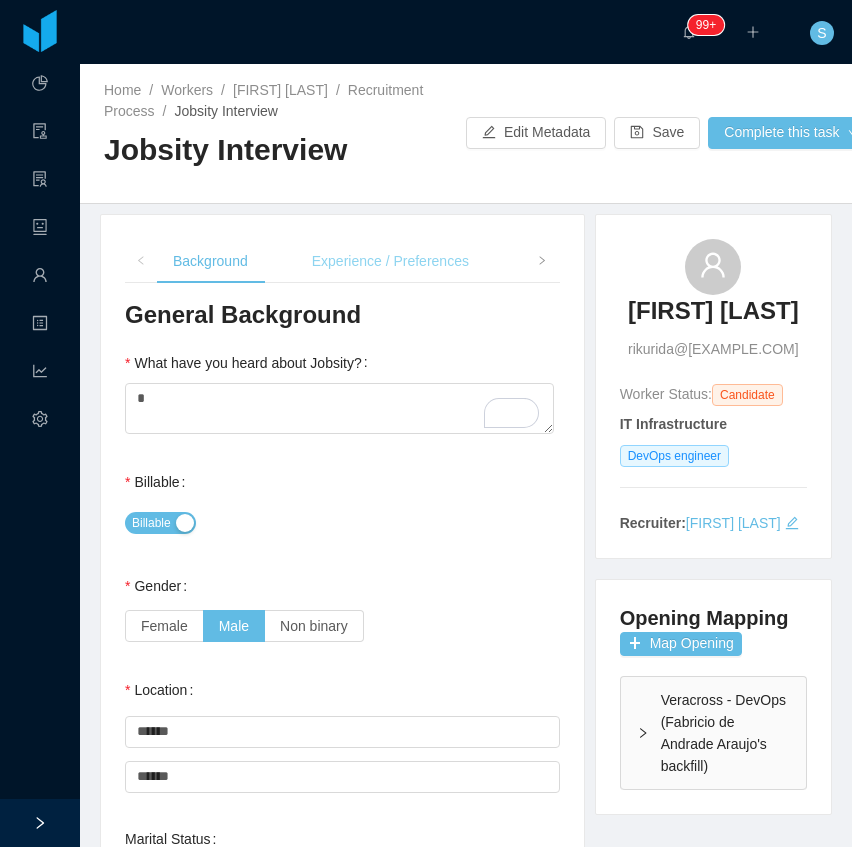 click on "Experience / Preferences" at bounding box center (390, 261) 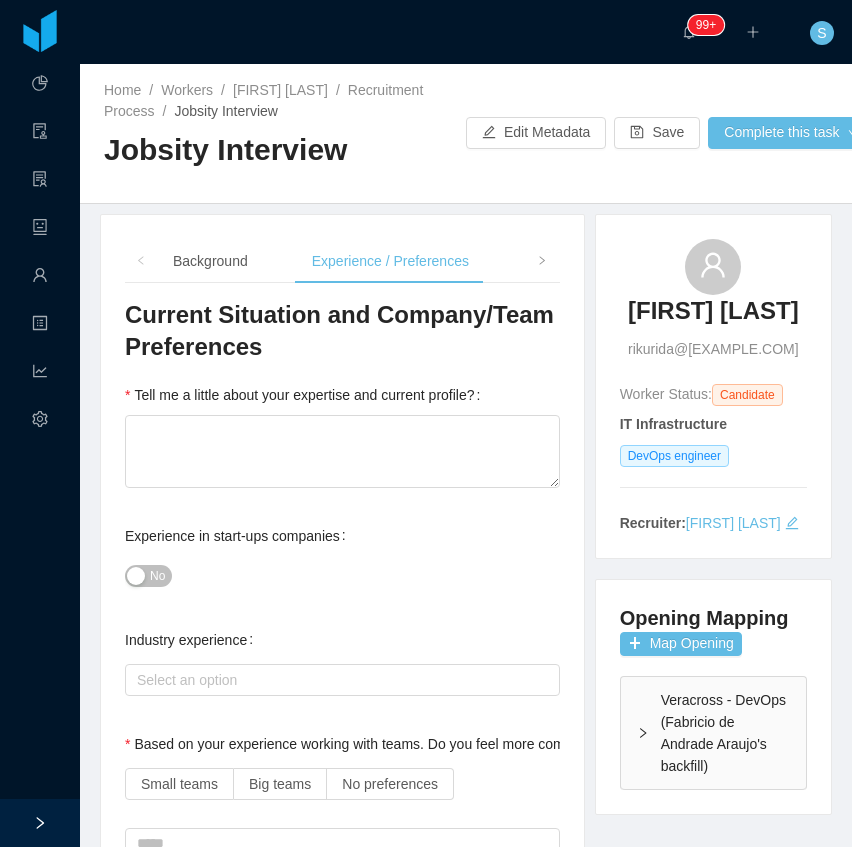 click on "No" at bounding box center (157, 576) 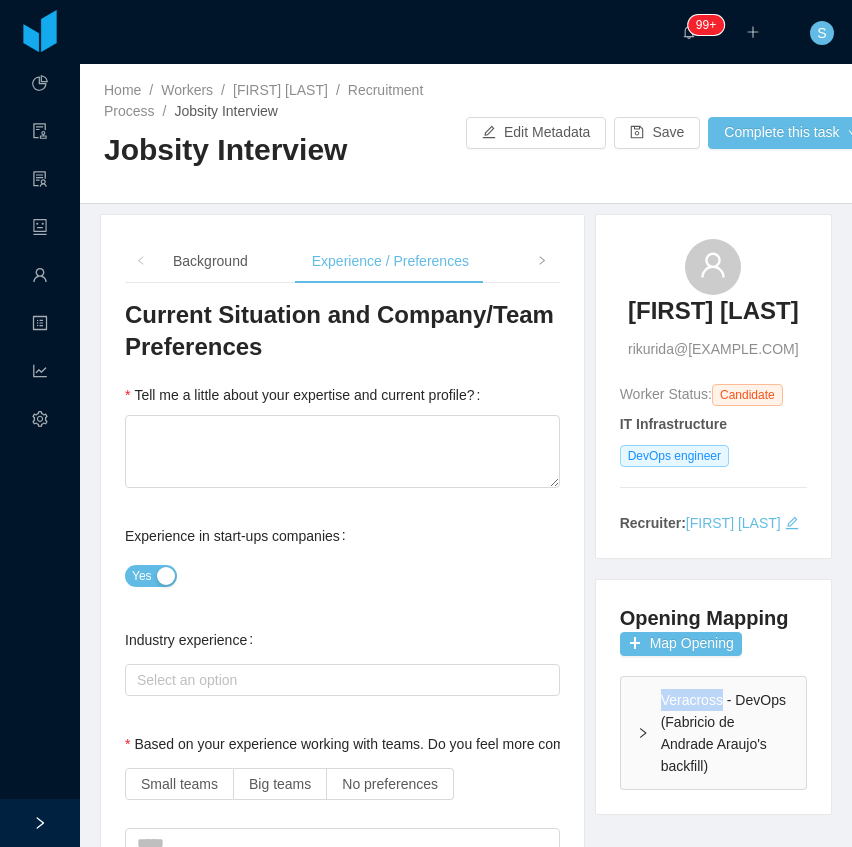 copy on "Veracross" 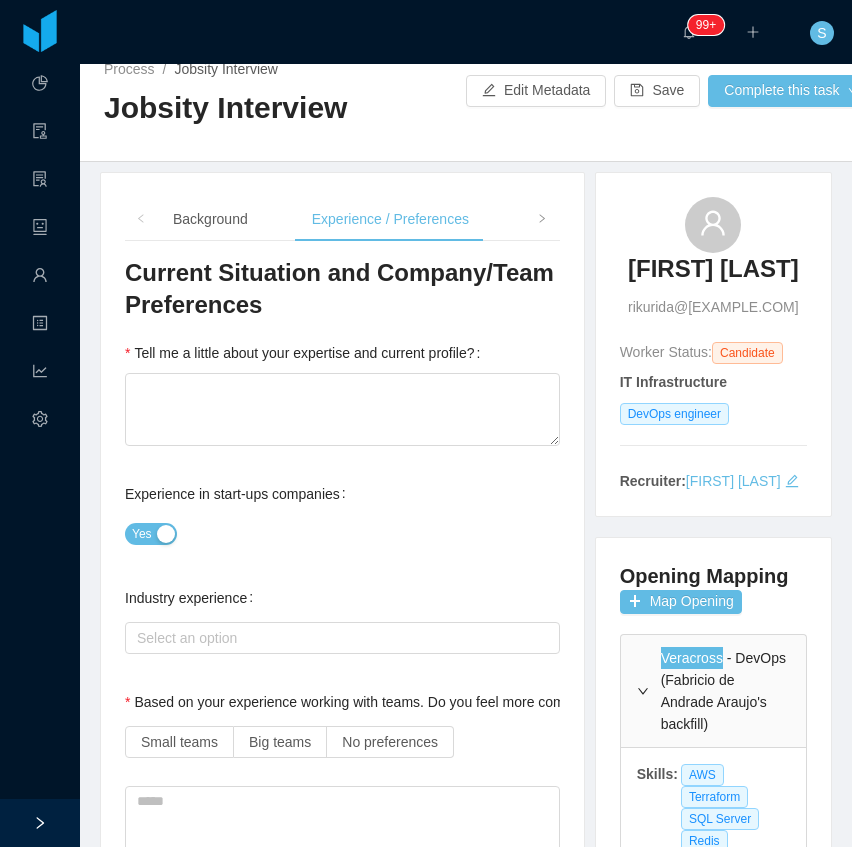 scroll, scrollTop: 0, scrollLeft: 0, axis: both 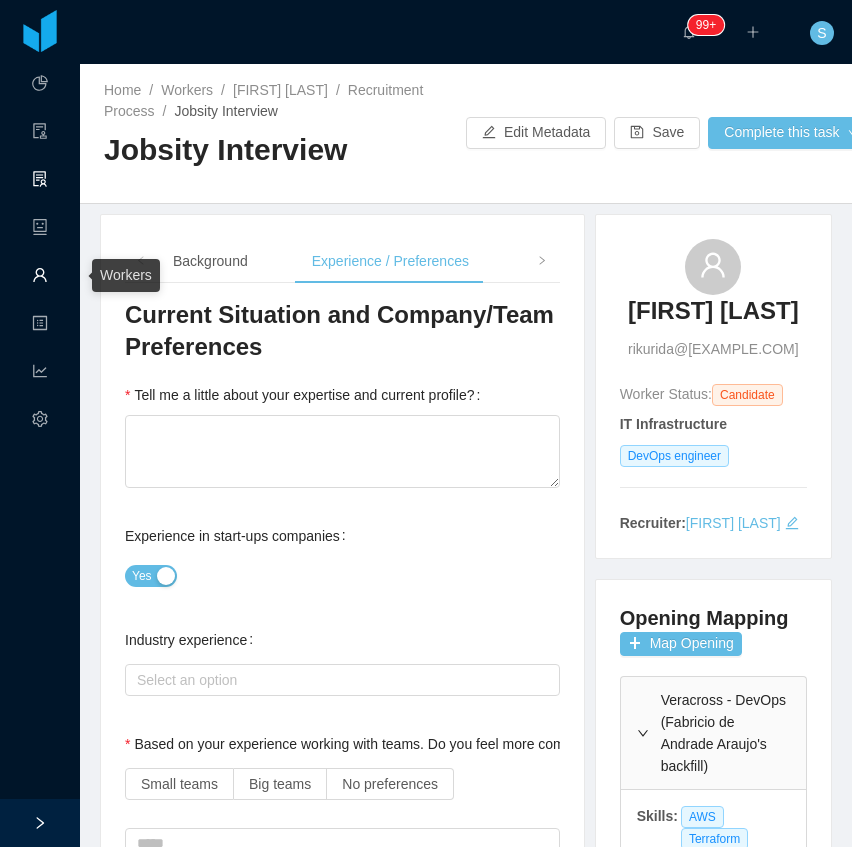 drag, startPoint x: 41, startPoint y: 272, endPoint x: 66, endPoint y: 160, distance: 114.75626 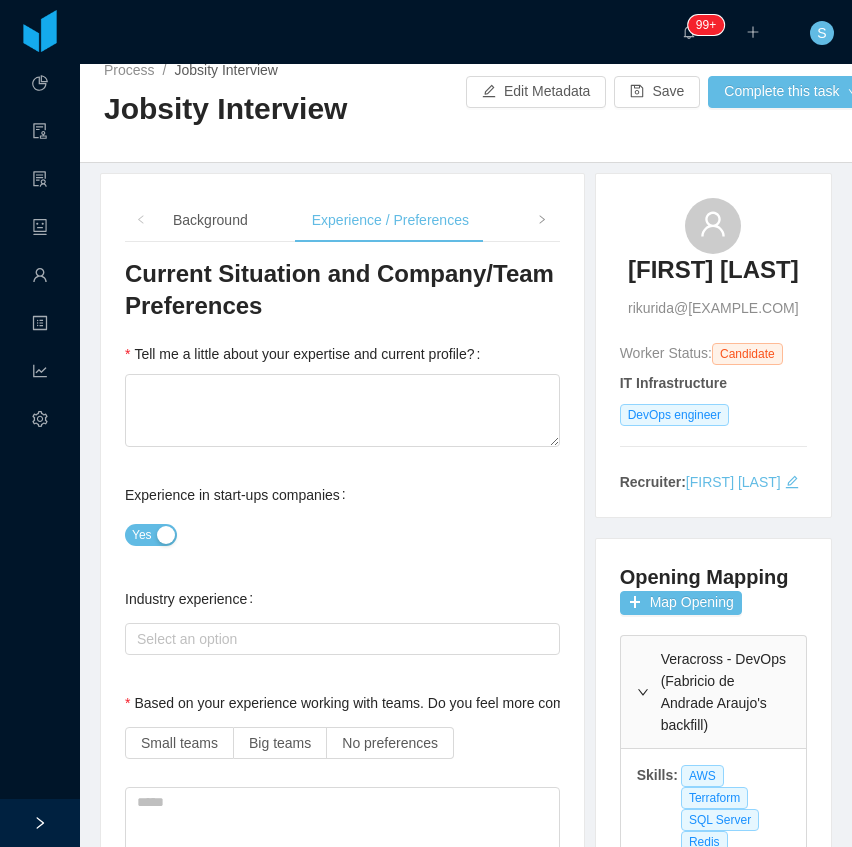 scroll, scrollTop: 0, scrollLeft: 0, axis: both 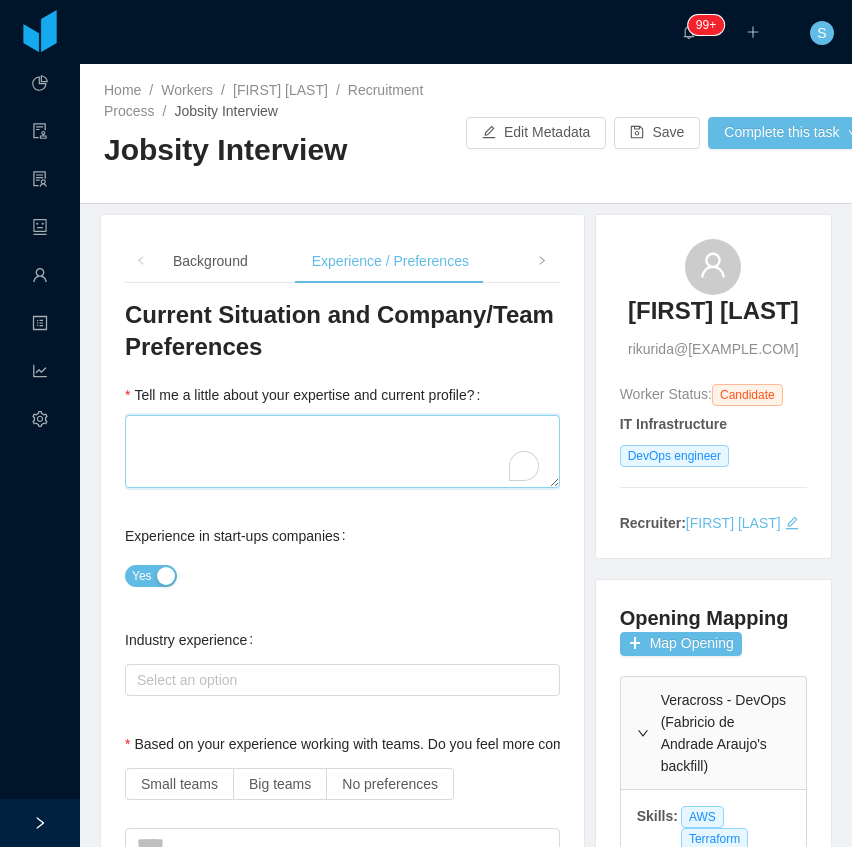 click on "Tell me a little about your expertise and current profile?" at bounding box center (342, 451) 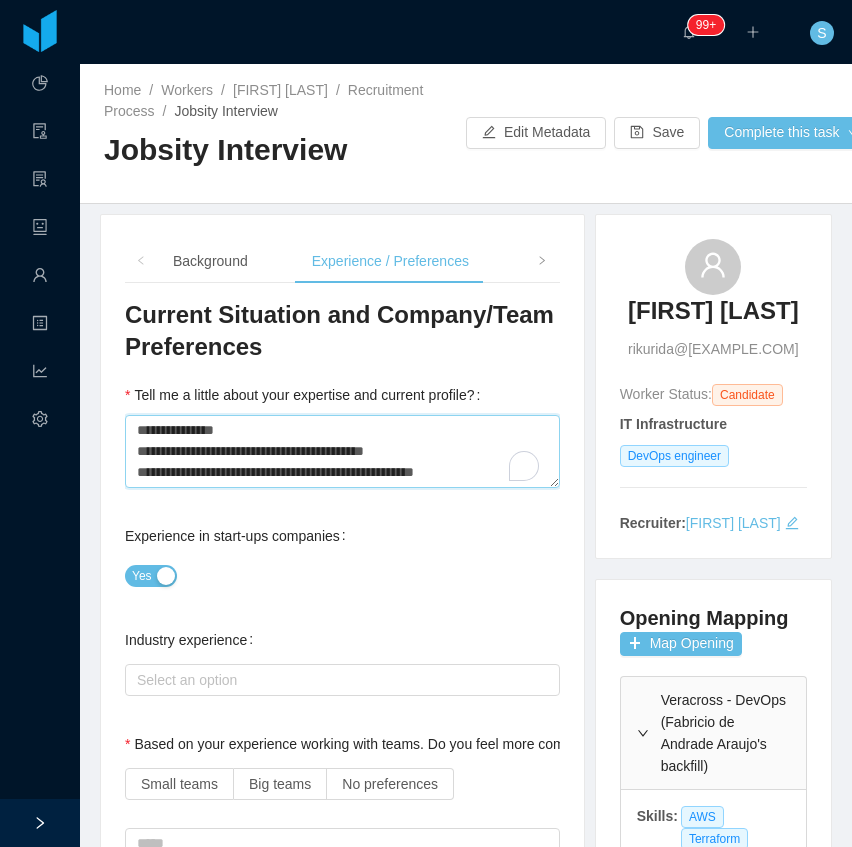 type 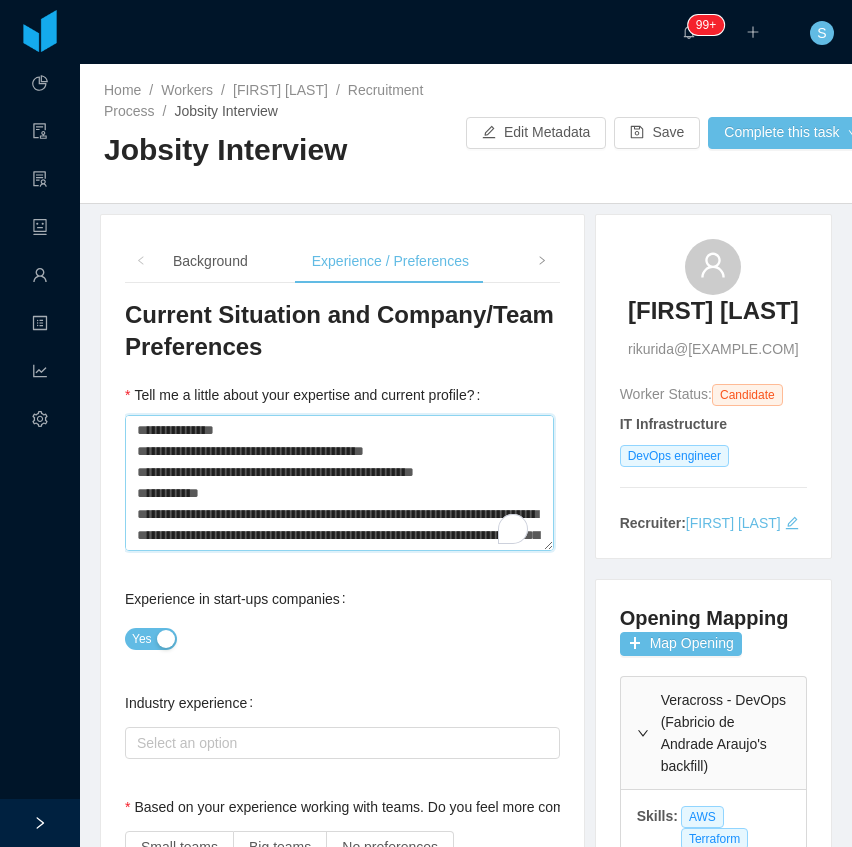 scroll, scrollTop: 162, scrollLeft: 0, axis: vertical 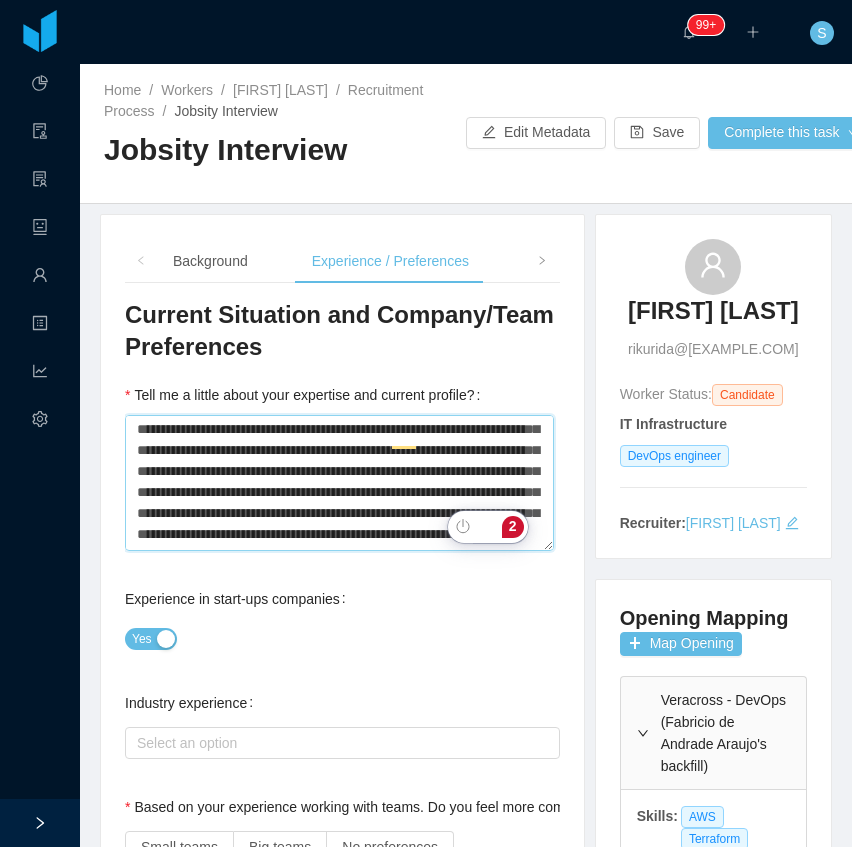 type on "**********" 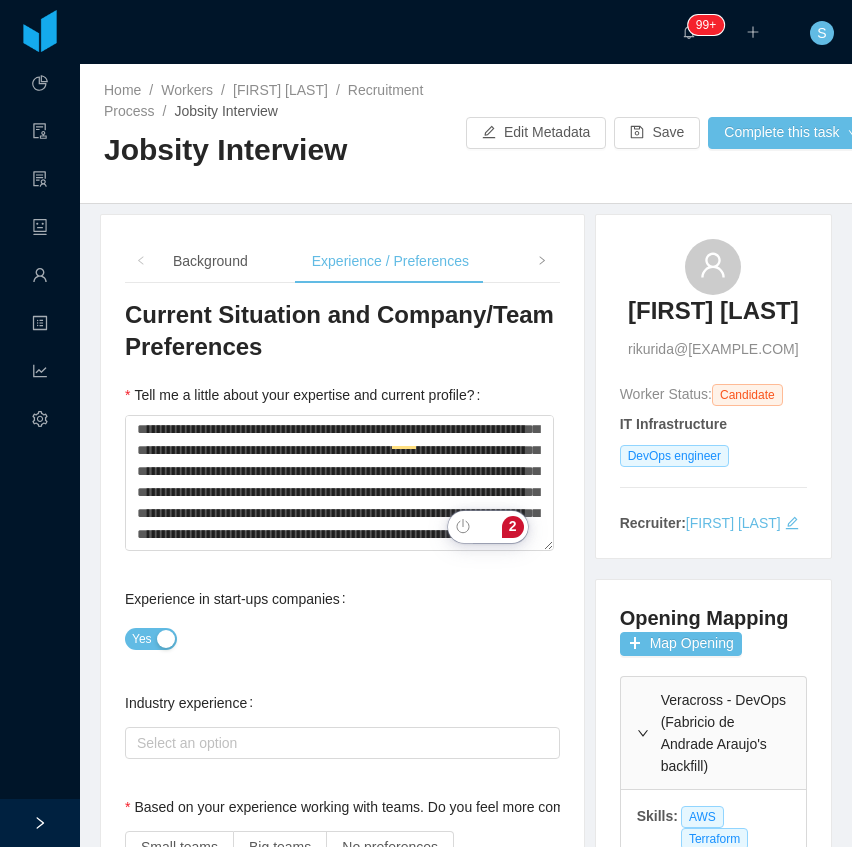 scroll, scrollTop: 162, scrollLeft: 0, axis: vertical 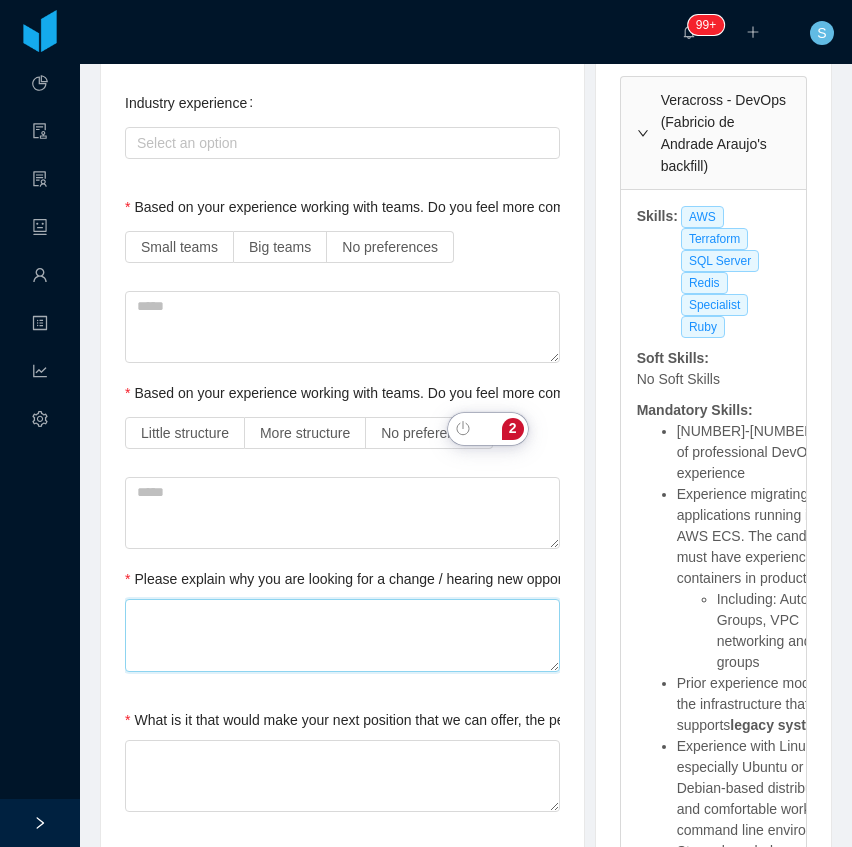 click on "Please explain why you are looking for a change / hearing new opportunities" at bounding box center [342, 635] 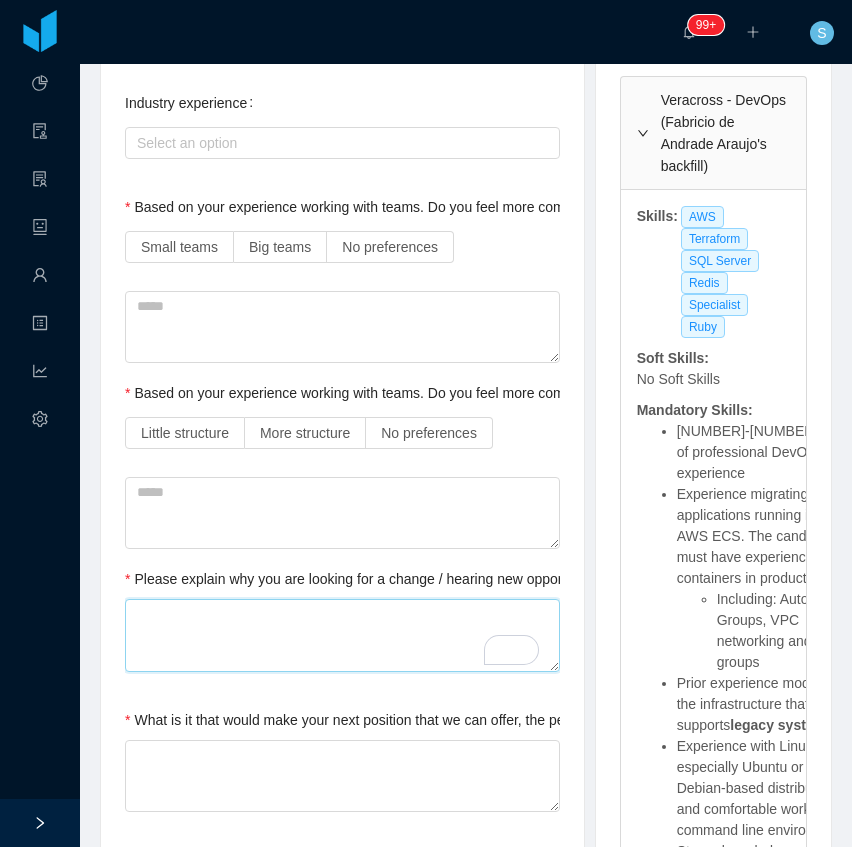 scroll, scrollTop: 162, scrollLeft: 0, axis: vertical 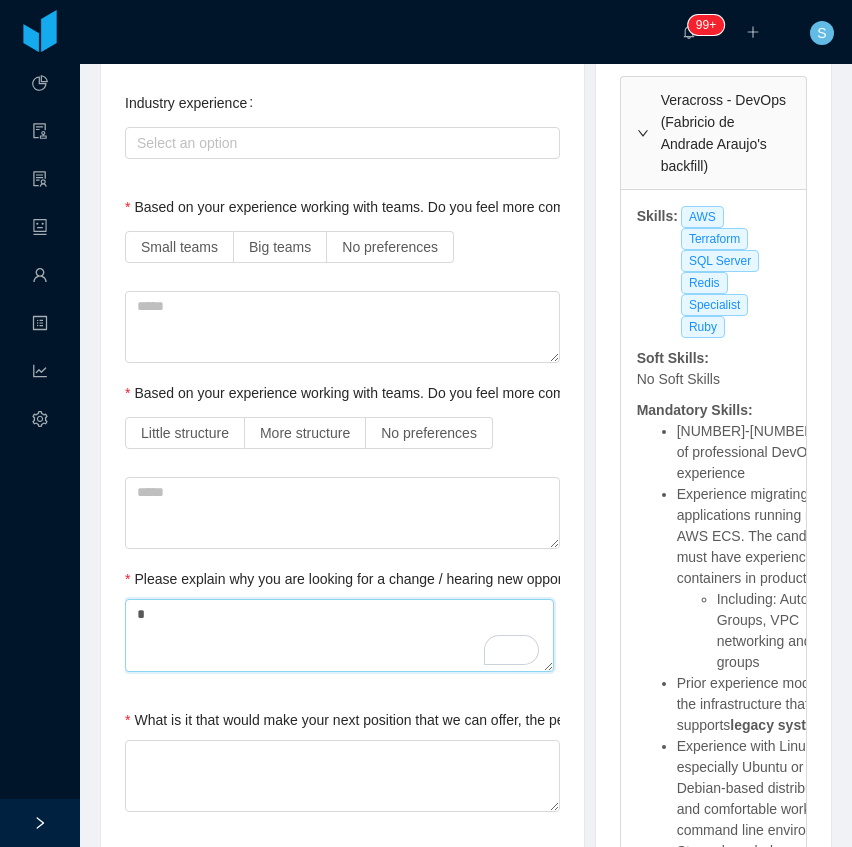 type 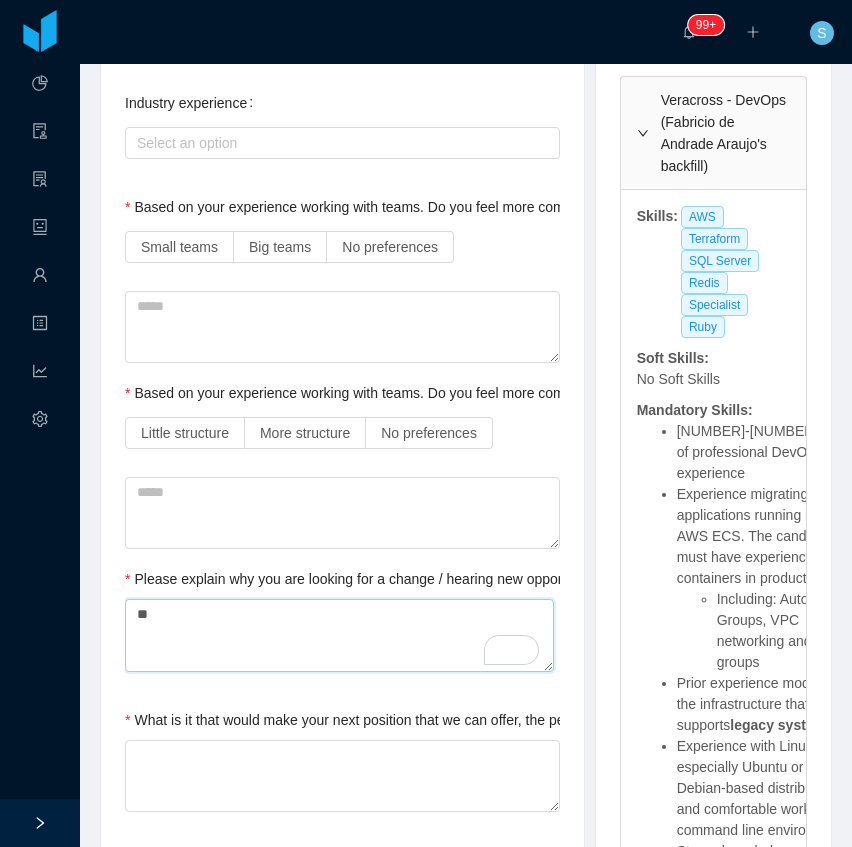 type 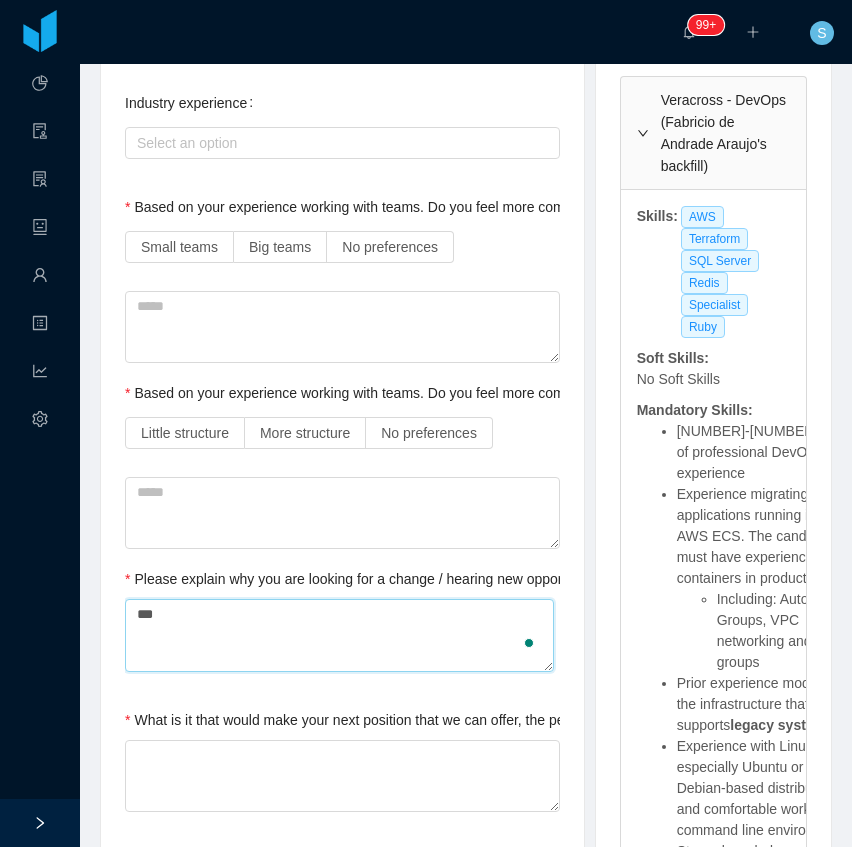 type 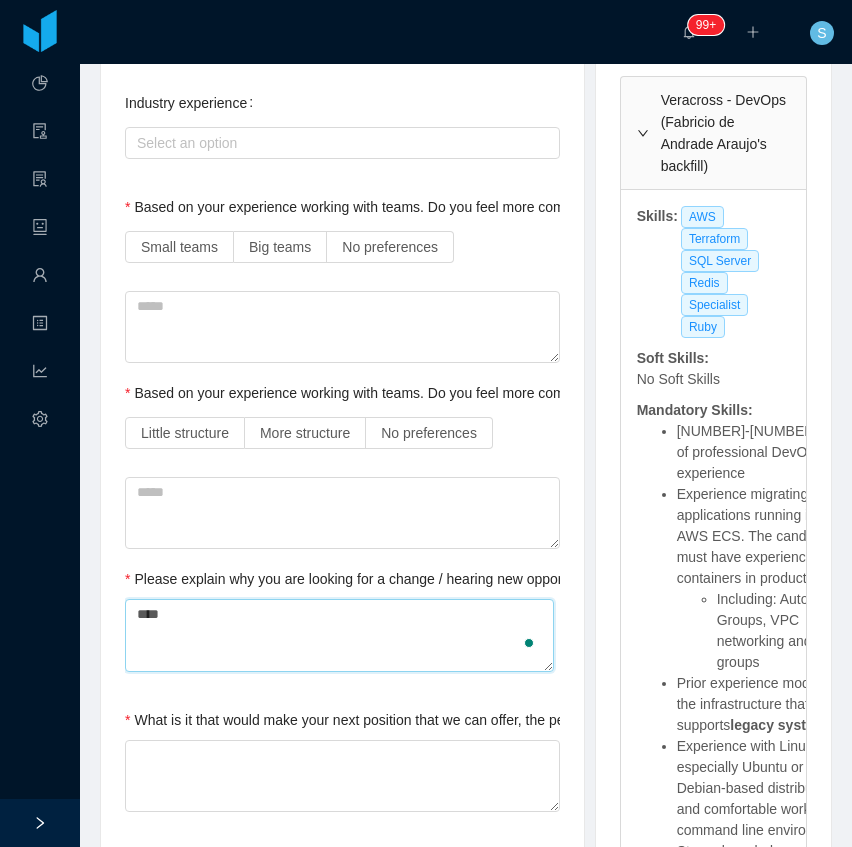 type 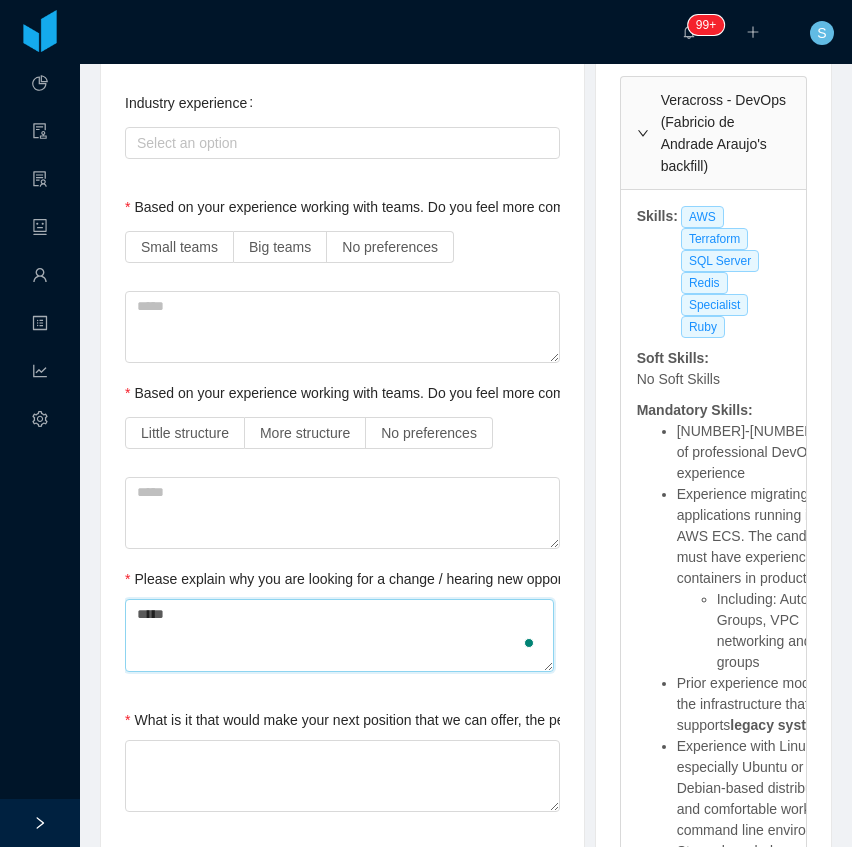 type 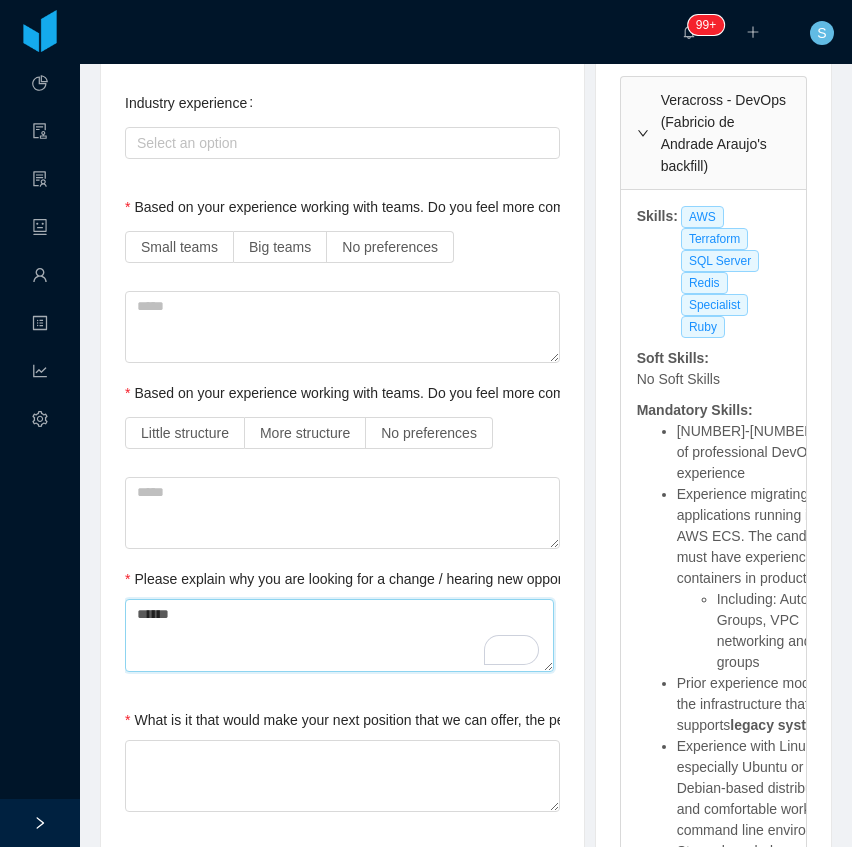 type 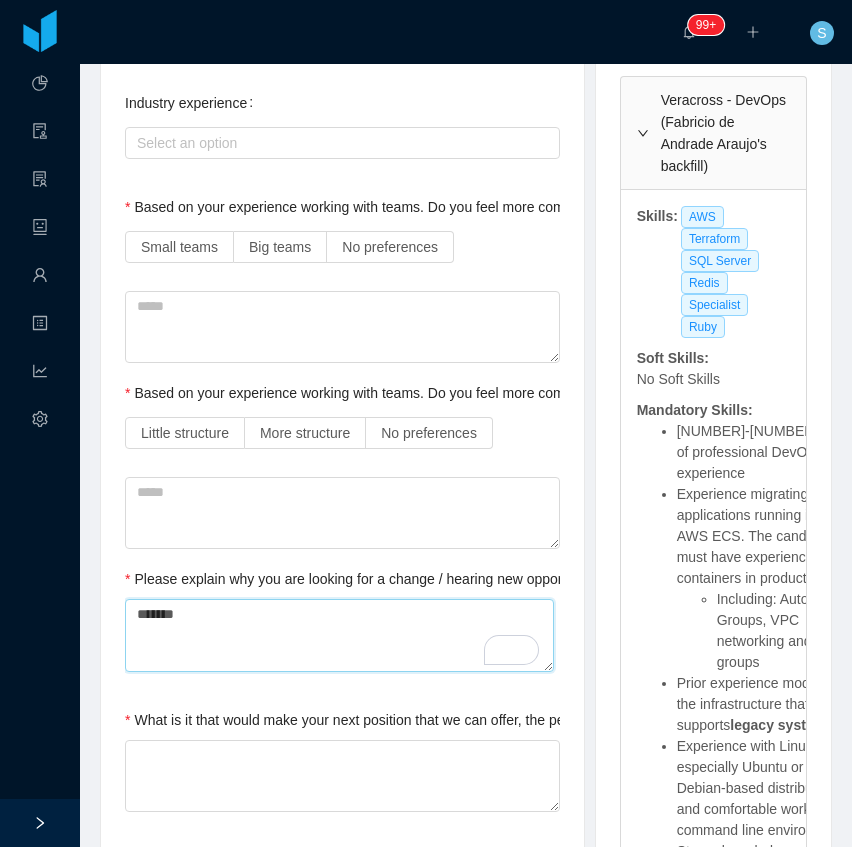 type 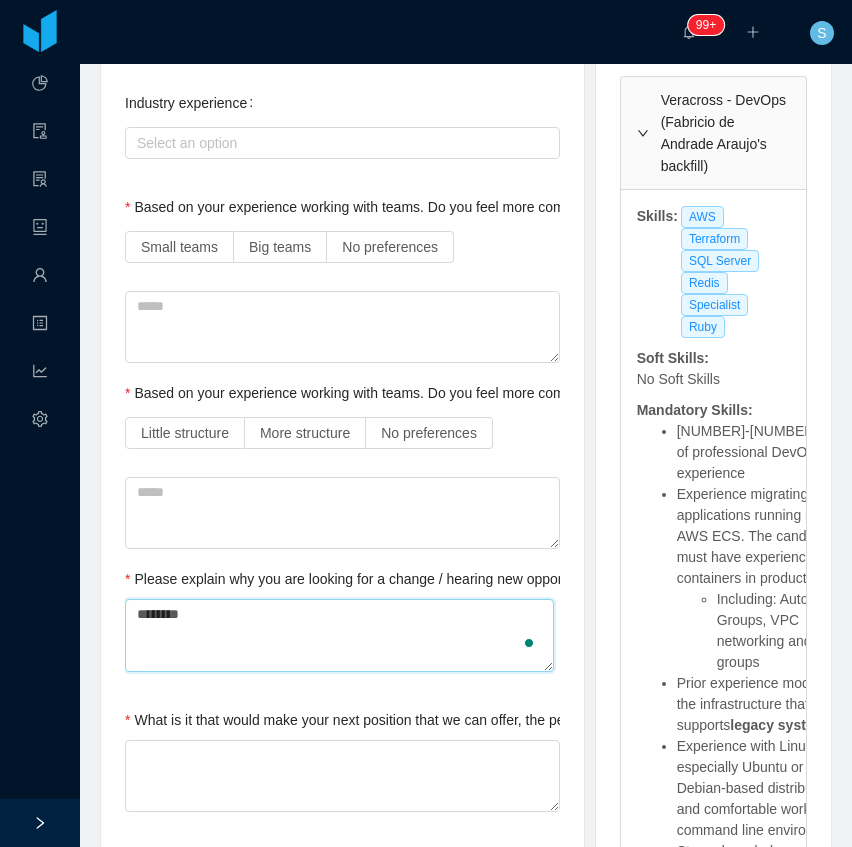 type 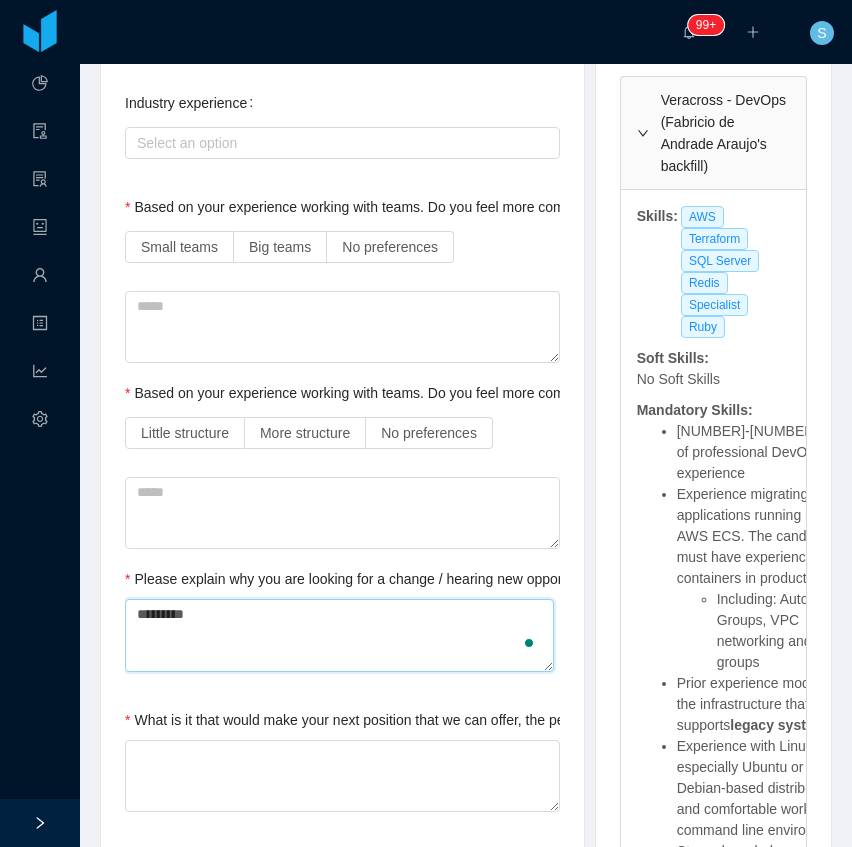 type 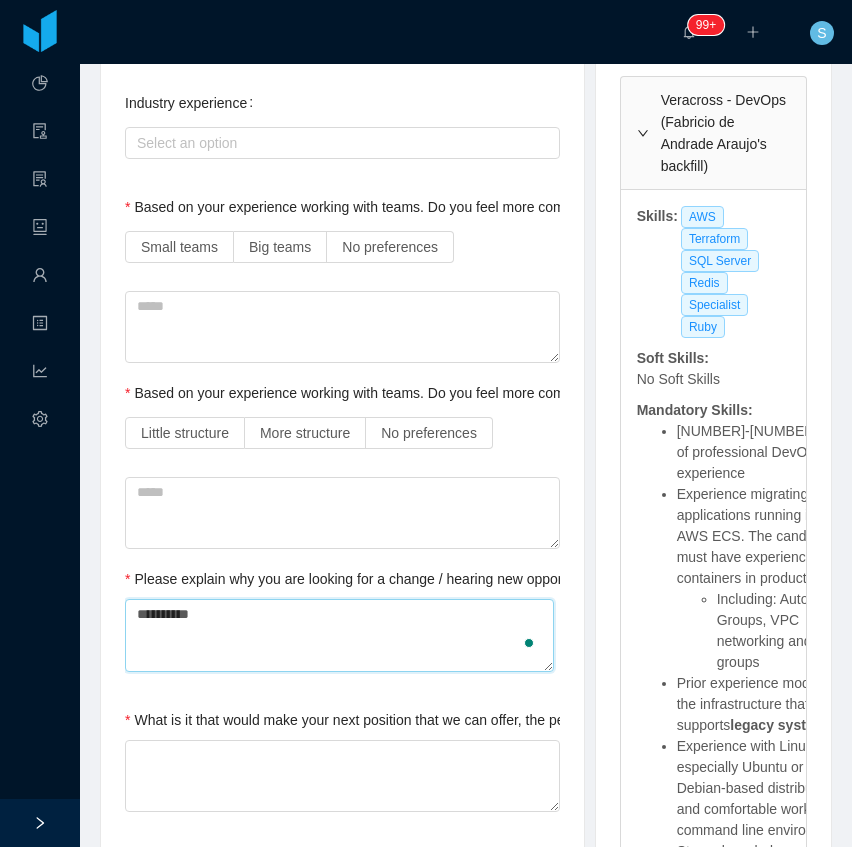 type 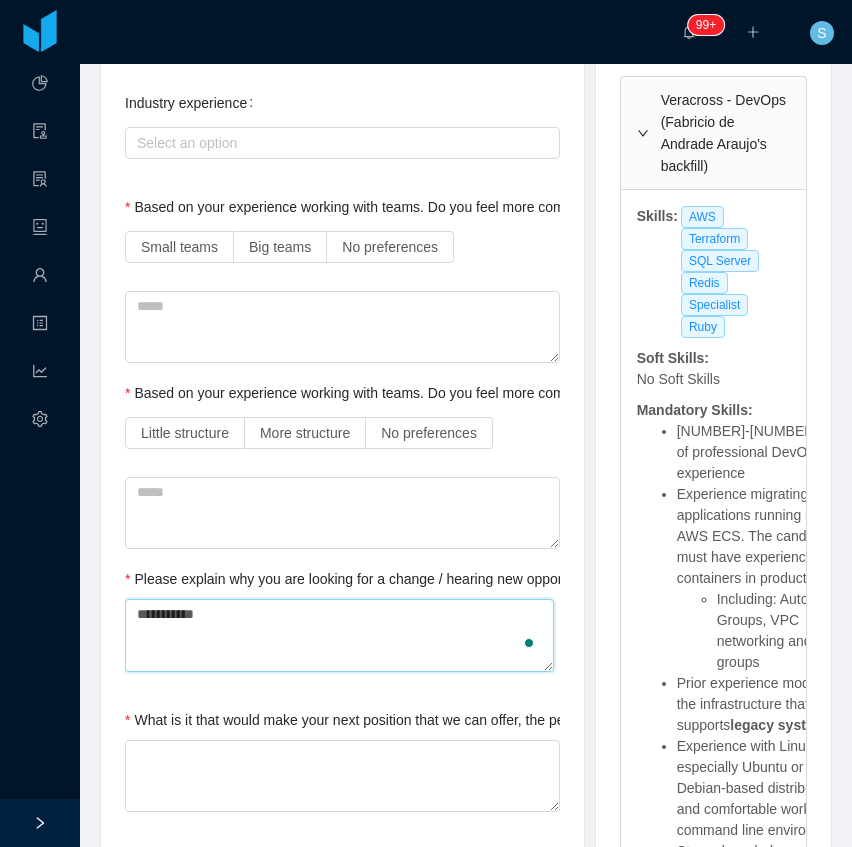 type 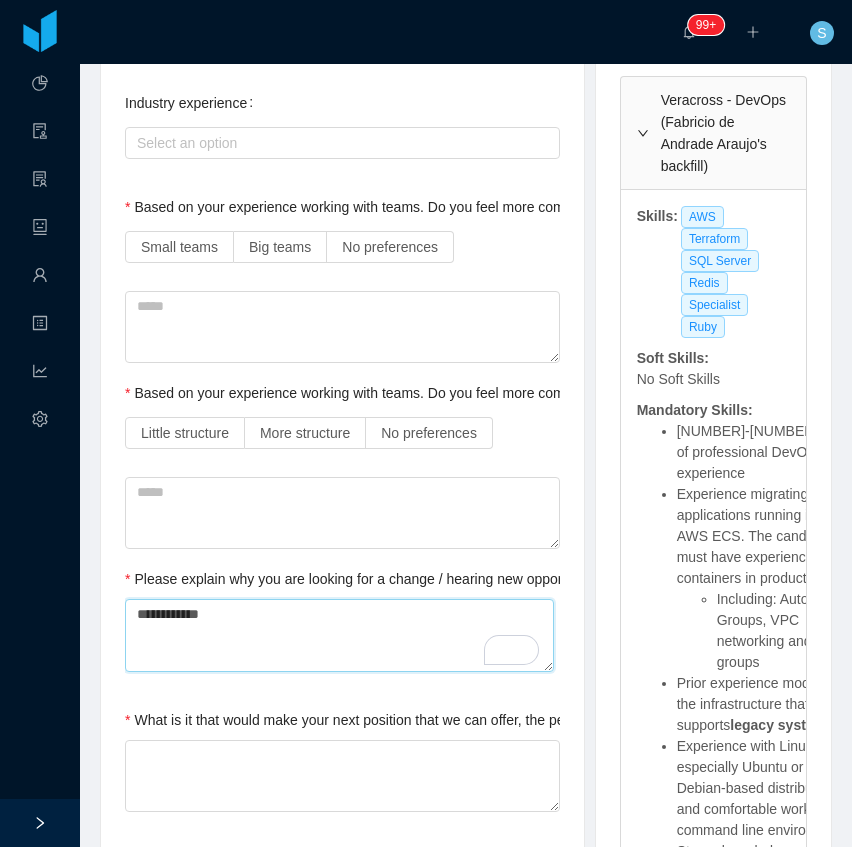 type 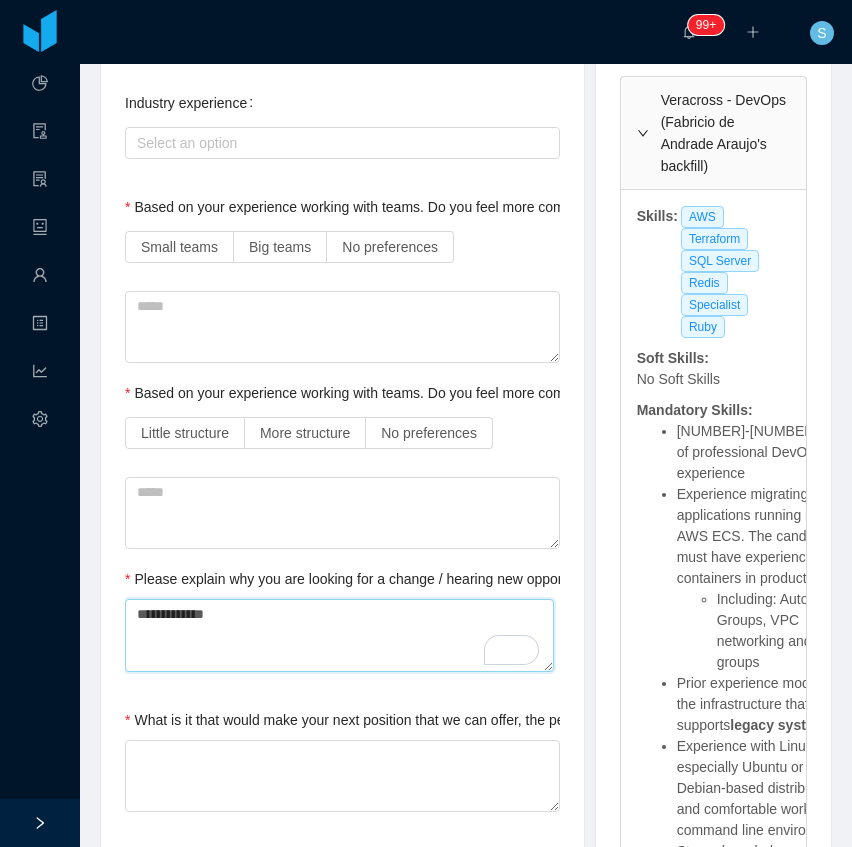 type 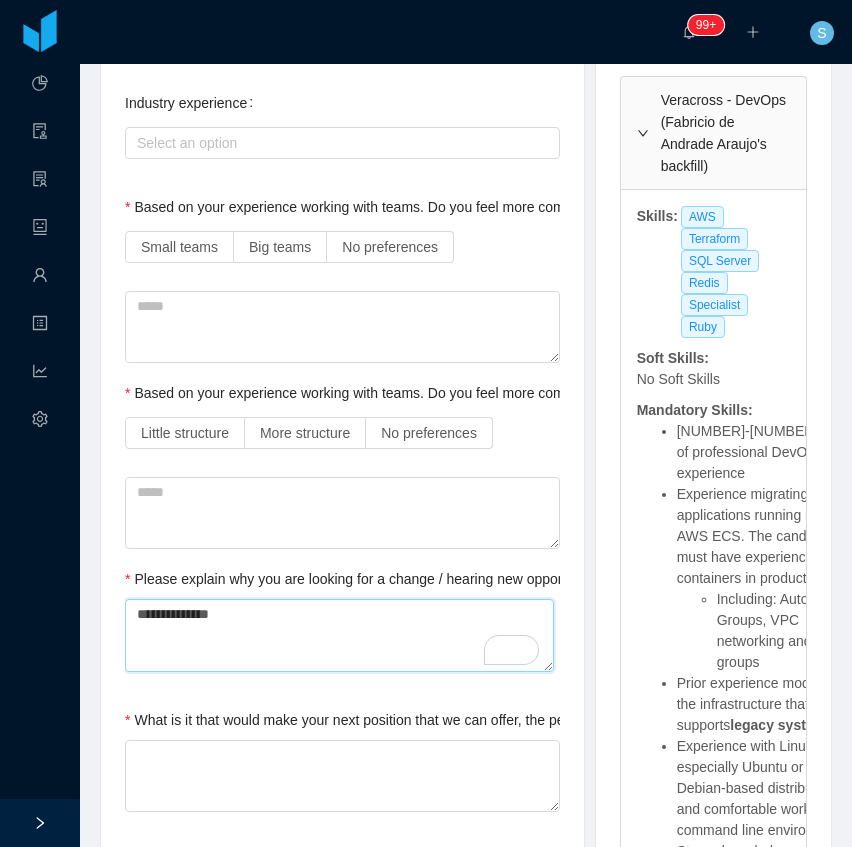 type on "**********" 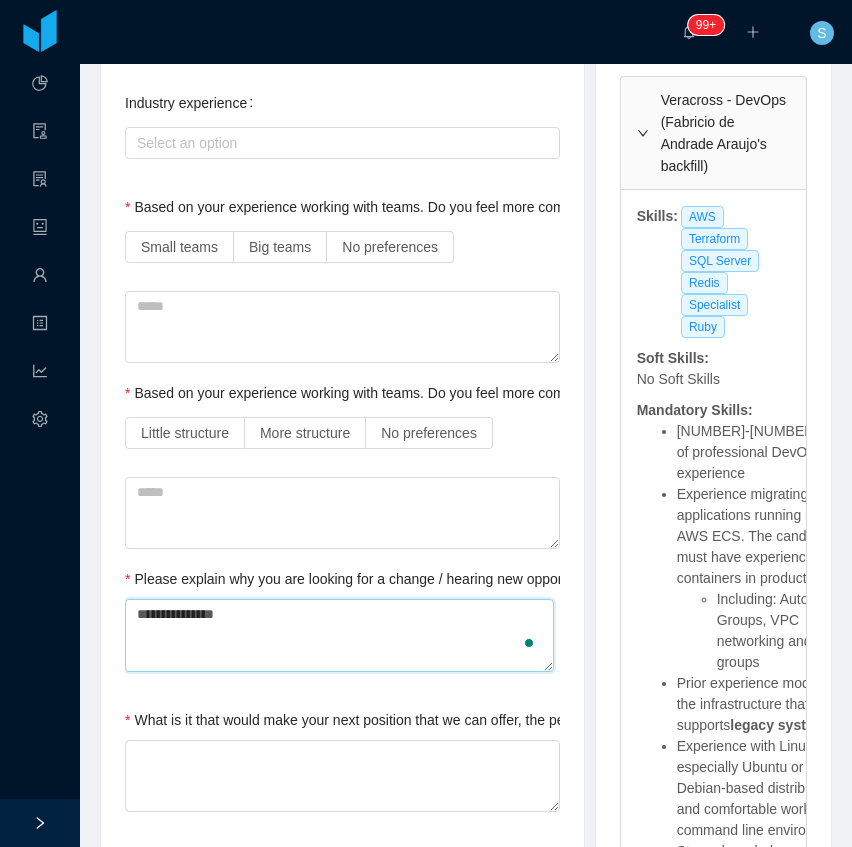 type 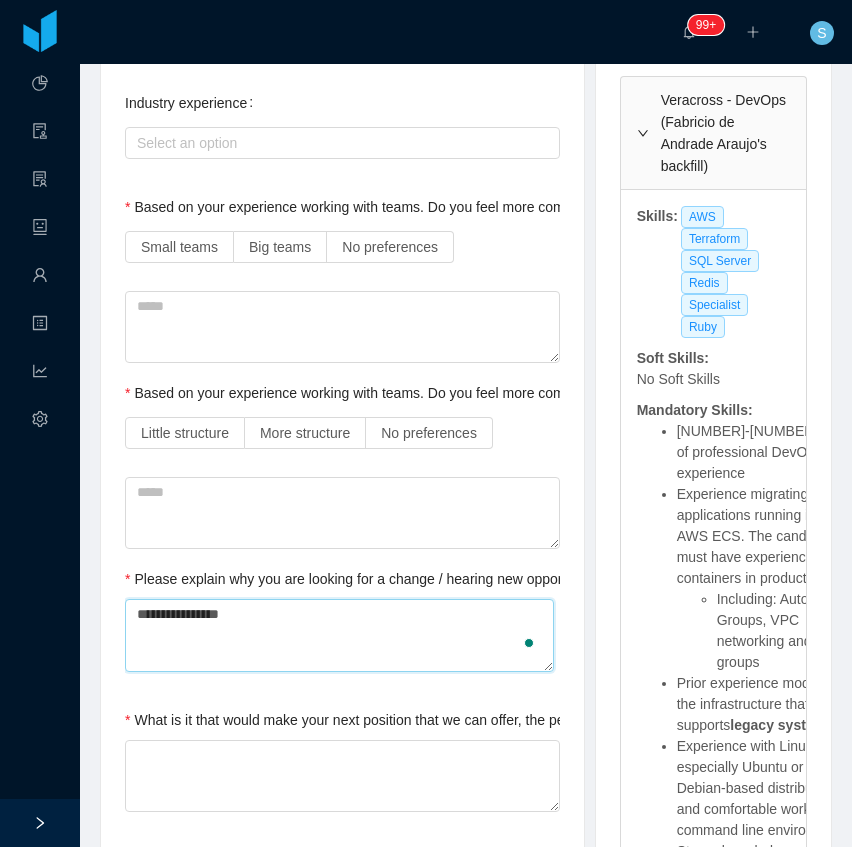 type 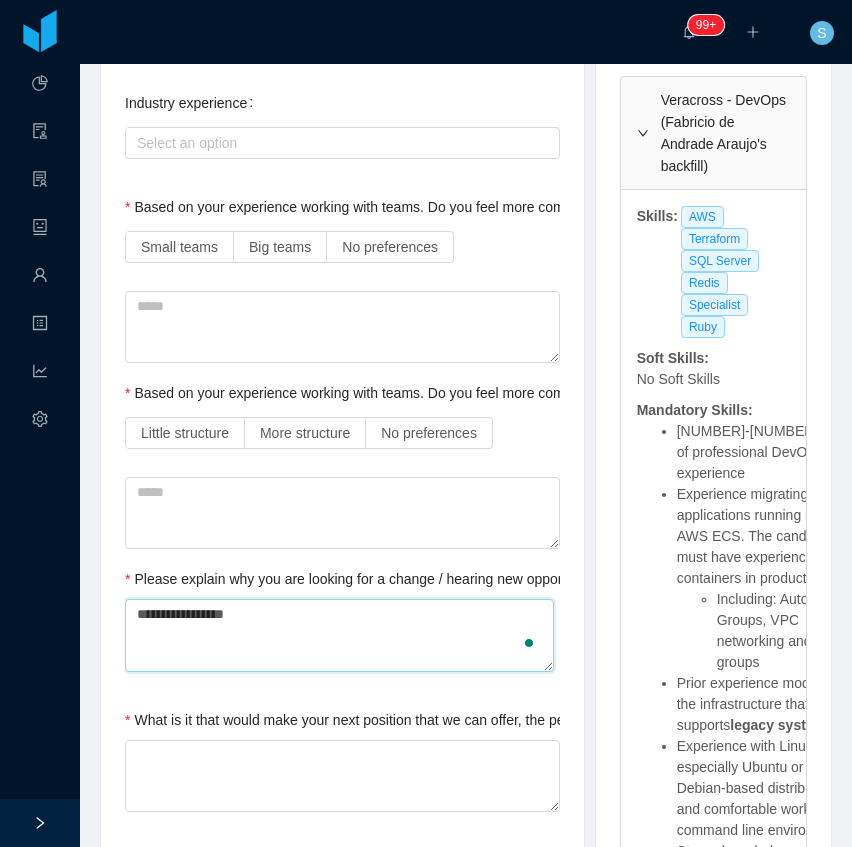 type 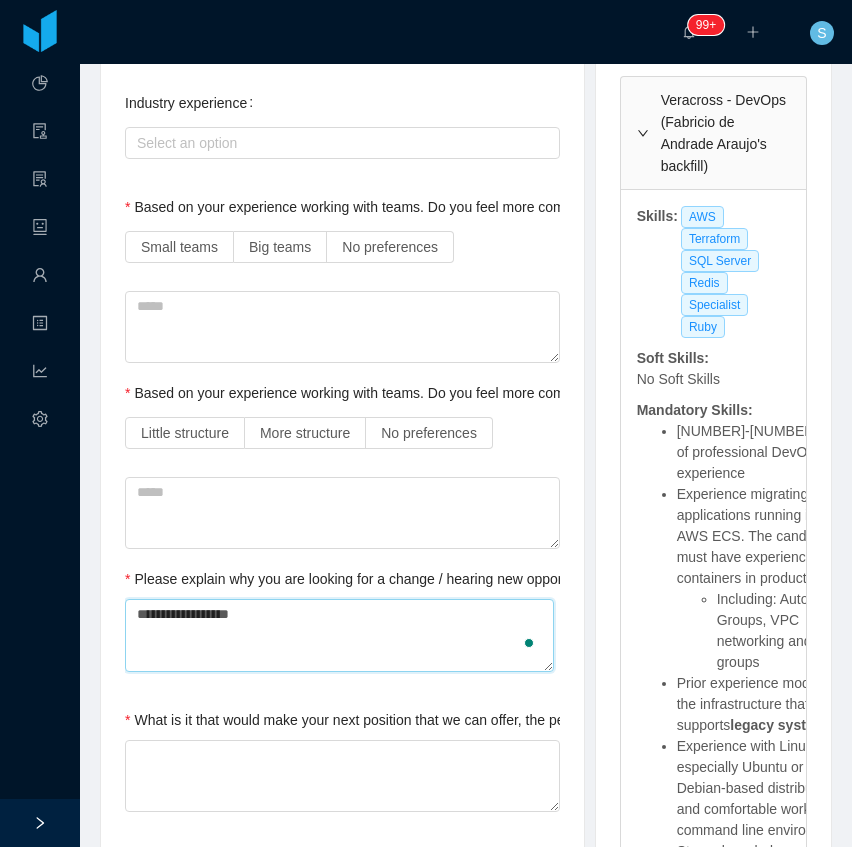 type 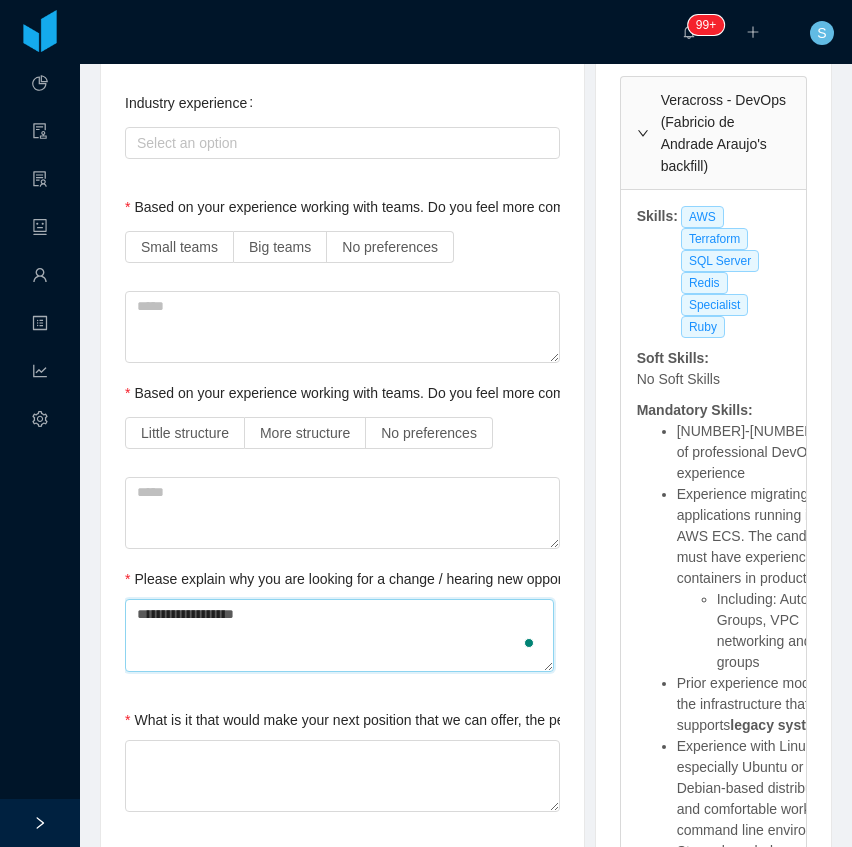 type 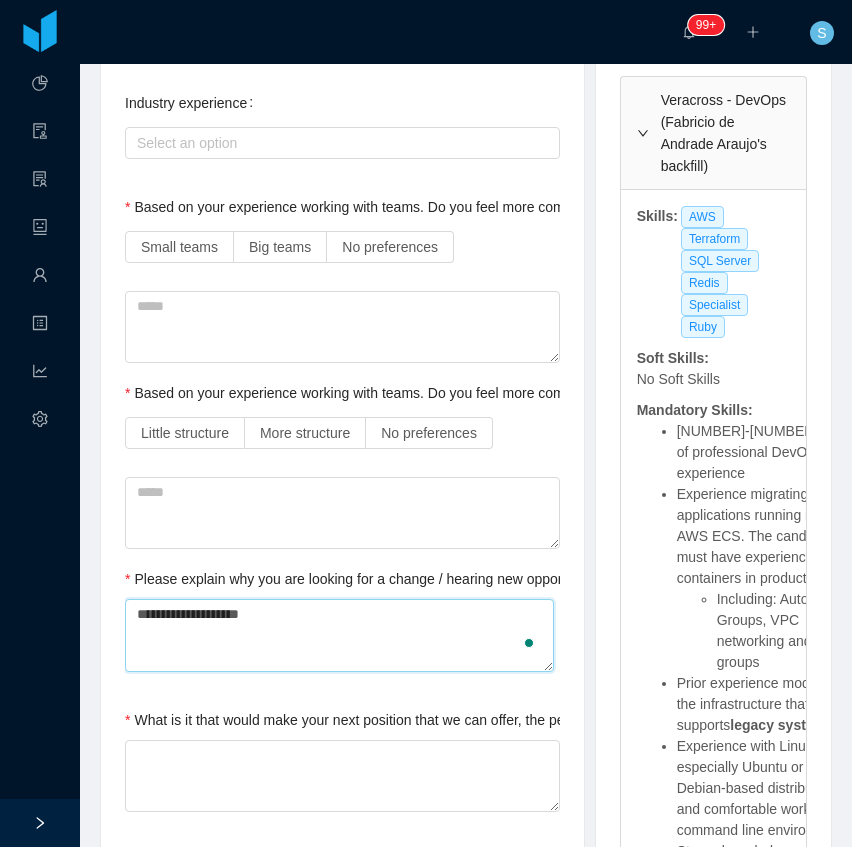 type 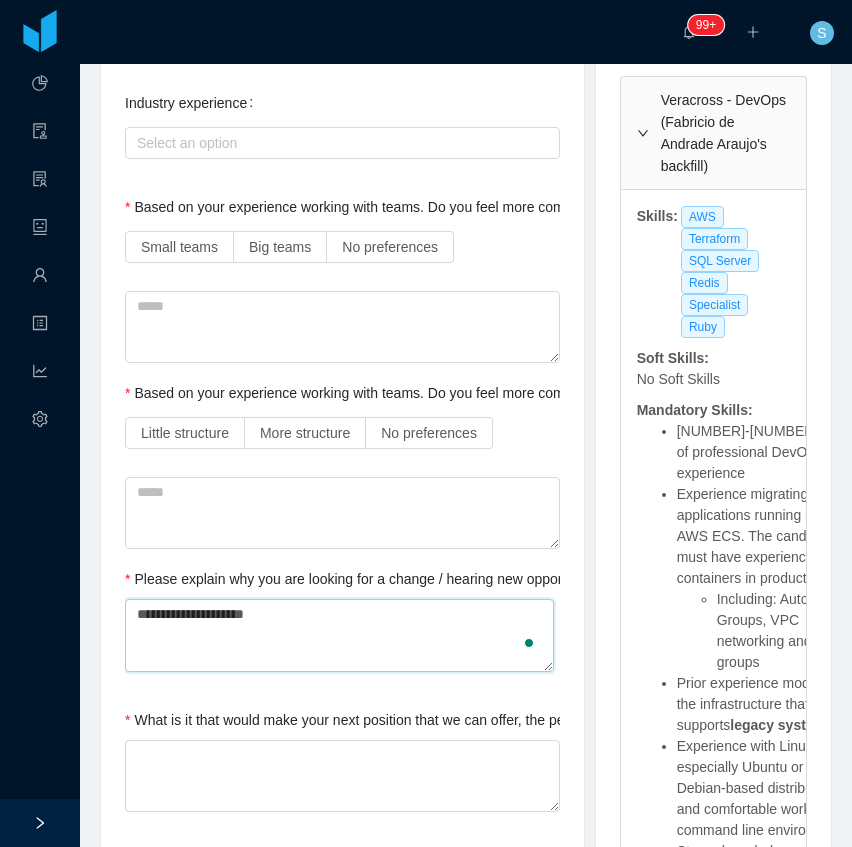 type 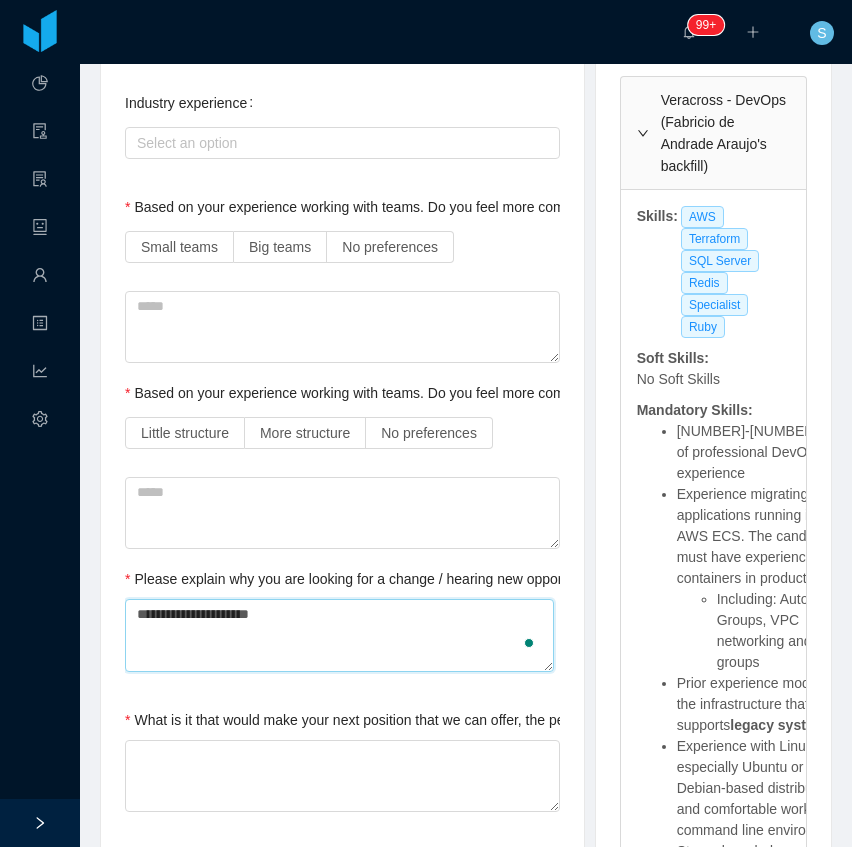 type 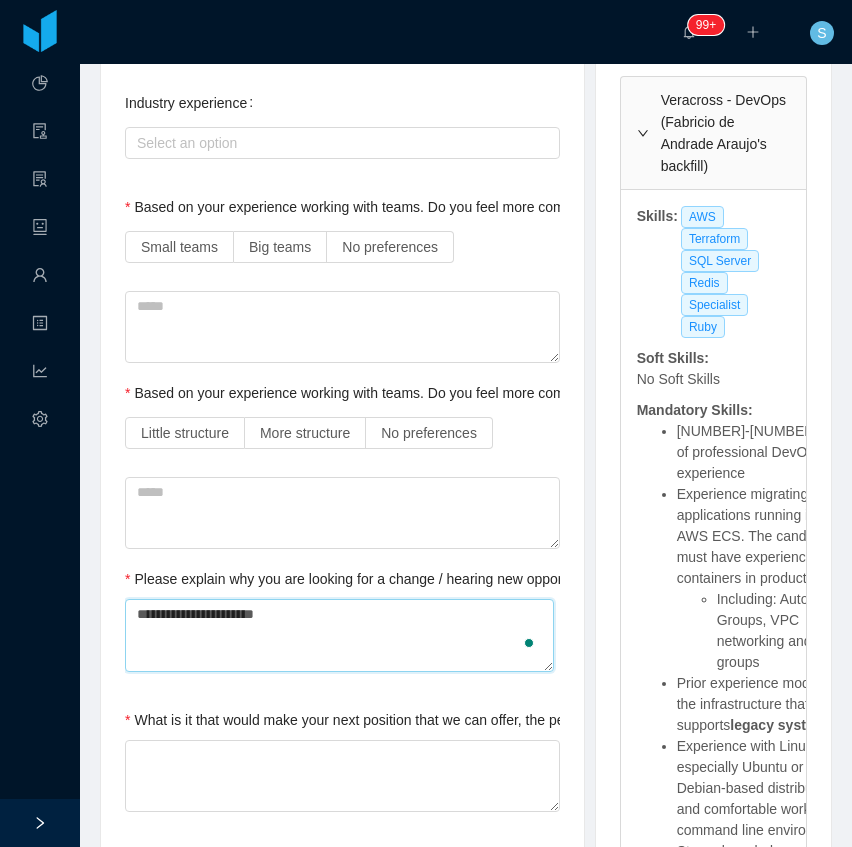 type 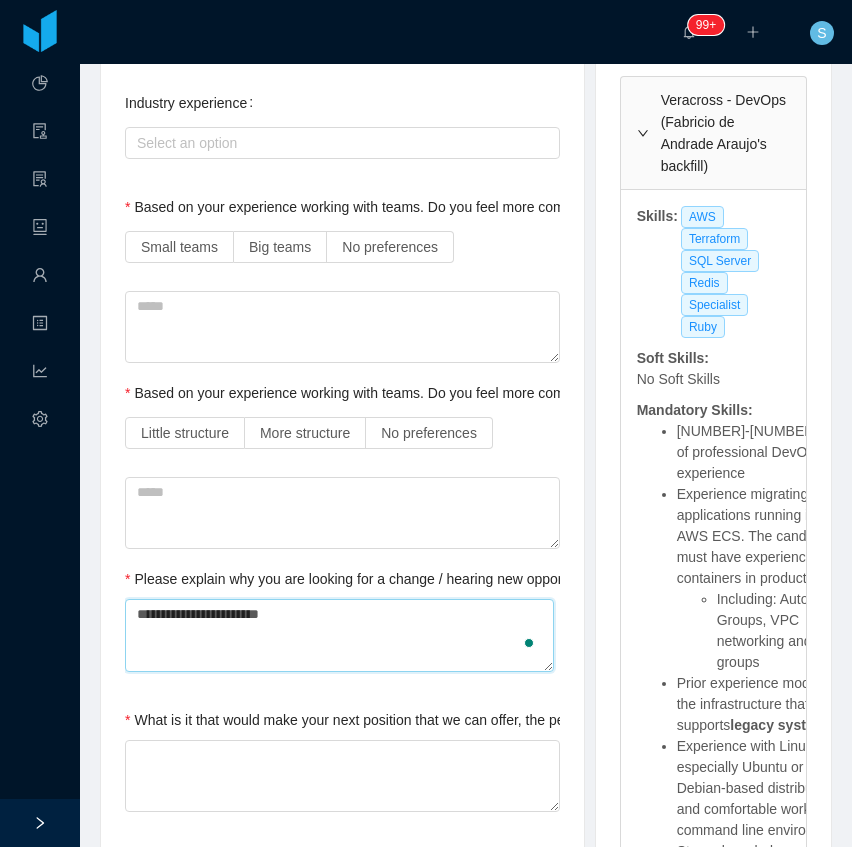type 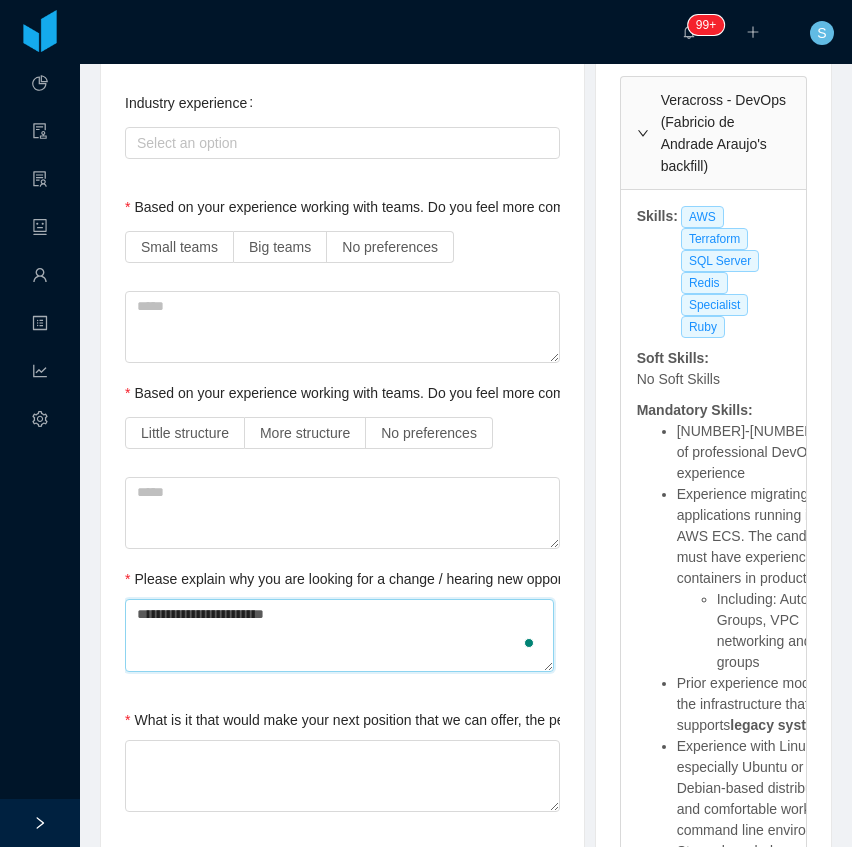 type 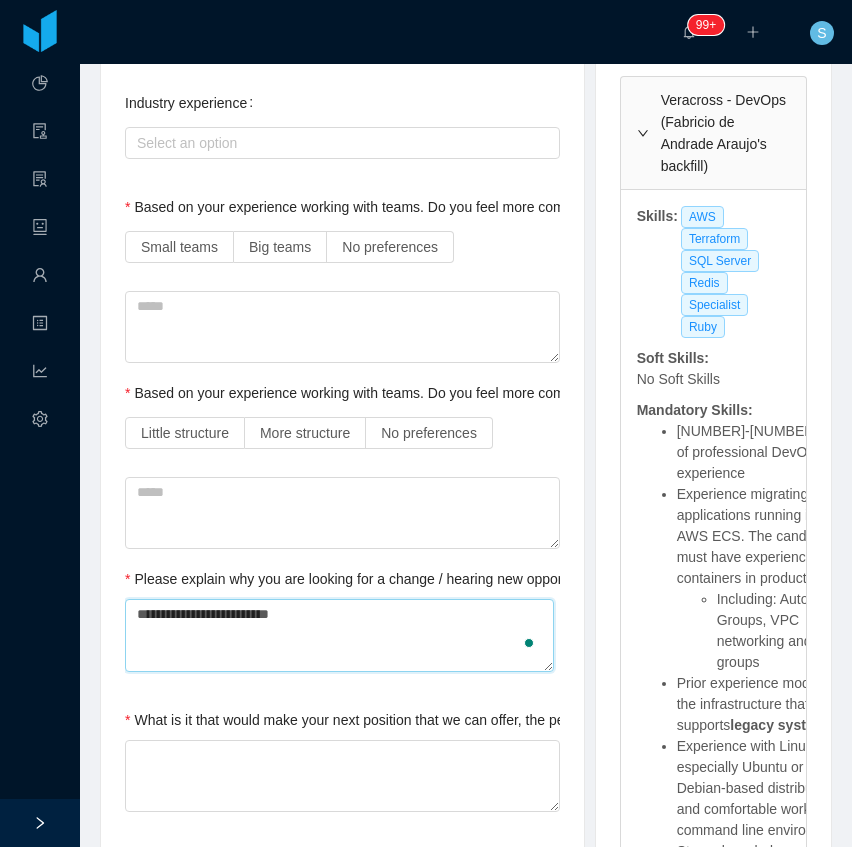 type 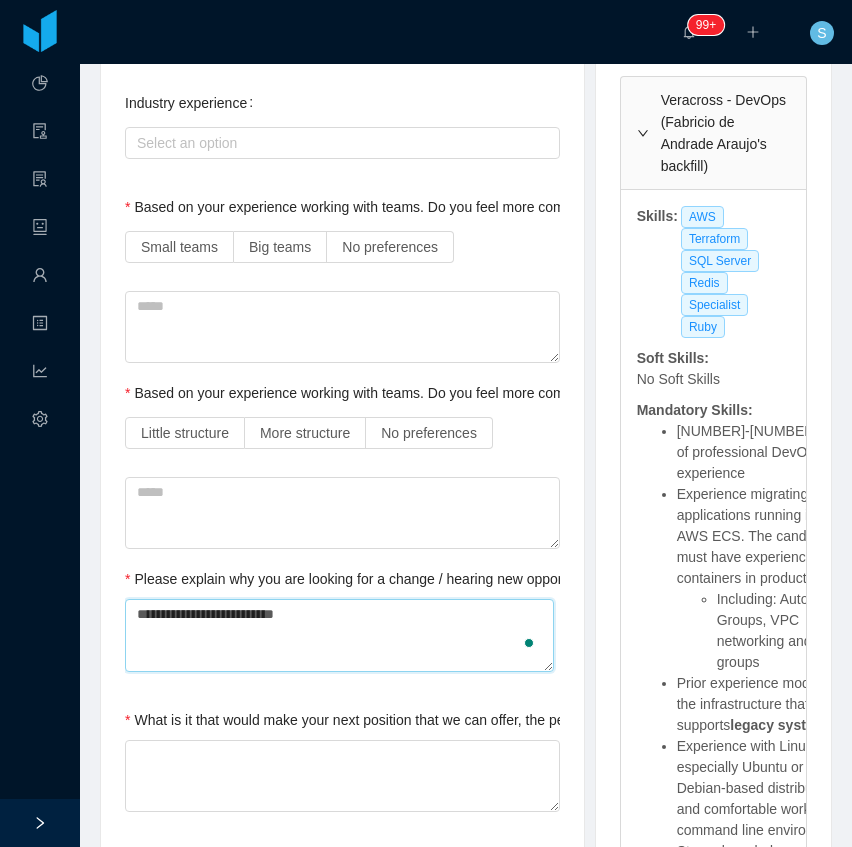 type 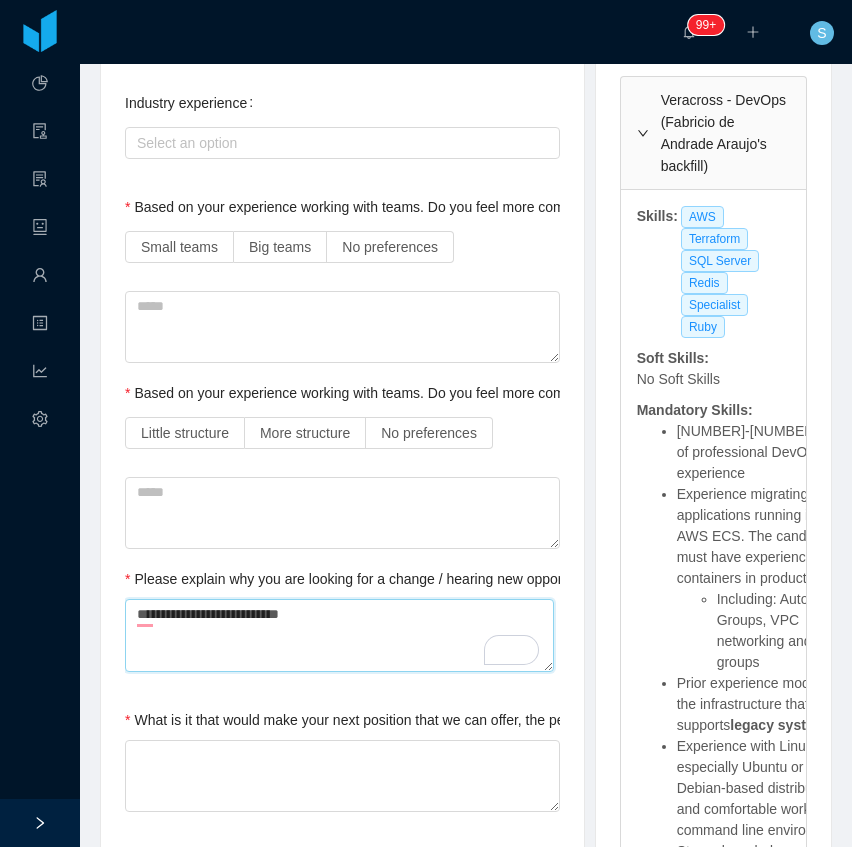 type 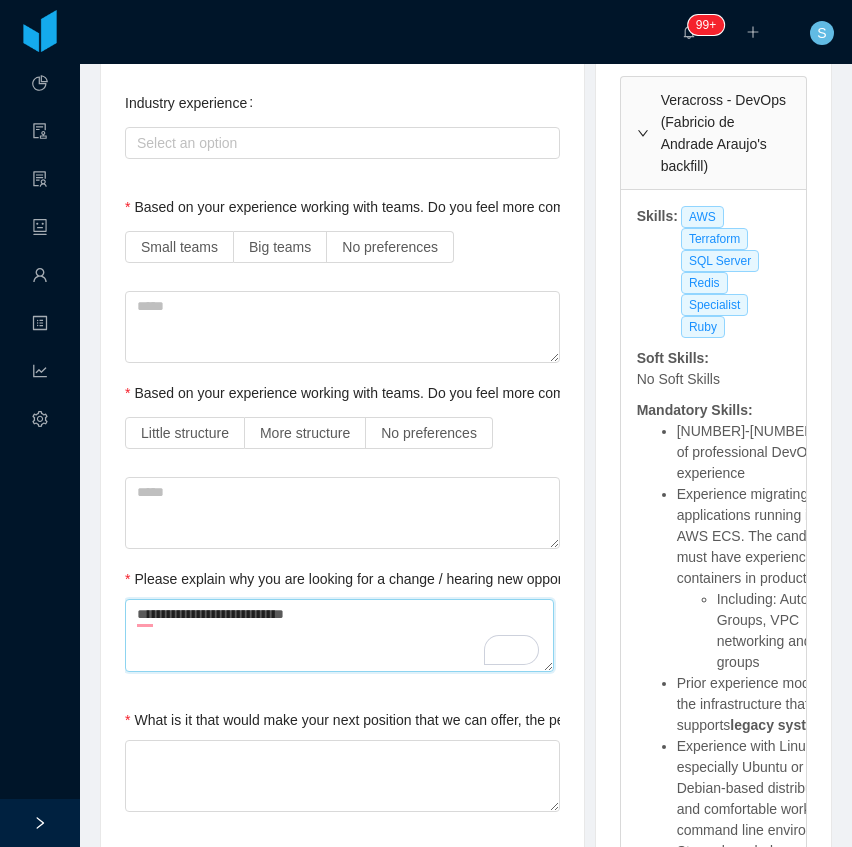 type 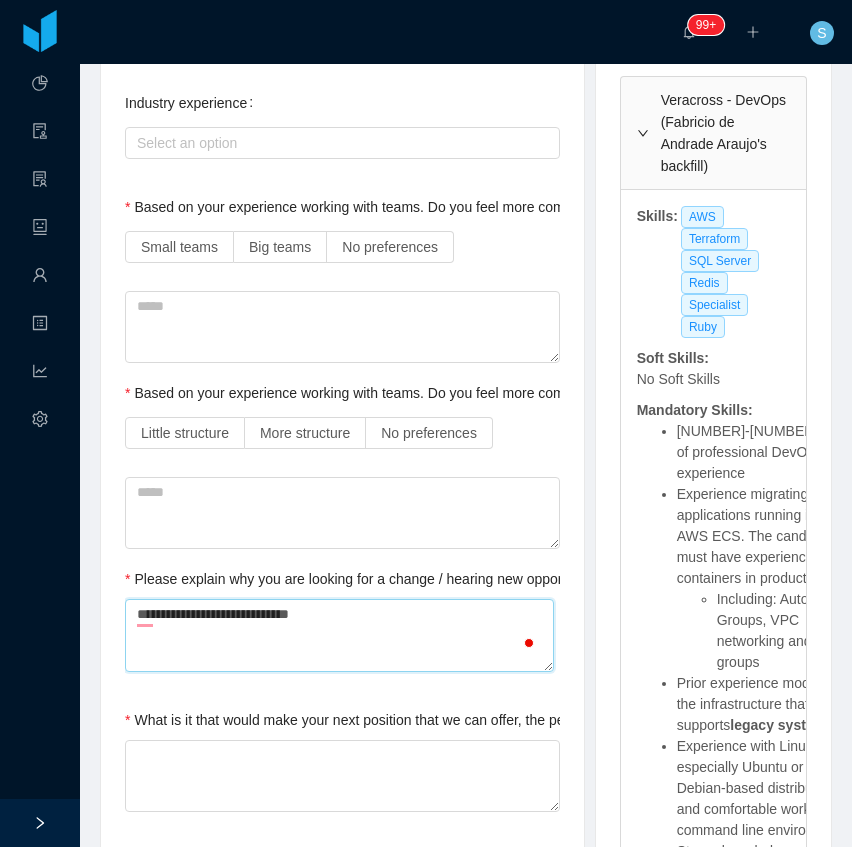 type 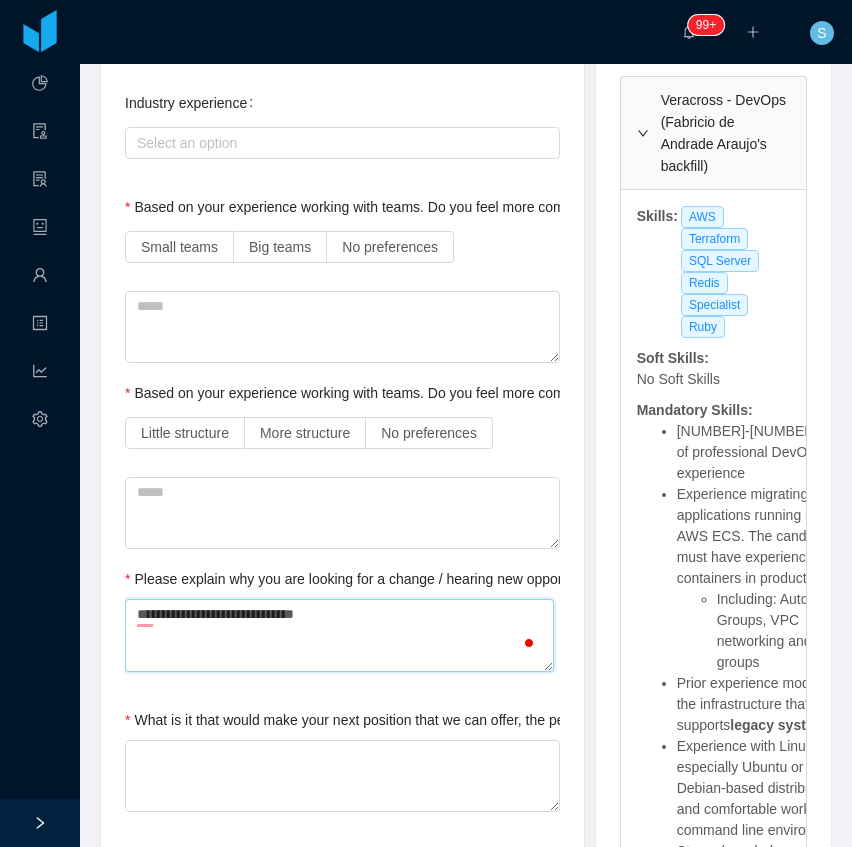 type 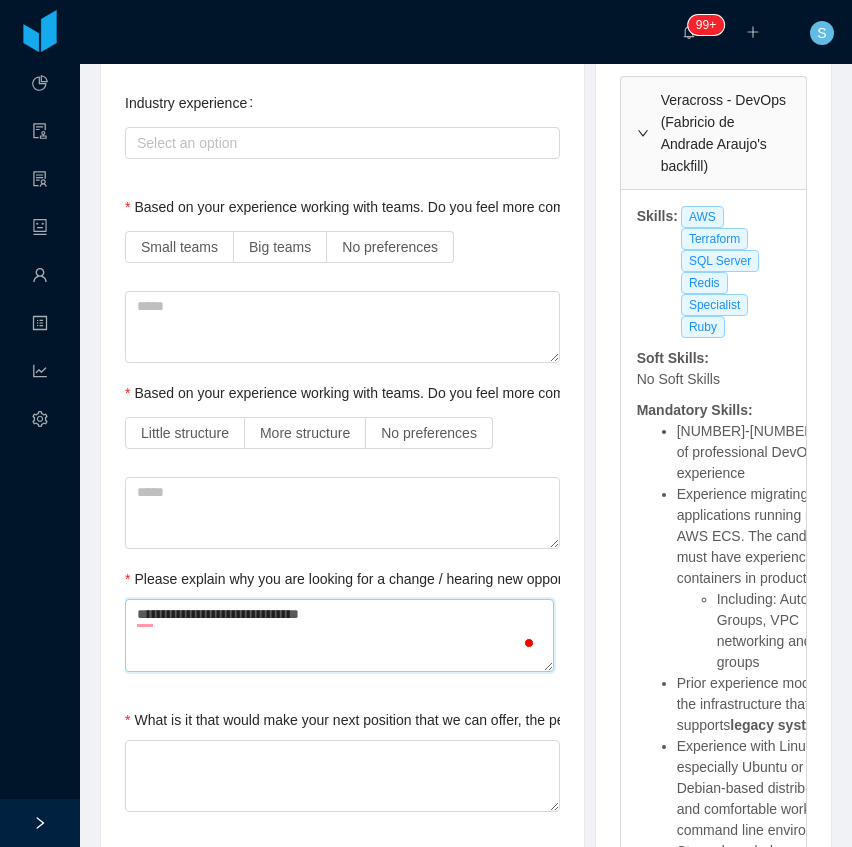 type 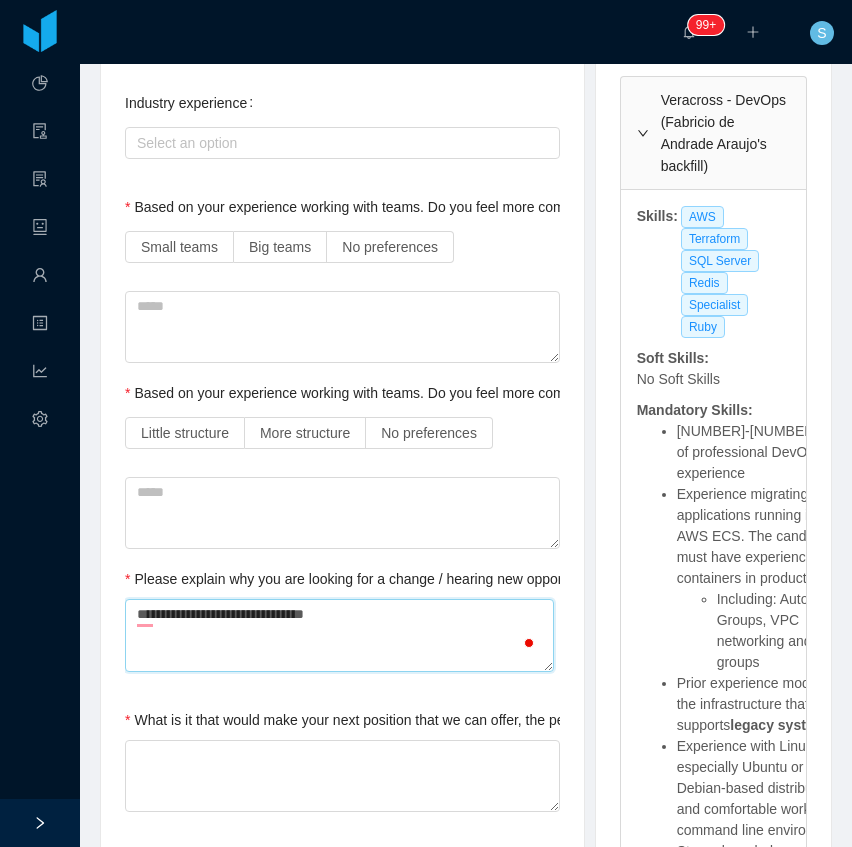 type 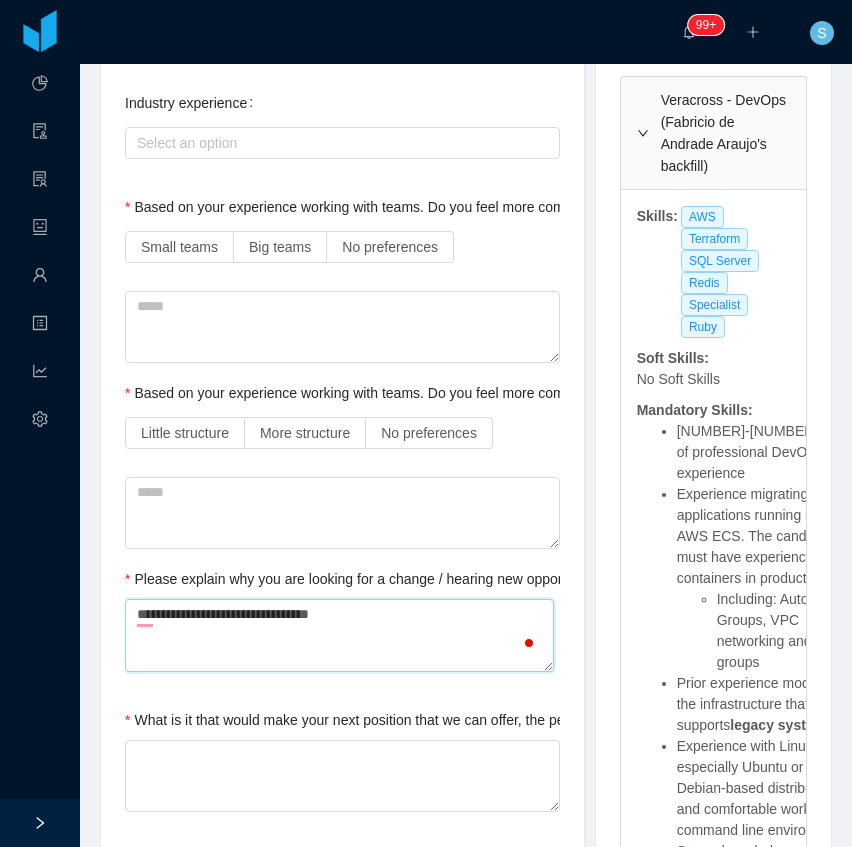 type 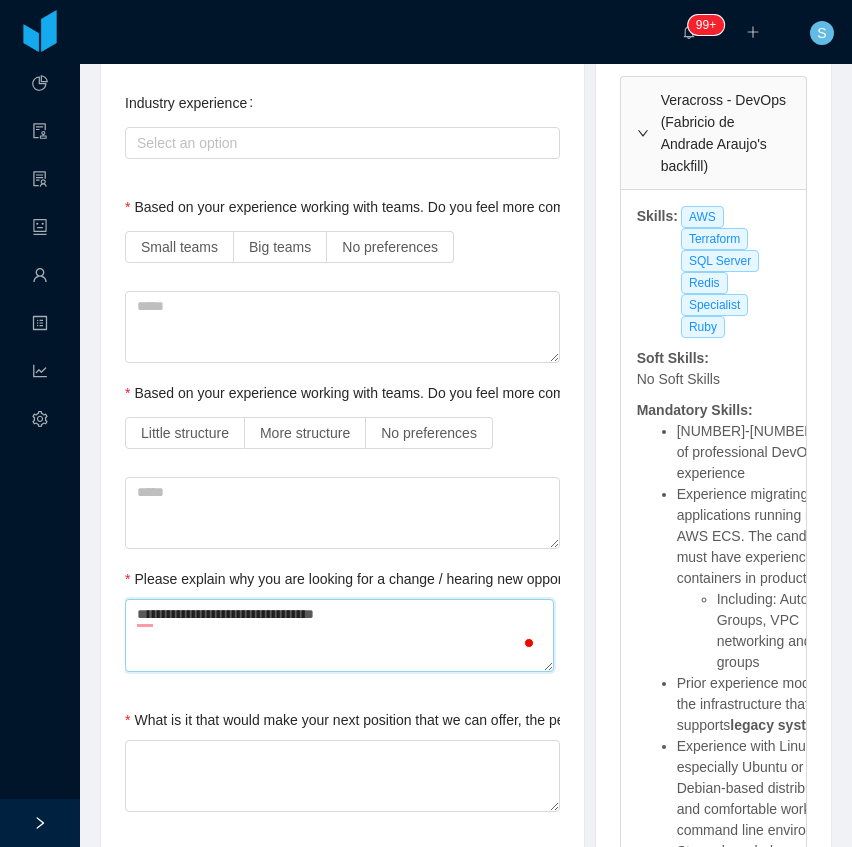 type 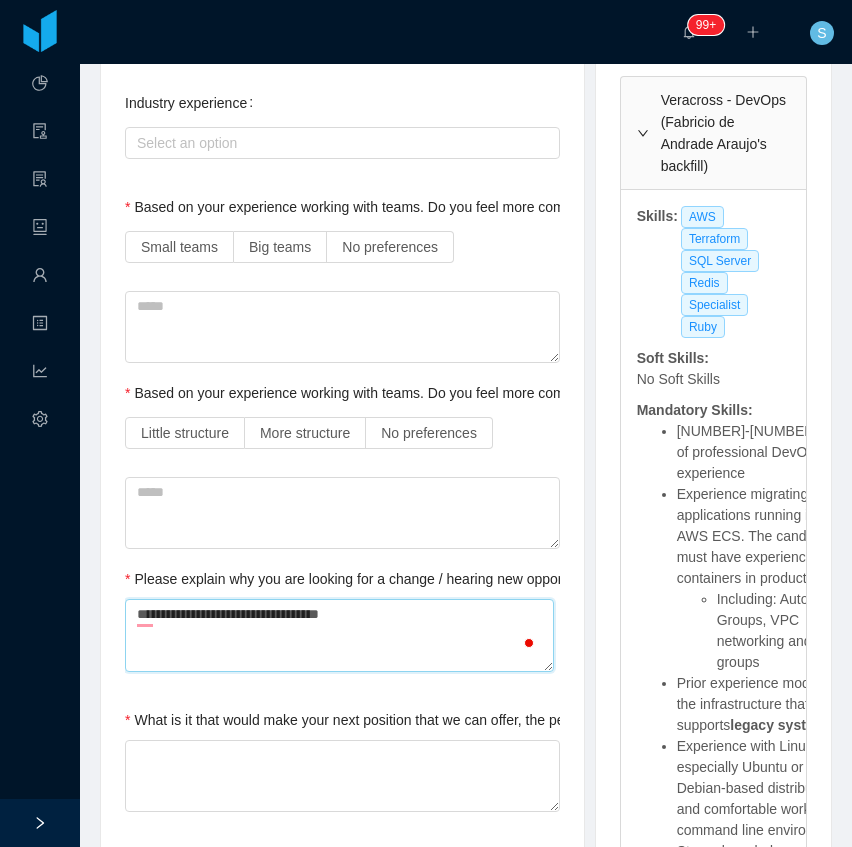 type 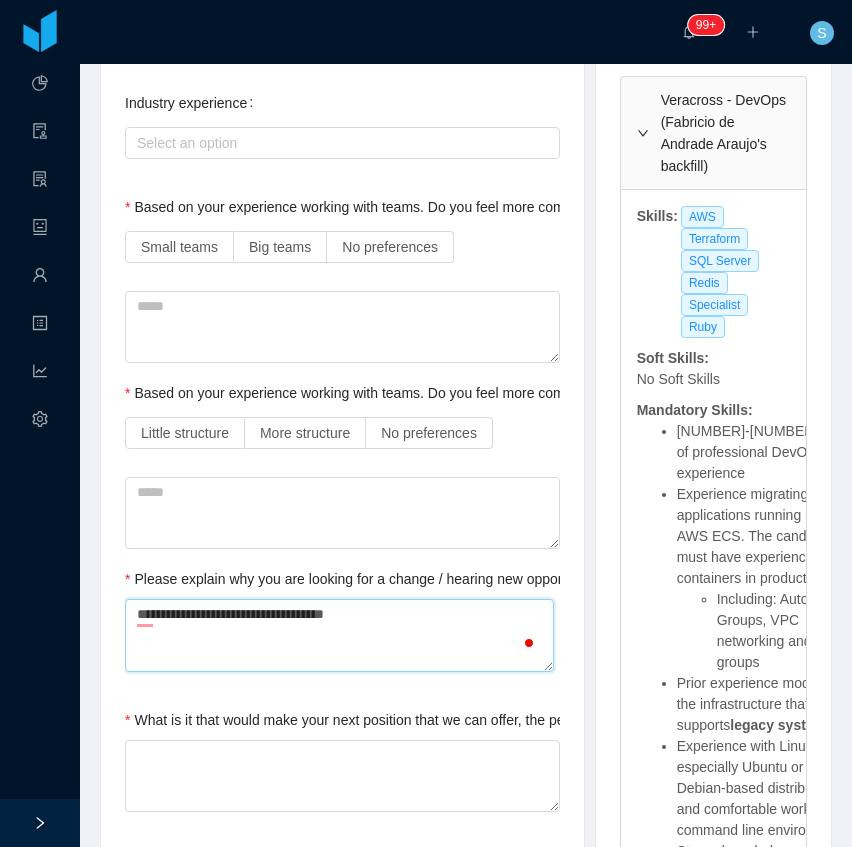 type 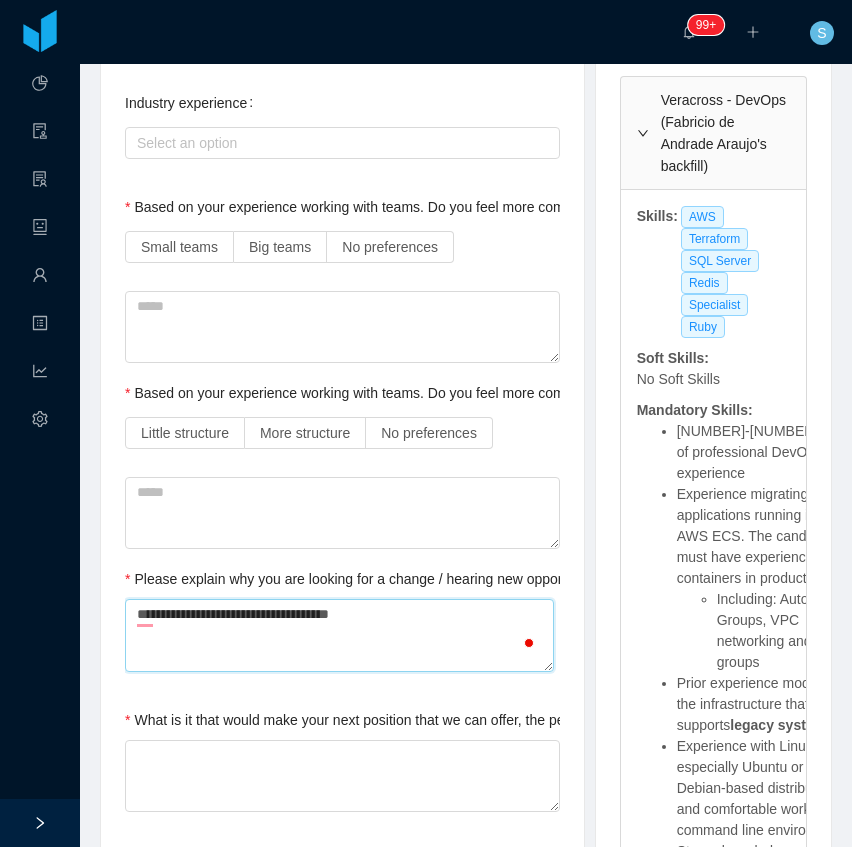 type 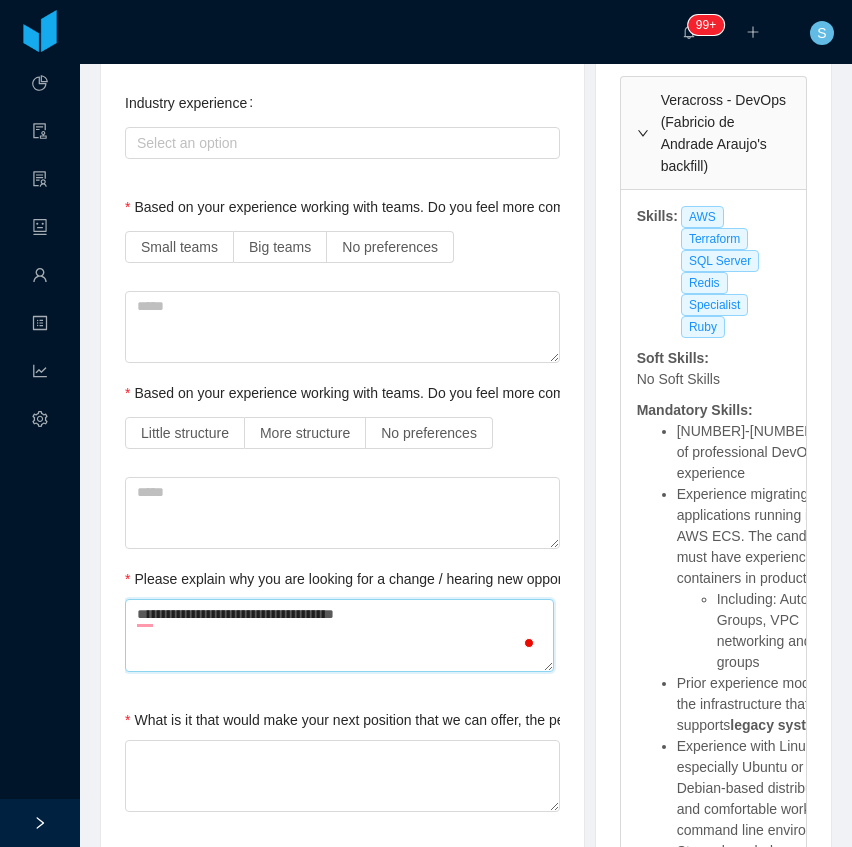 type 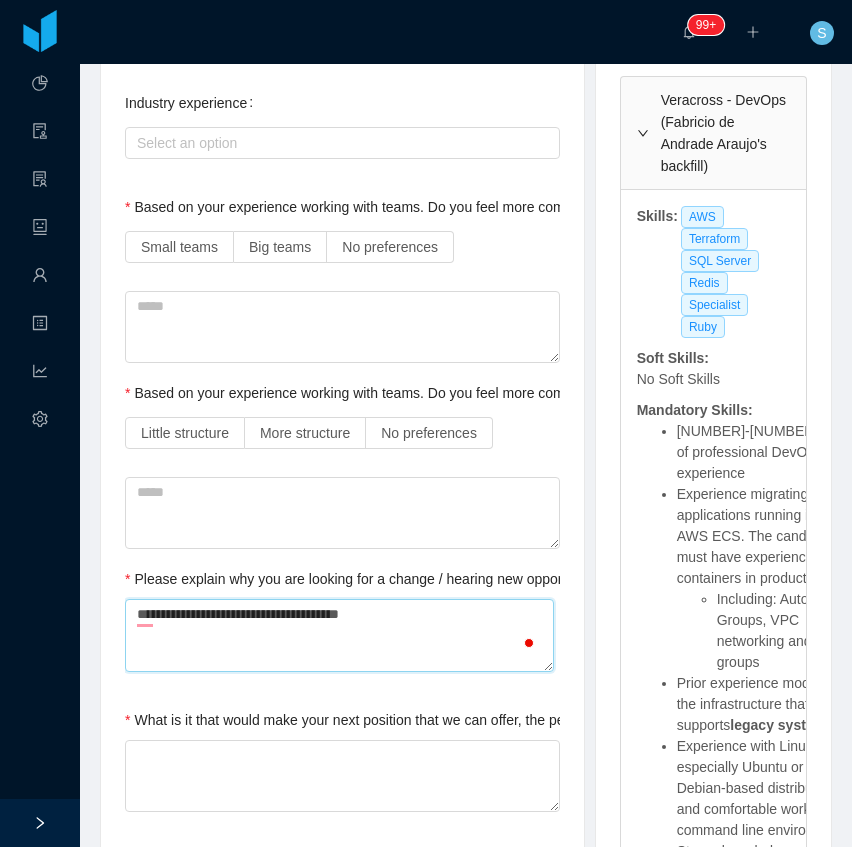 type 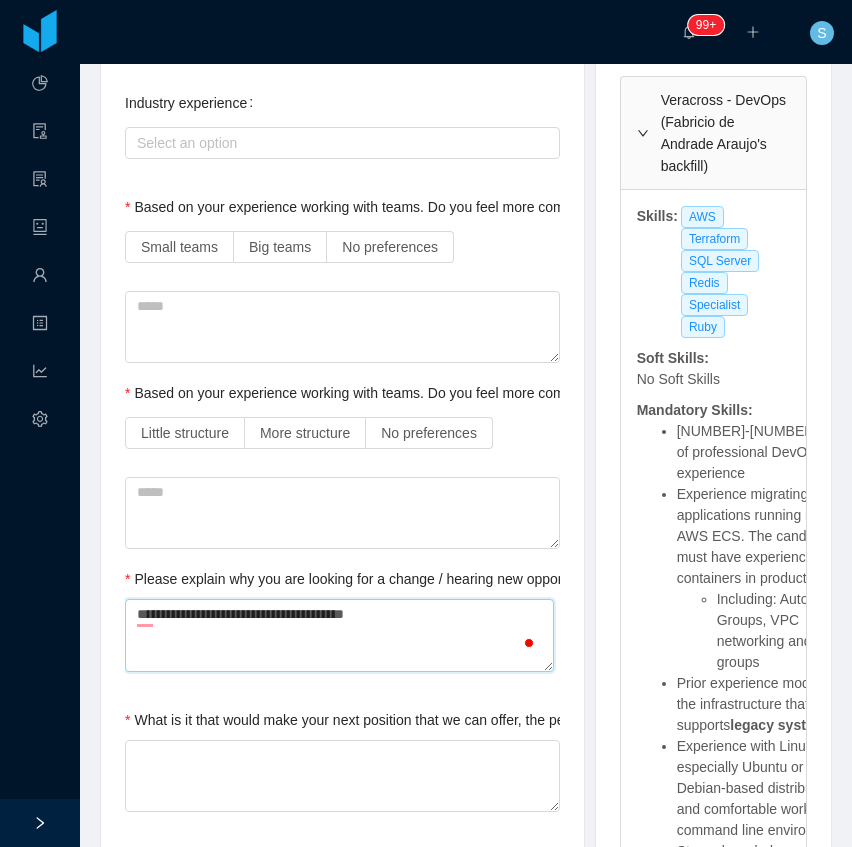 type 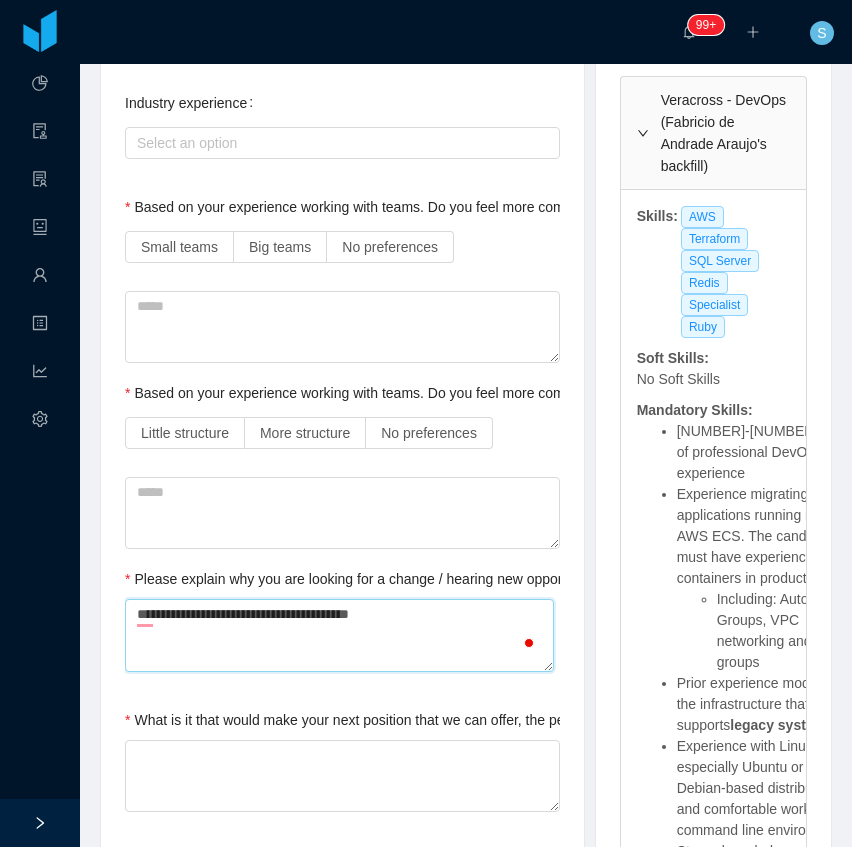 type 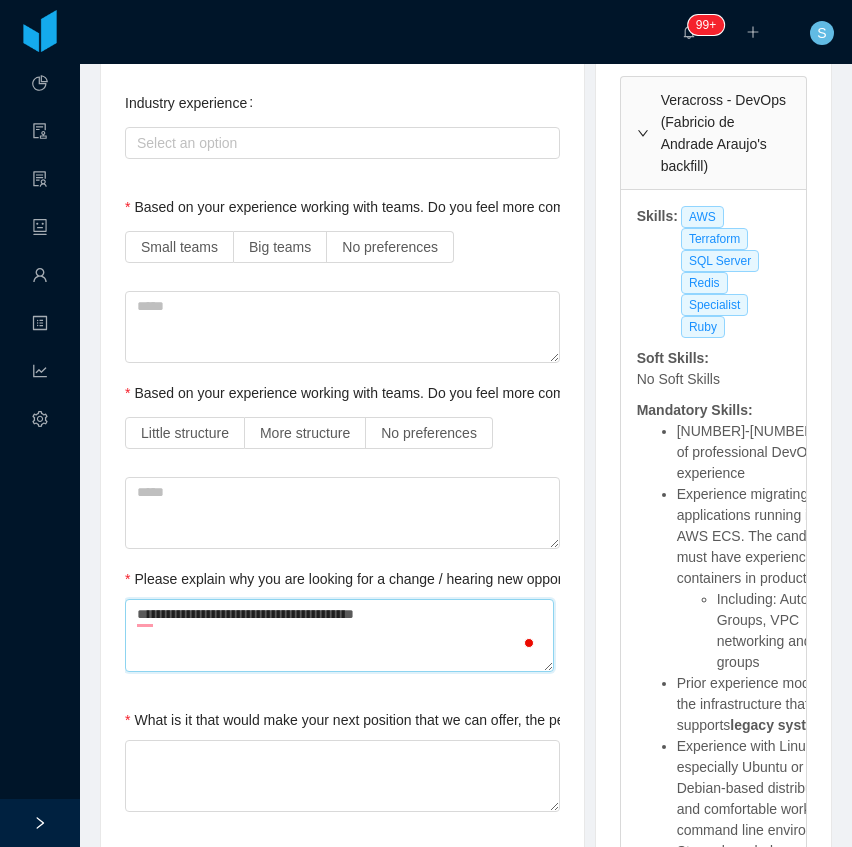 type 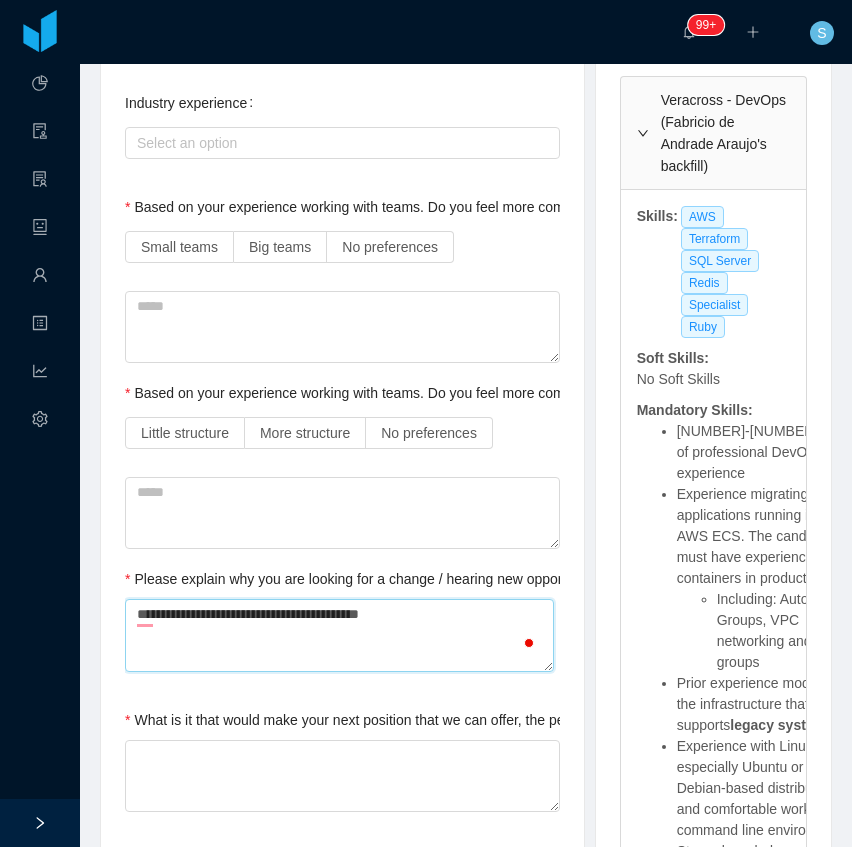type 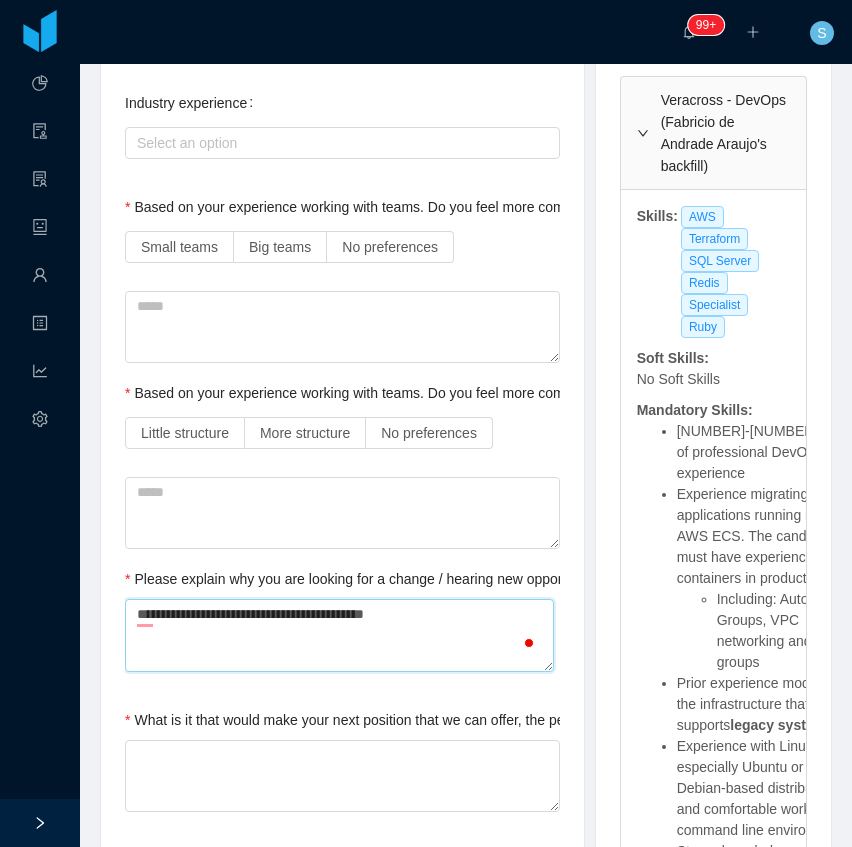 type 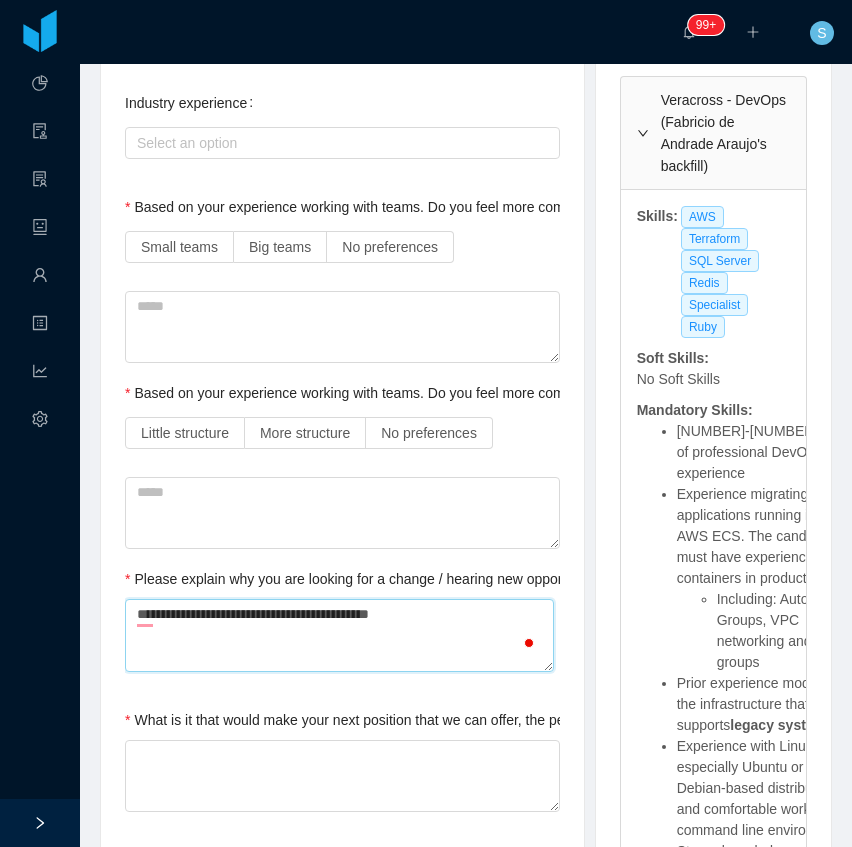 type 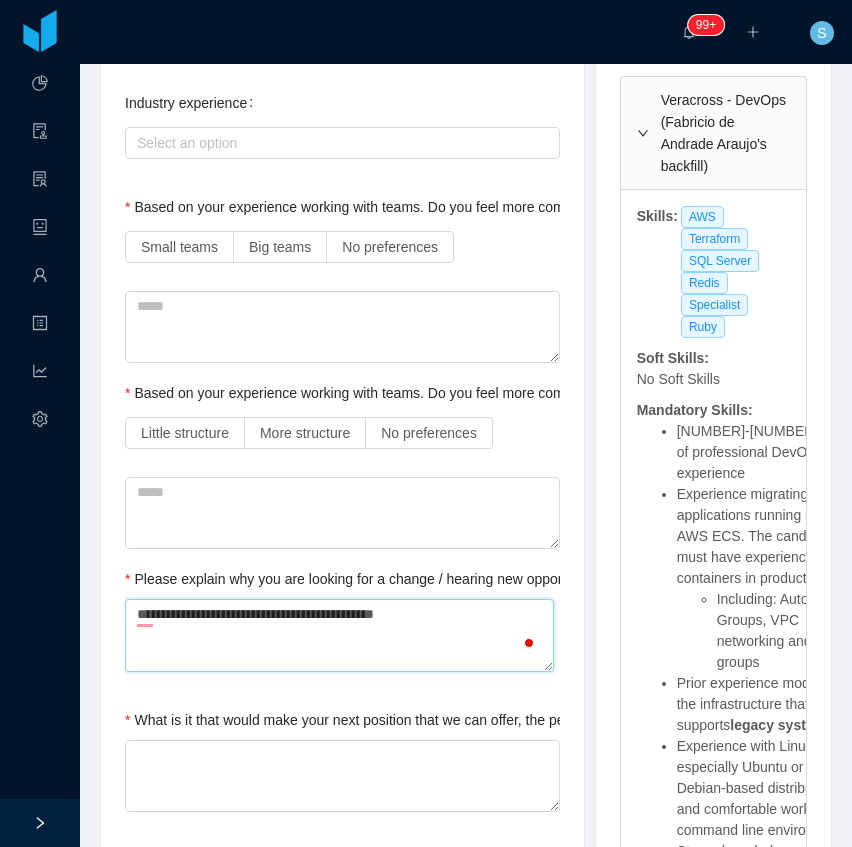 type 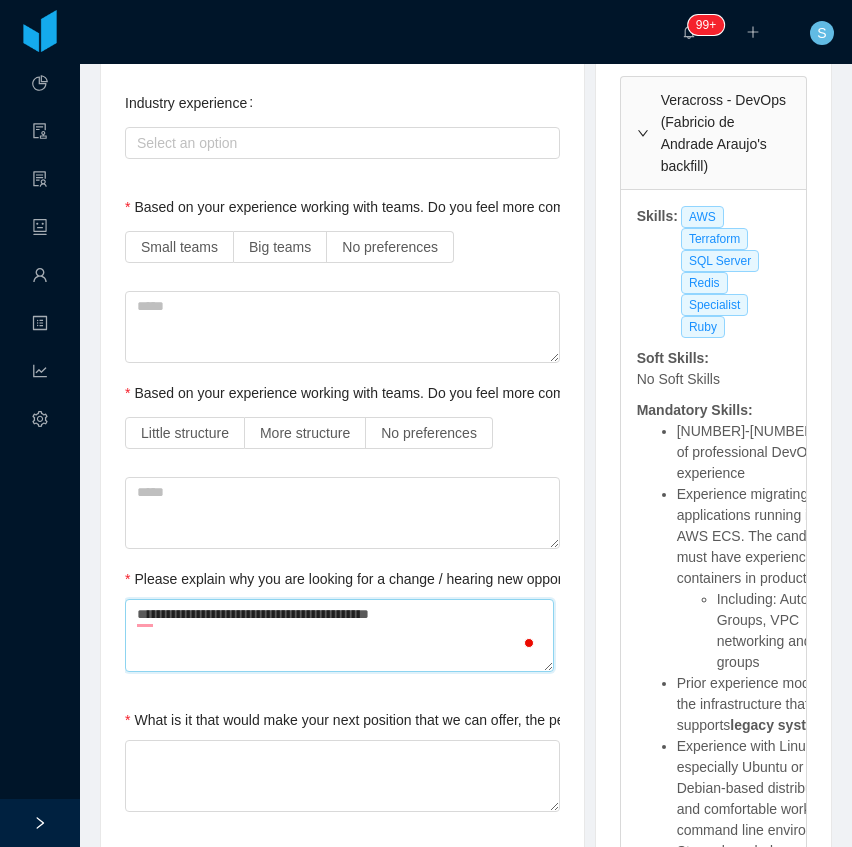 type 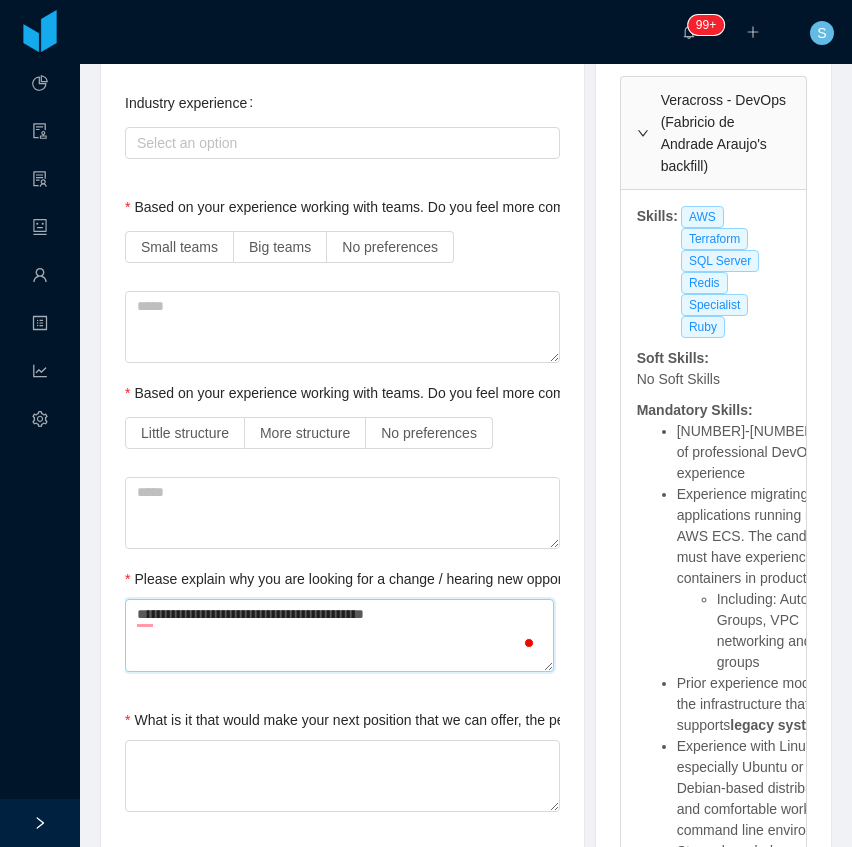 type 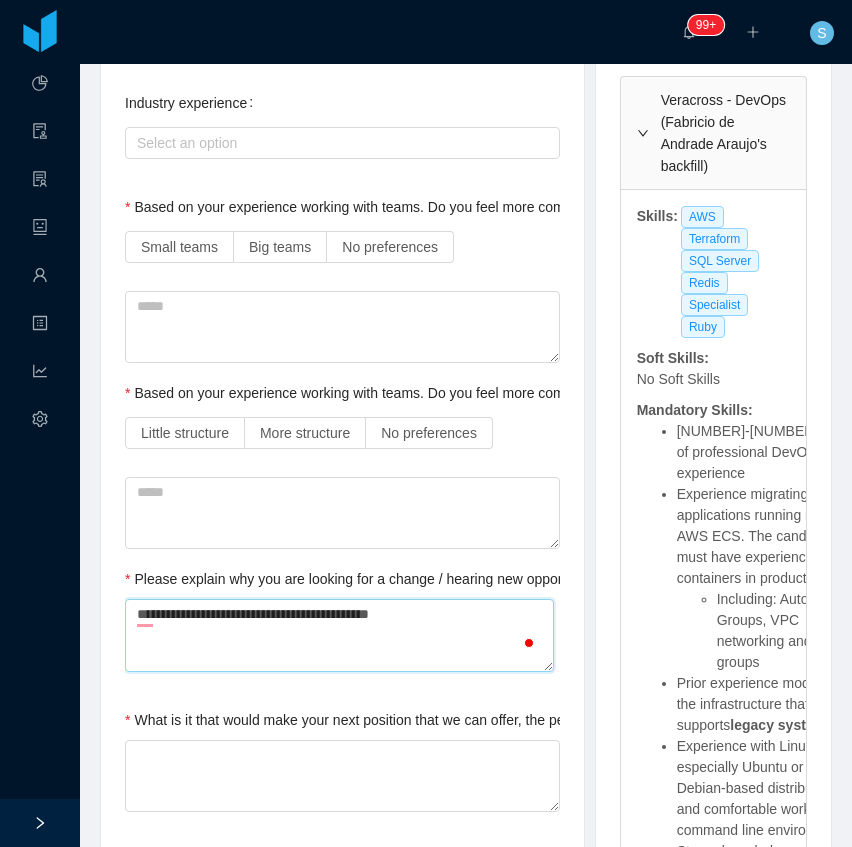 type 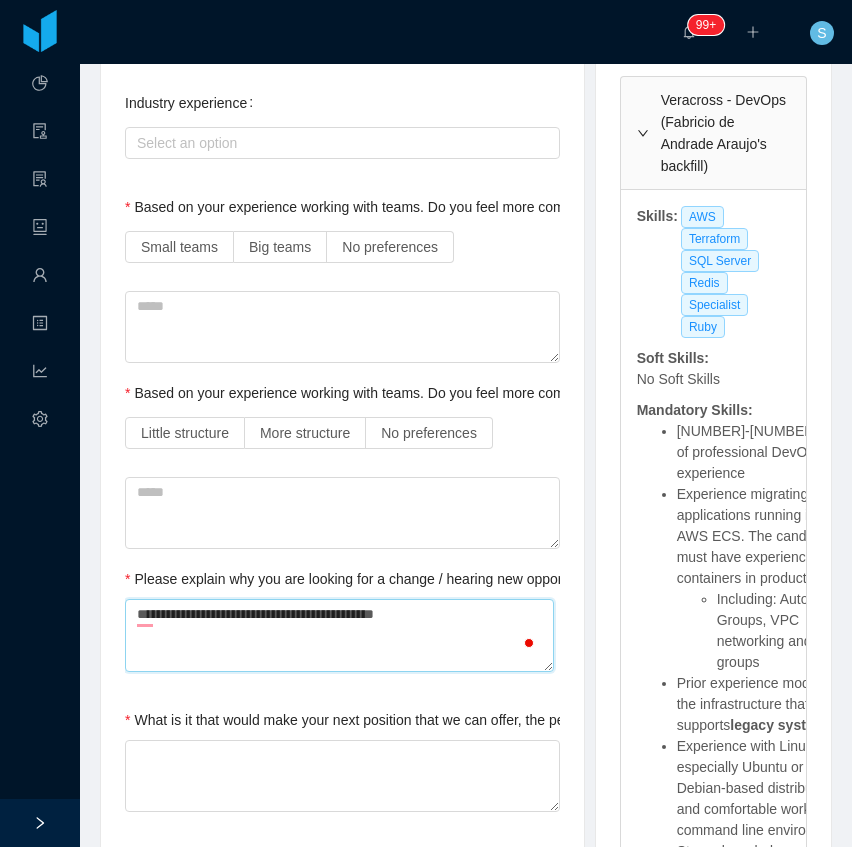 type 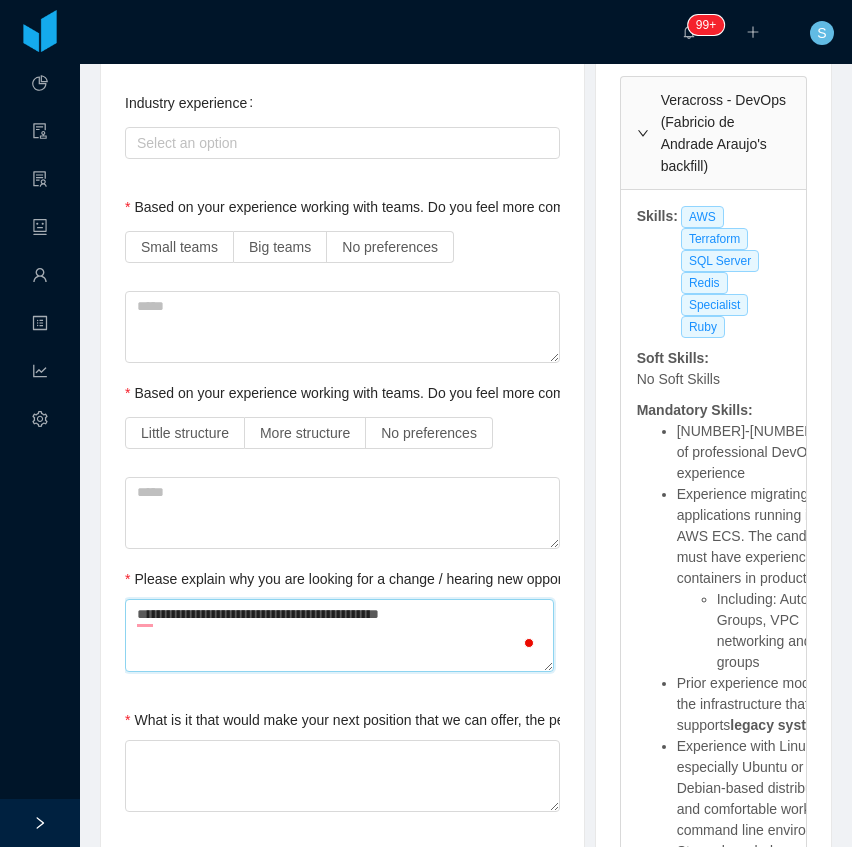 type 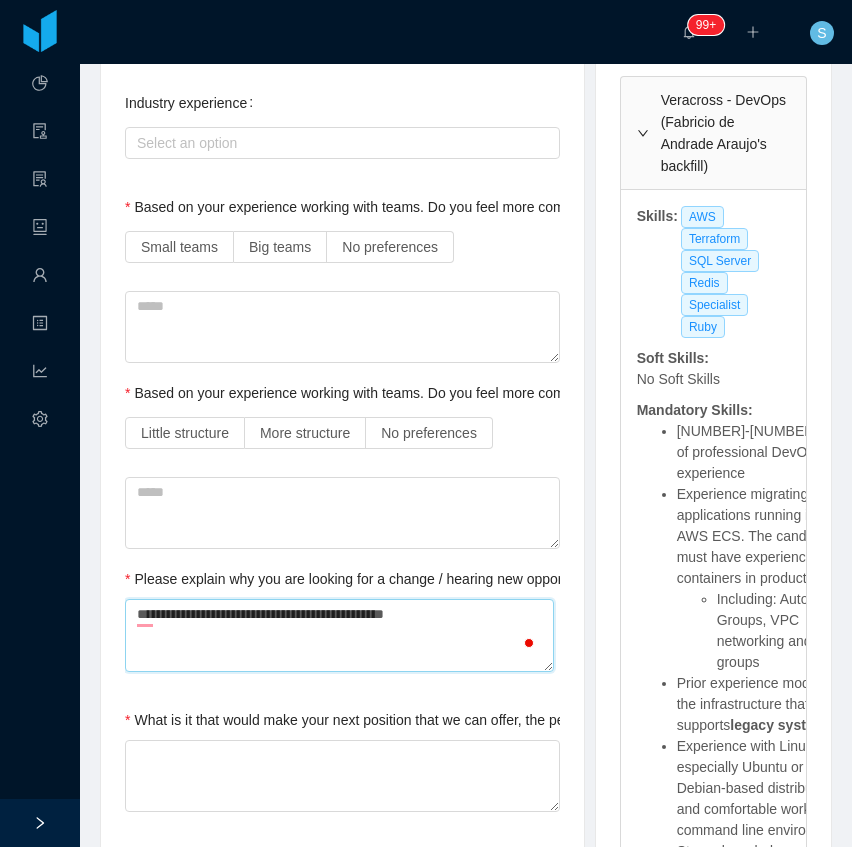 type 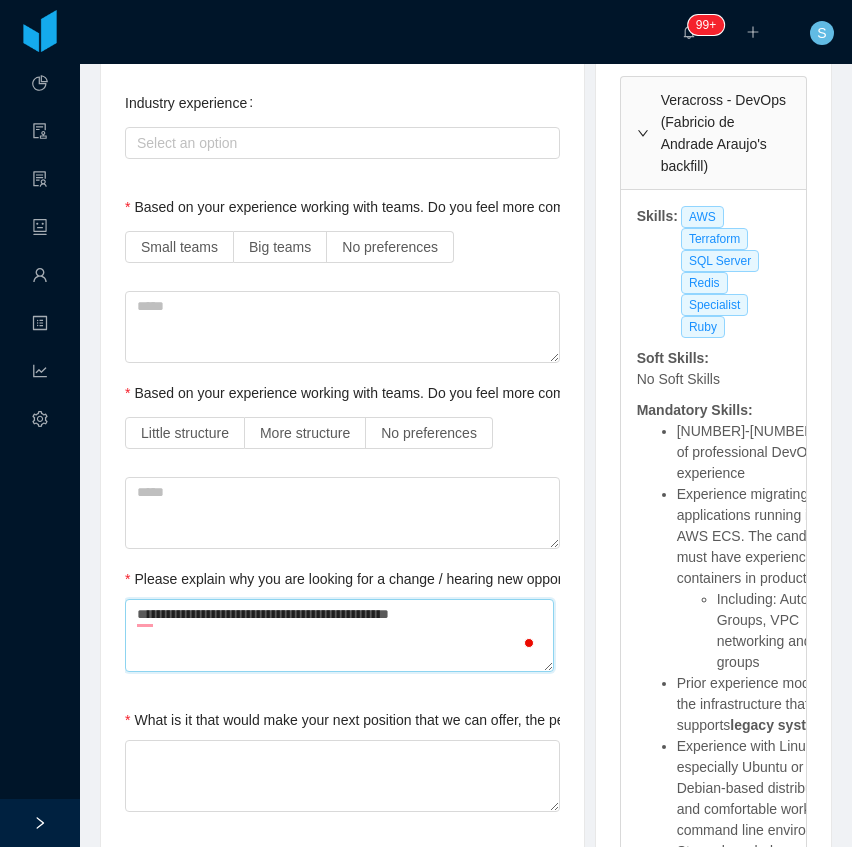 type 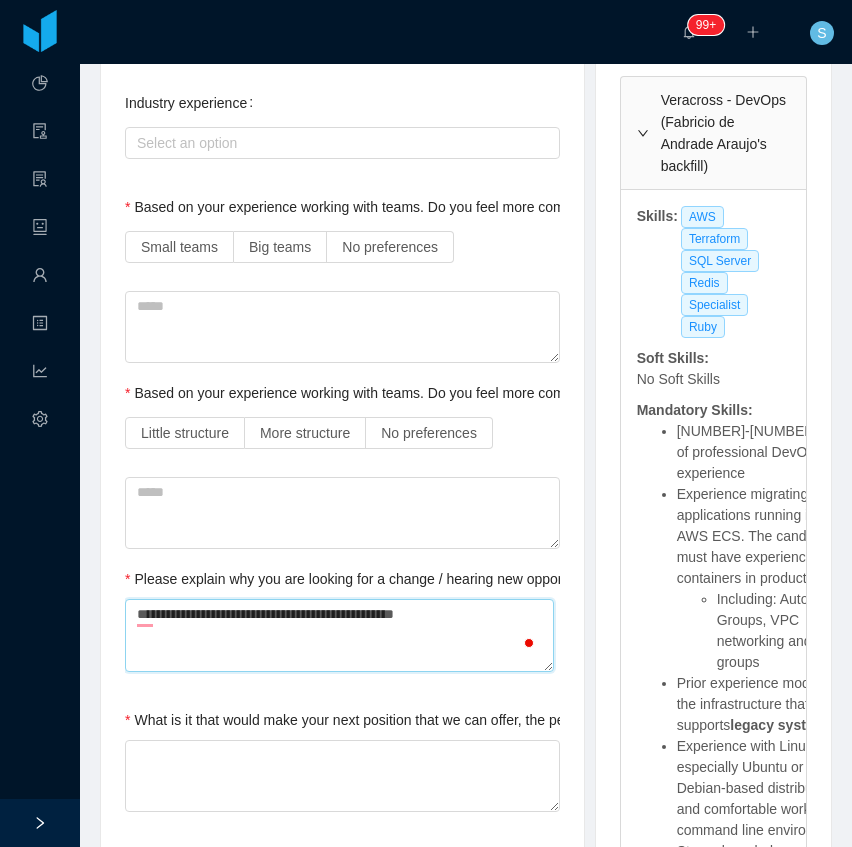 type 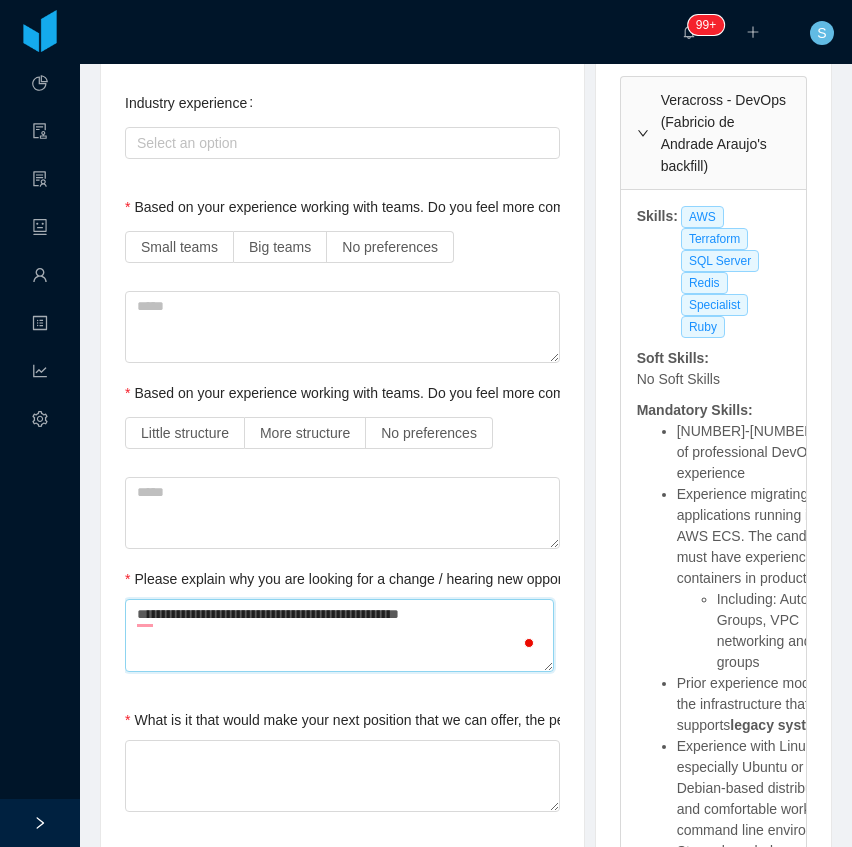 type 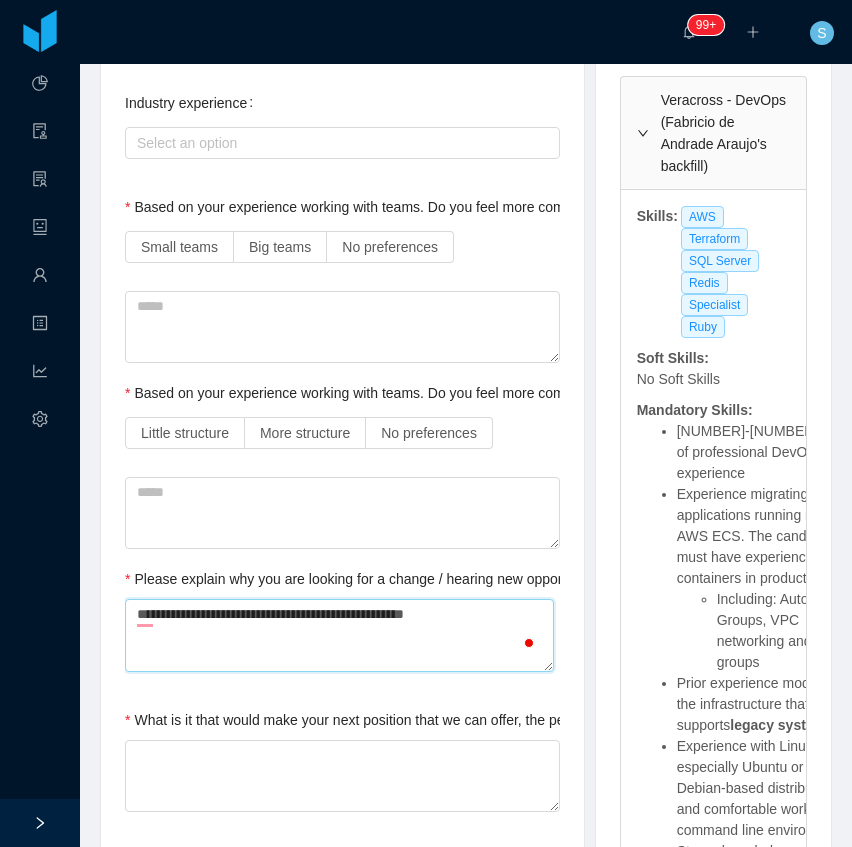 type 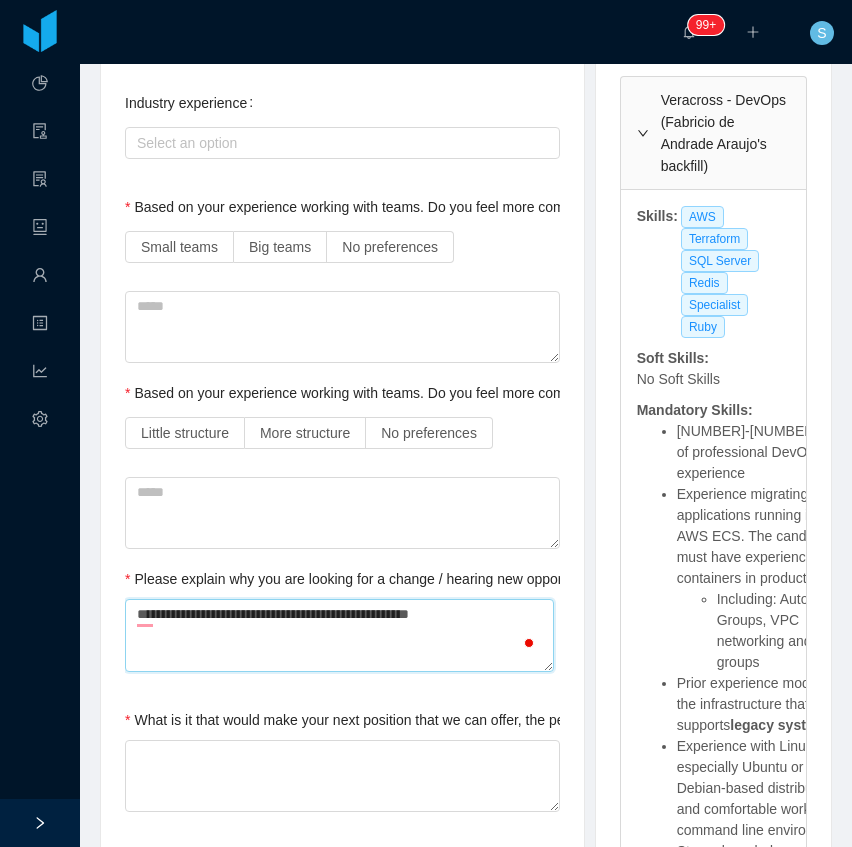 type 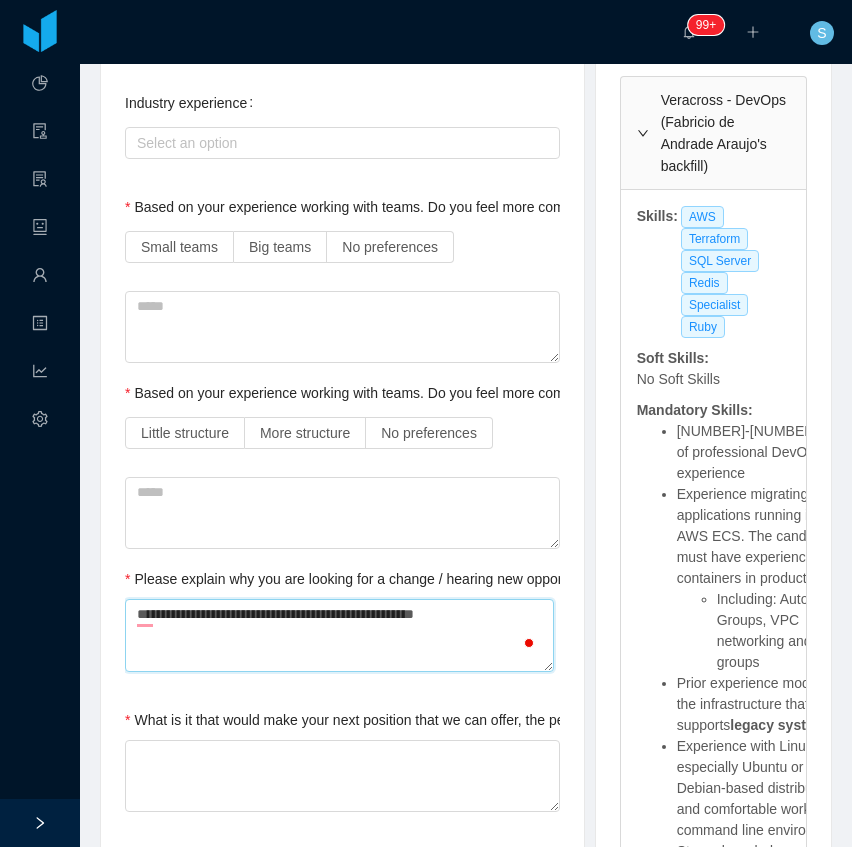 type 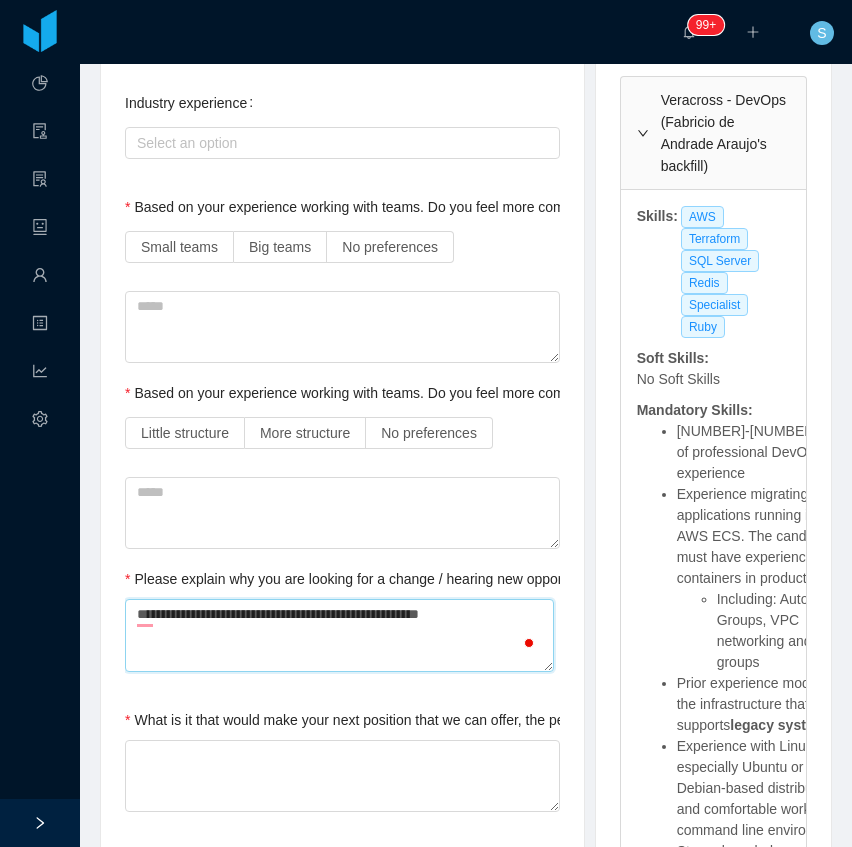 type on "**********" 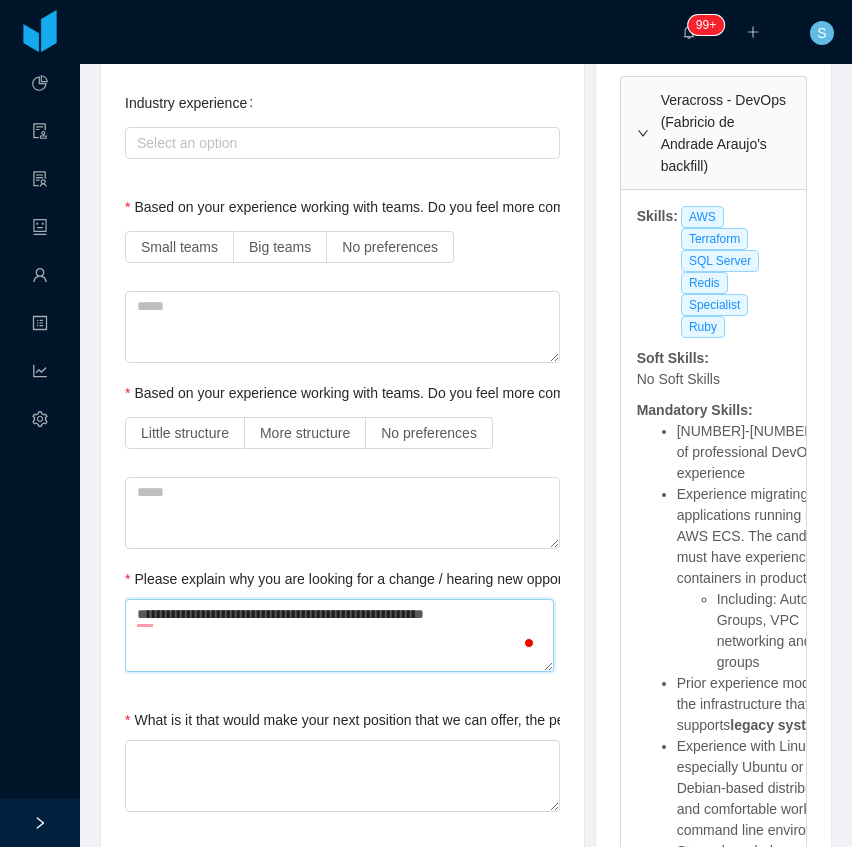 type 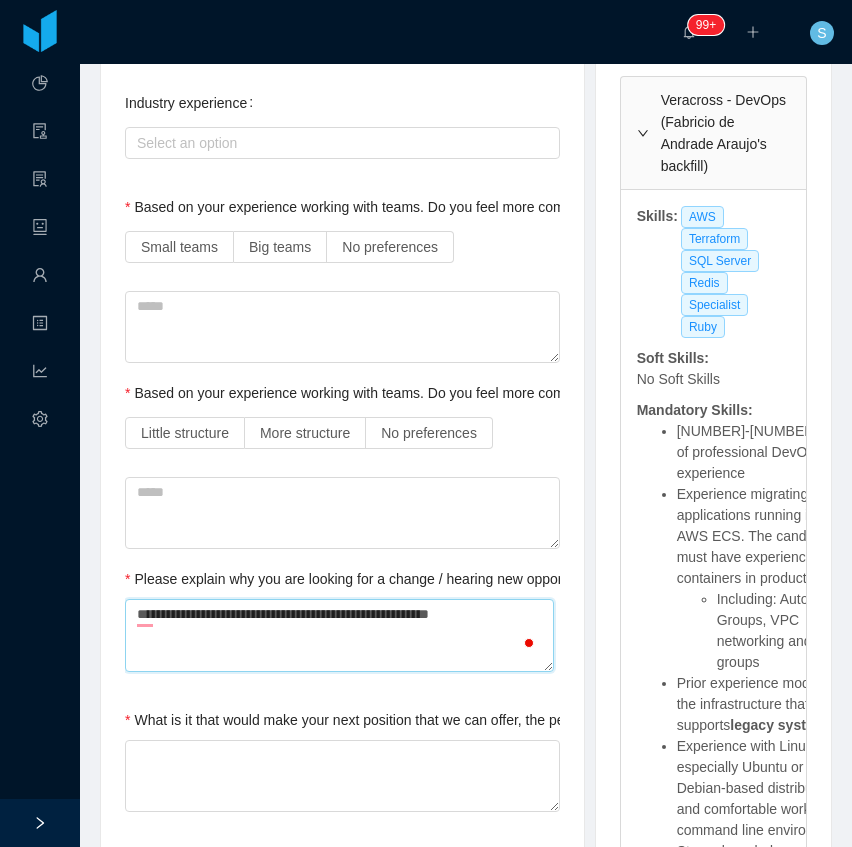 type 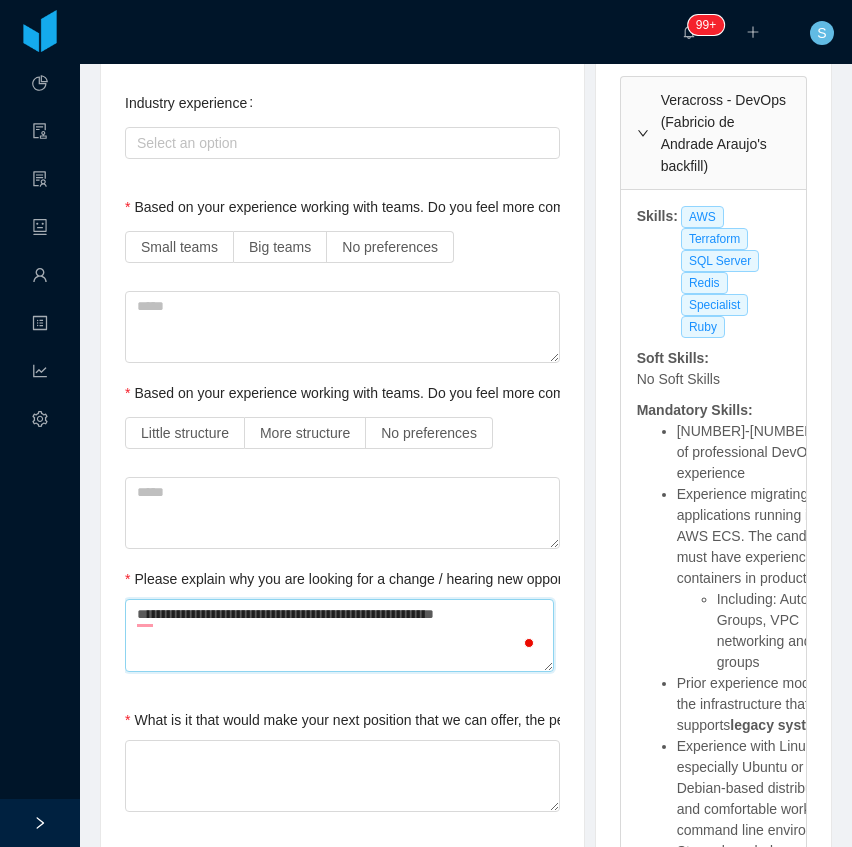 type 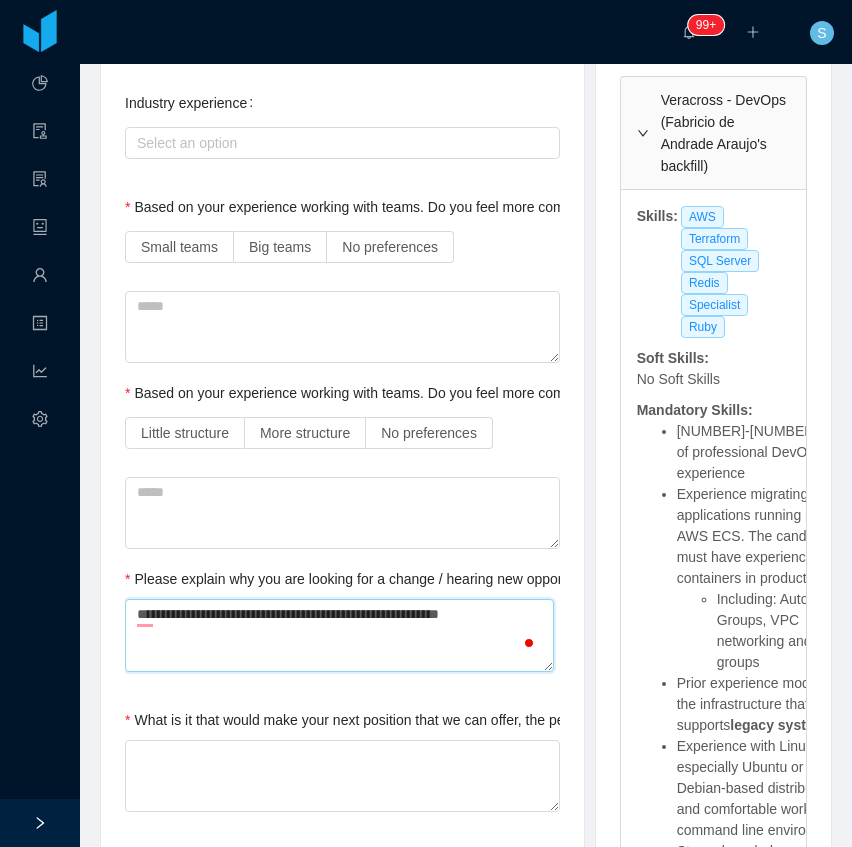 type 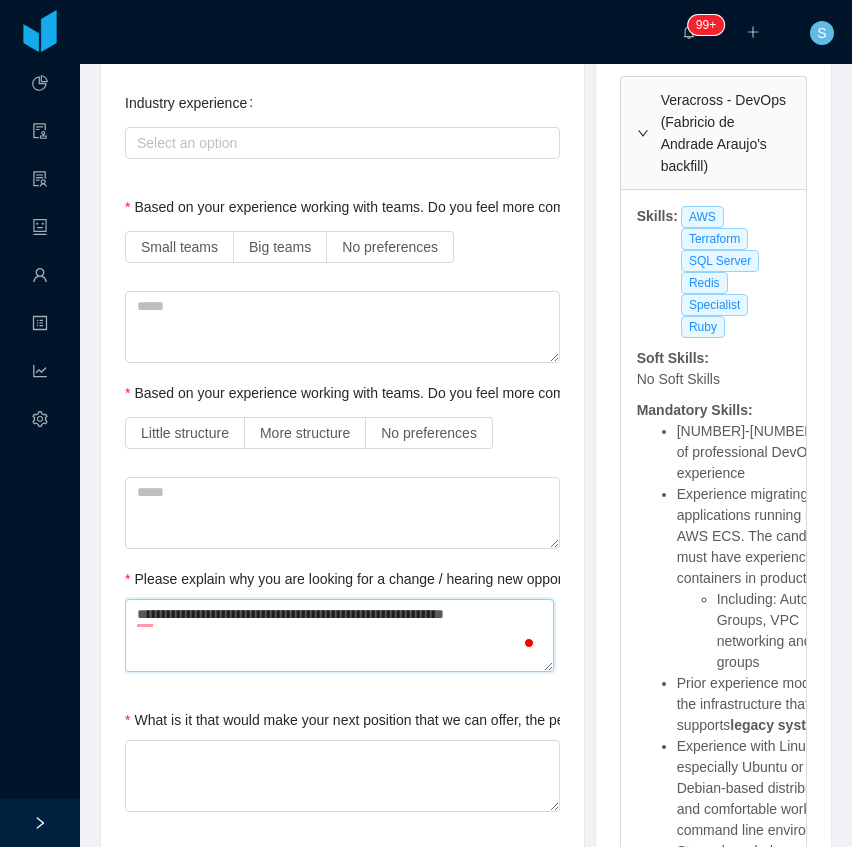 type 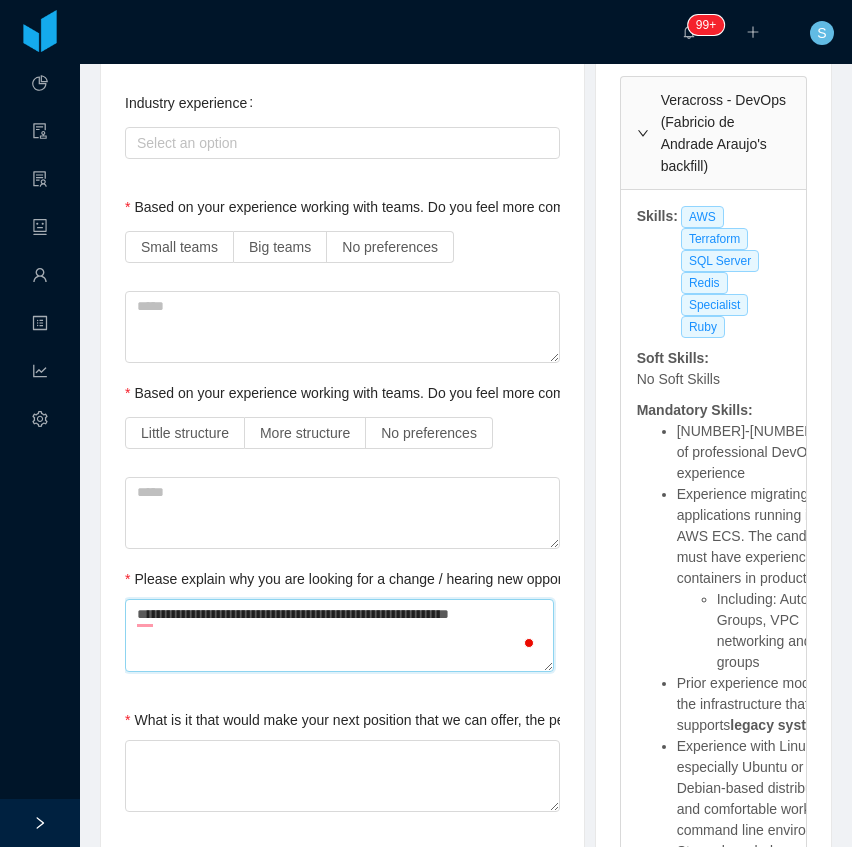 type 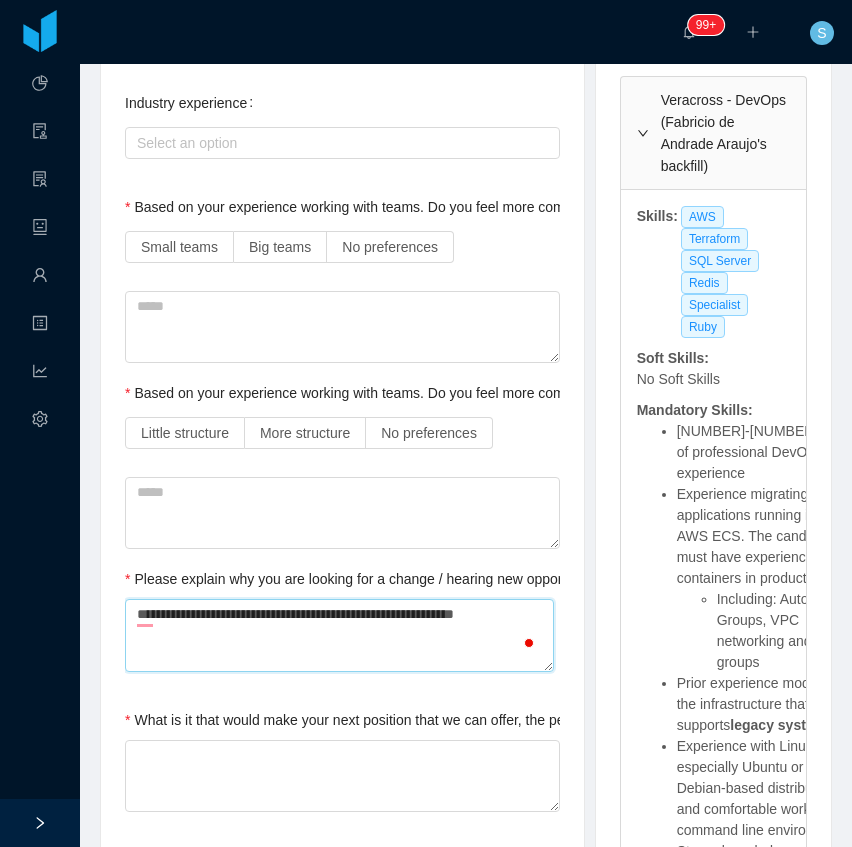 type 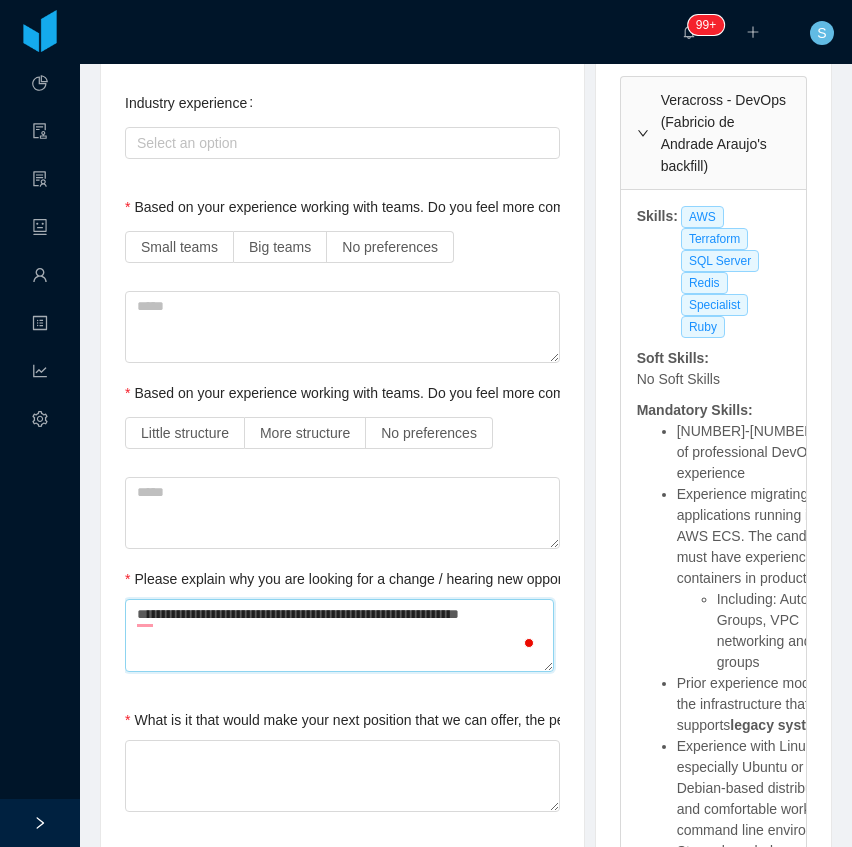 type 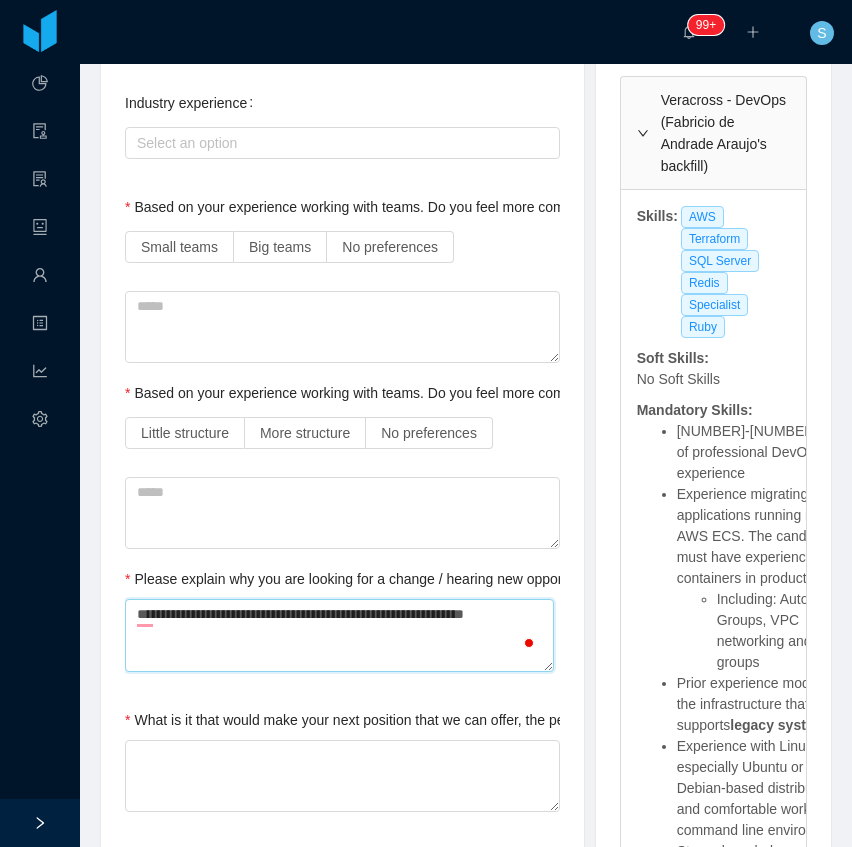 type 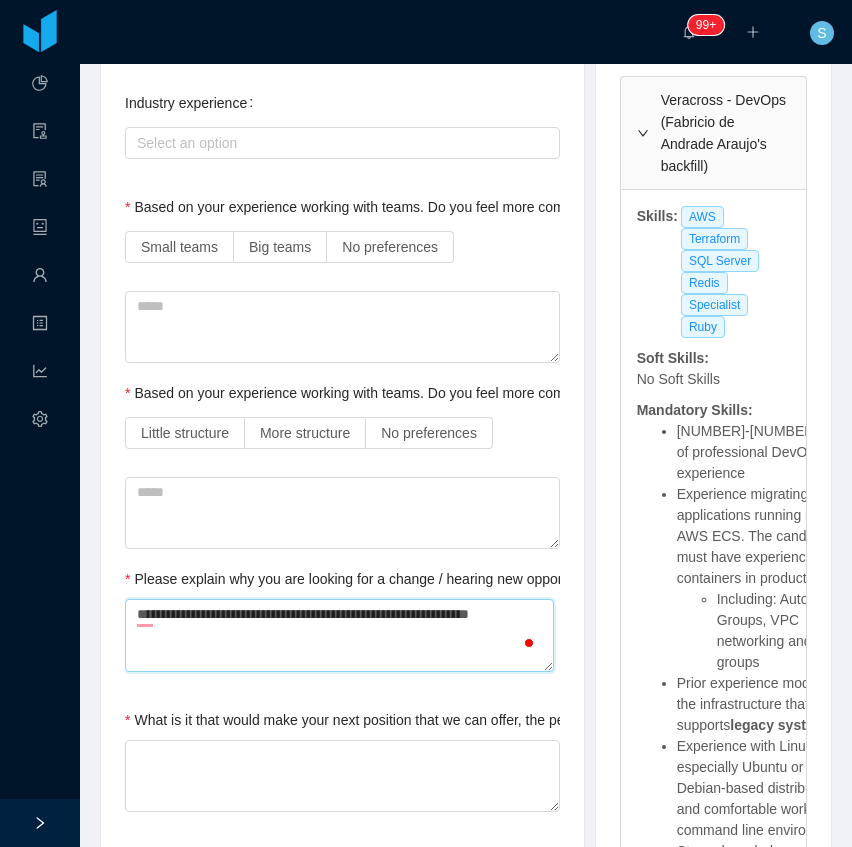 type 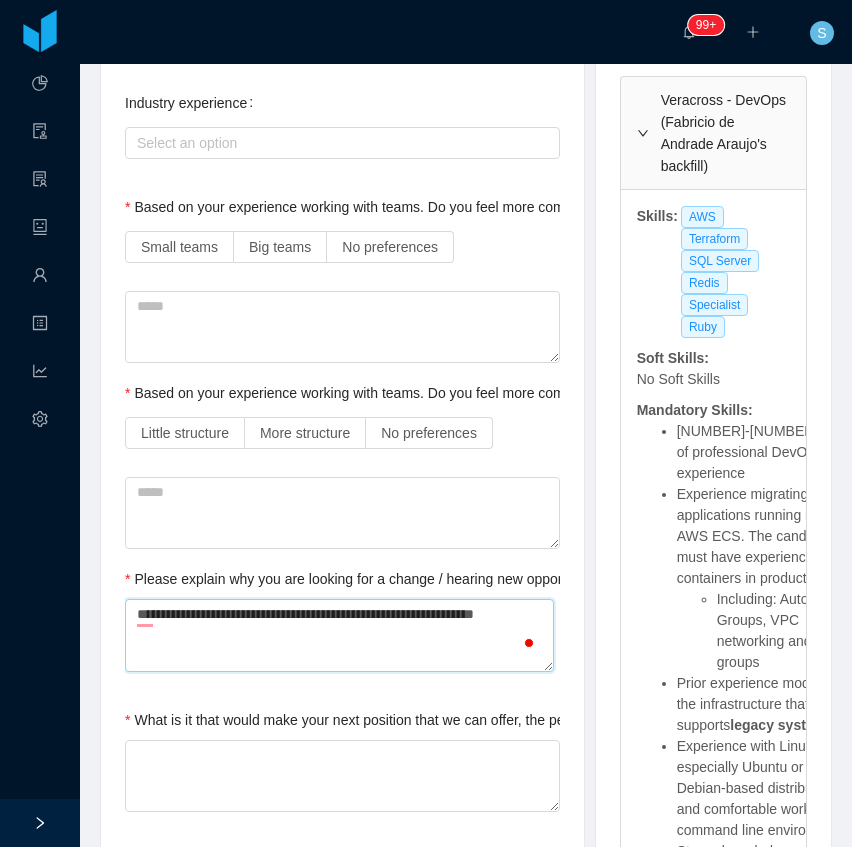 type 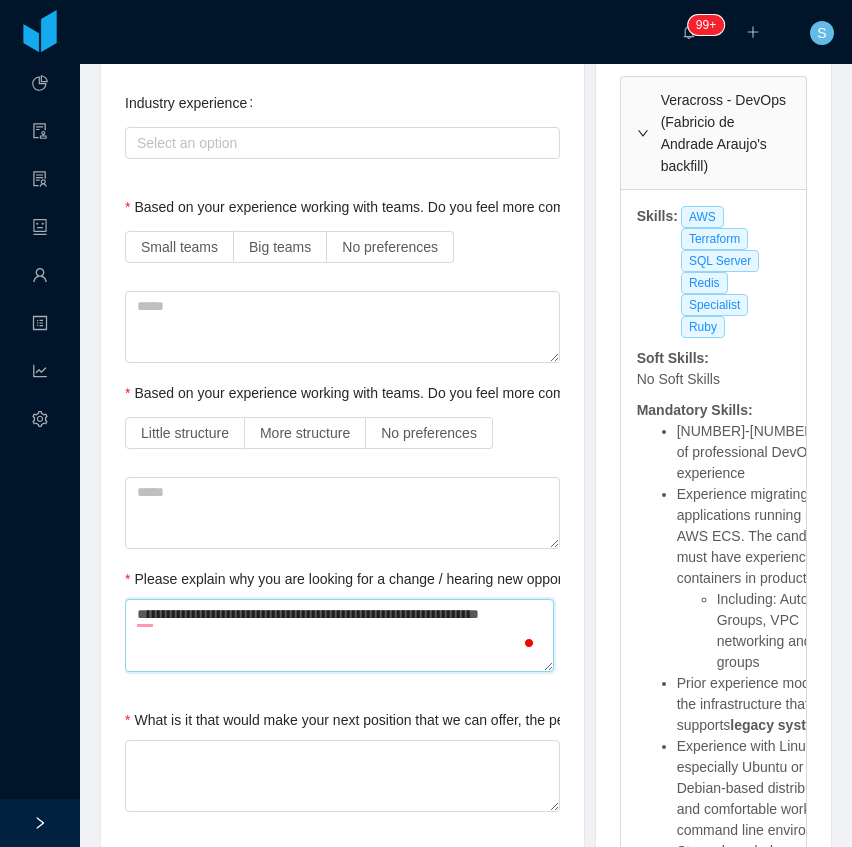 type 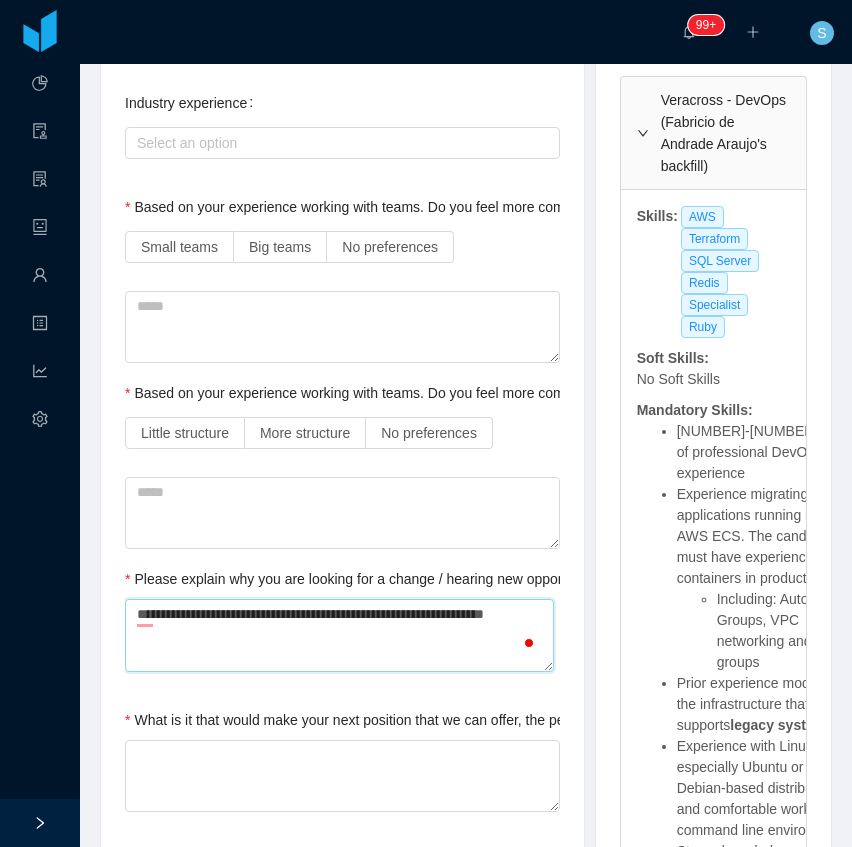 type 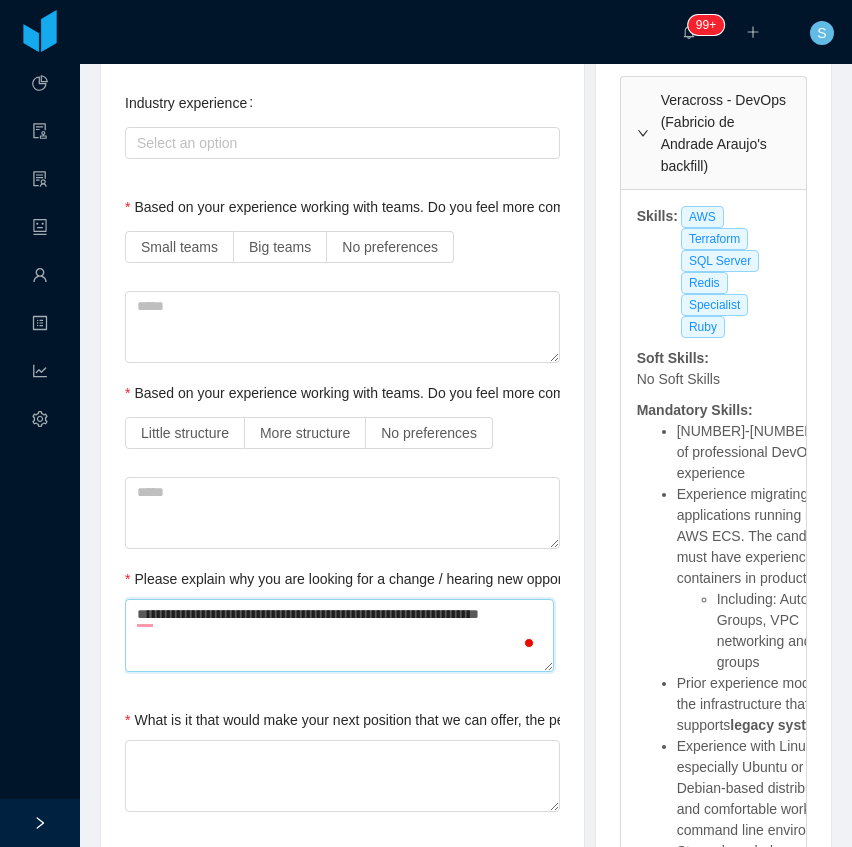 type 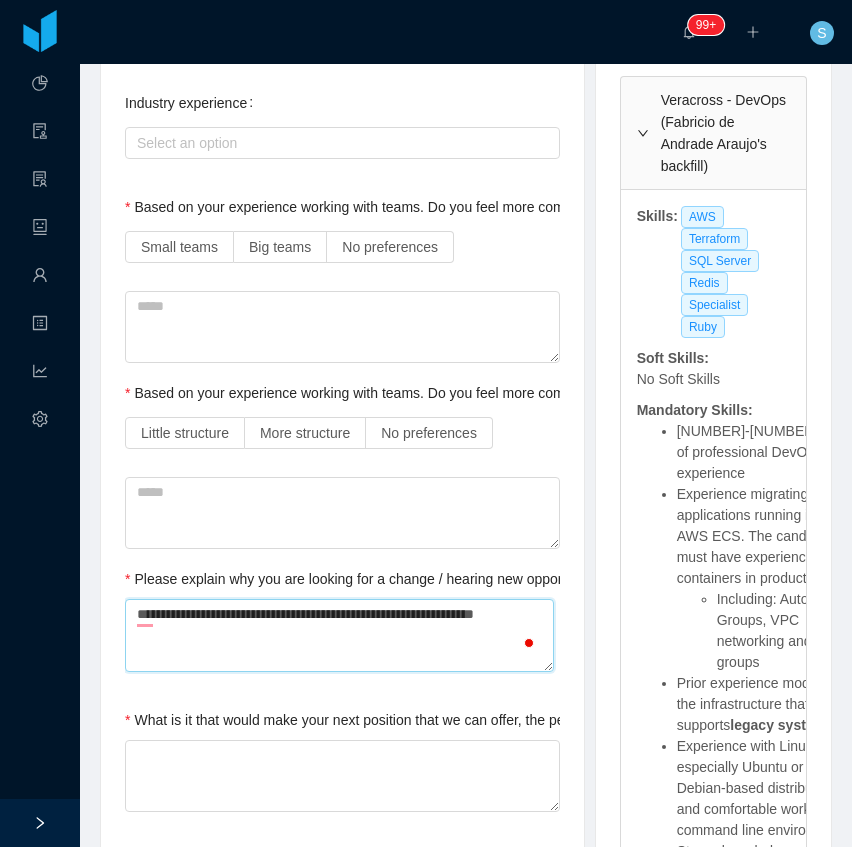 type 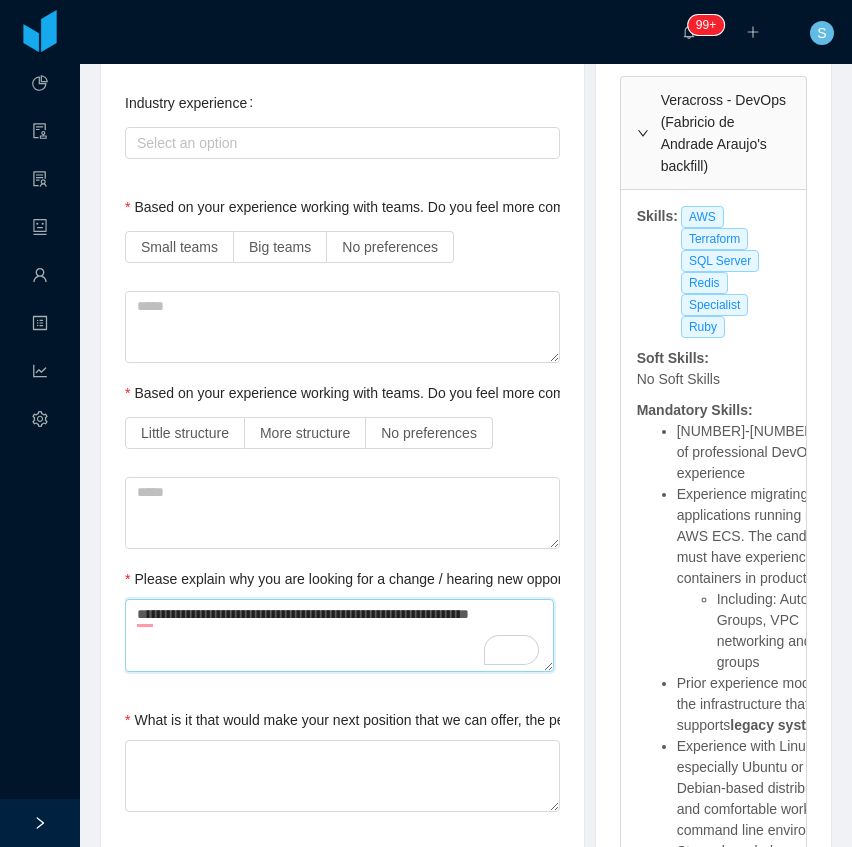 type 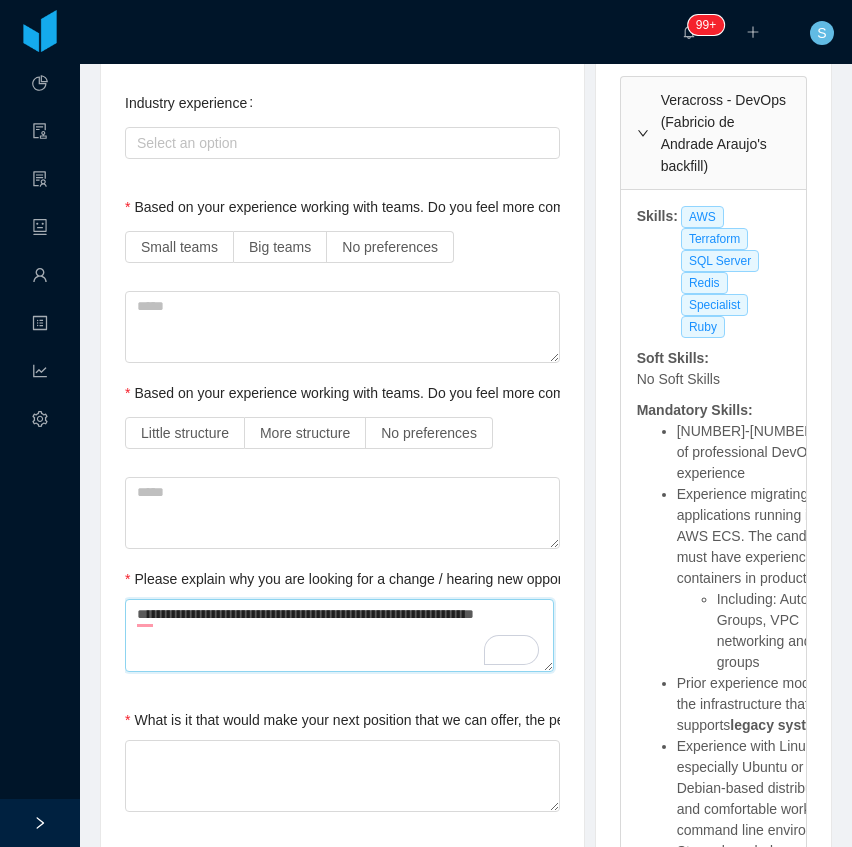 type 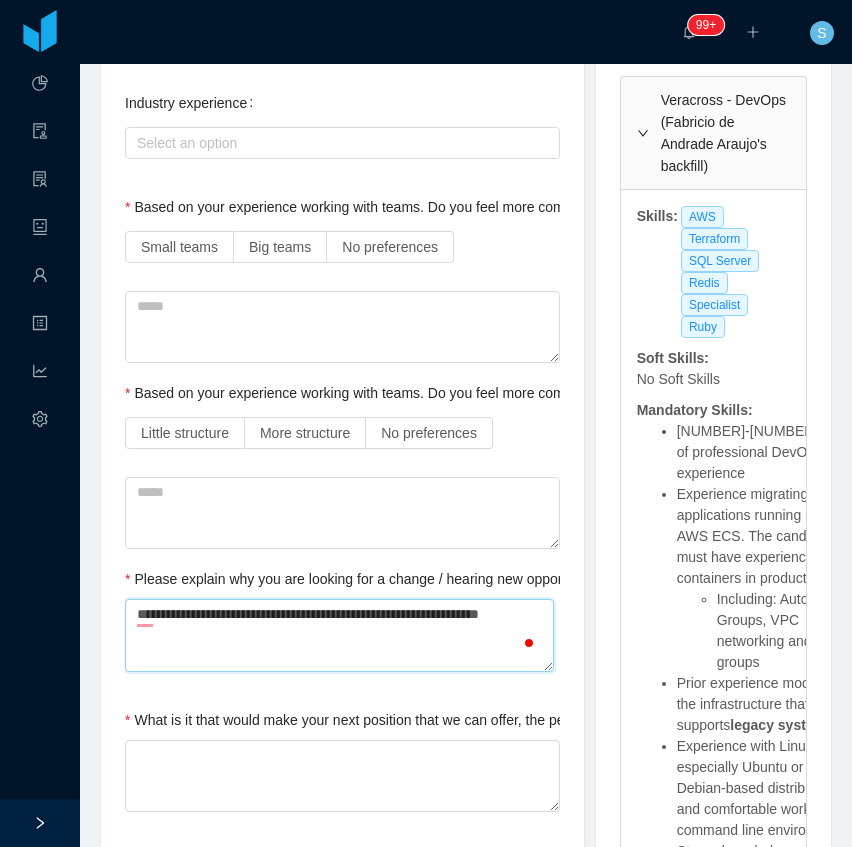 type 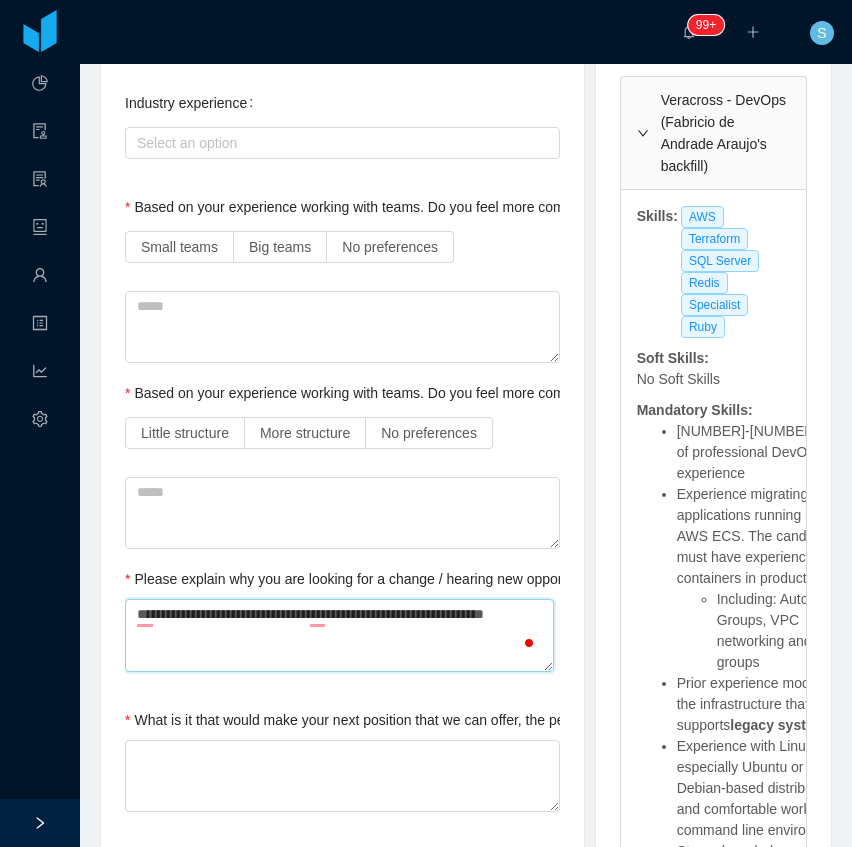 type 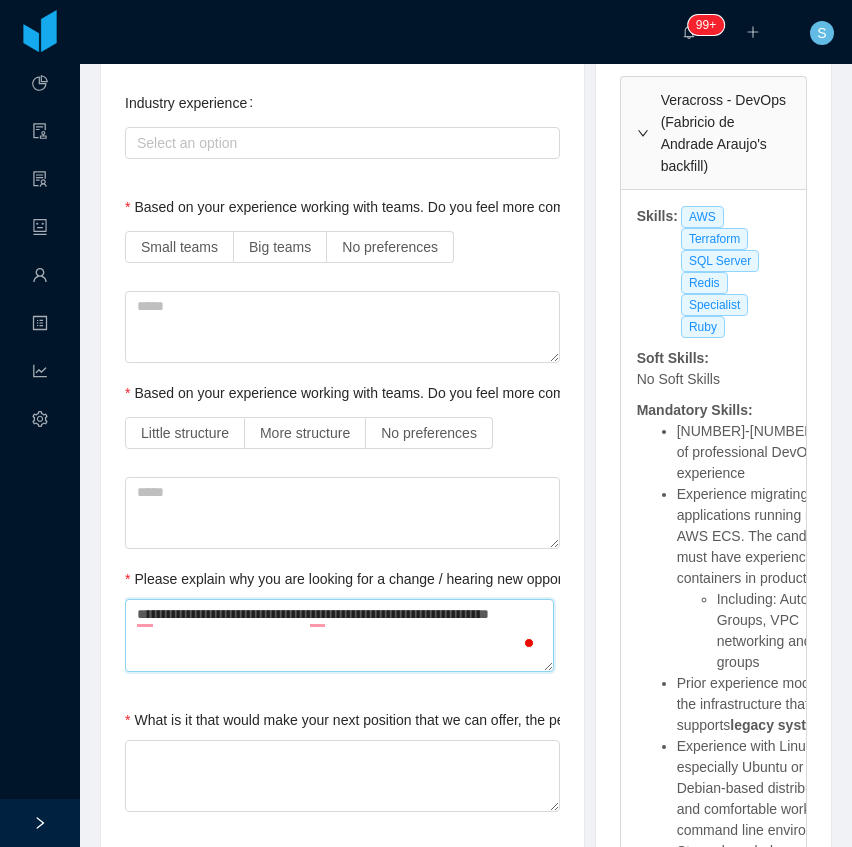 type 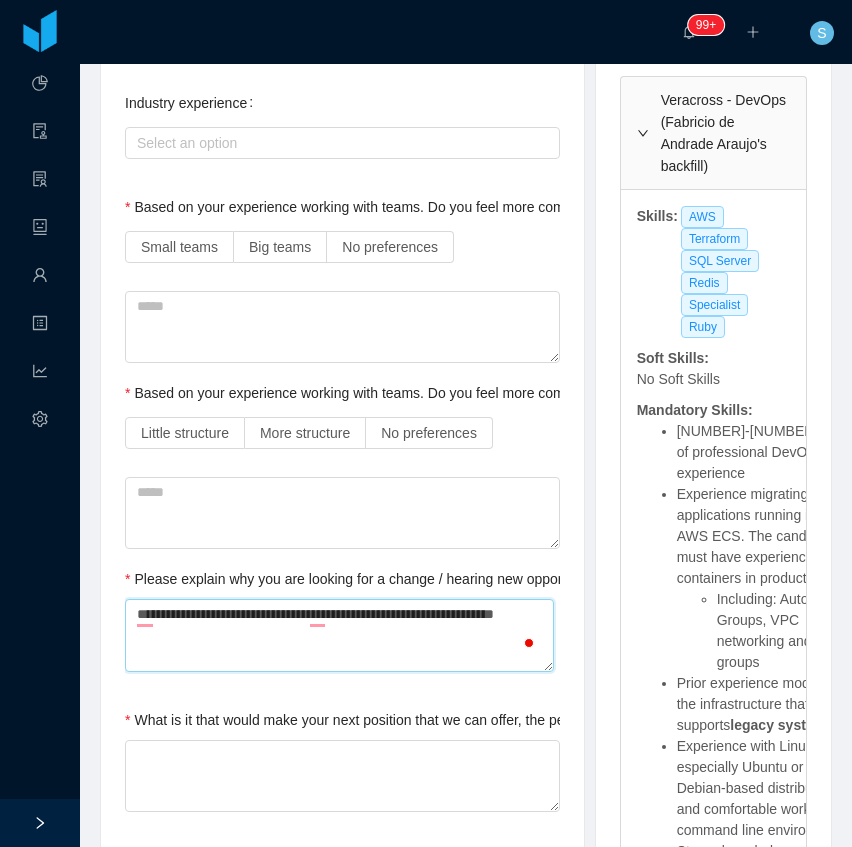 type on "**********" 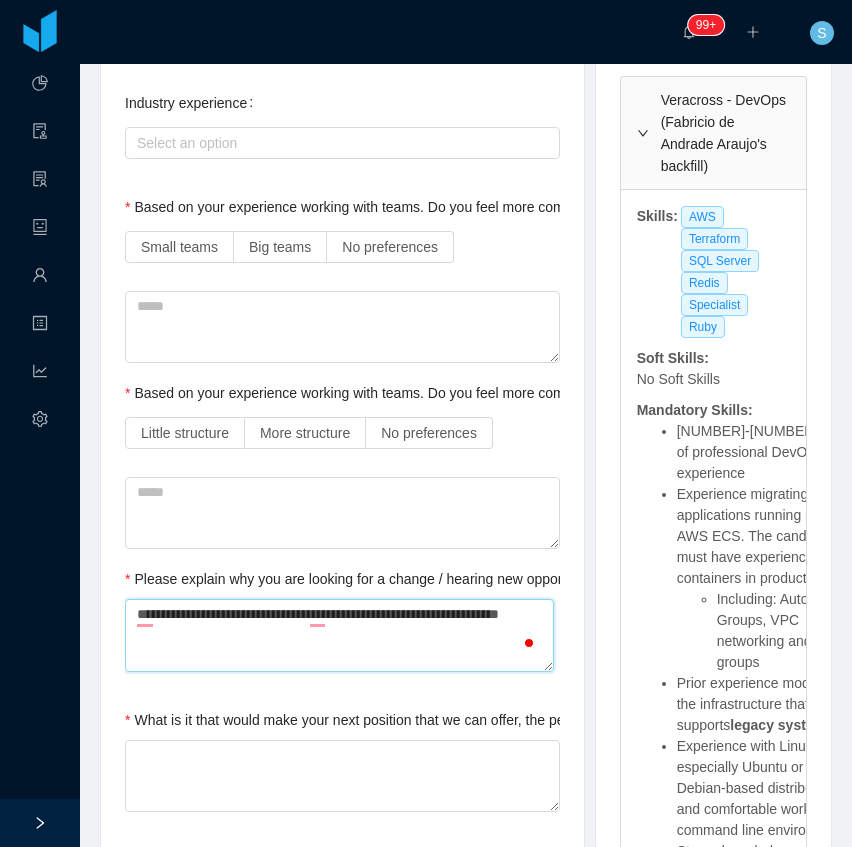 type 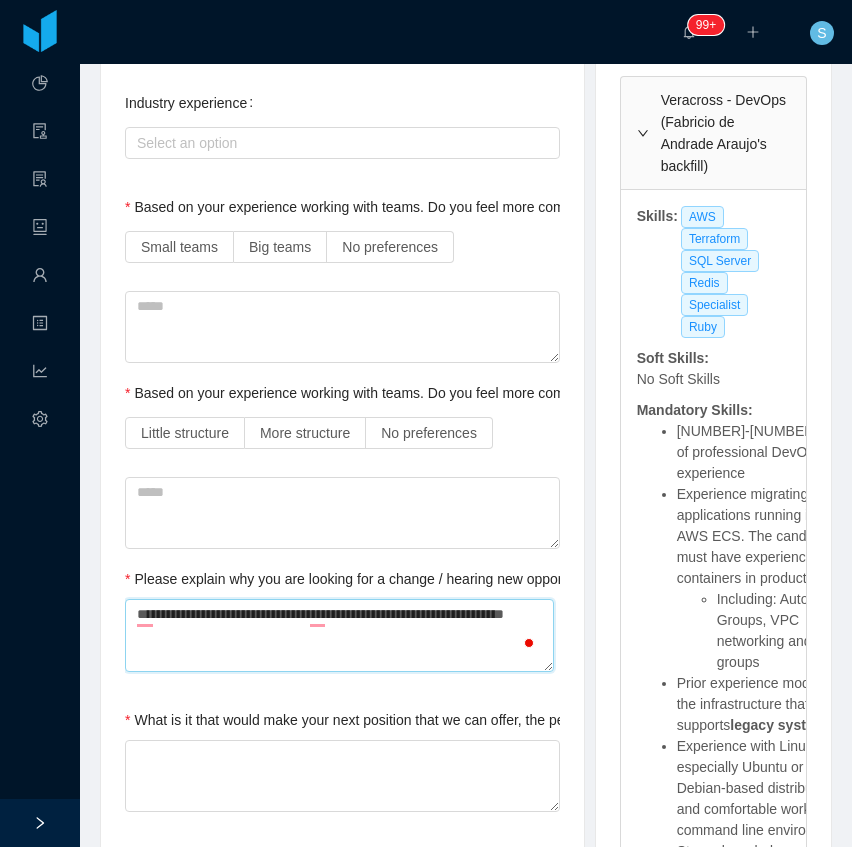 type 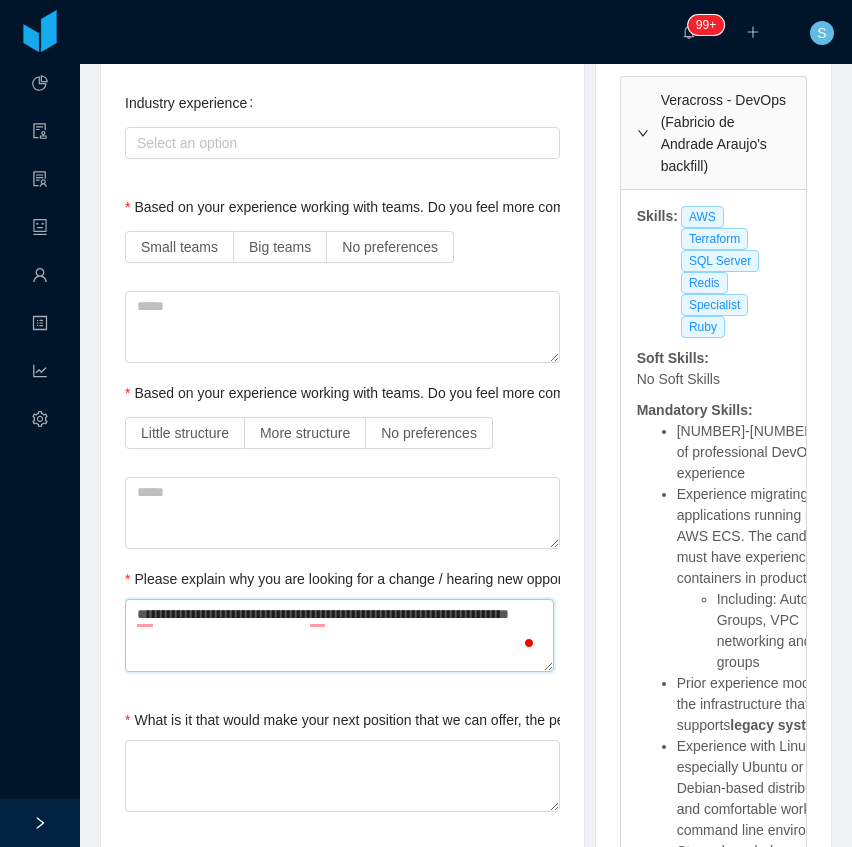 type 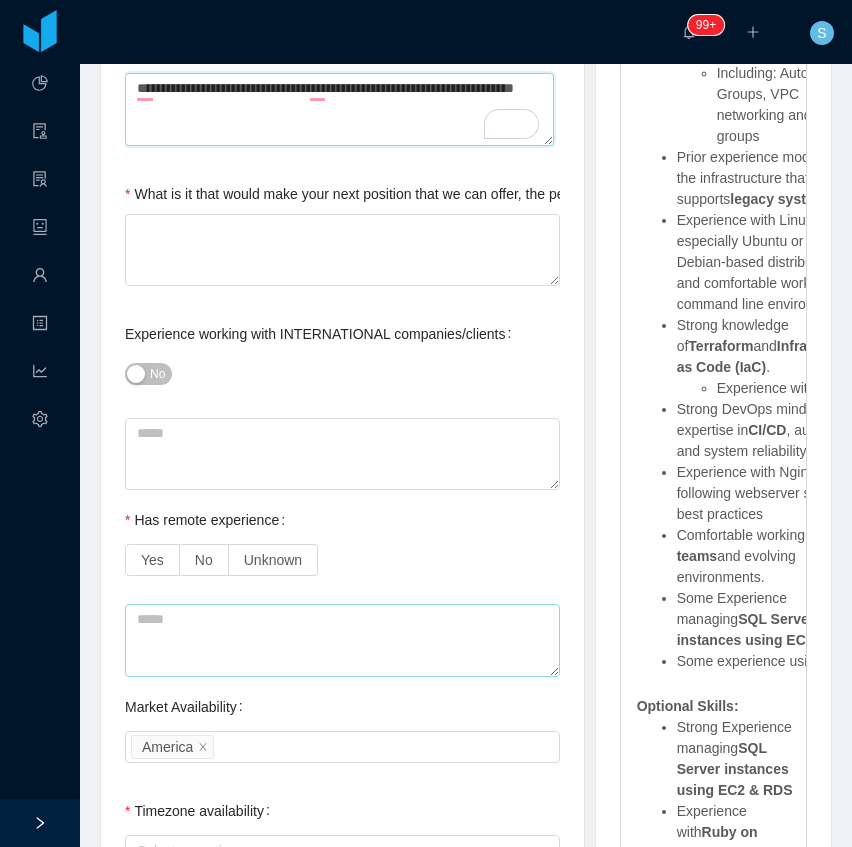 scroll, scrollTop: 1200, scrollLeft: 0, axis: vertical 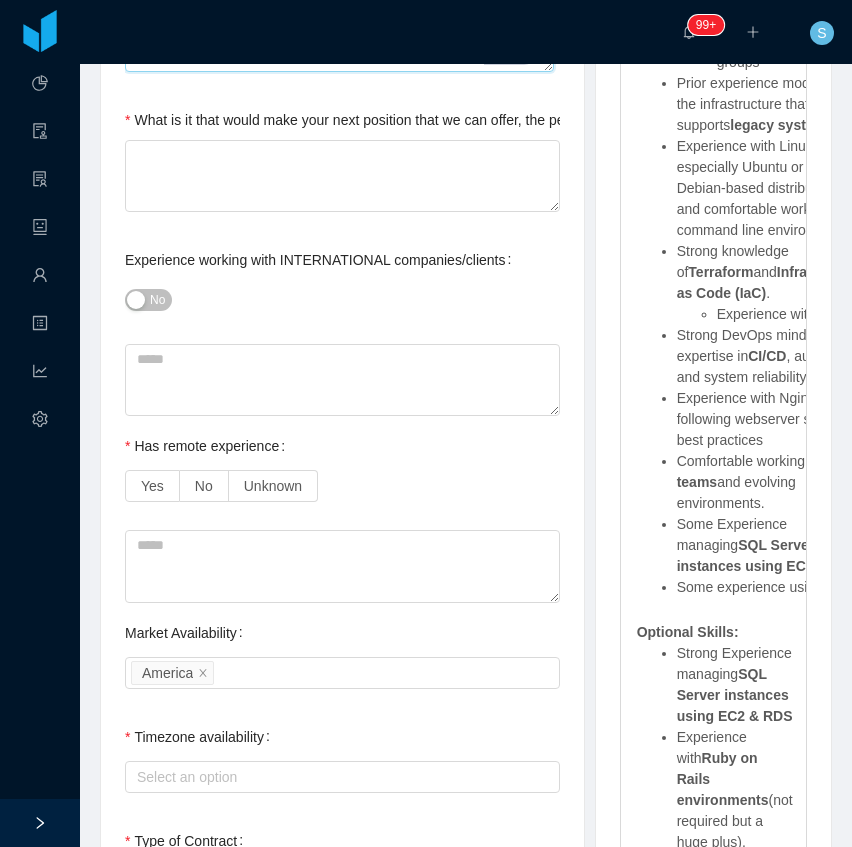 type on "**********" 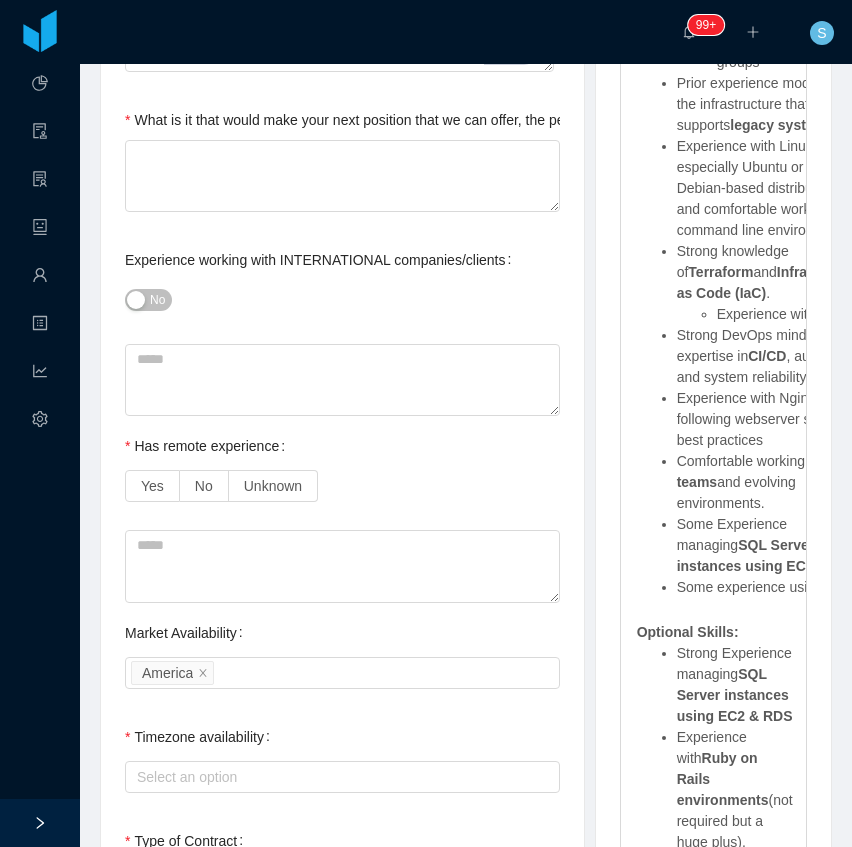 click on "No" at bounding box center (148, 300) 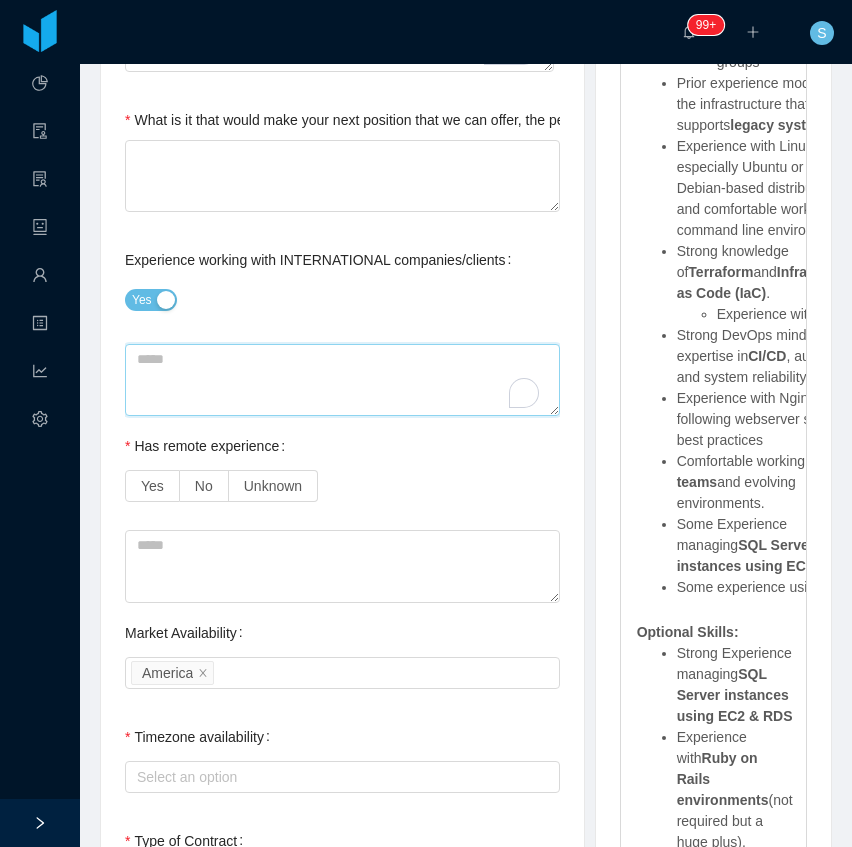 click at bounding box center (342, 380) 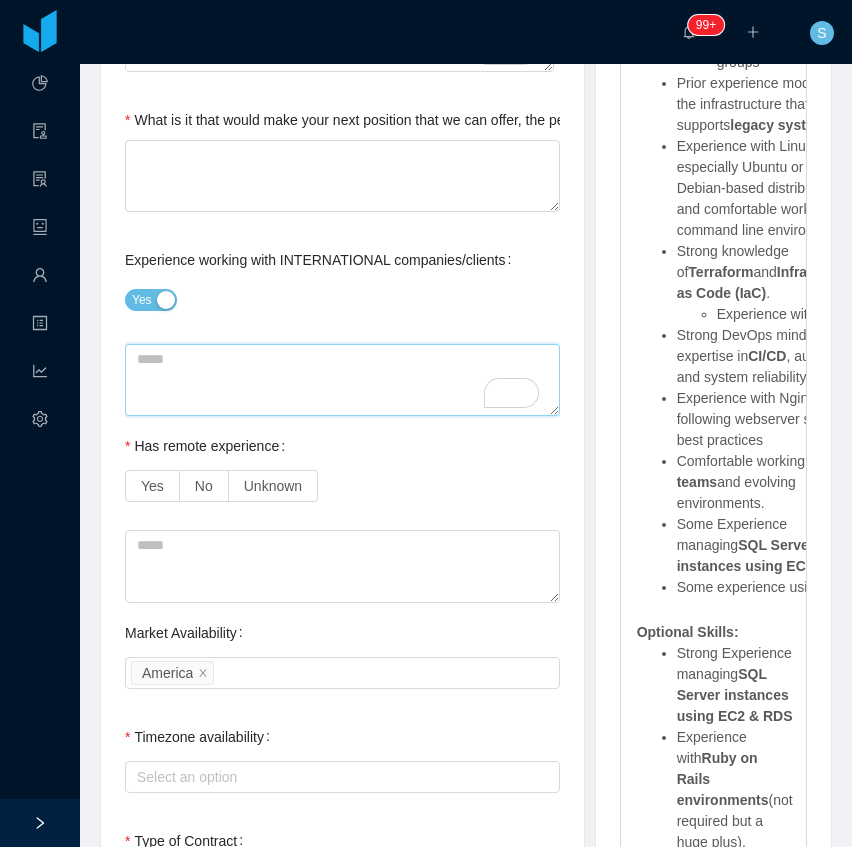 scroll, scrollTop: 162, scrollLeft: 0, axis: vertical 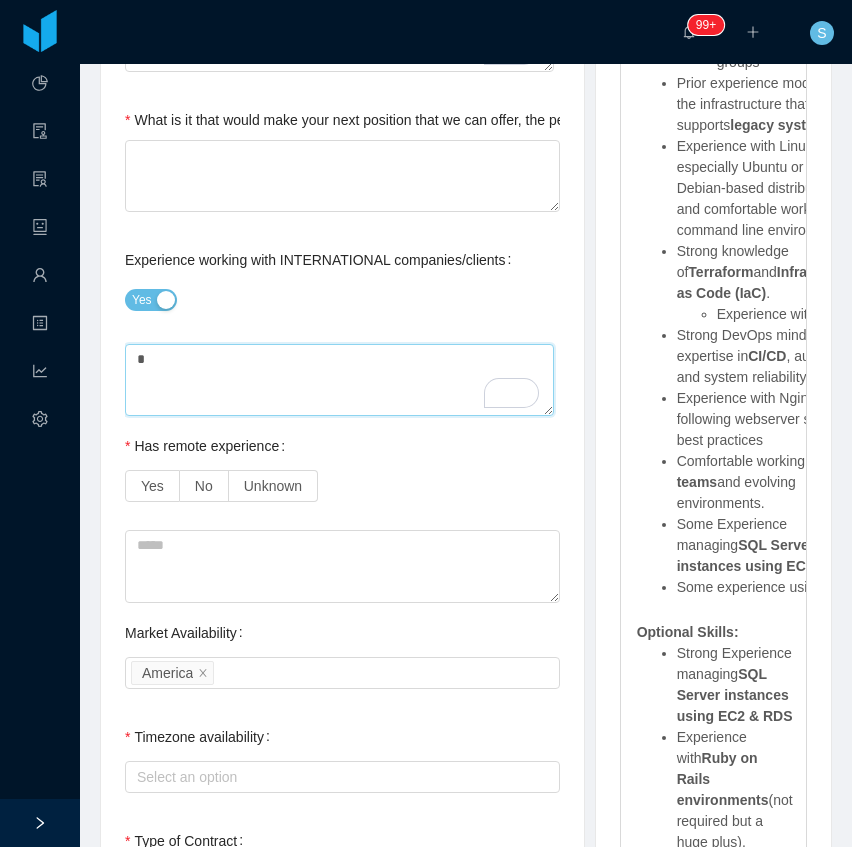 type 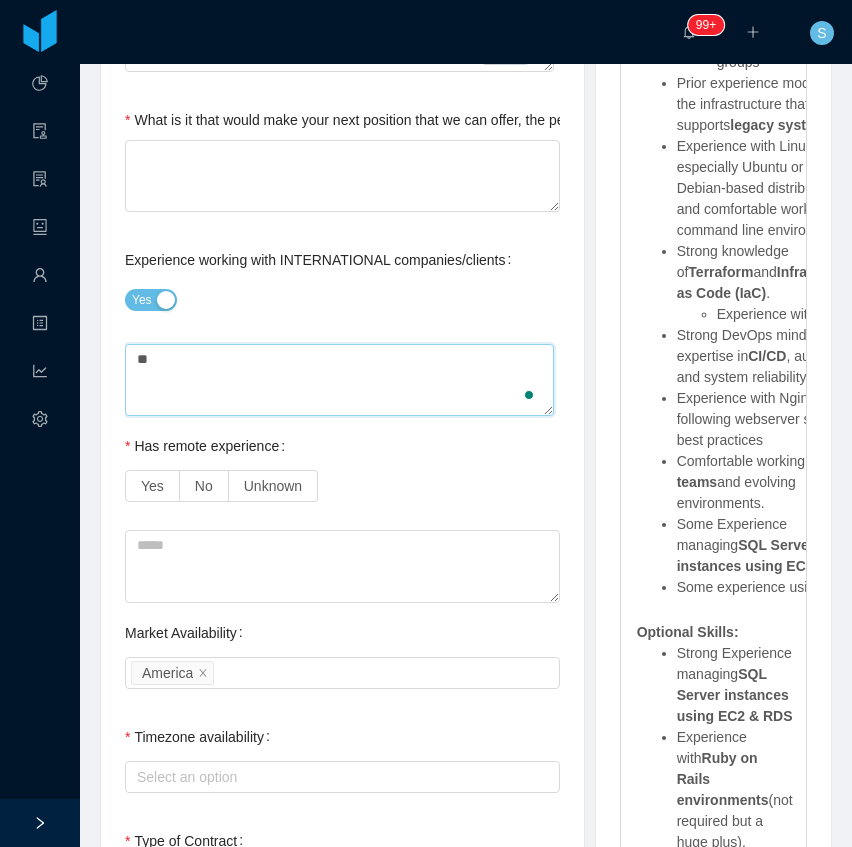 type 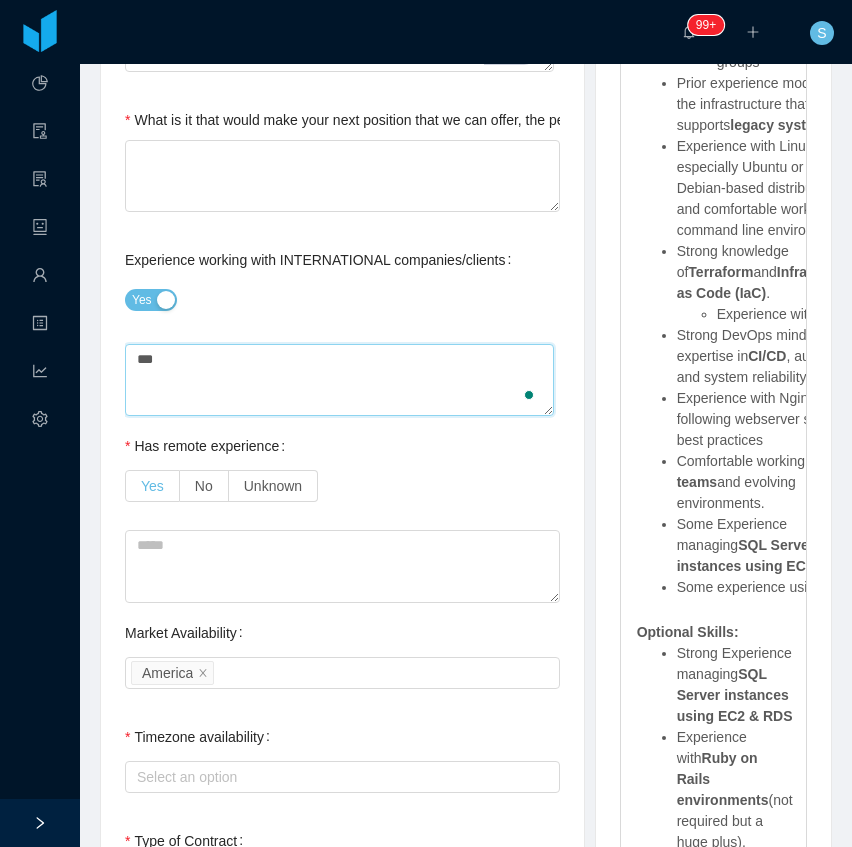 type on "**" 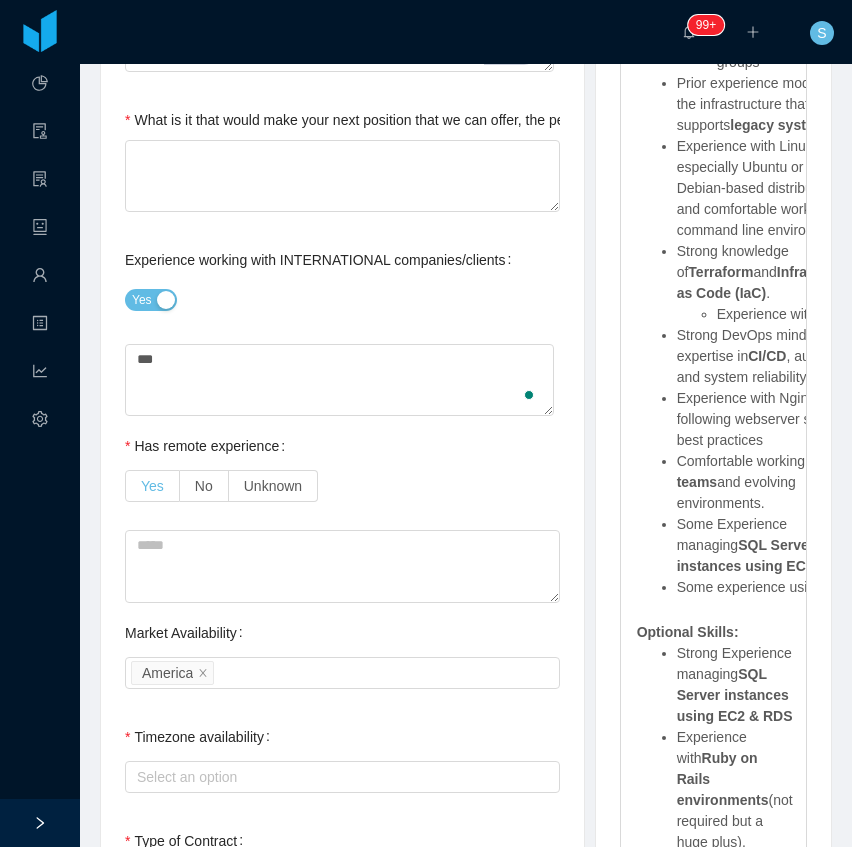 click on "Yes" at bounding box center [152, 486] 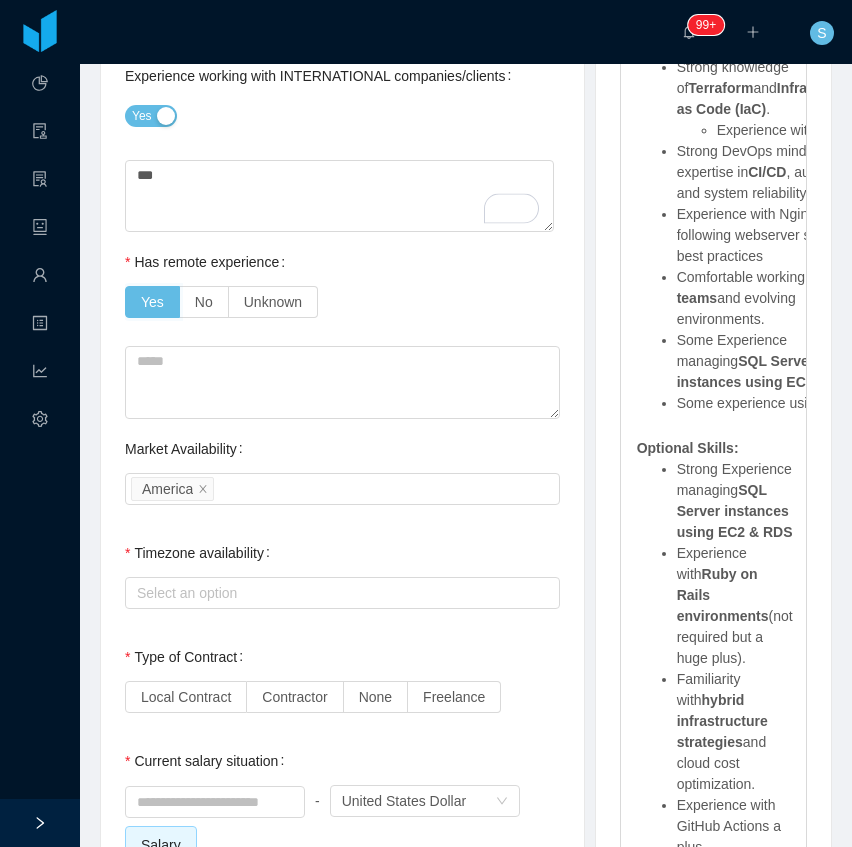 scroll, scrollTop: 1466, scrollLeft: 0, axis: vertical 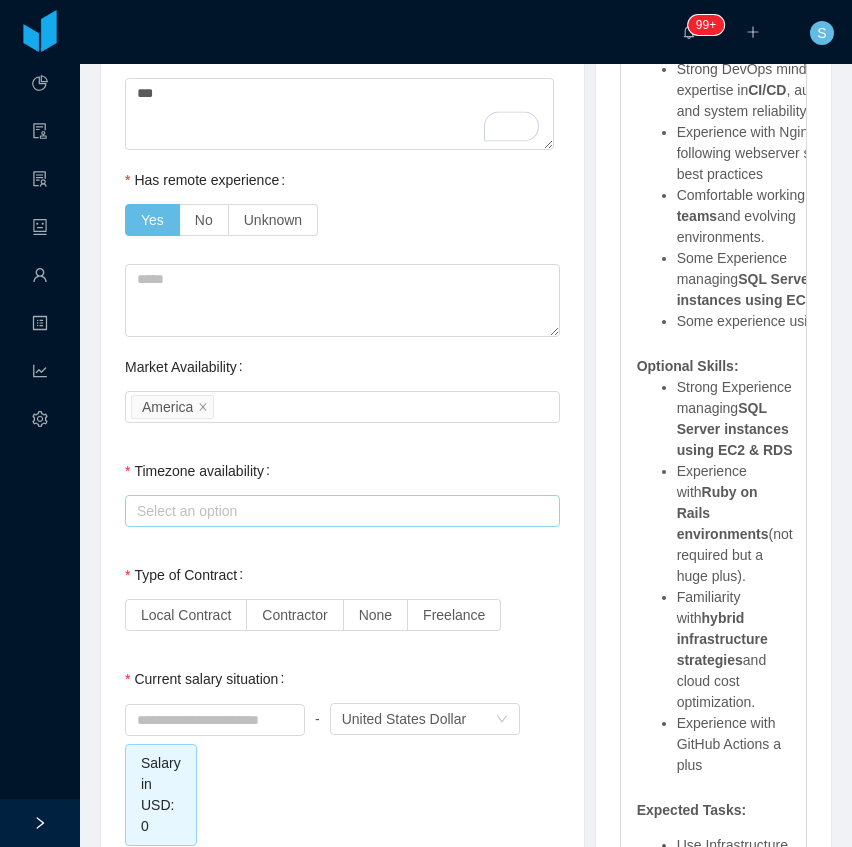 click on "Select an option" at bounding box center (338, 511) 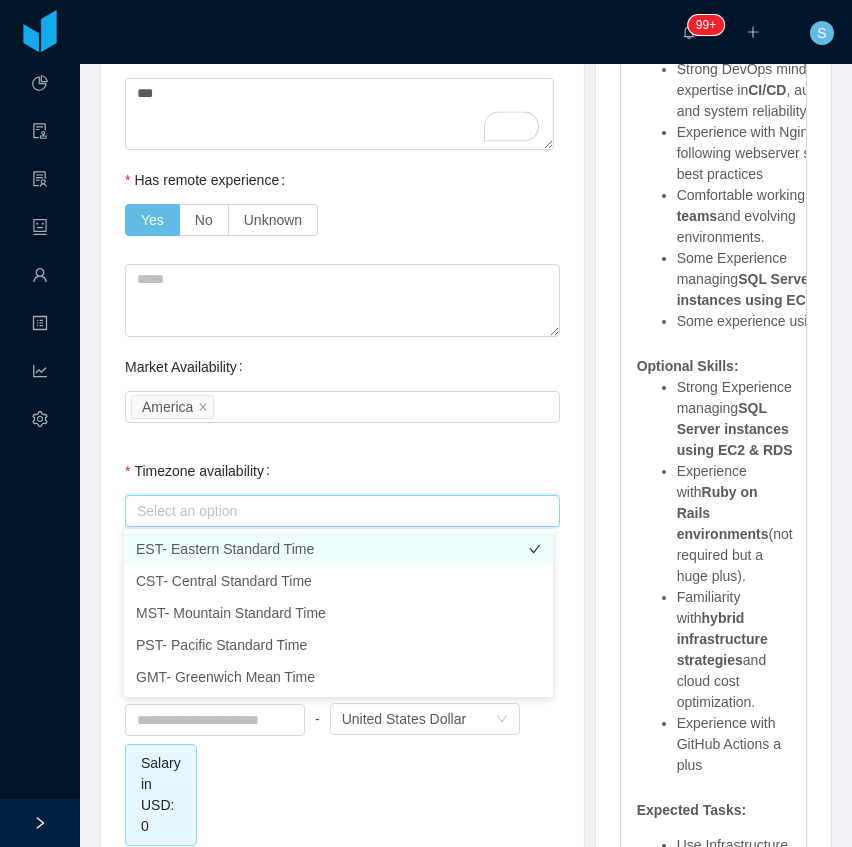 click on "EST- Eastern Standard Time" at bounding box center [338, 549] 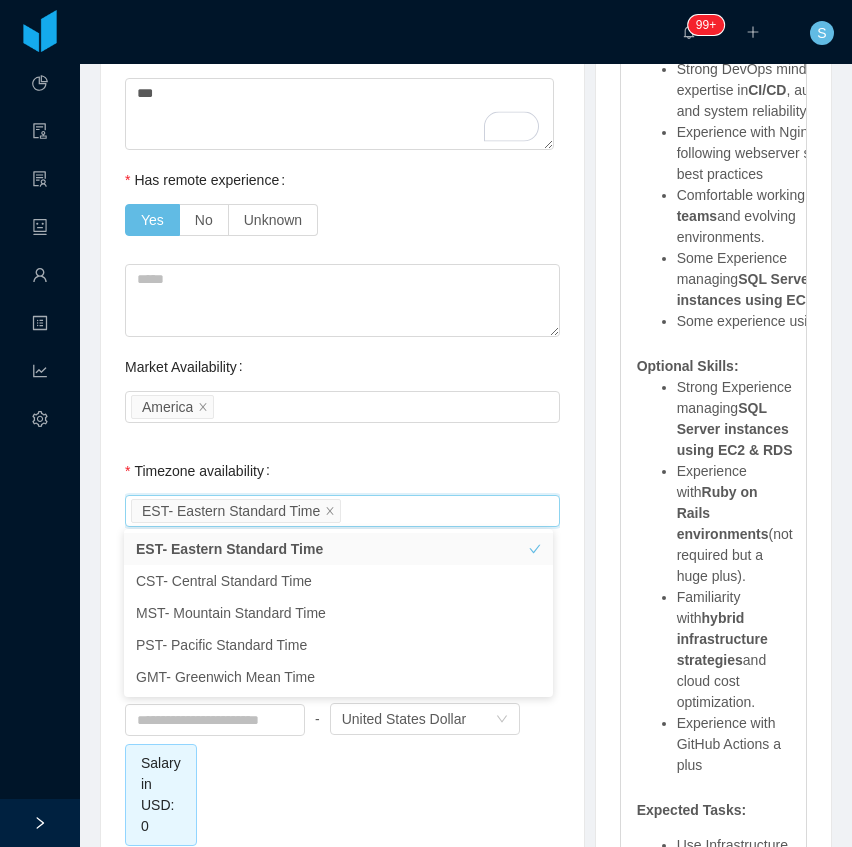 click on "Timezone availability Select an option EST- Eastern Standard Time" at bounding box center [342, 491] 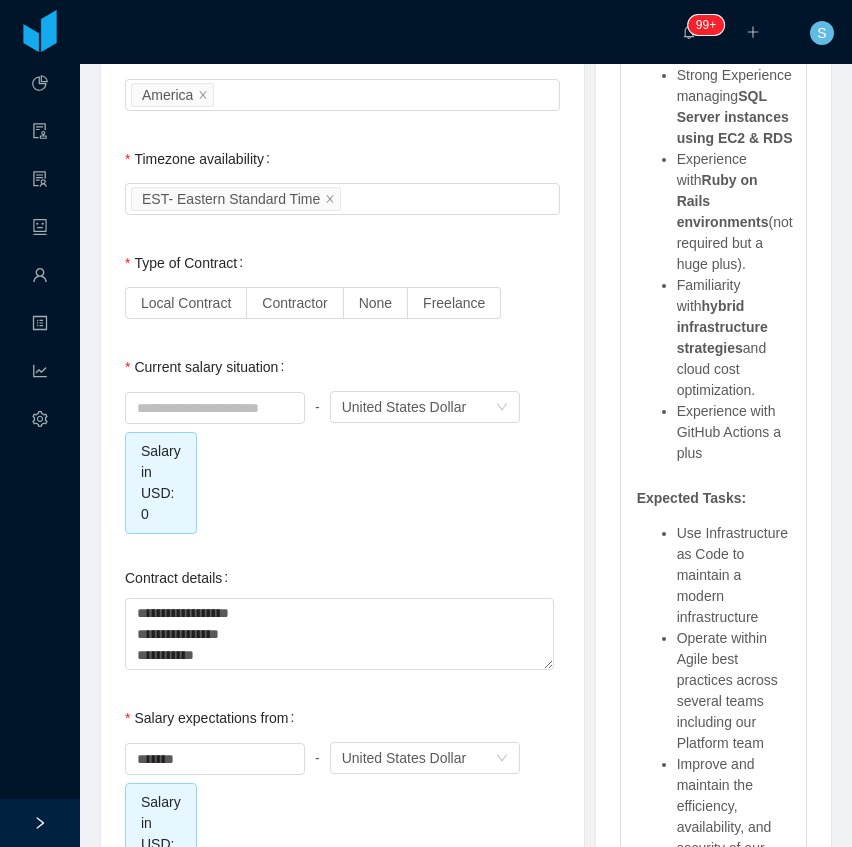 scroll, scrollTop: 1800, scrollLeft: 0, axis: vertical 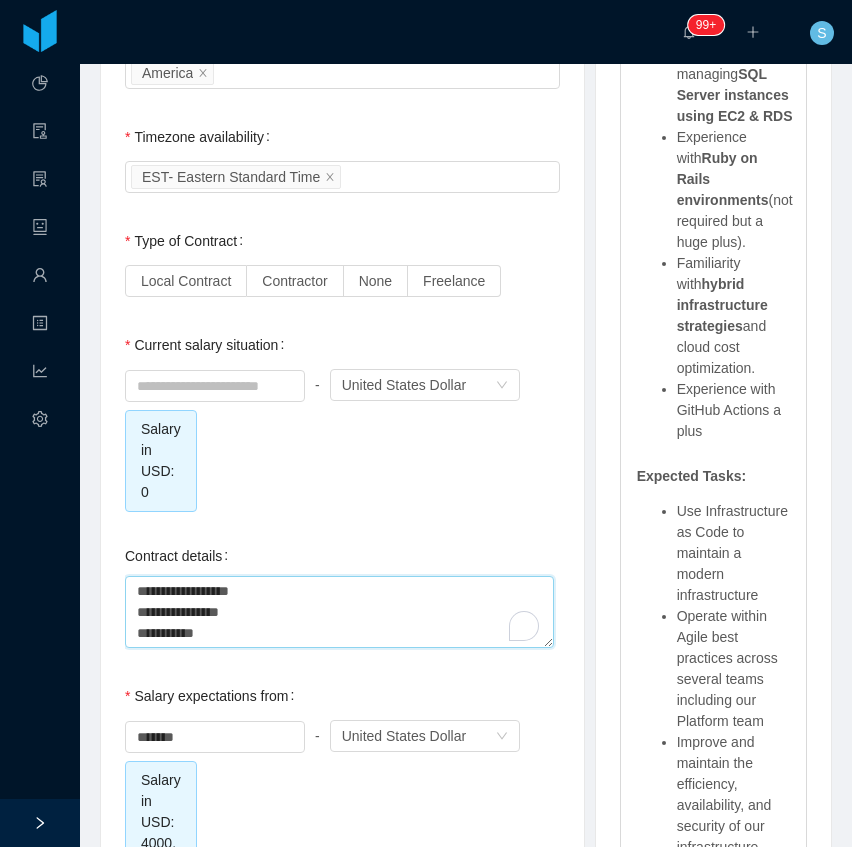 drag, startPoint x: 252, startPoint y: 639, endPoint x: 92, endPoint y: 578, distance: 171.23376 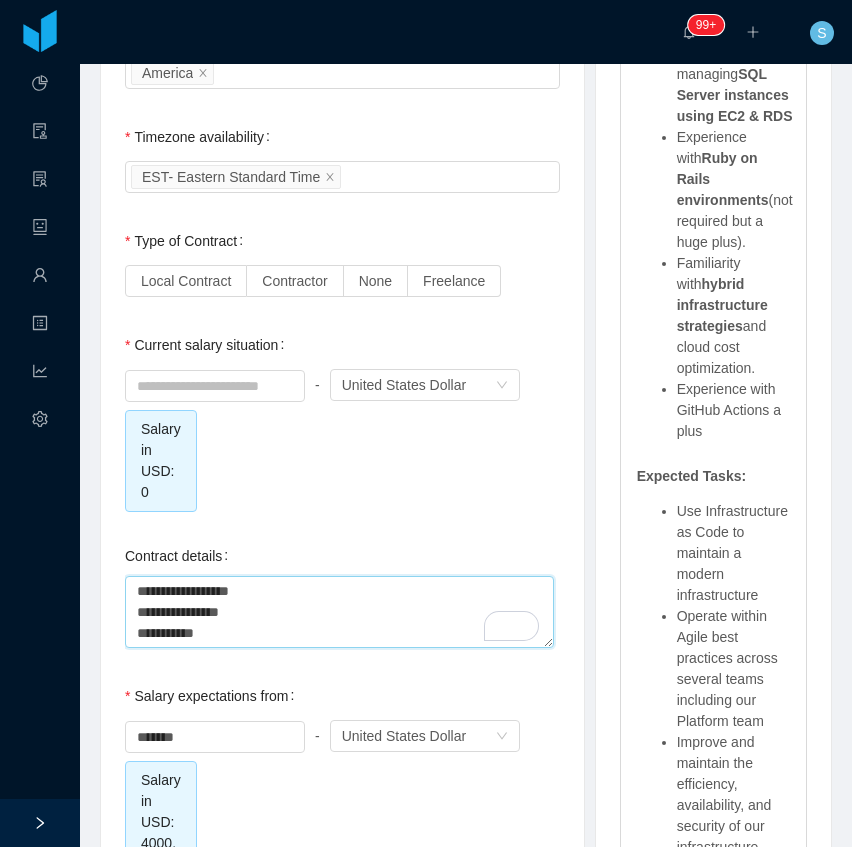 scroll, scrollTop: 162, scrollLeft: 0, axis: vertical 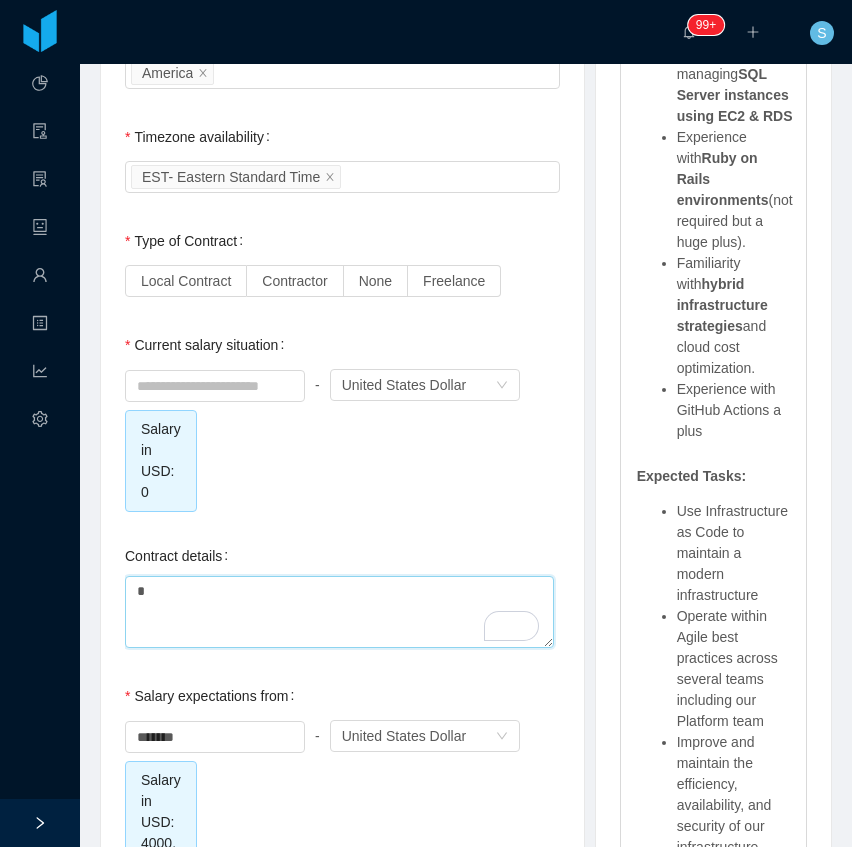 type 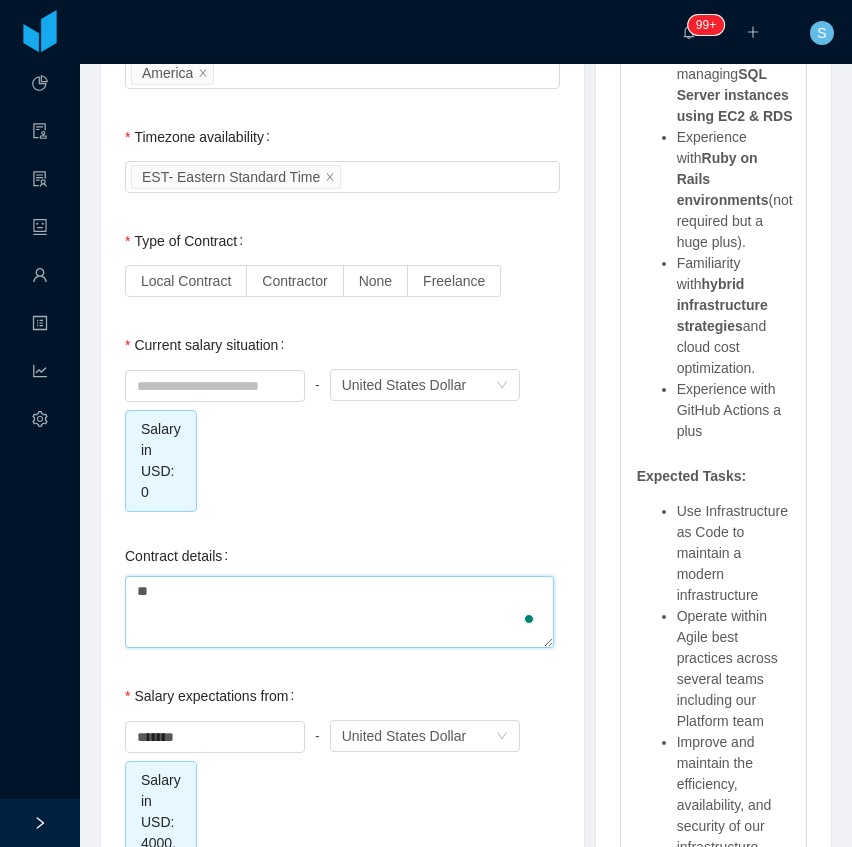 type 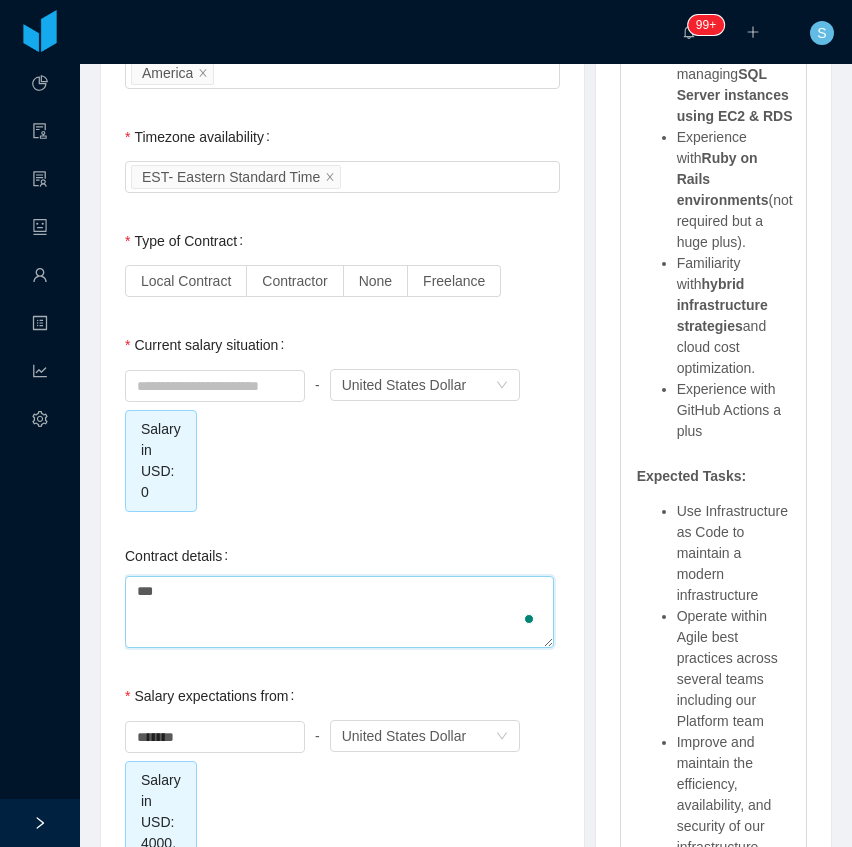 type 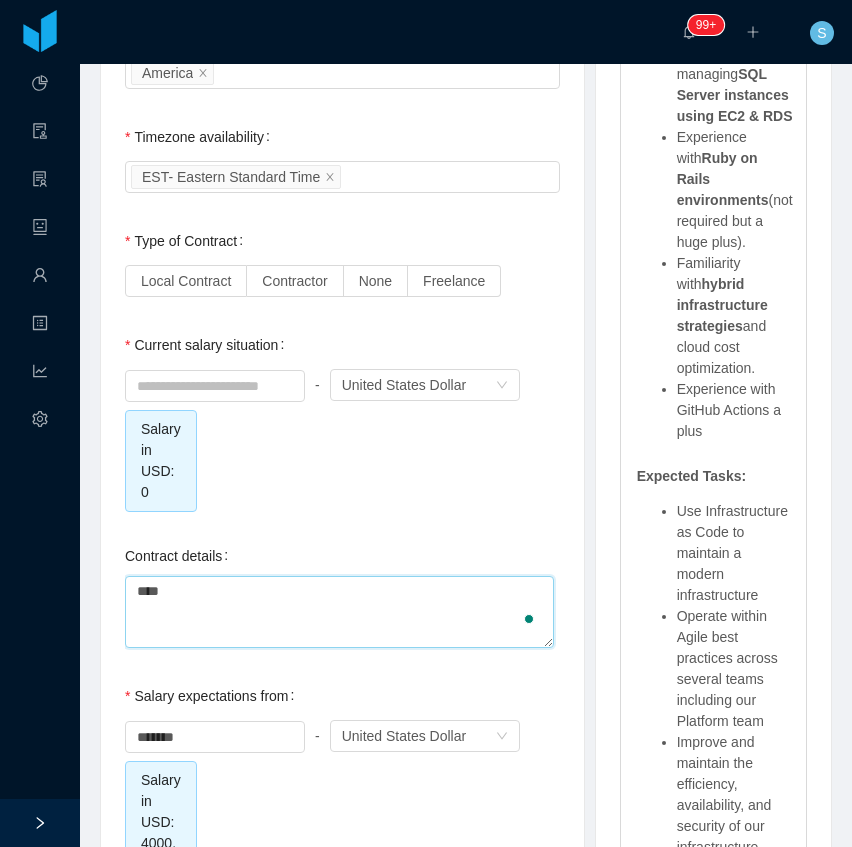 type 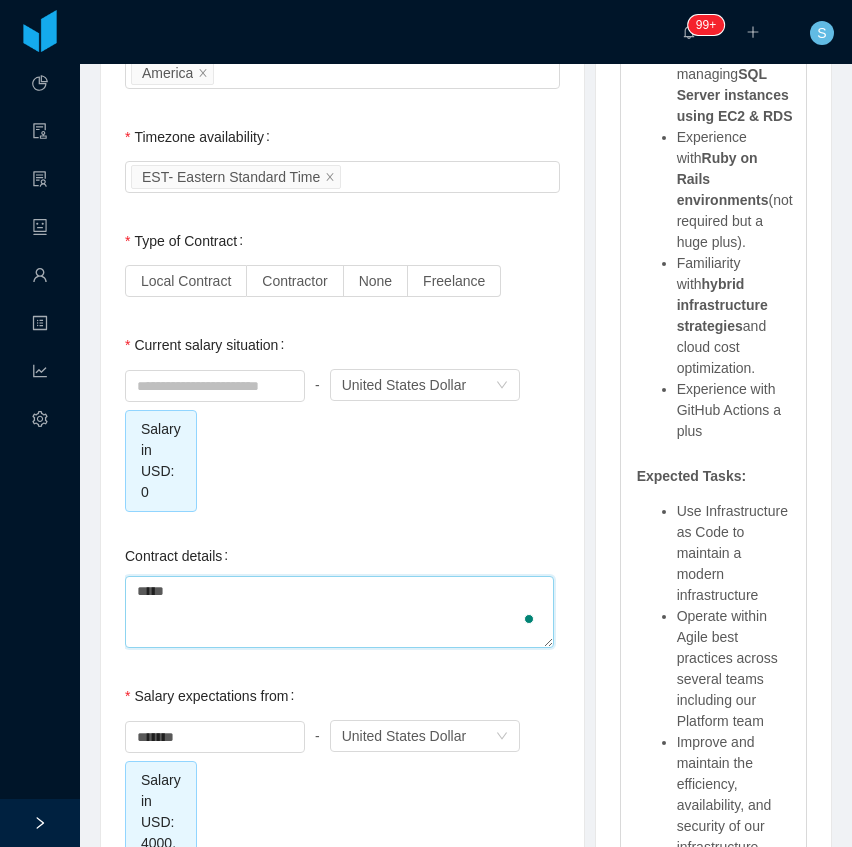 type 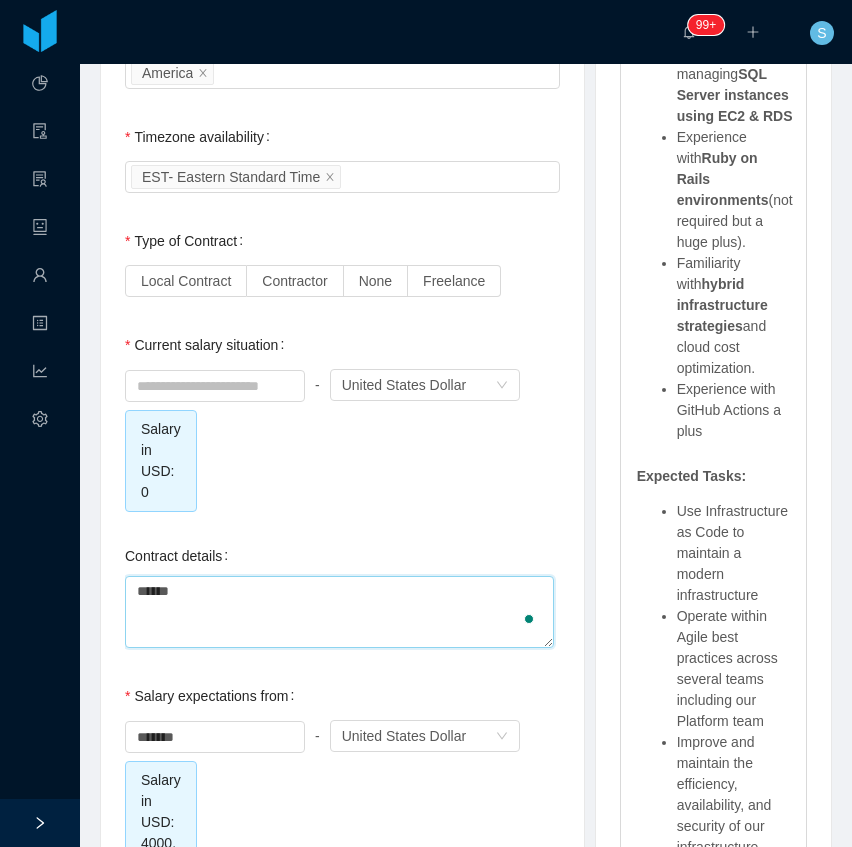 type 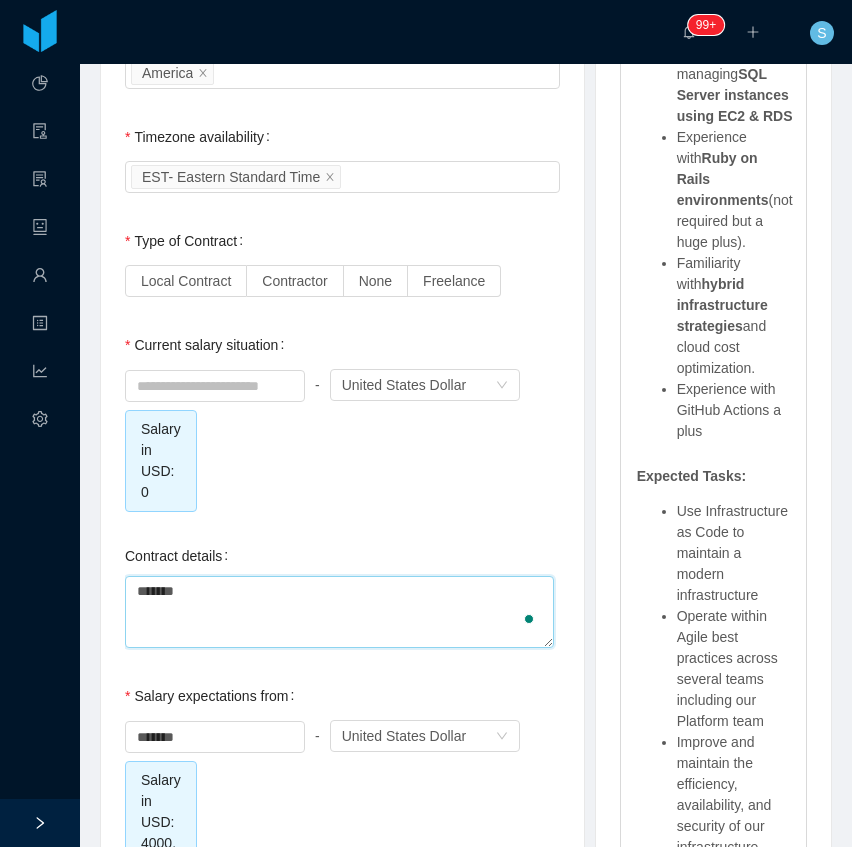 type 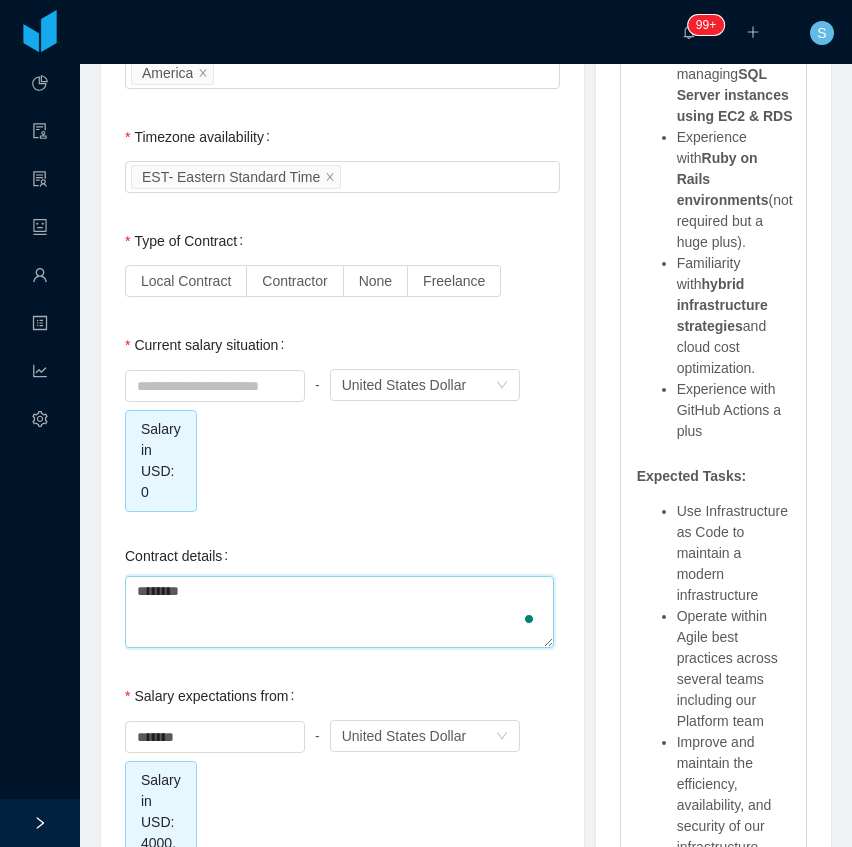 type 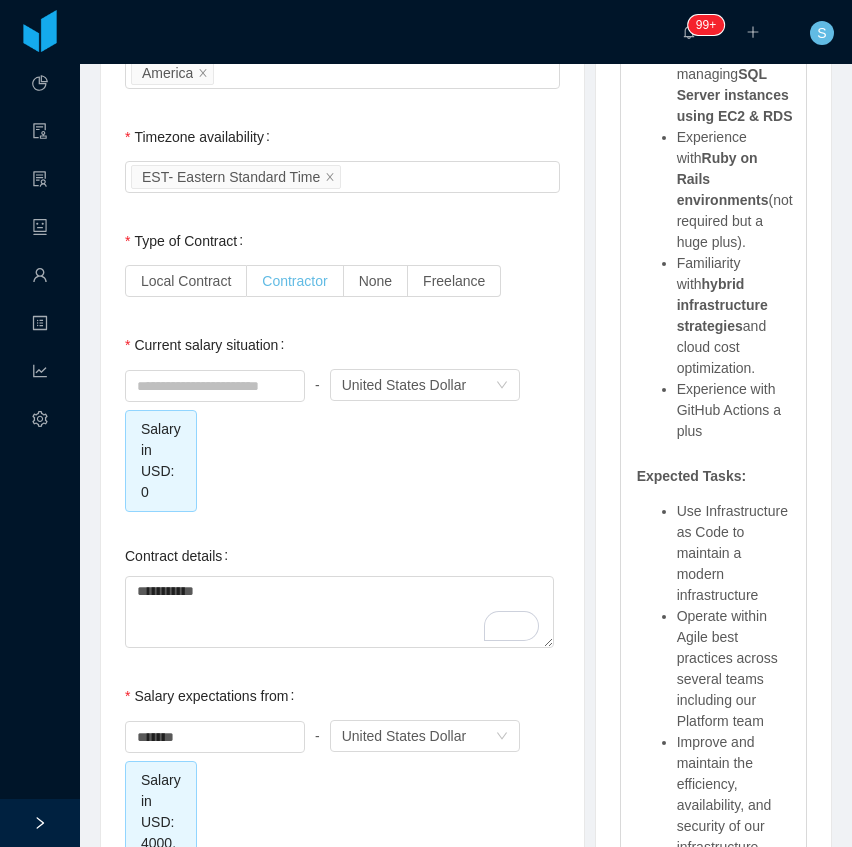 click on "Contractor" at bounding box center [294, 281] 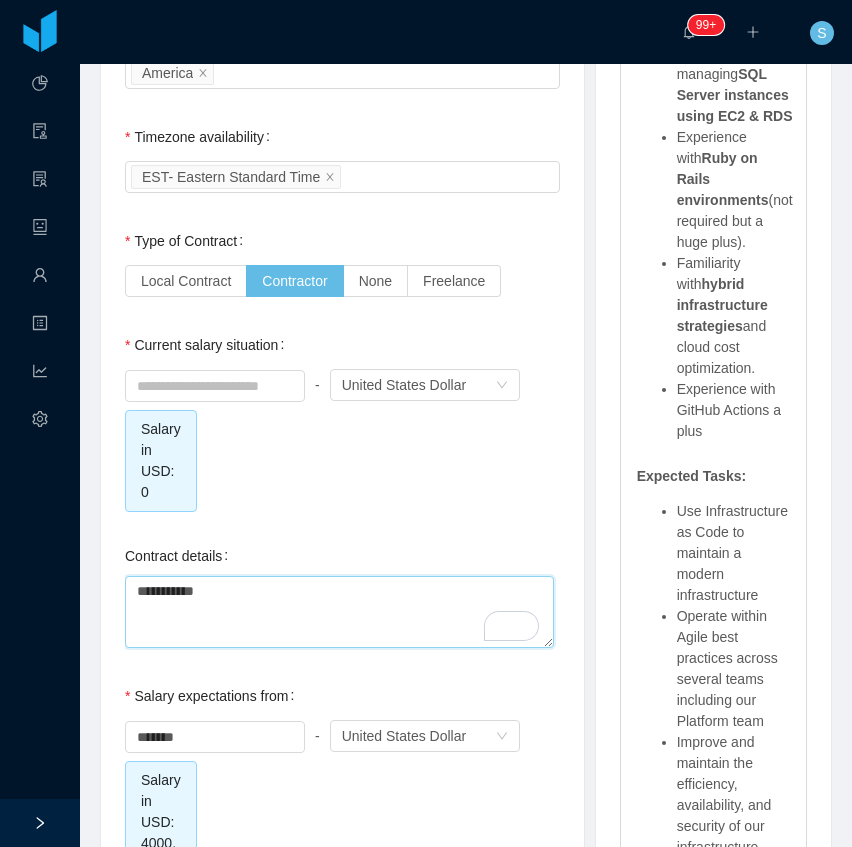 click on "**********" at bounding box center (339, 612) 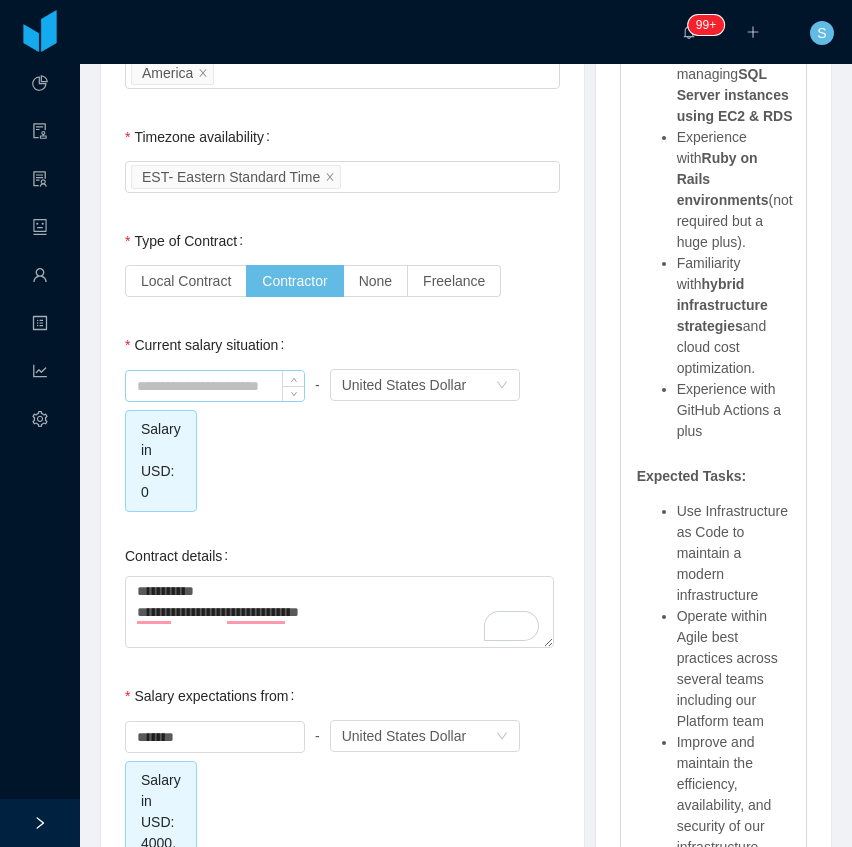 click at bounding box center (215, 386) 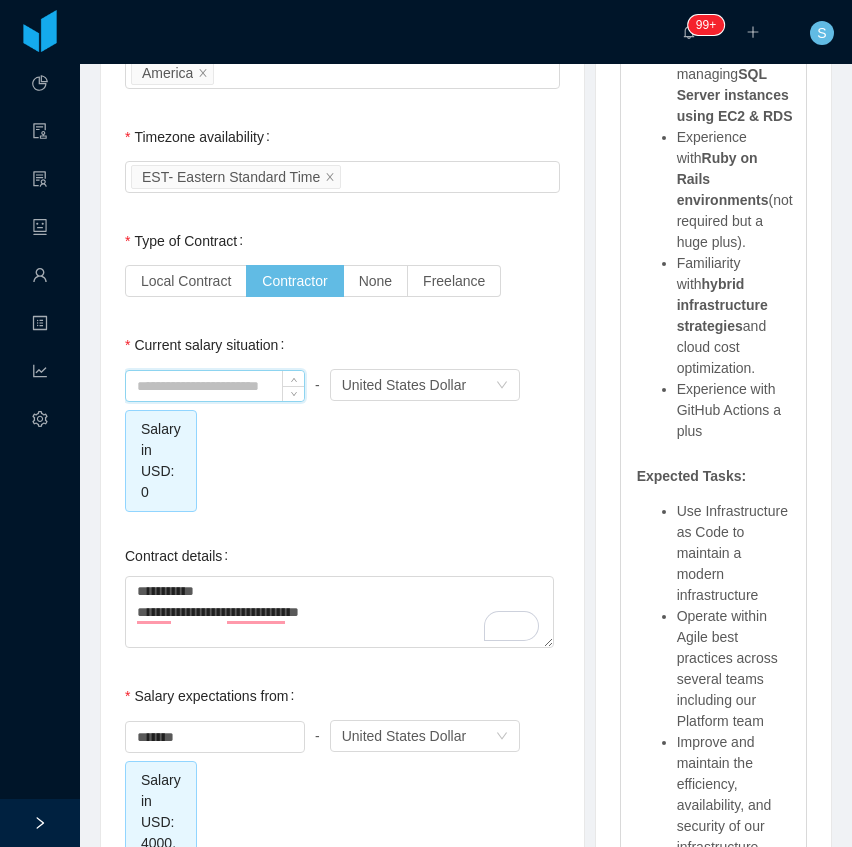 click at bounding box center [215, 386] 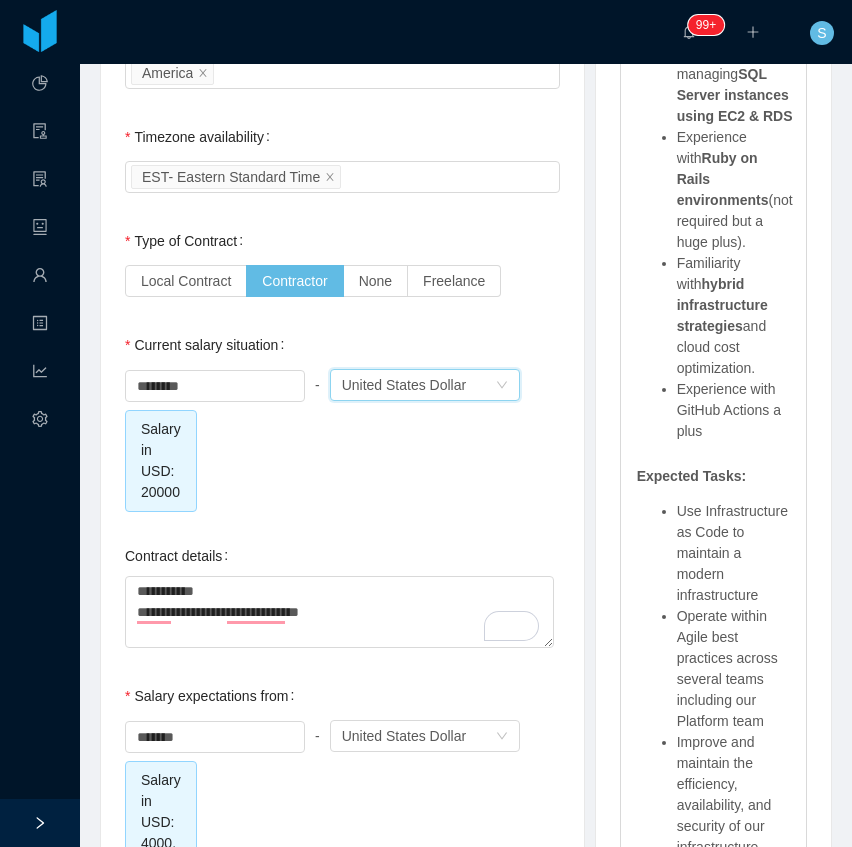 click on "United States Dollar" at bounding box center [404, 385] 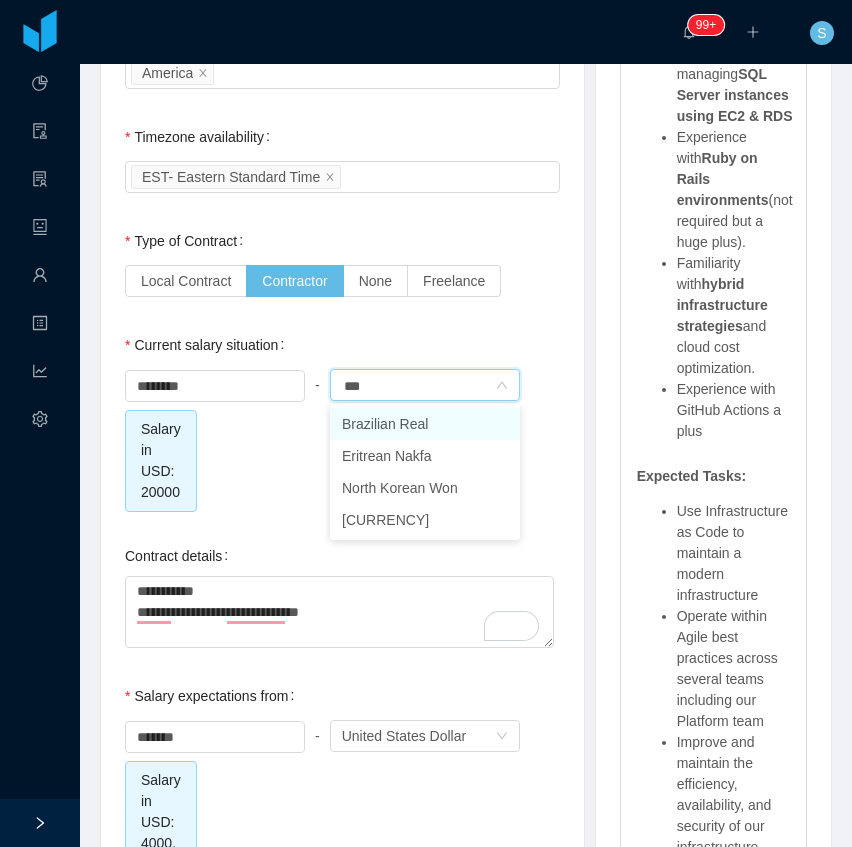 click on "Brazilian Real" at bounding box center (425, 424) 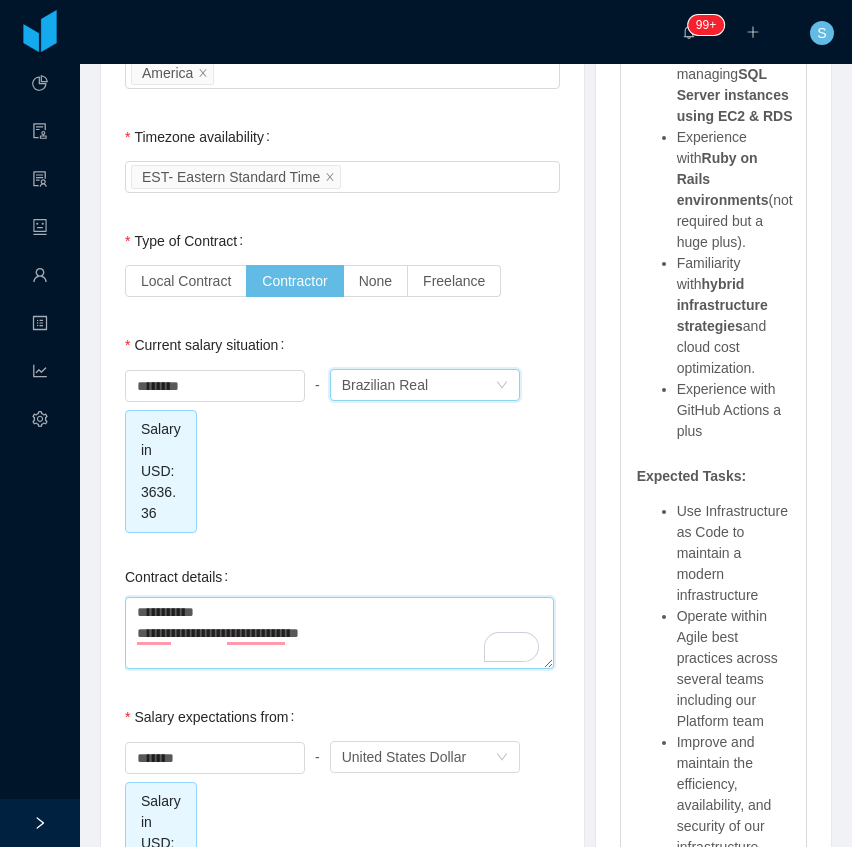 click on "**********" at bounding box center [339, 633] 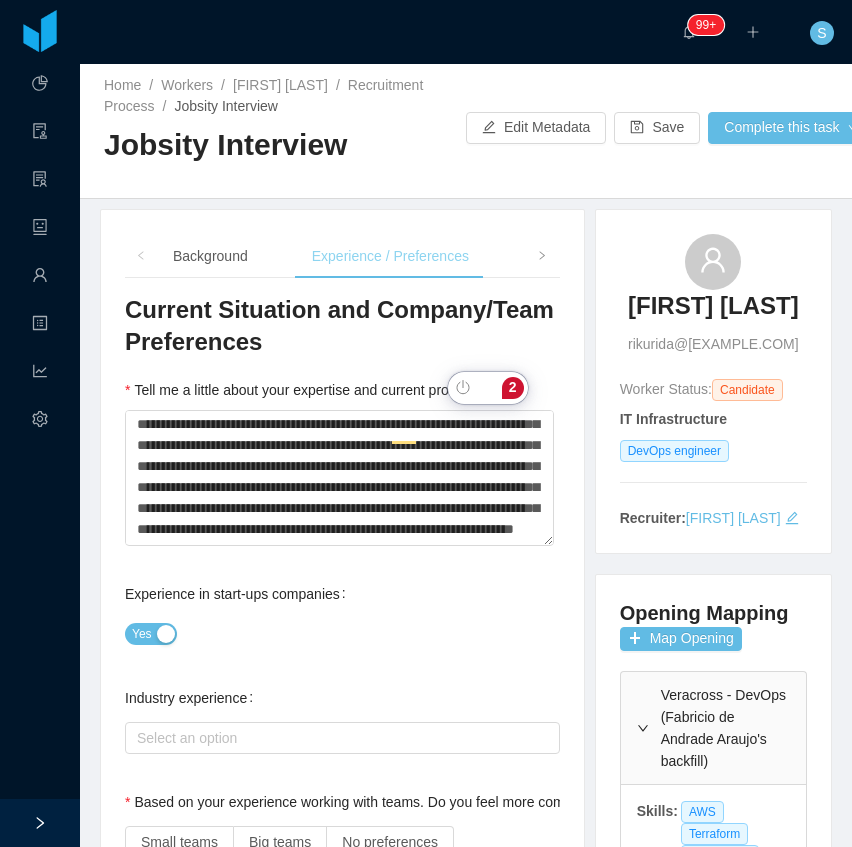 scroll, scrollTop: 0, scrollLeft: 0, axis: both 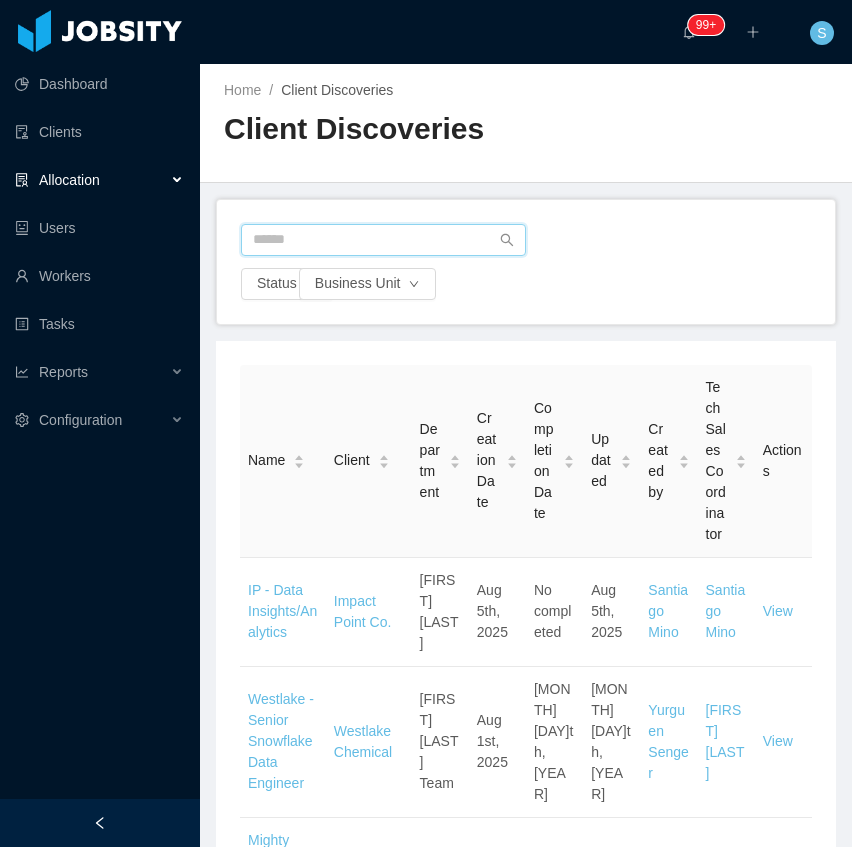 click at bounding box center (383, 240) 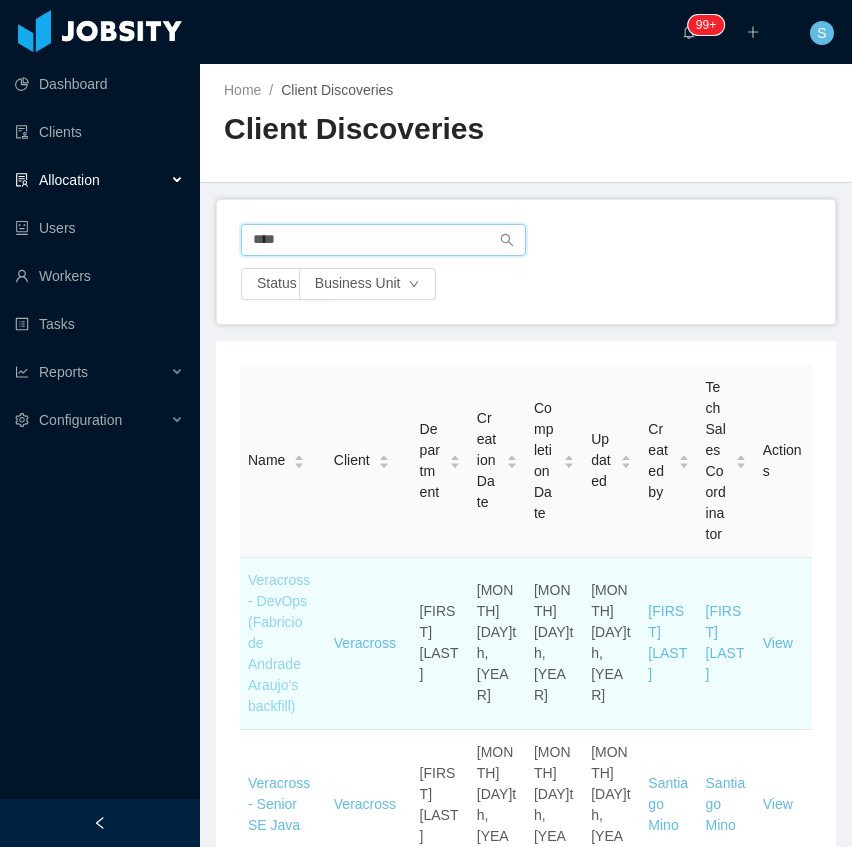 type on "****" 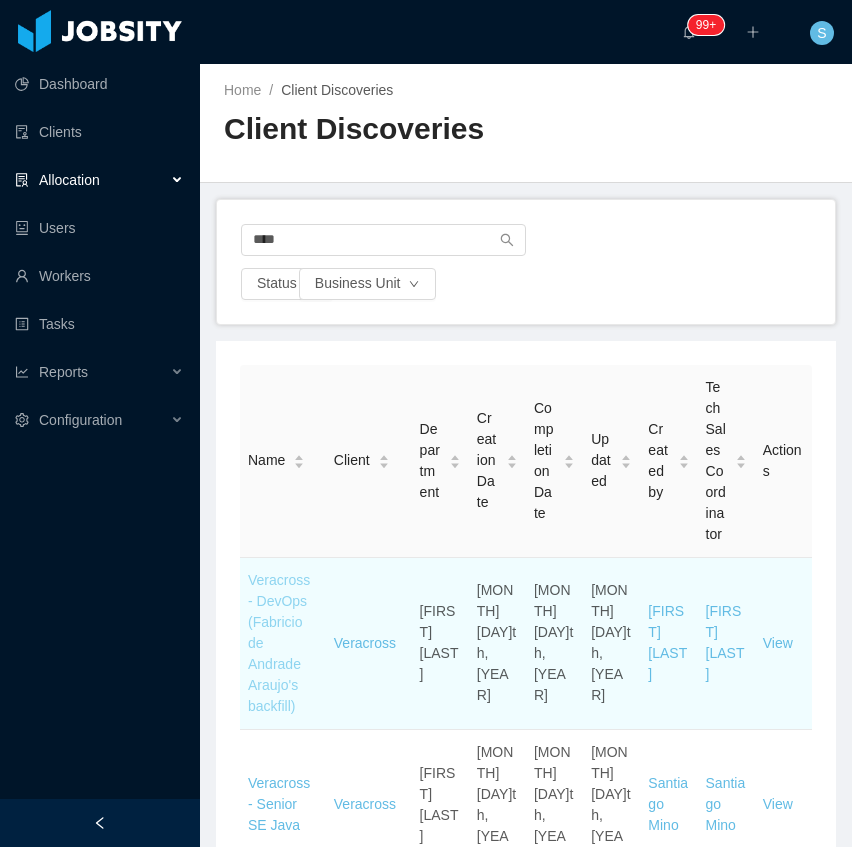 click on "Veracross - DevOps (Fabricio de Andrade Araujo's backfill)" at bounding box center [279, 643] 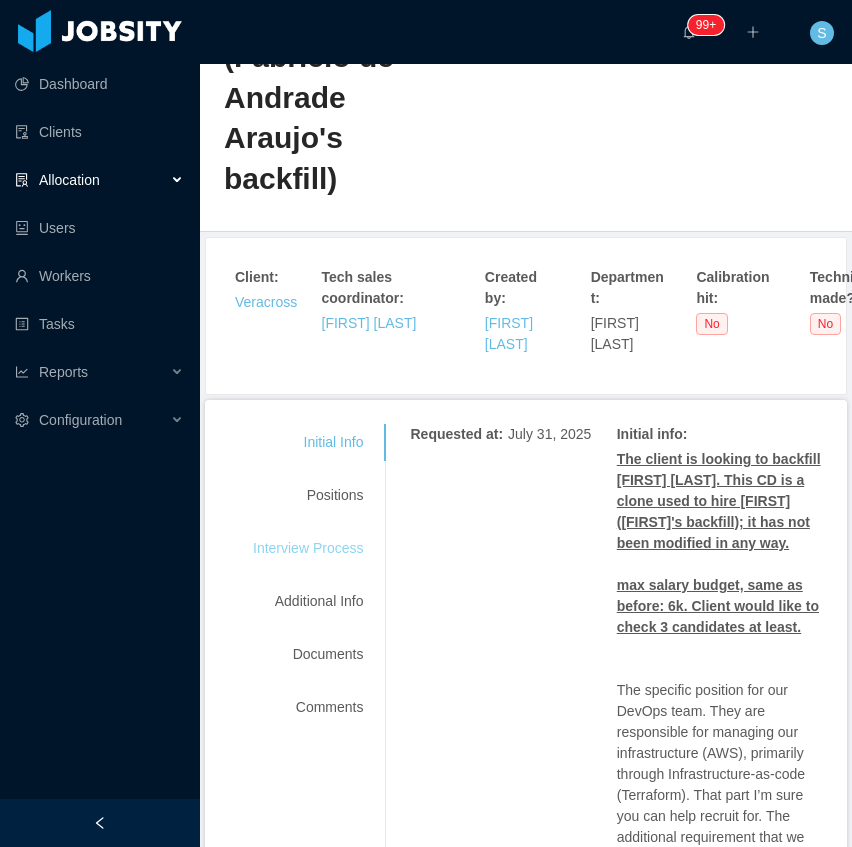 scroll, scrollTop: 266, scrollLeft: 0, axis: vertical 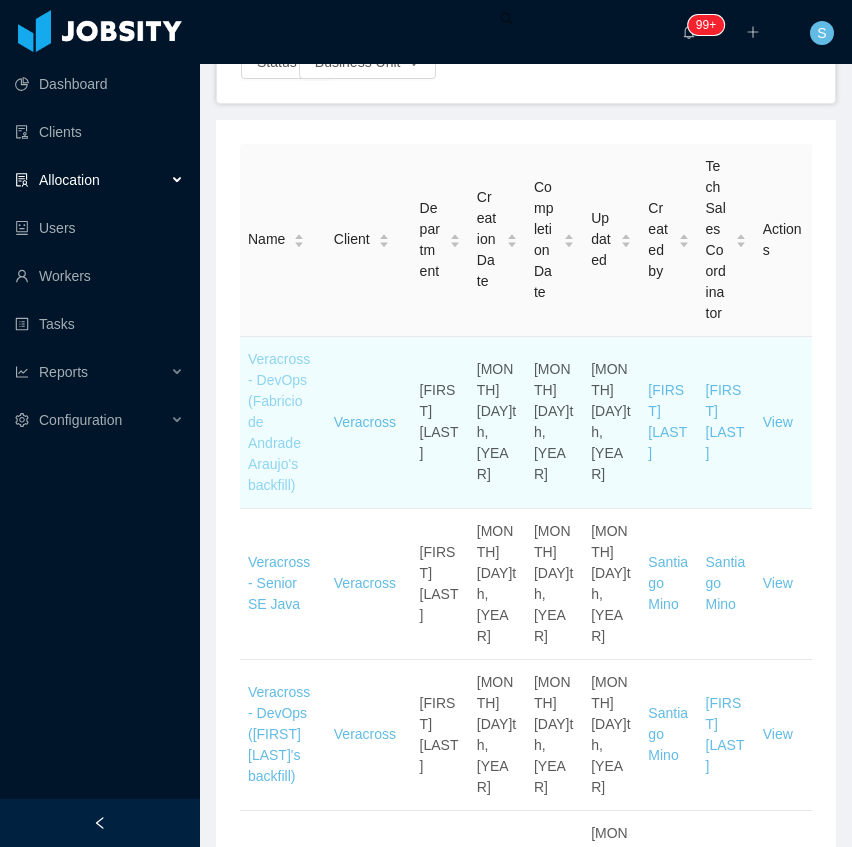 click on "Veracross - DevOps (Fabricio de Andrade Araujo's backfill)" at bounding box center (279, 422) 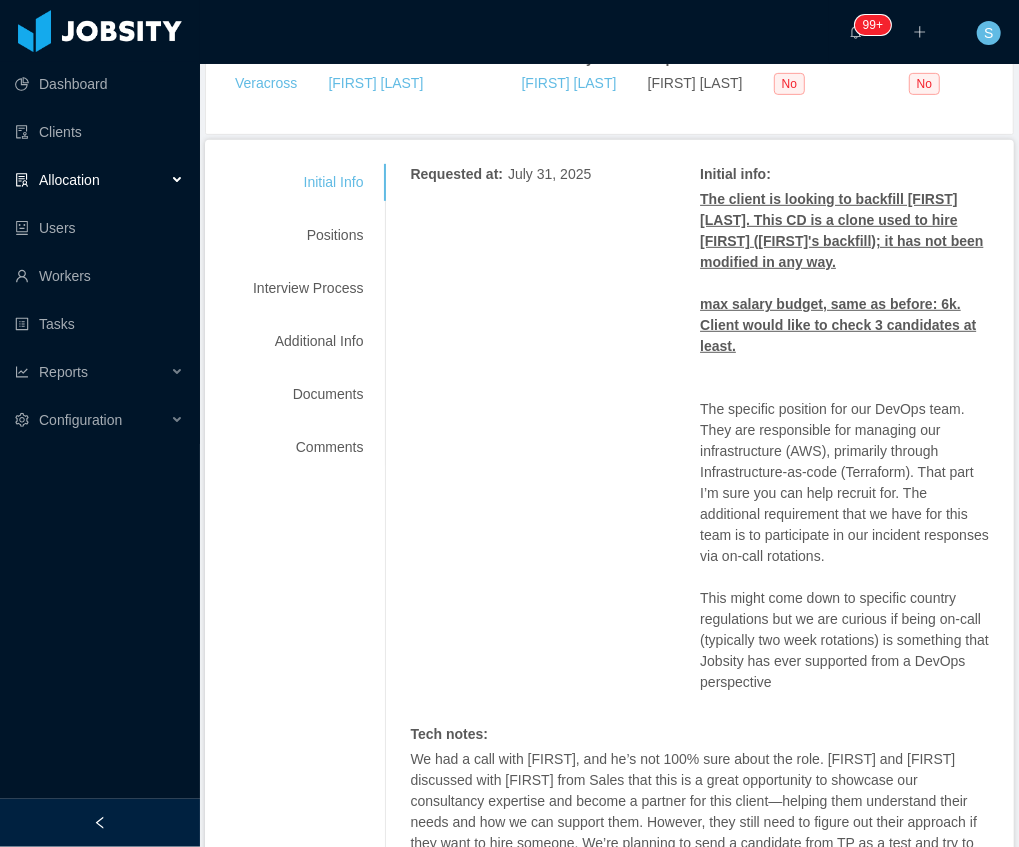 scroll, scrollTop: 110, scrollLeft: 0, axis: vertical 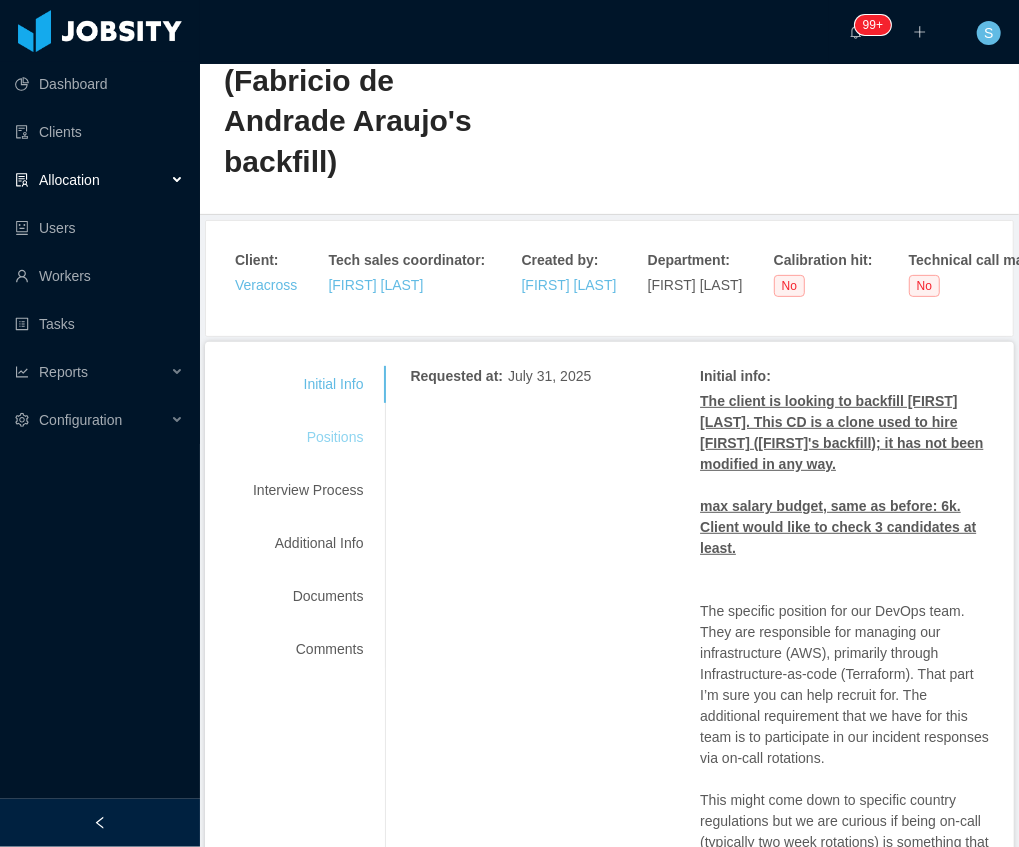 click on "Positions" at bounding box center [308, 437] 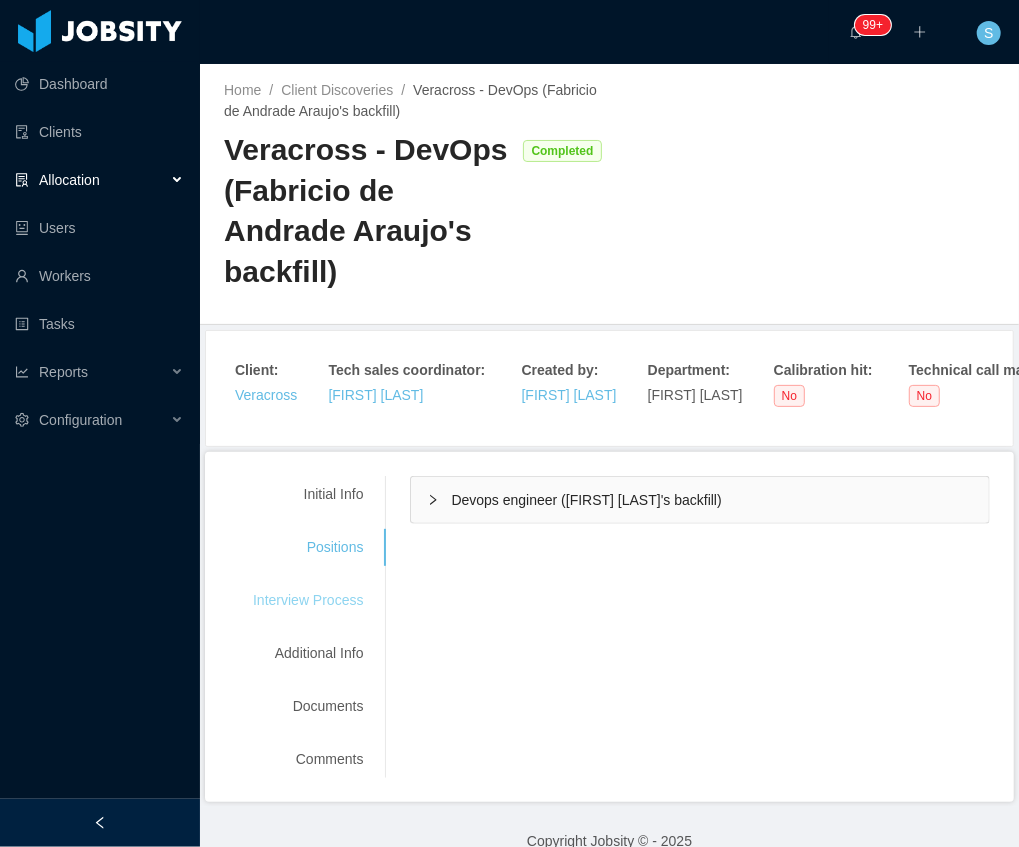 click on "Interview Process" at bounding box center (308, 600) 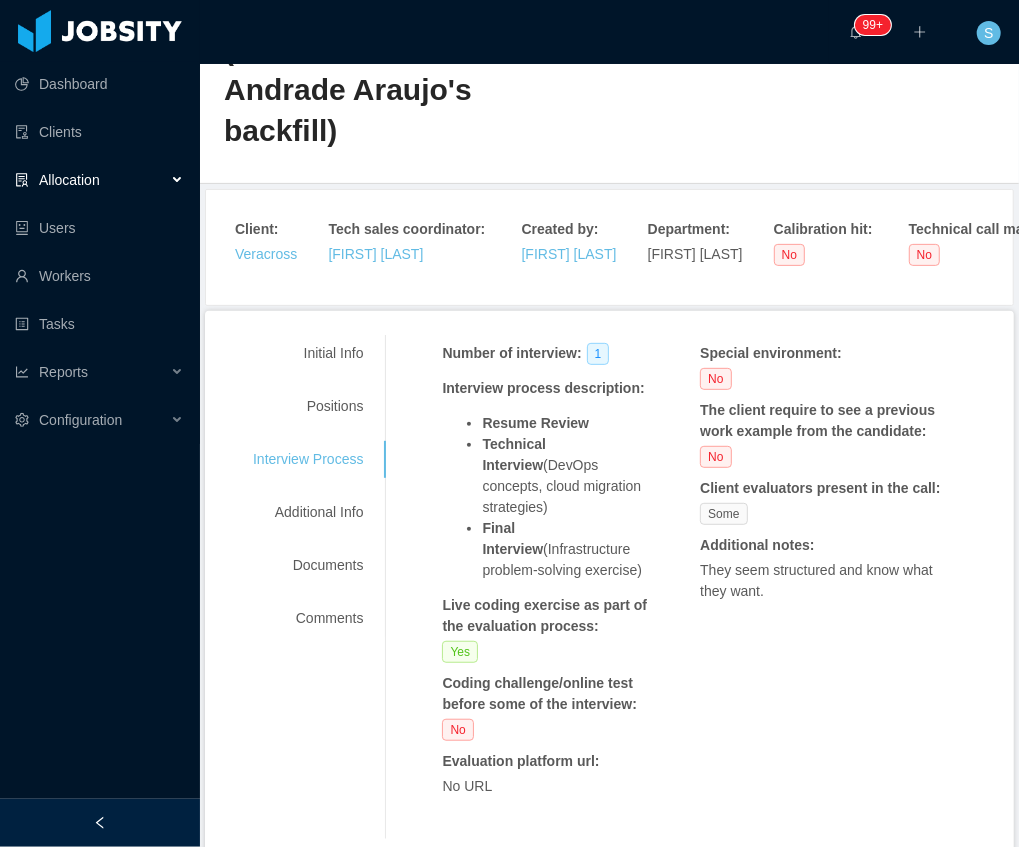 scroll, scrollTop: 168, scrollLeft: 0, axis: vertical 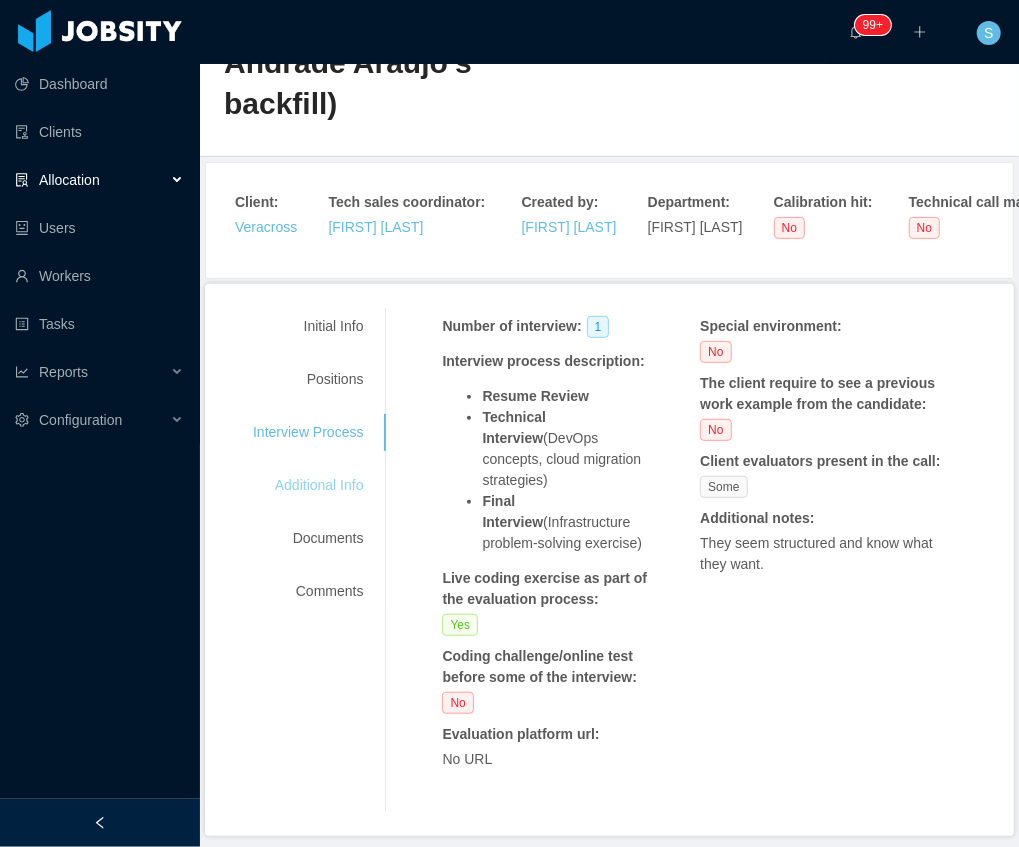 click on "Additional Info" at bounding box center [308, 485] 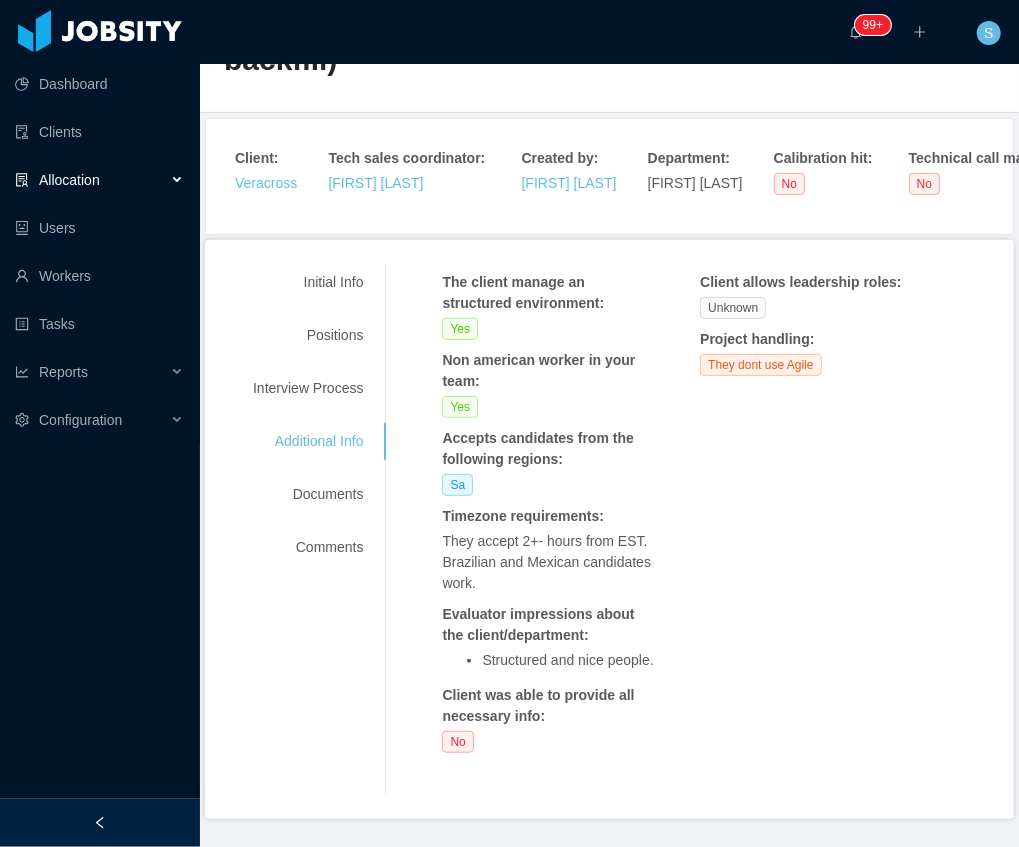 scroll, scrollTop: 216, scrollLeft: 0, axis: vertical 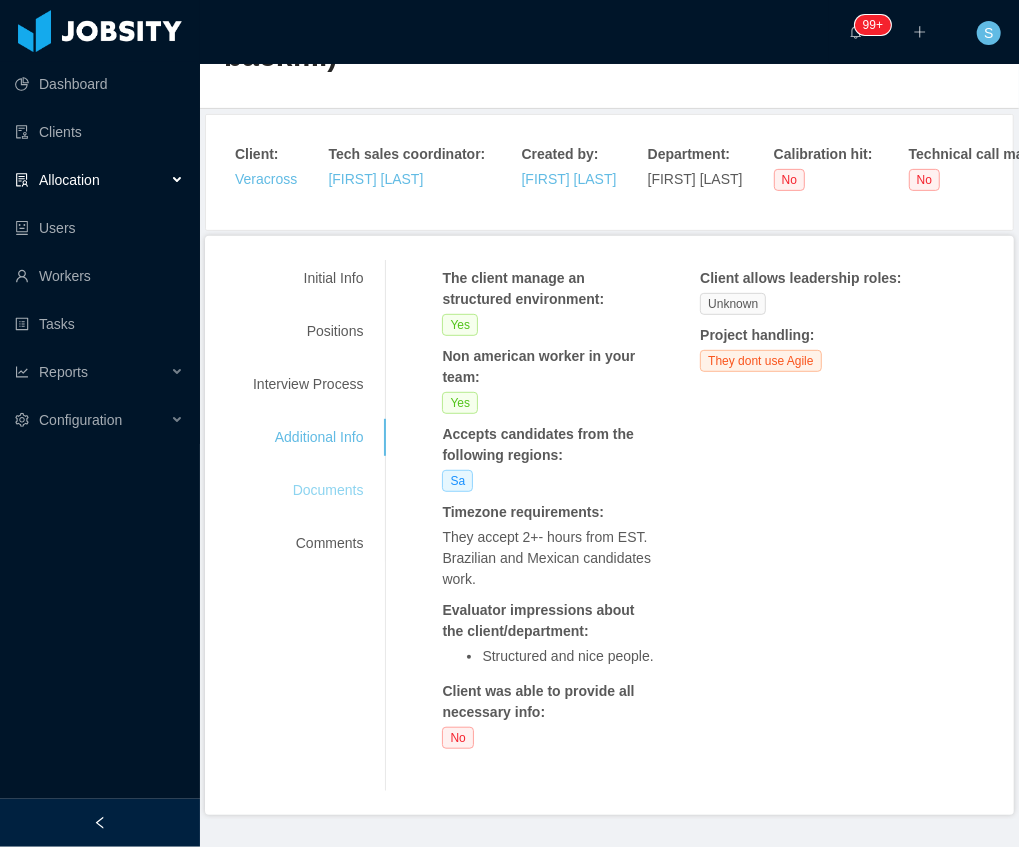 click on "Documents" at bounding box center (308, 490) 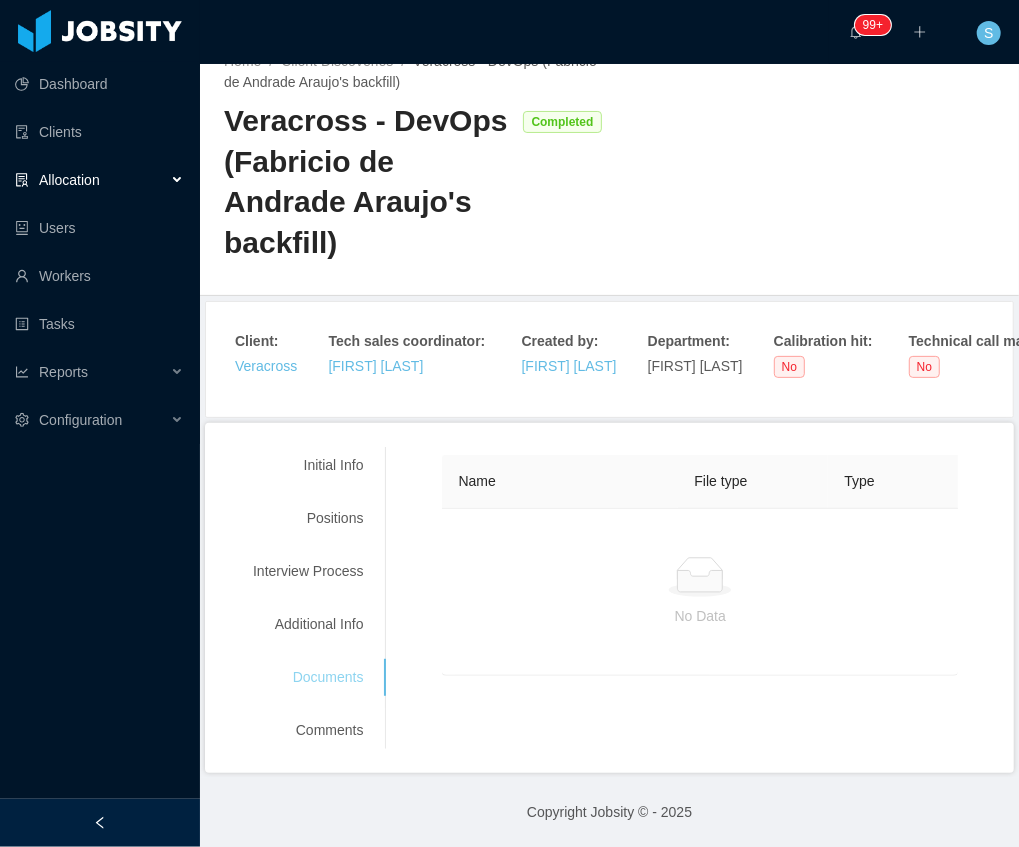scroll, scrollTop: 0, scrollLeft: 0, axis: both 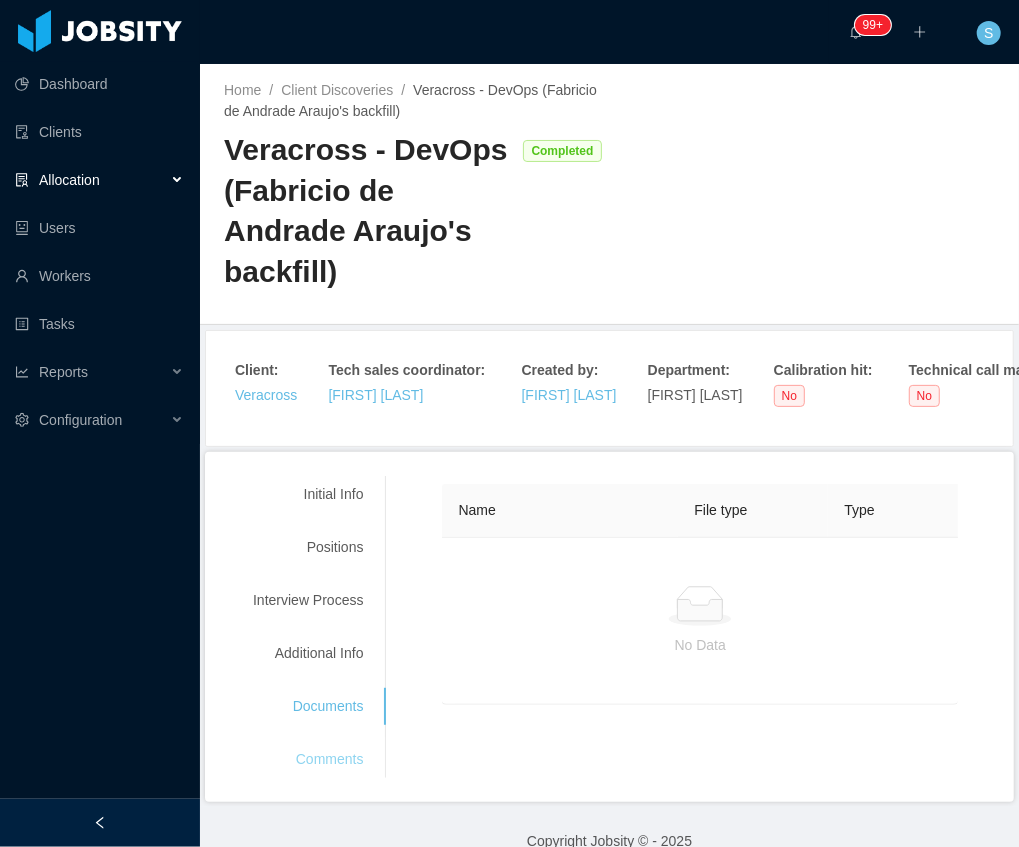click on "Comments" at bounding box center [308, 759] 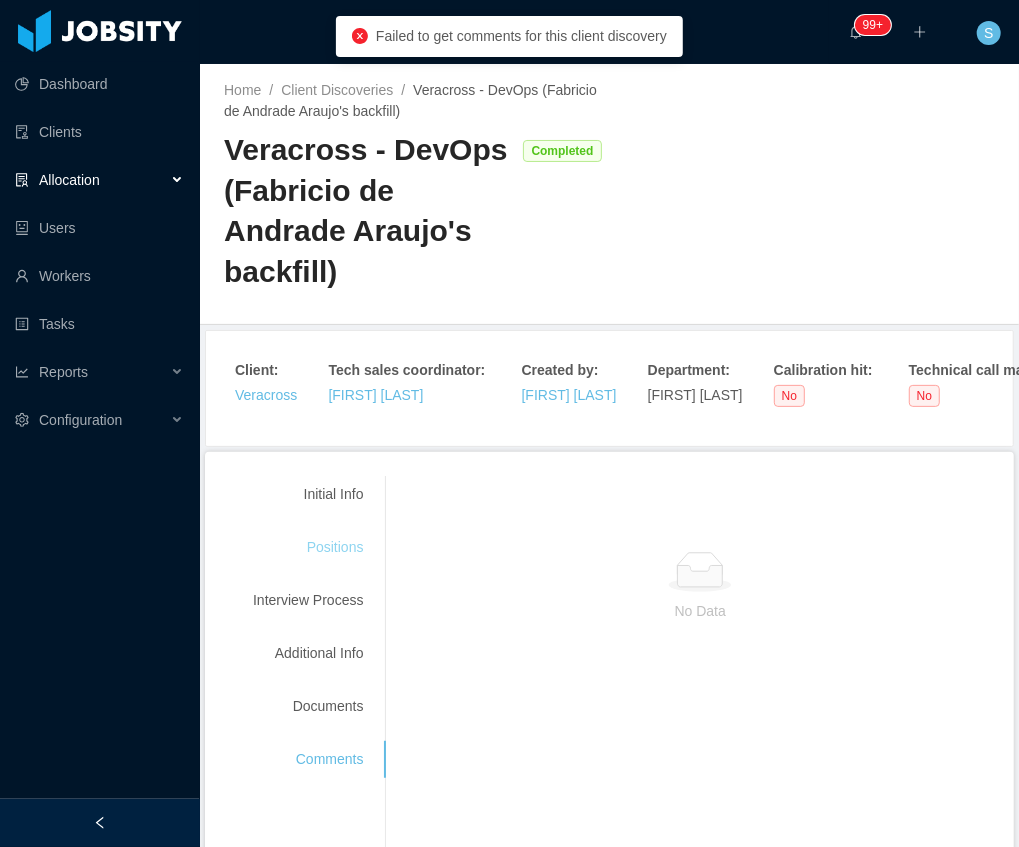 click on "Positions" at bounding box center (308, 547) 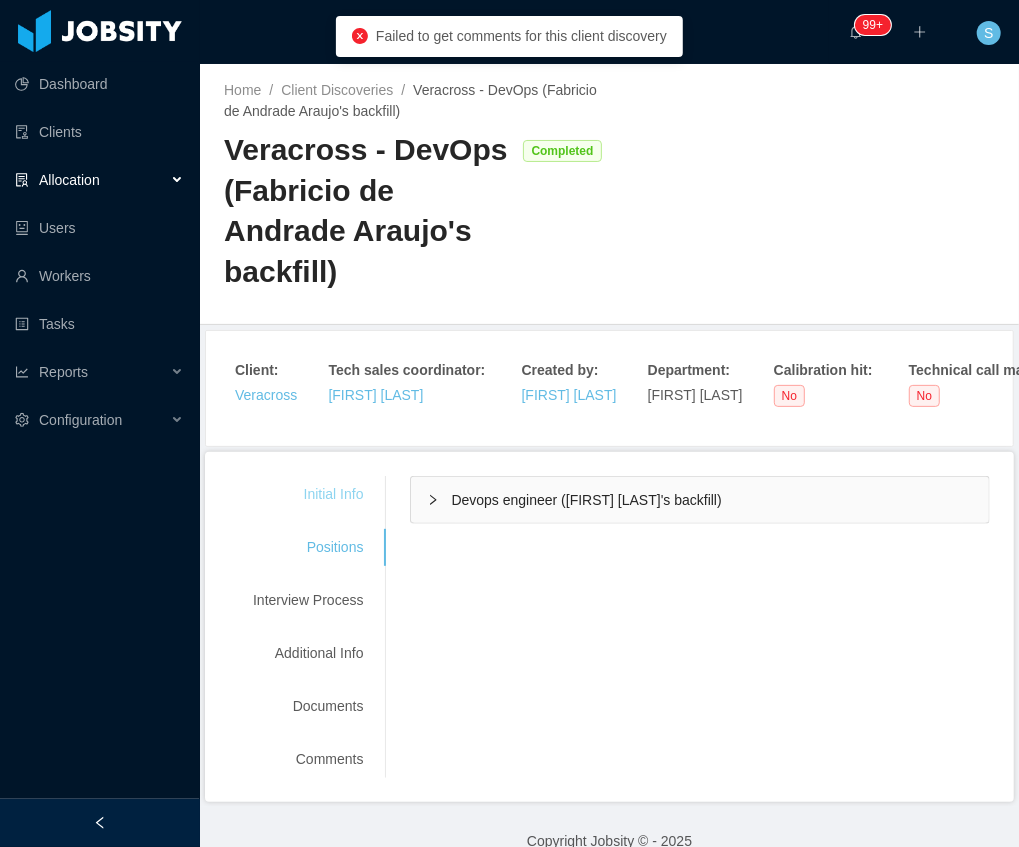 click on "Initial Info" at bounding box center (308, 494) 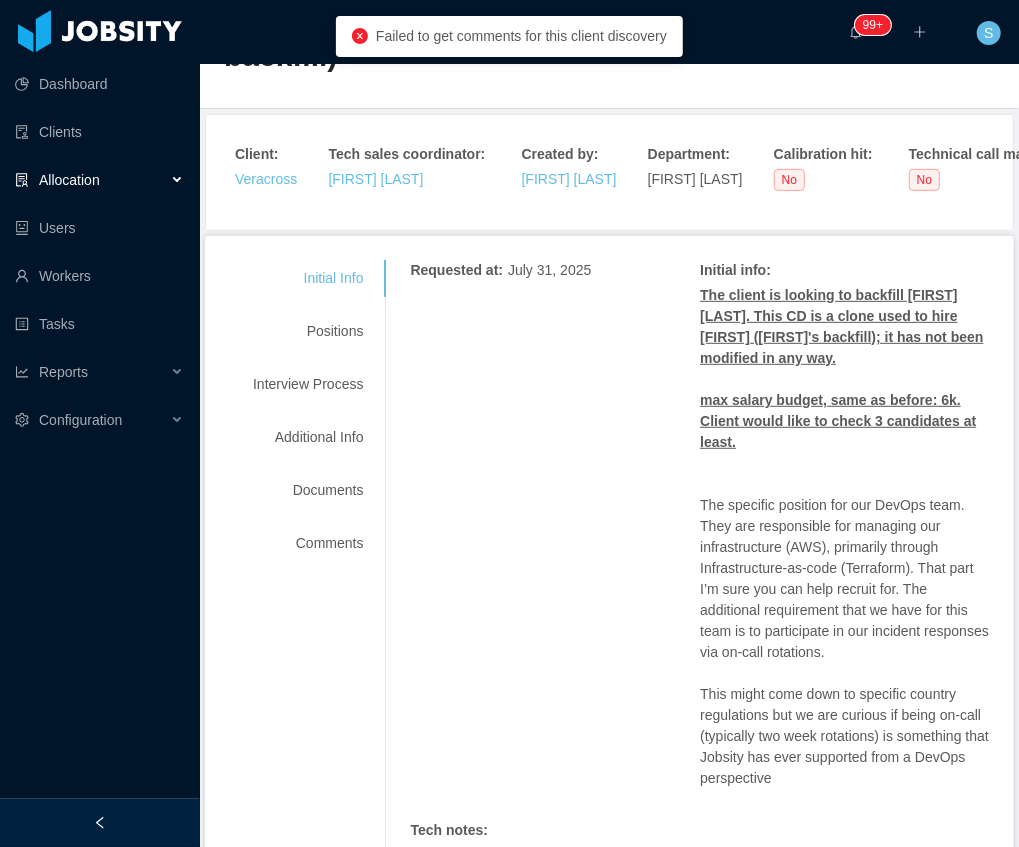 scroll, scrollTop: 333, scrollLeft: 0, axis: vertical 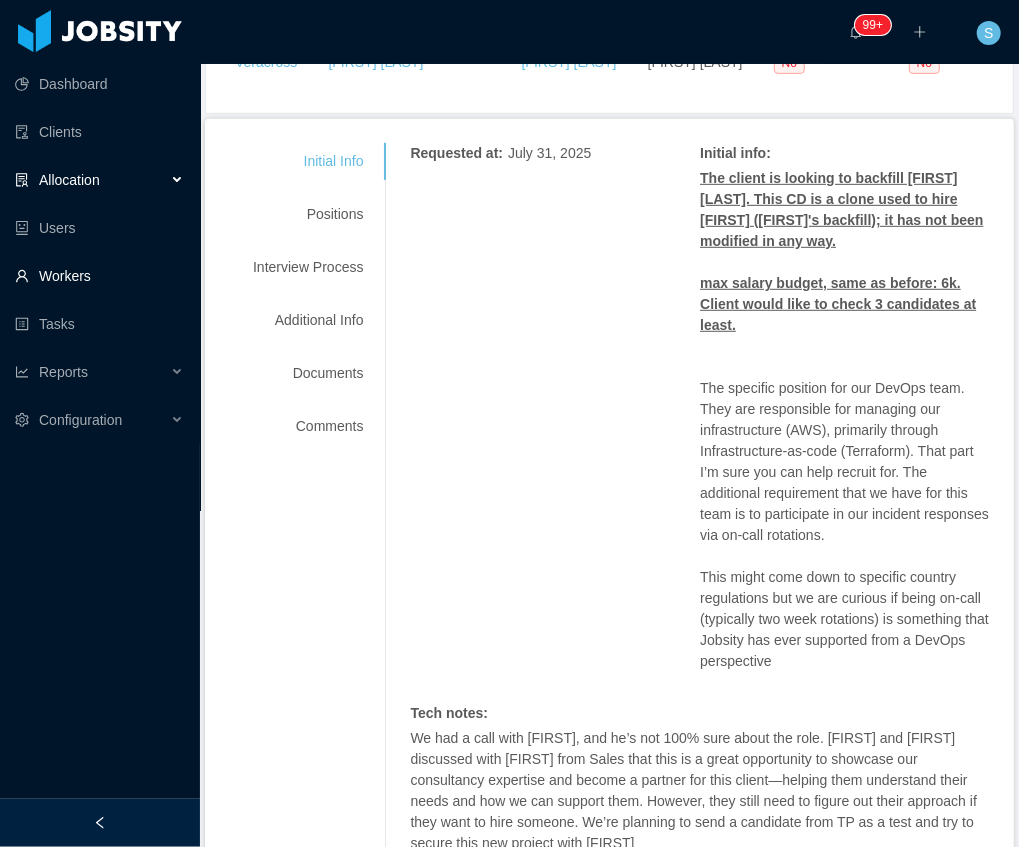 click on "Workers" at bounding box center (99, 276) 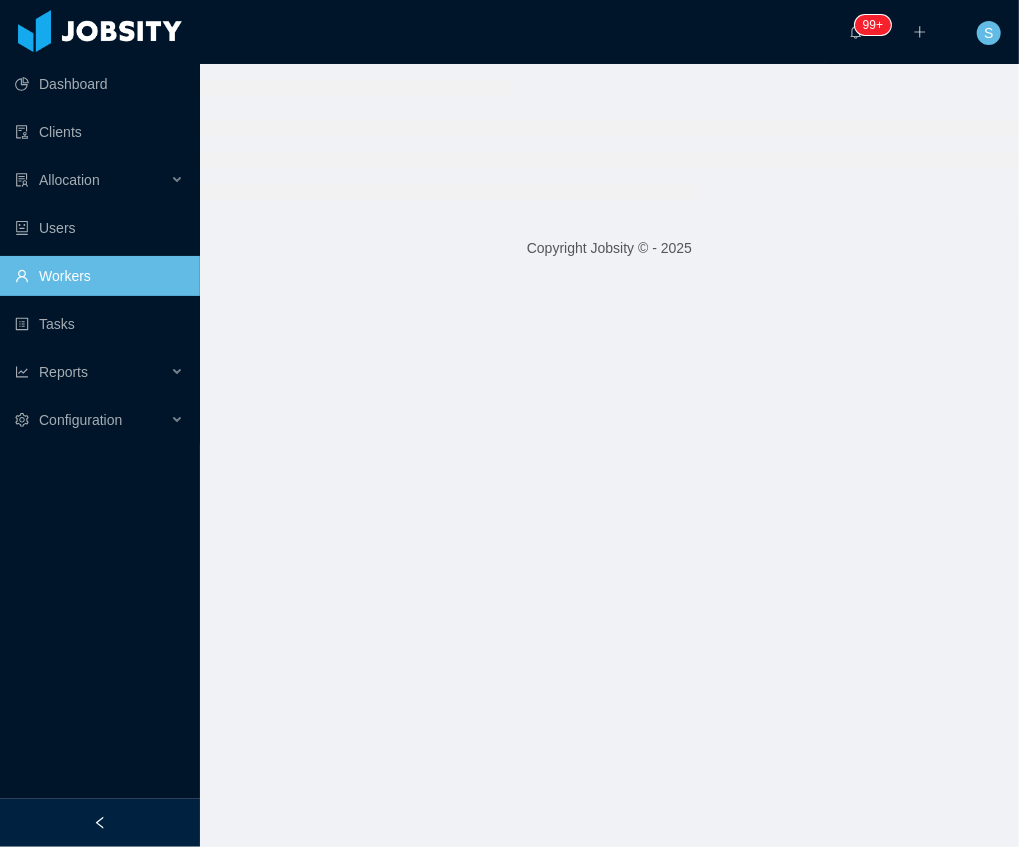 scroll, scrollTop: 0, scrollLeft: 0, axis: both 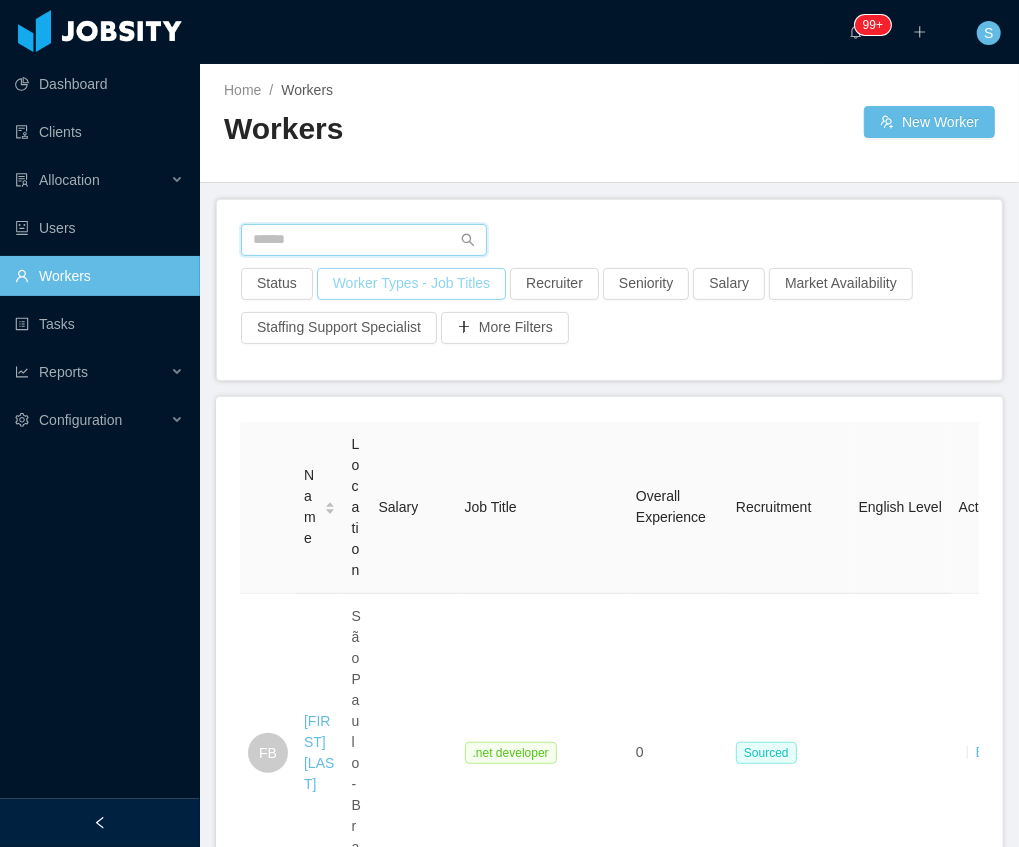 click at bounding box center (364, 240) 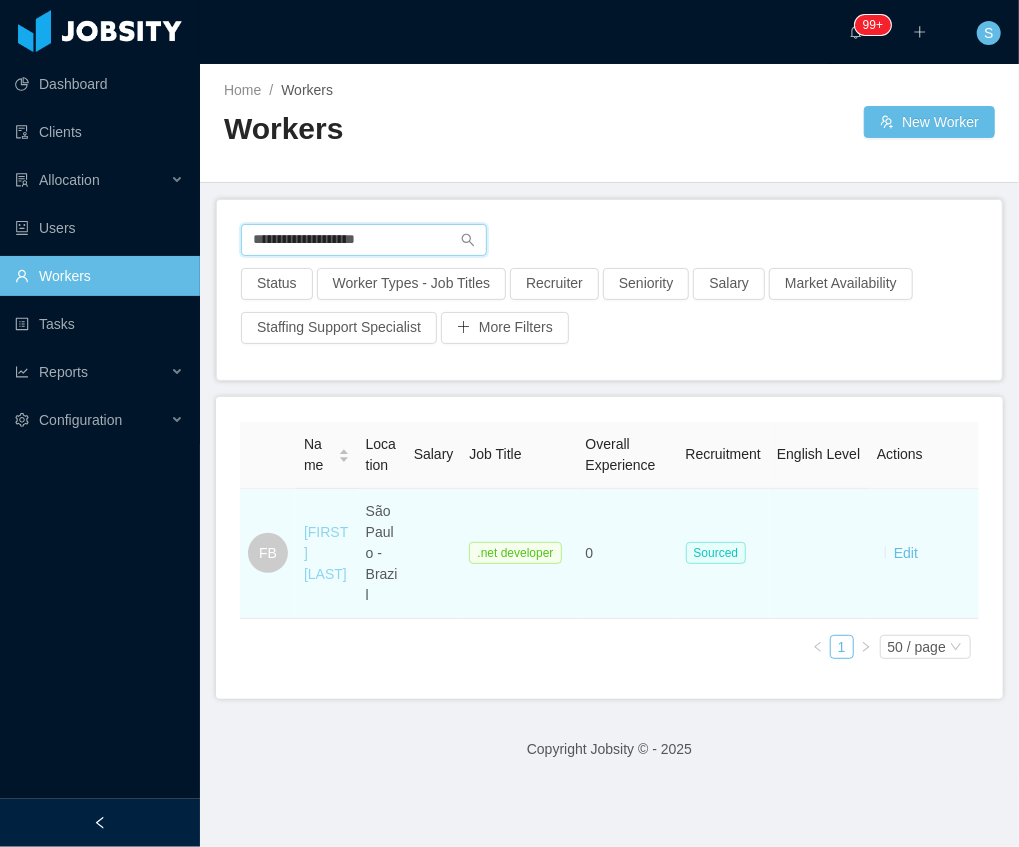 type on "**********" 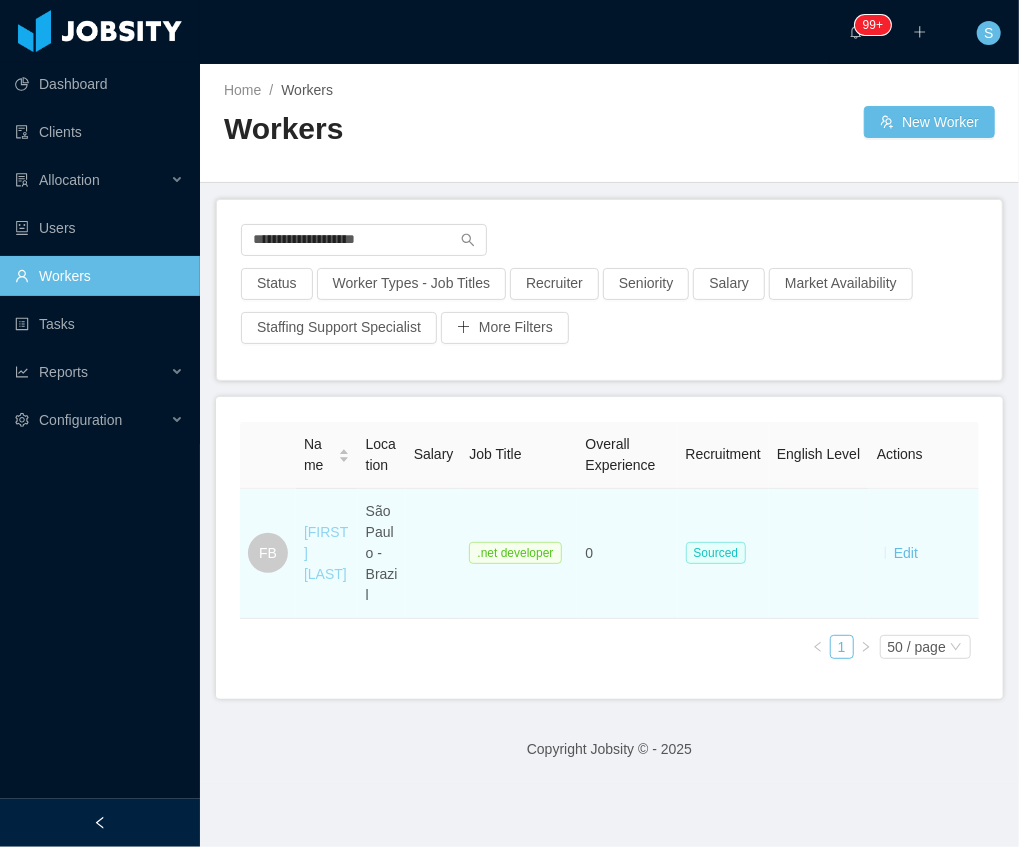 click on "[FIRST] [LAST]" at bounding box center (326, 553) 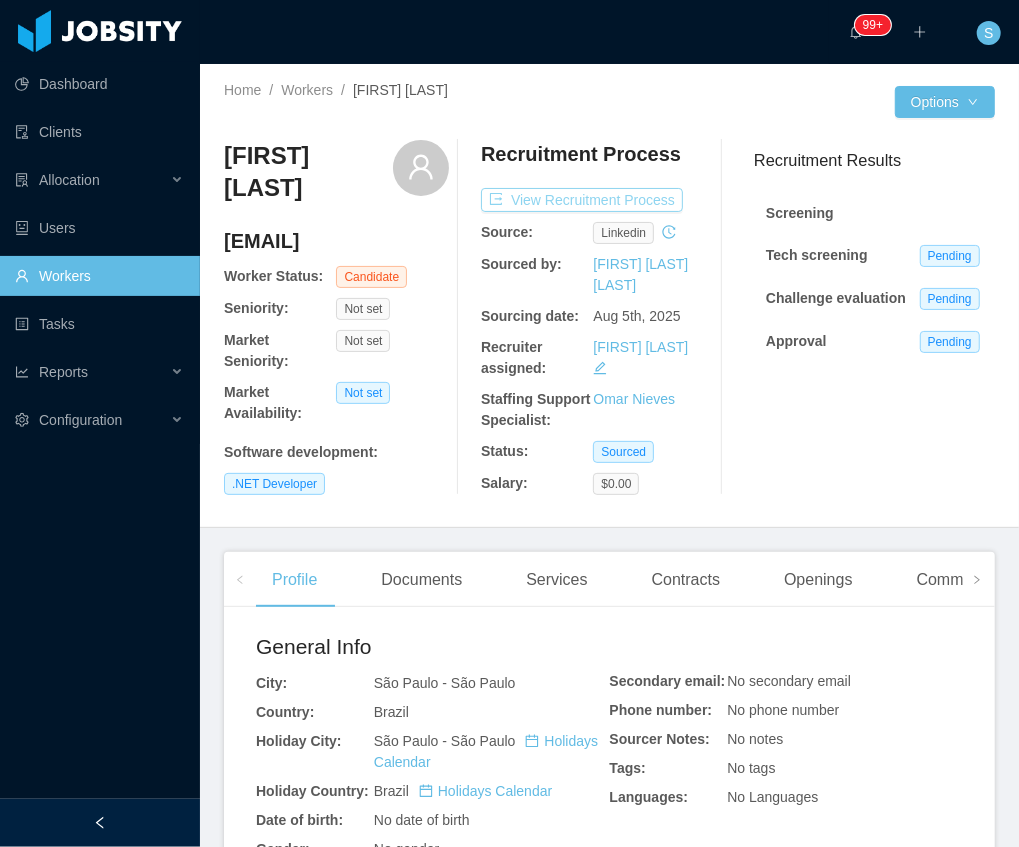 click on "View Recruitment Process" at bounding box center (582, 200) 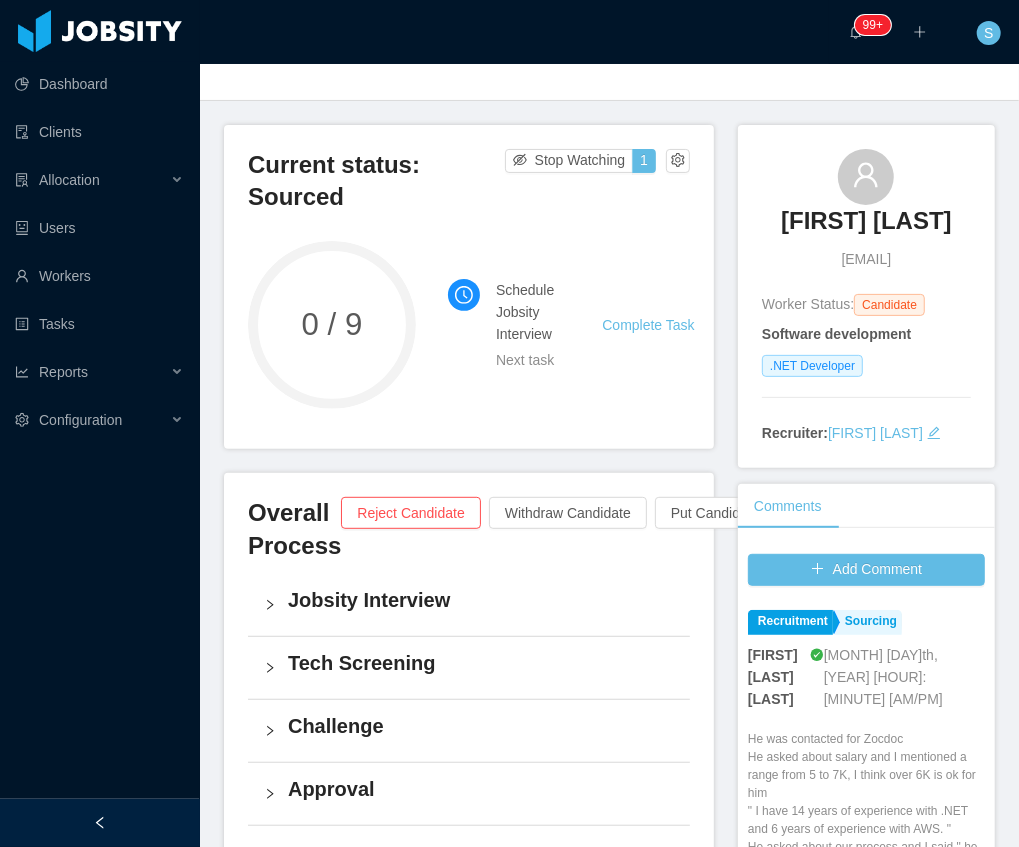 scroll, scrollTop: 0, scrollLeft: 0, axis: both 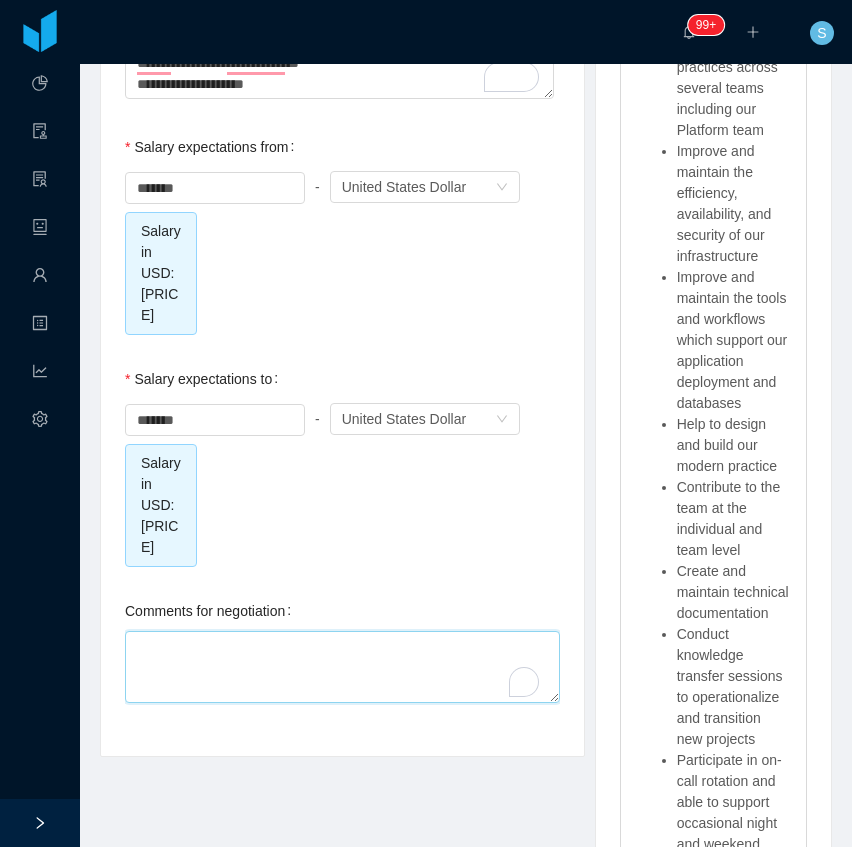 click on "Comments for negotiation" at bounding box center [342, 667] 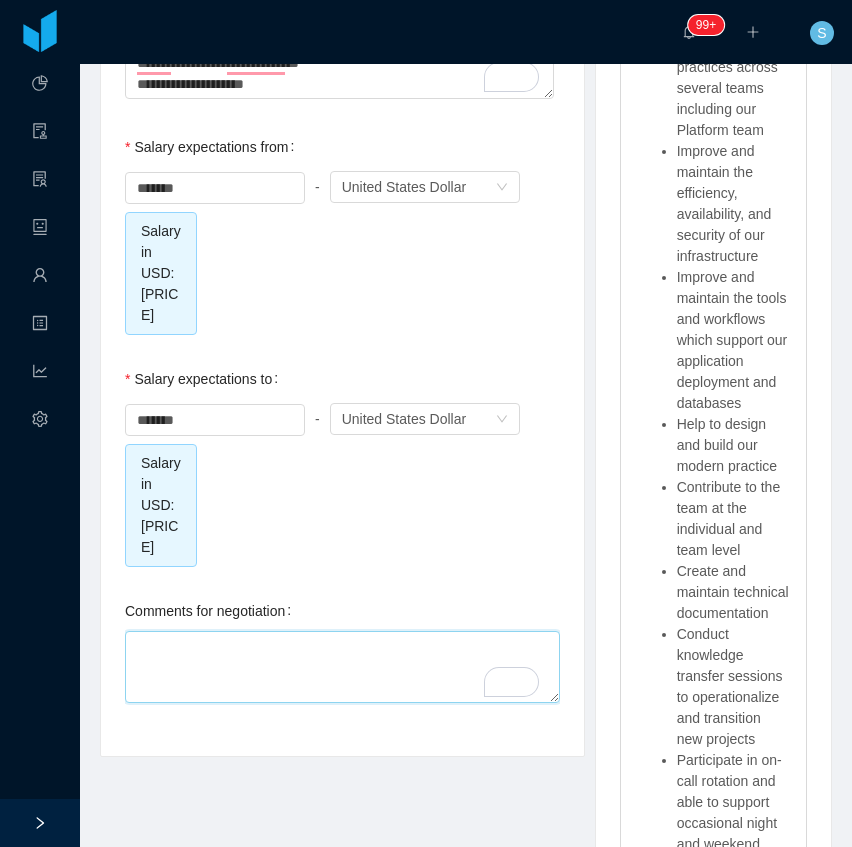 scroll, scrollTop: 162, scrollLeft: 0, axis: vertical 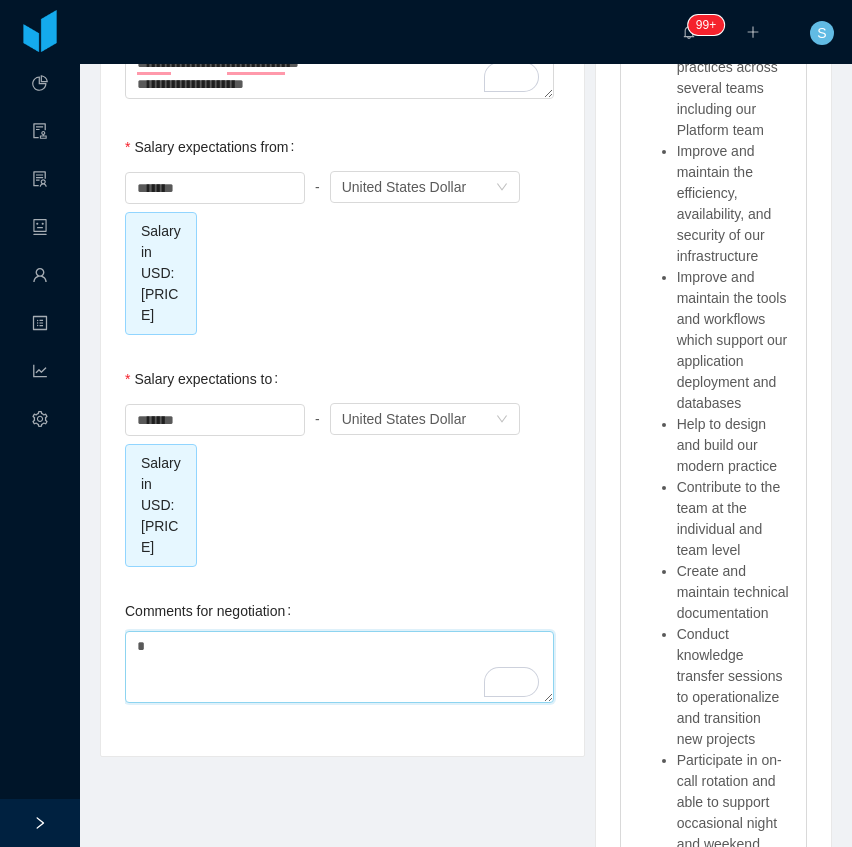 type on "**" 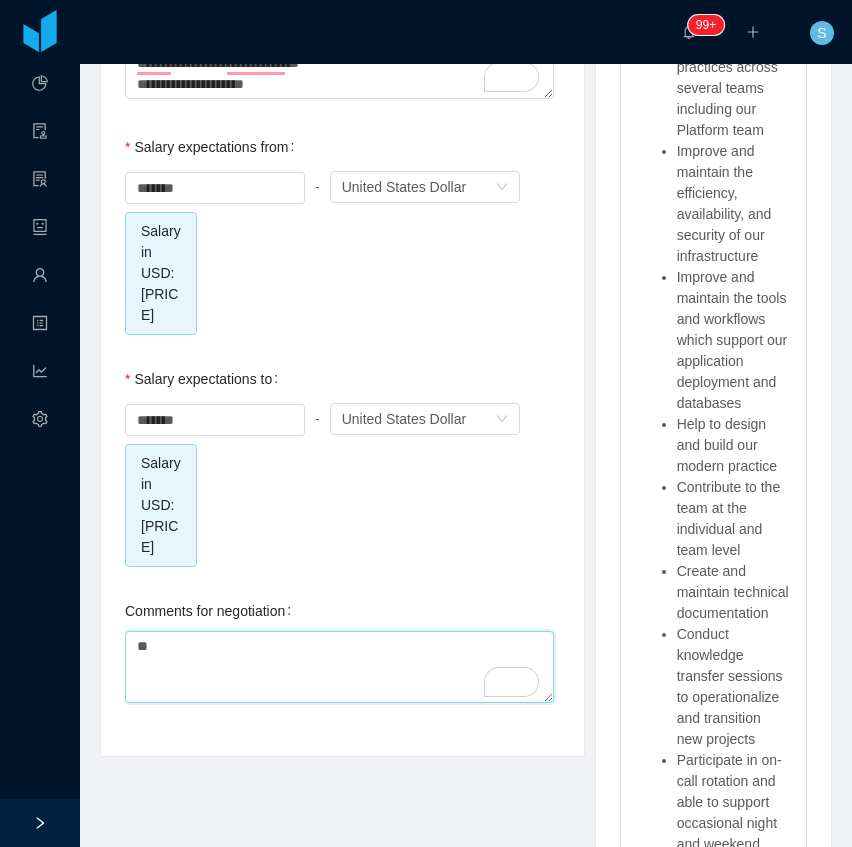 type on "**" 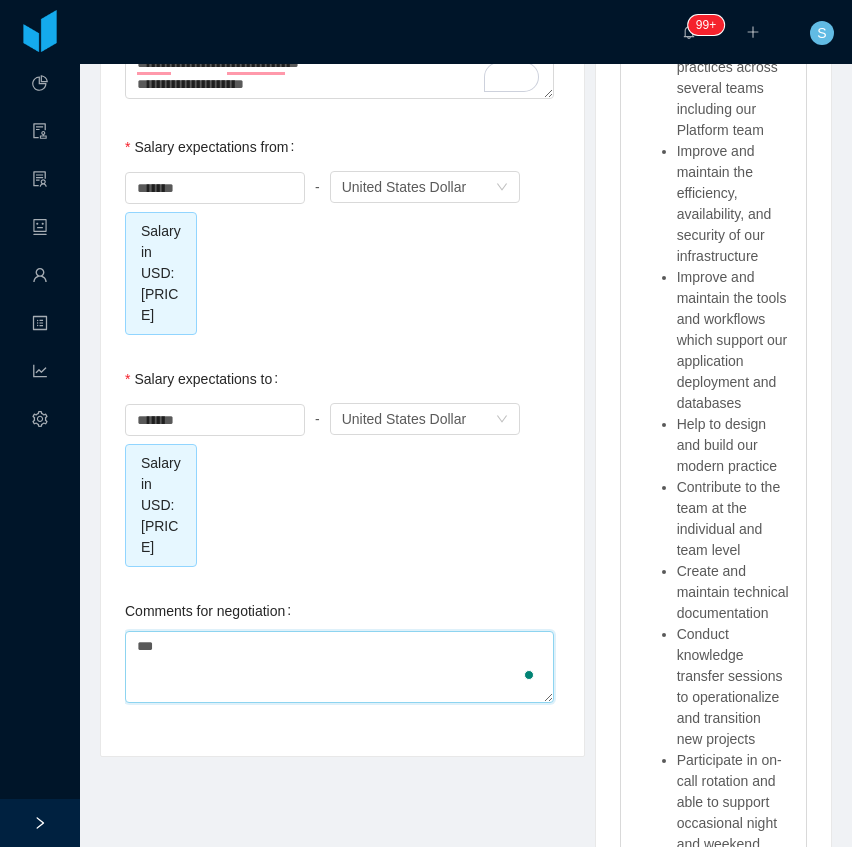 type on "****" 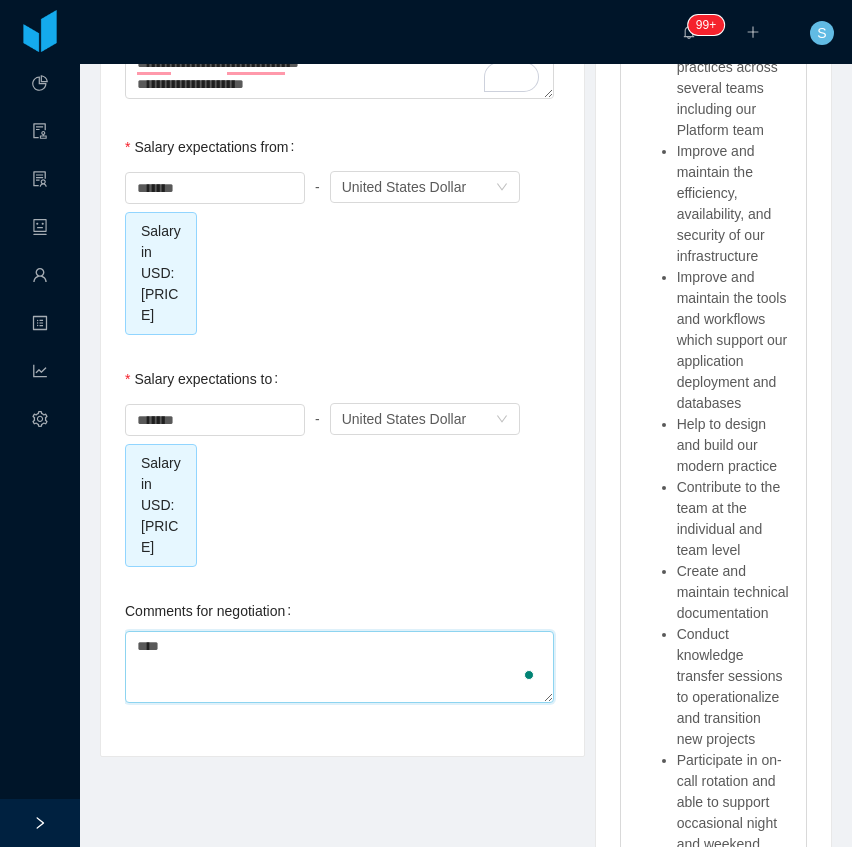 type on "*****" 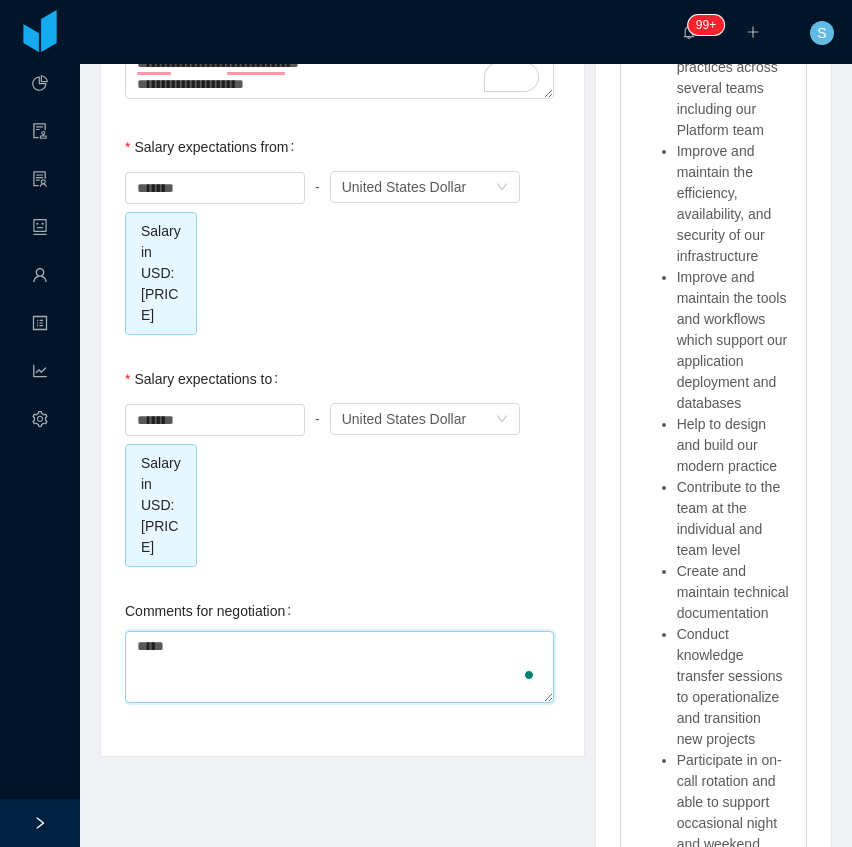 type on "*****" 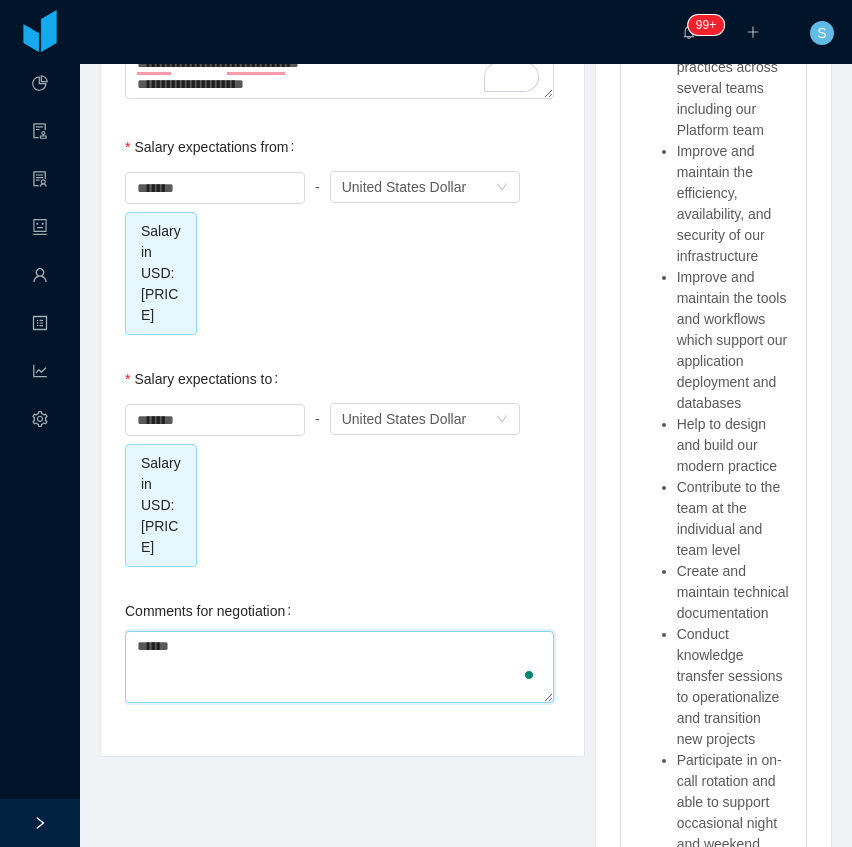 type on "*******" 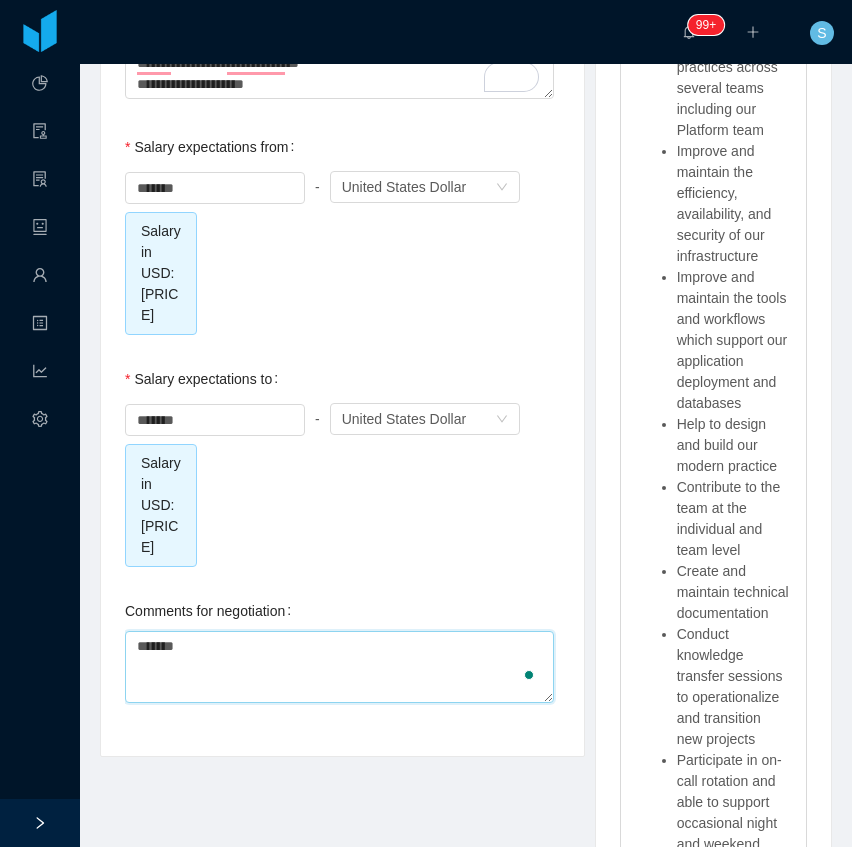 type on "********" 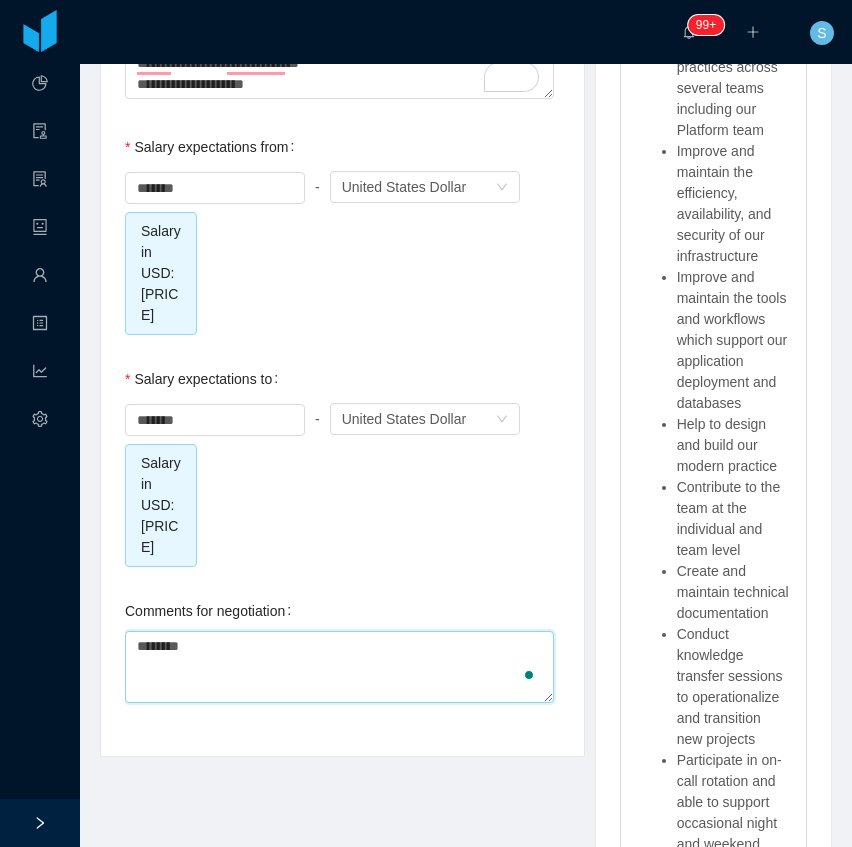 type on "*********" 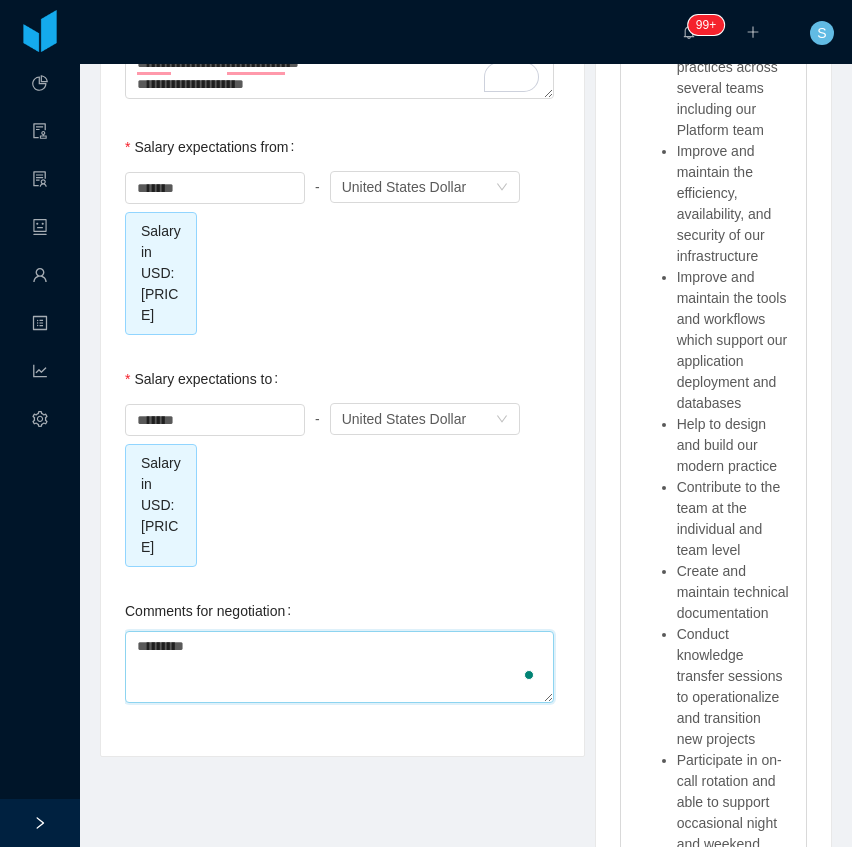 type on "**********" 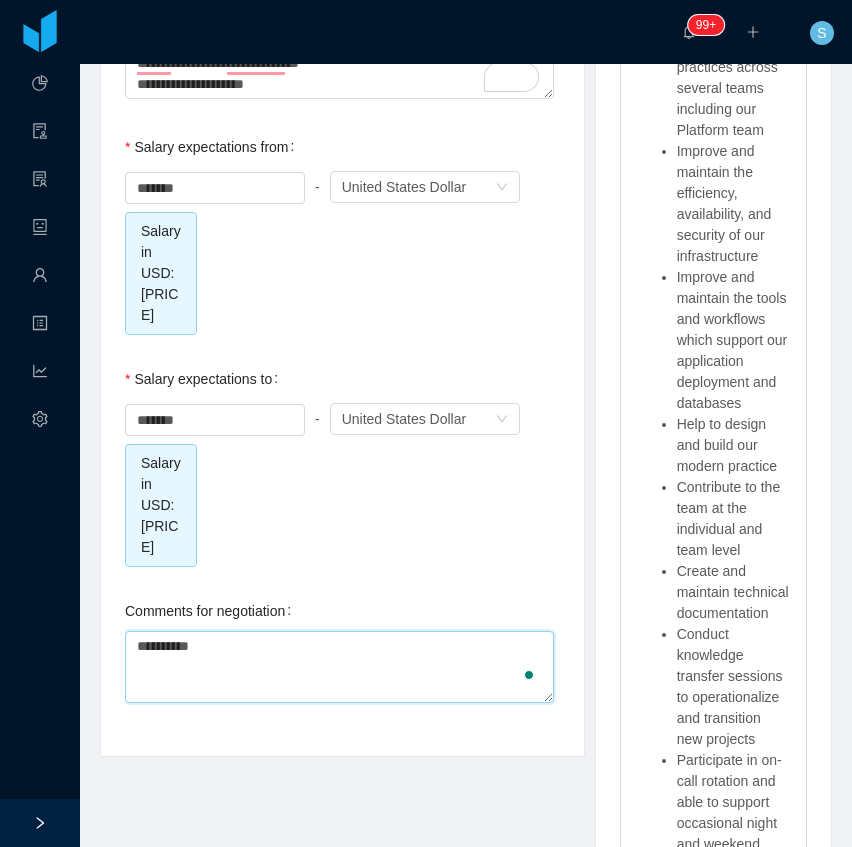 type on "**********" 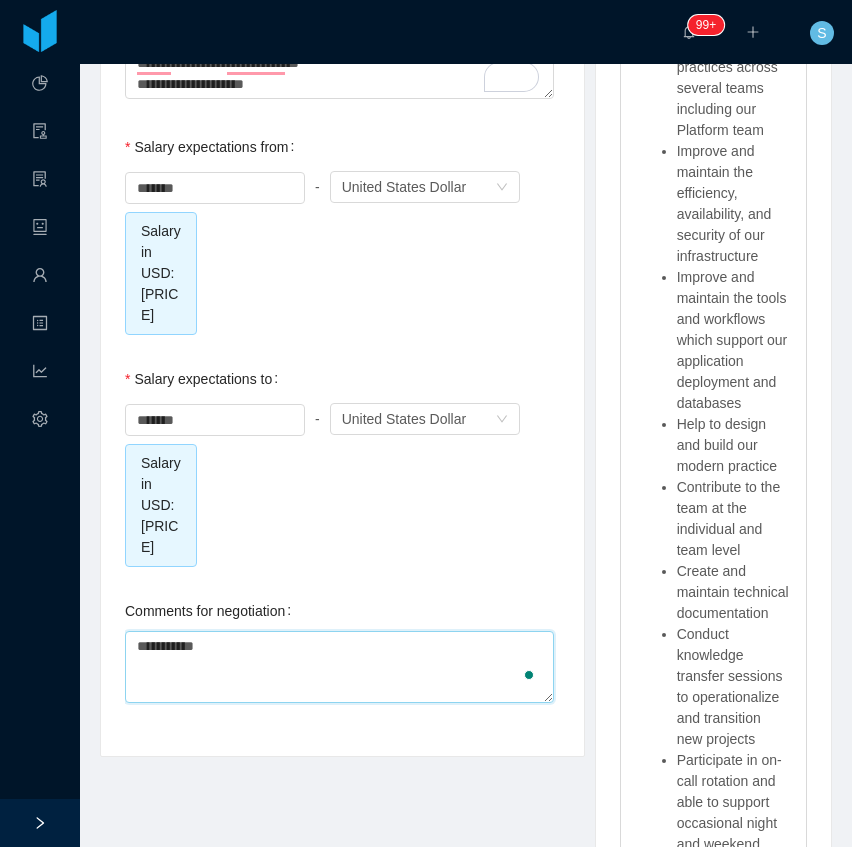 type on "**********" 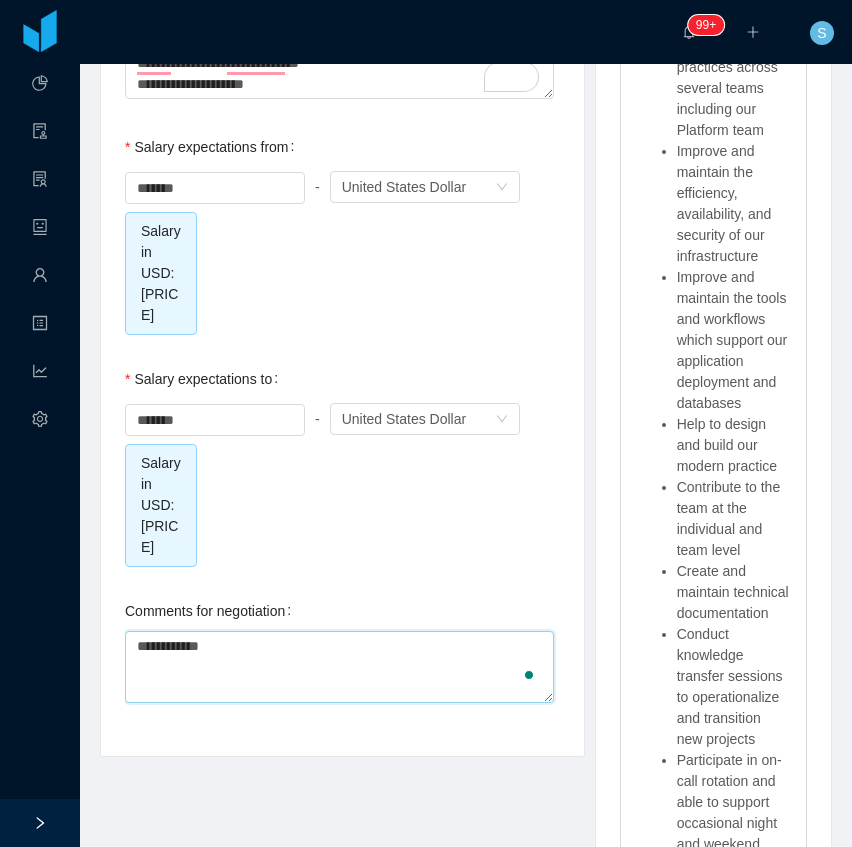 type on "**********" 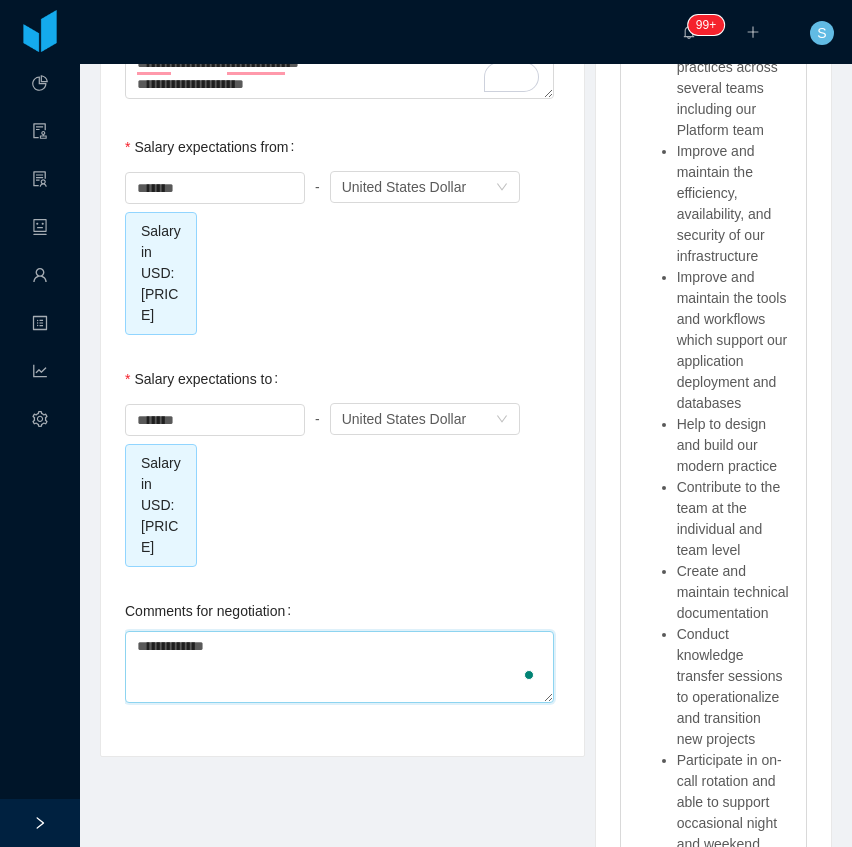 type on "**********" 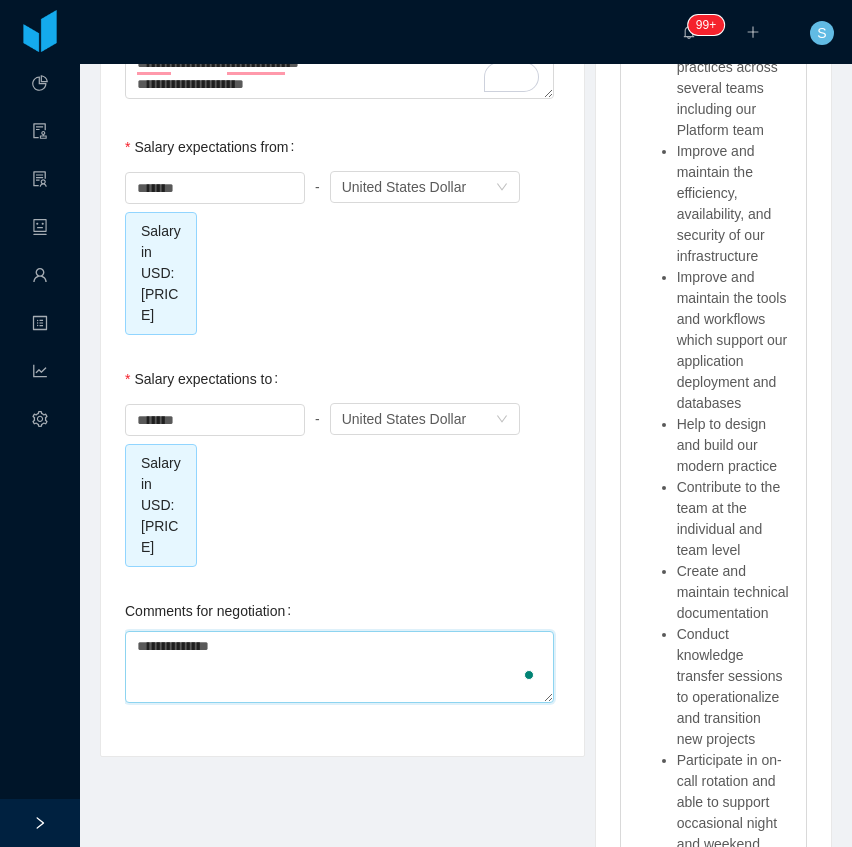 type on "**********" 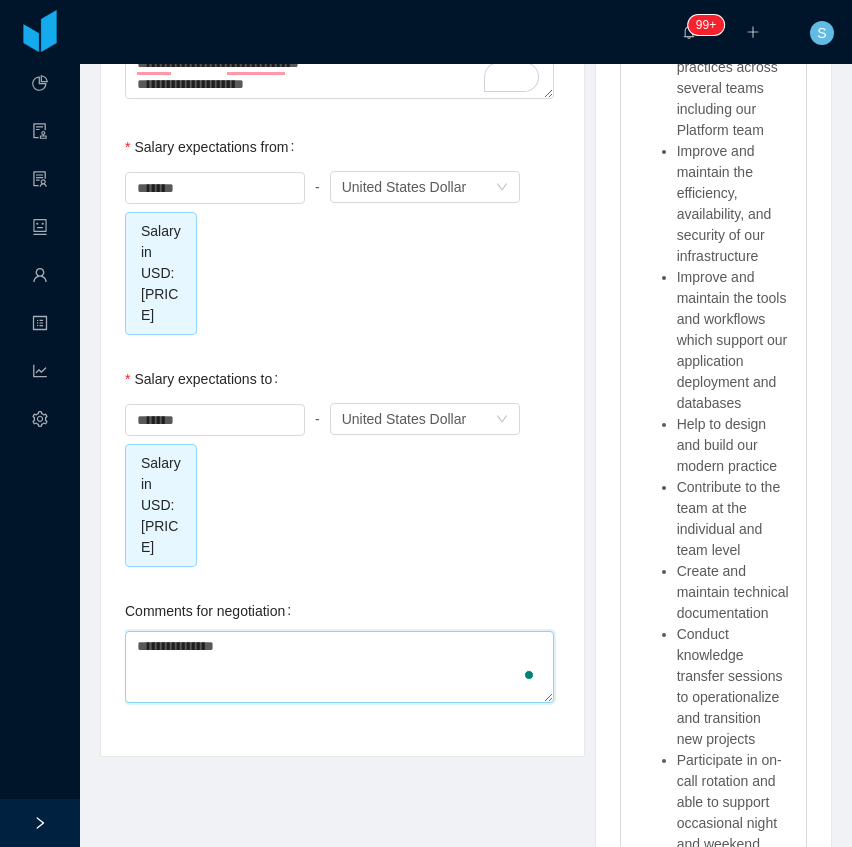 type on "**********" 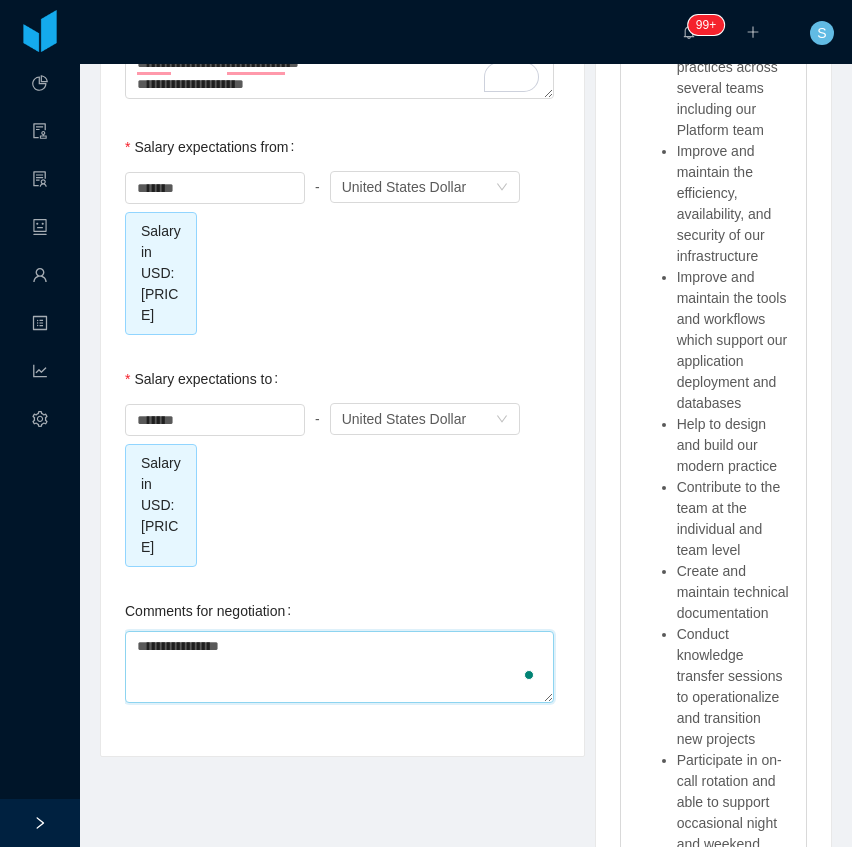 type on "**********" 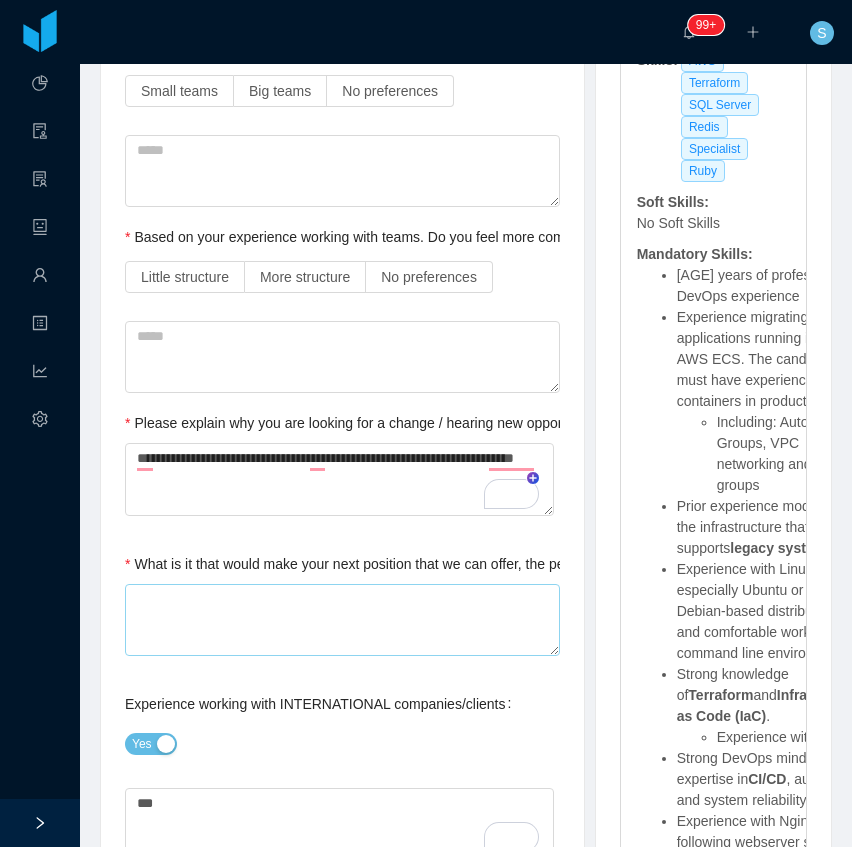 scroll, scrollTop: 0, scrollLeft: 0, axis: both 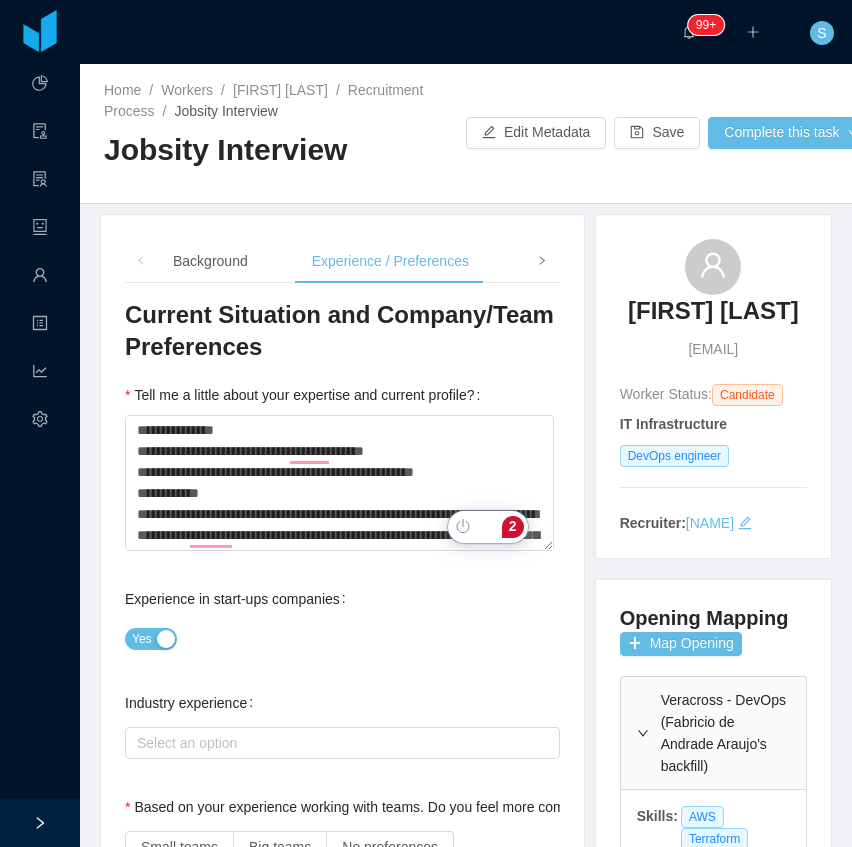 type on "**********" 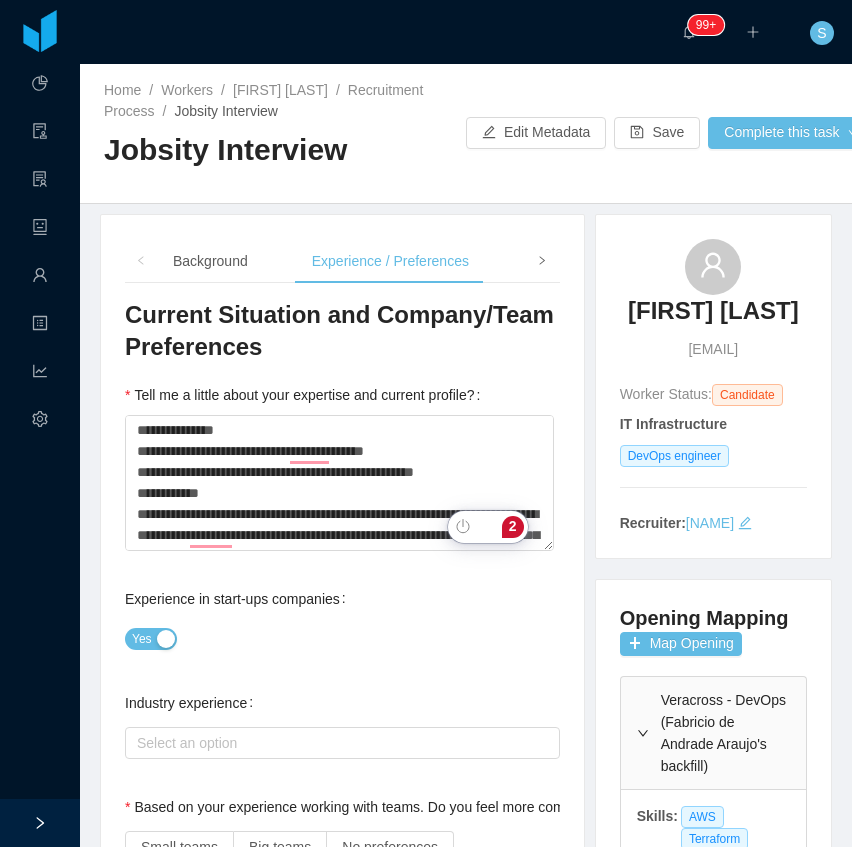 click at bounding box center [542, 260] 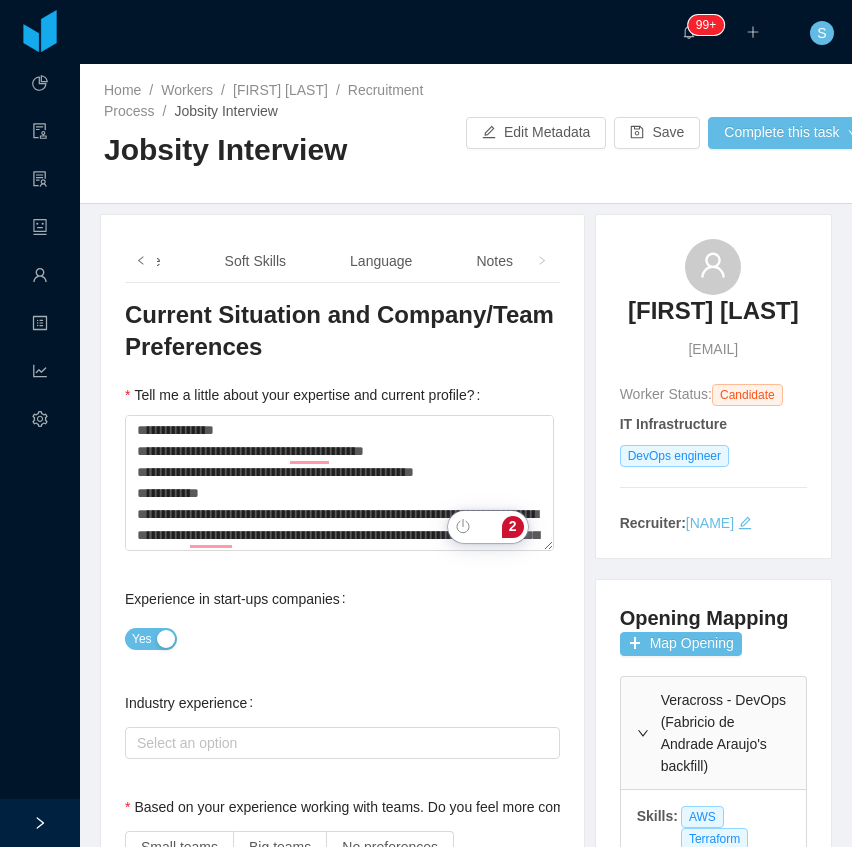 drag, startPoint x: 153, startPoint y: 270, endPoint x: 234, endPoint y: 294, distance: 84.48077 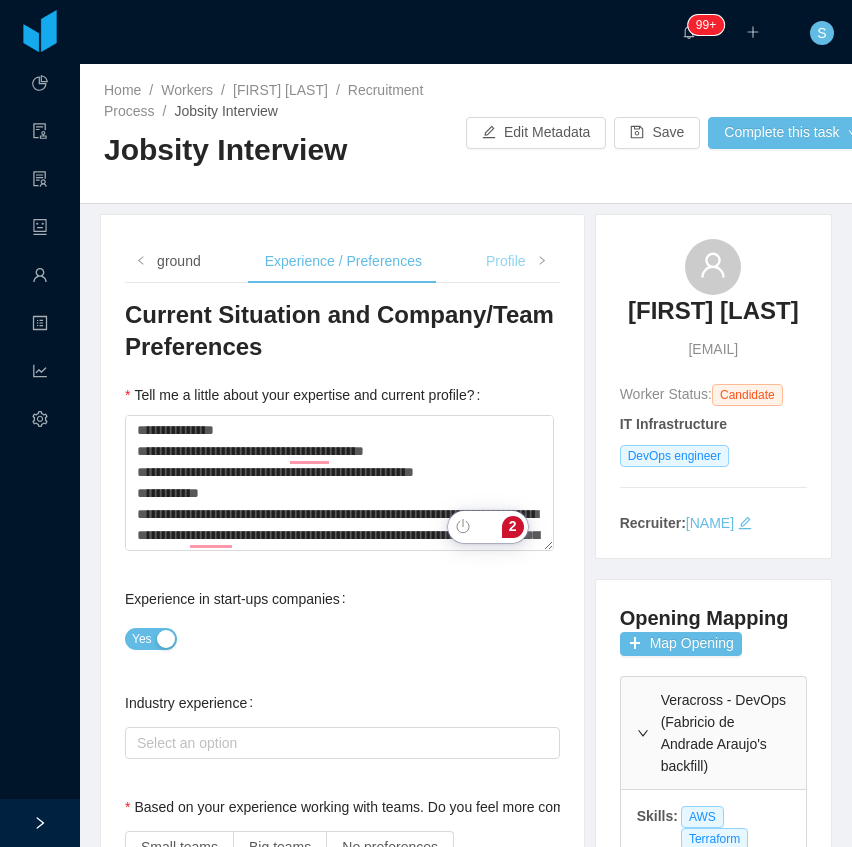 click on "Profile" at bounding box center [506, 261] 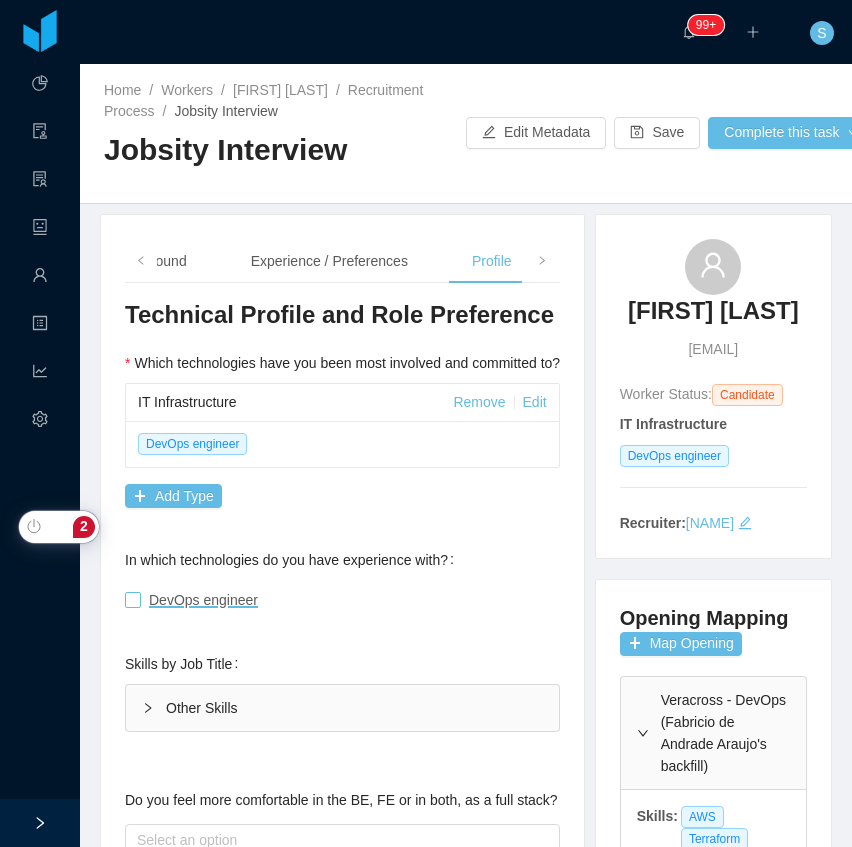 click on "DevOps engineer" at bounding box center [195, 600] 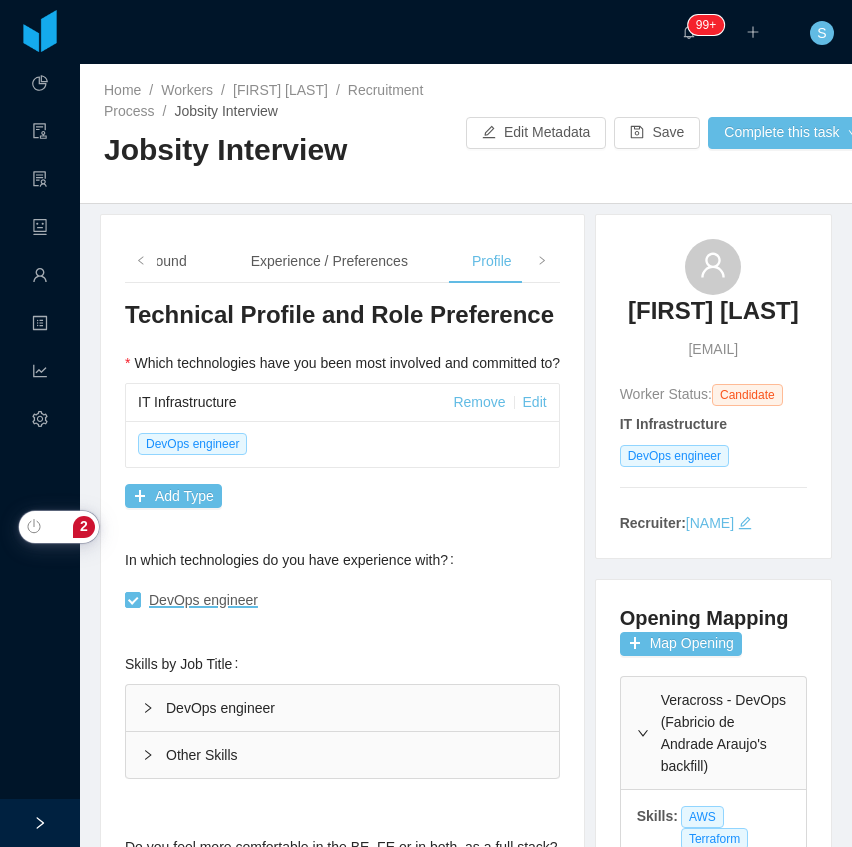 click on "DevOps engineer" at bounding box center [342, 708] 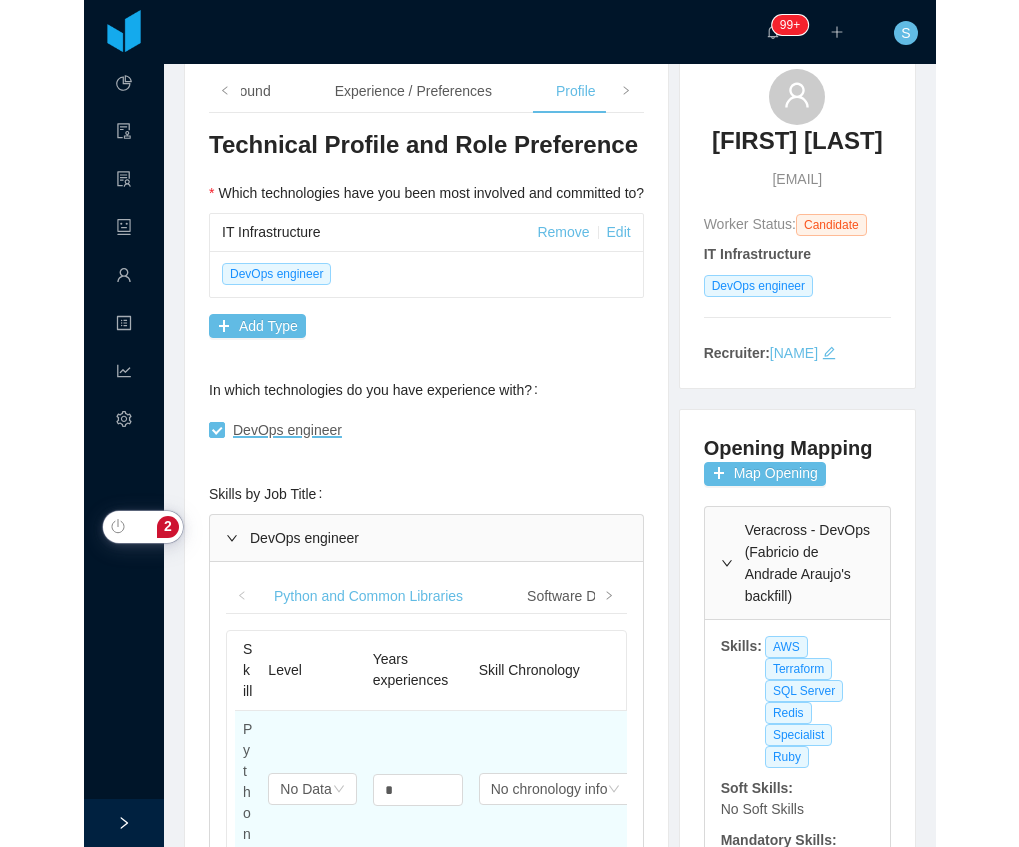 scroll, scrollTop: 266, scrollLeft: 0, axis: vertical 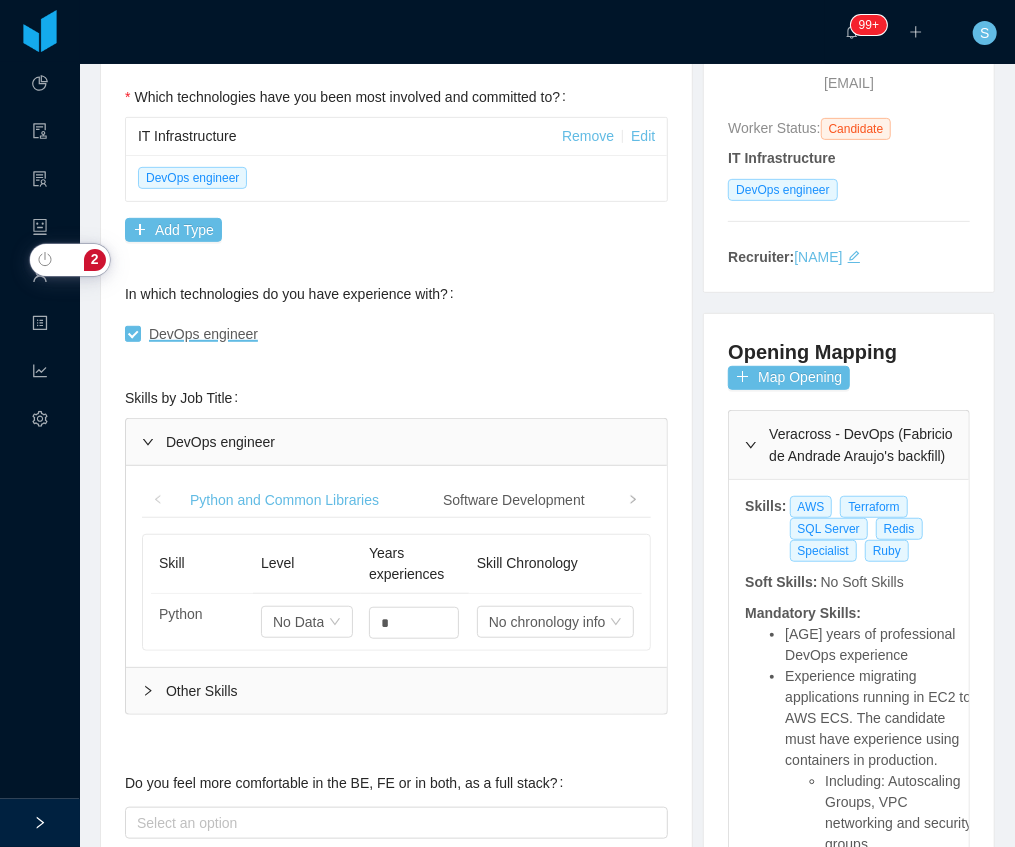 type 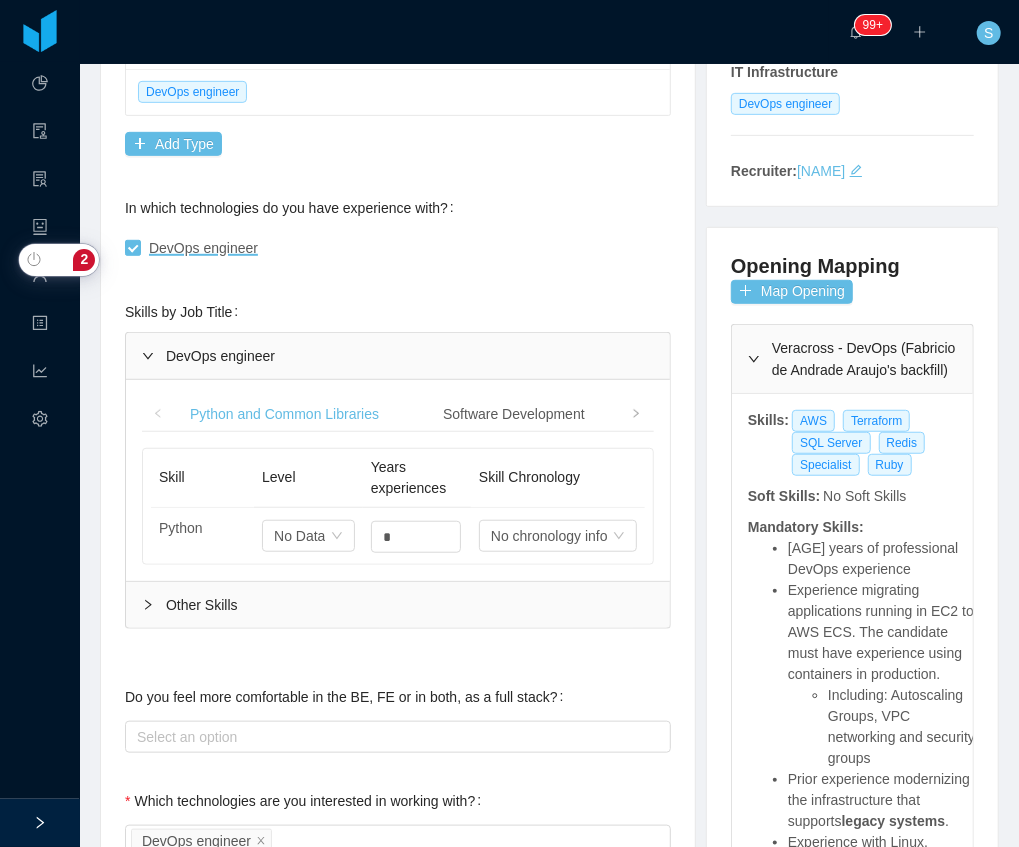 scroll, scrollTop: 400, scrollLeft: 0, axis: vertical 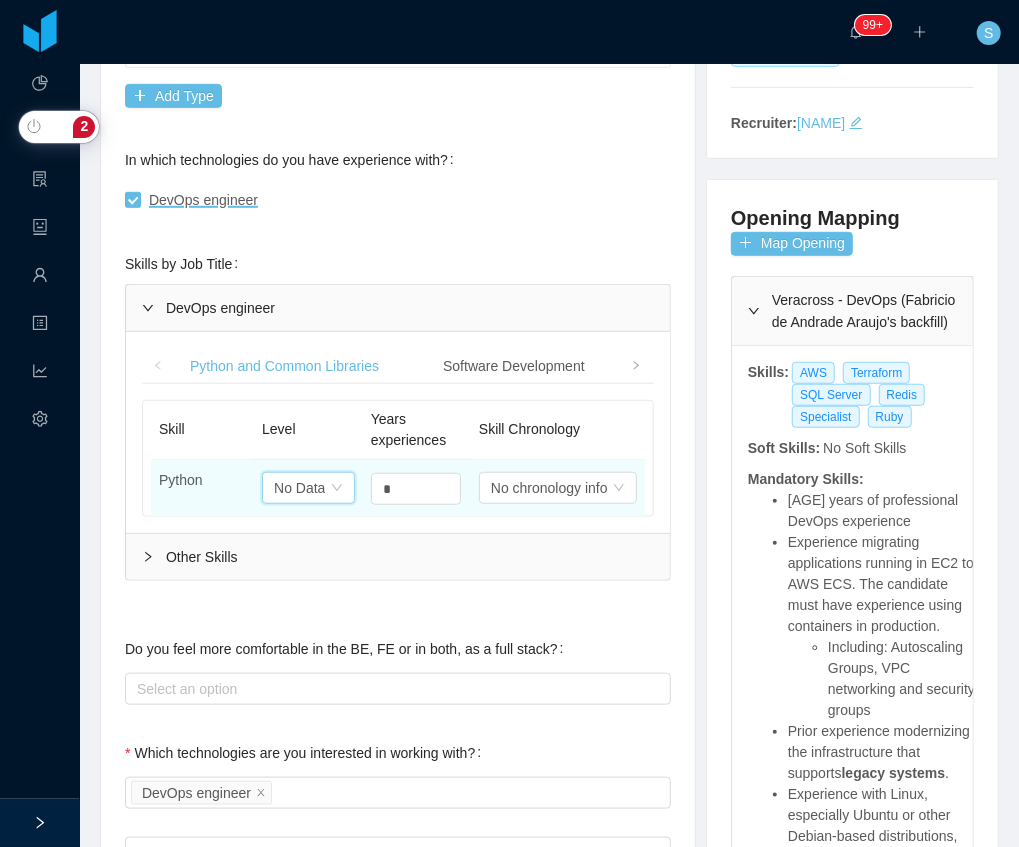 click on "No Data" at bounding box center [299, 488] 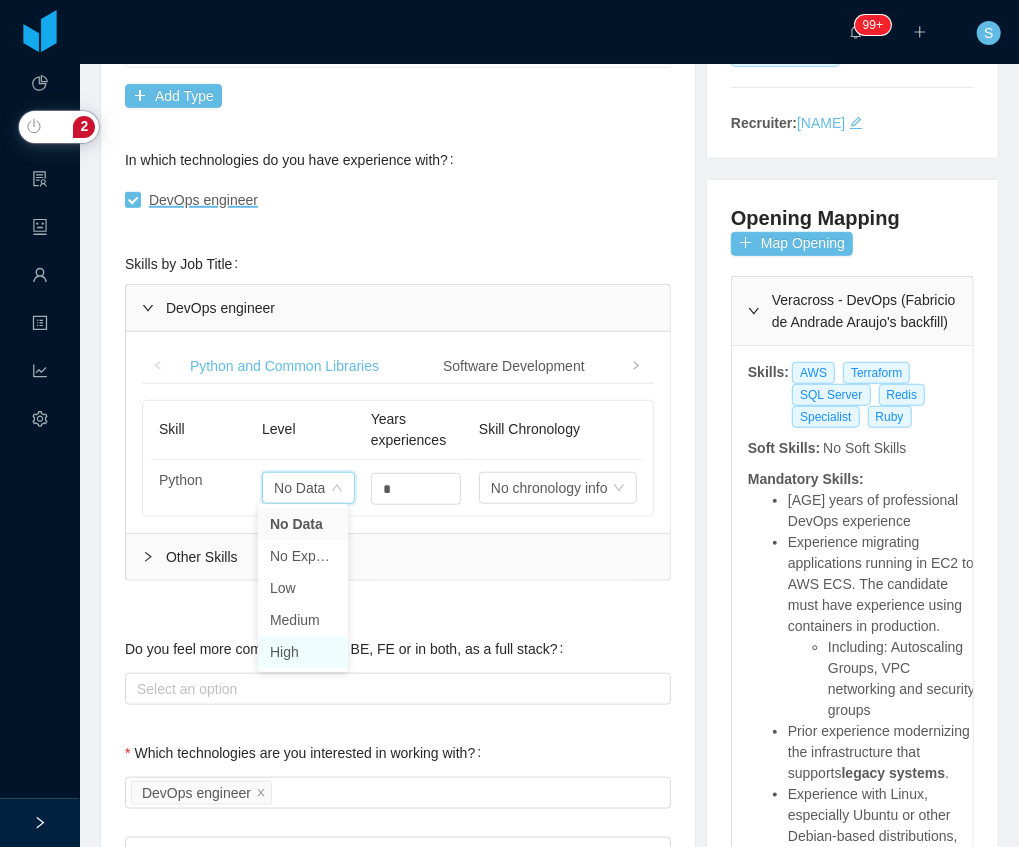 click on "High" at bounding box center (303, 652) 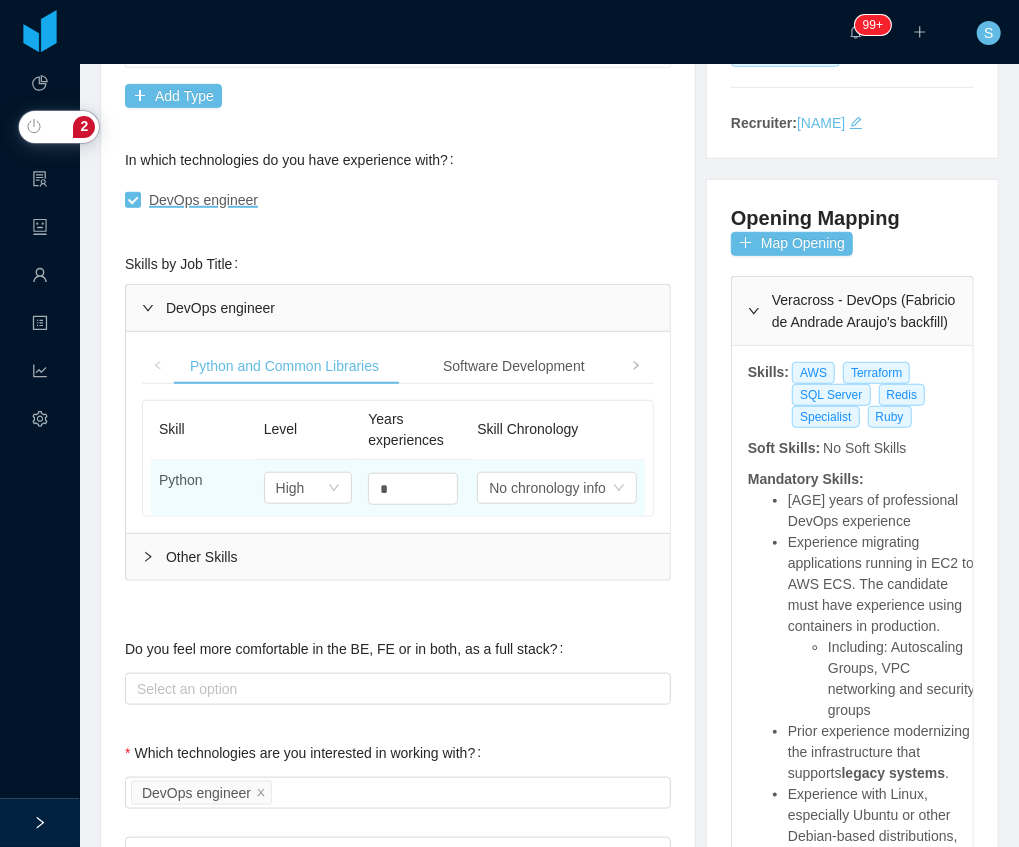 click on "*" at bounding box center (414, 488) 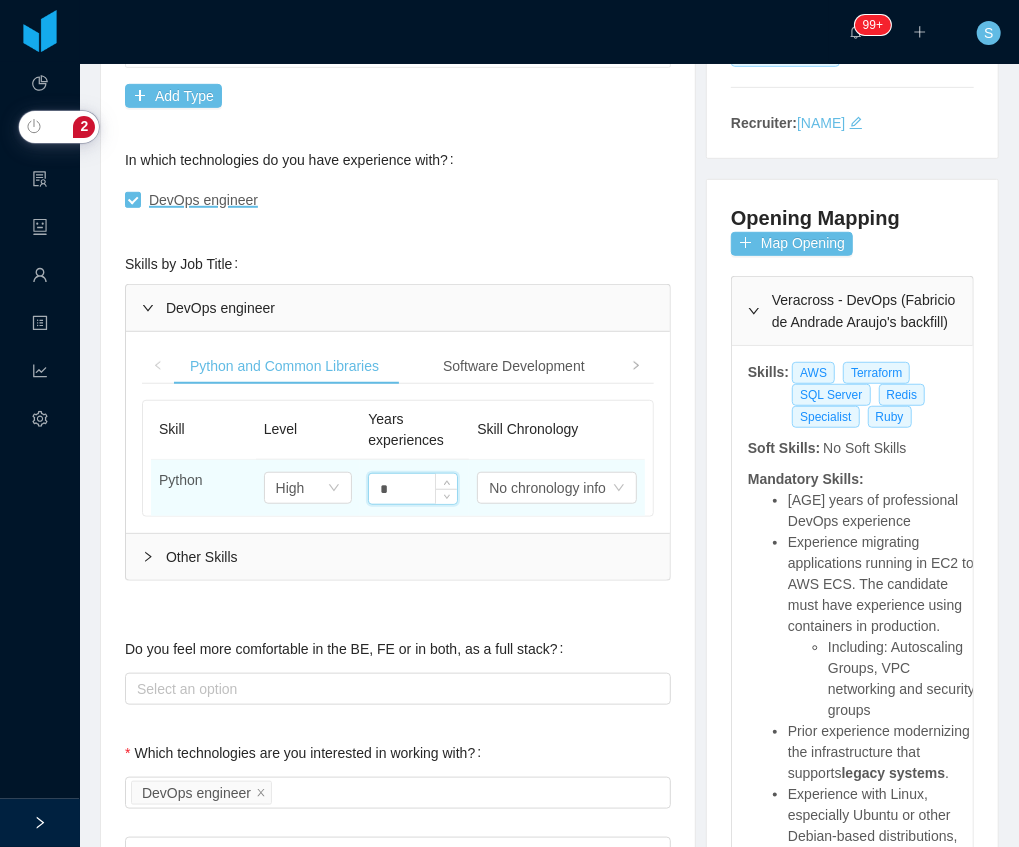 click on "*" at bounding box center [413, 489] 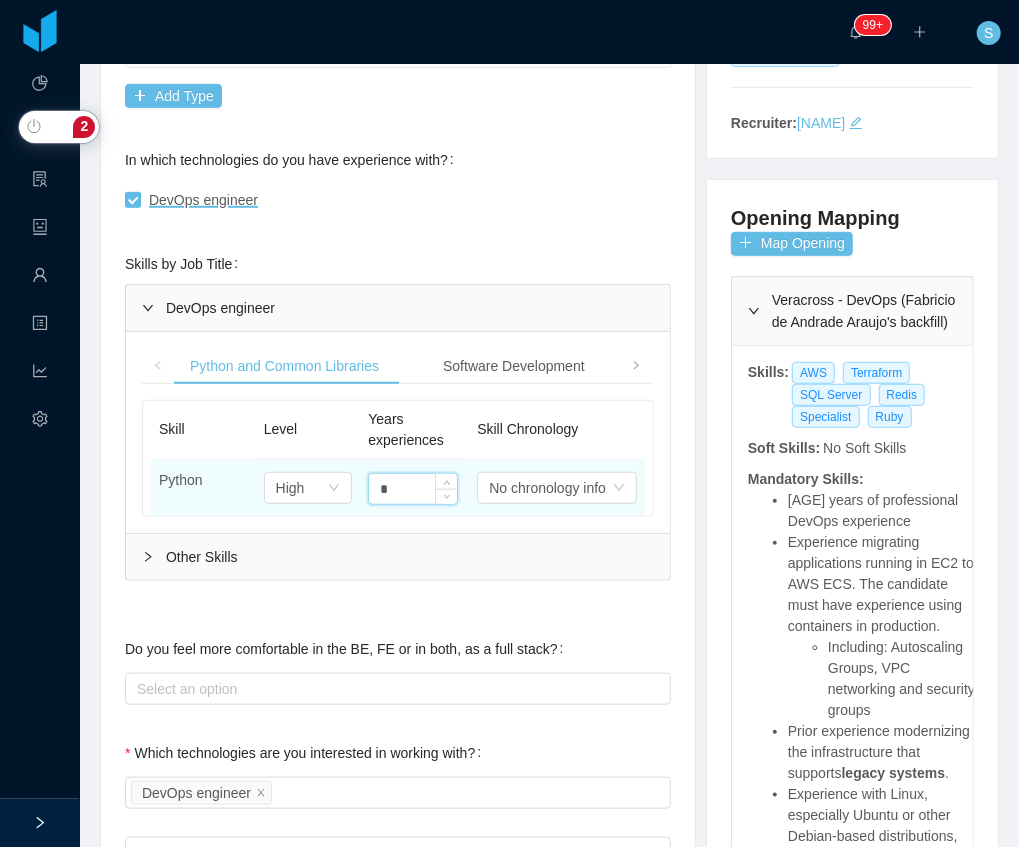 click on "*" at bounding box center (413, 489) 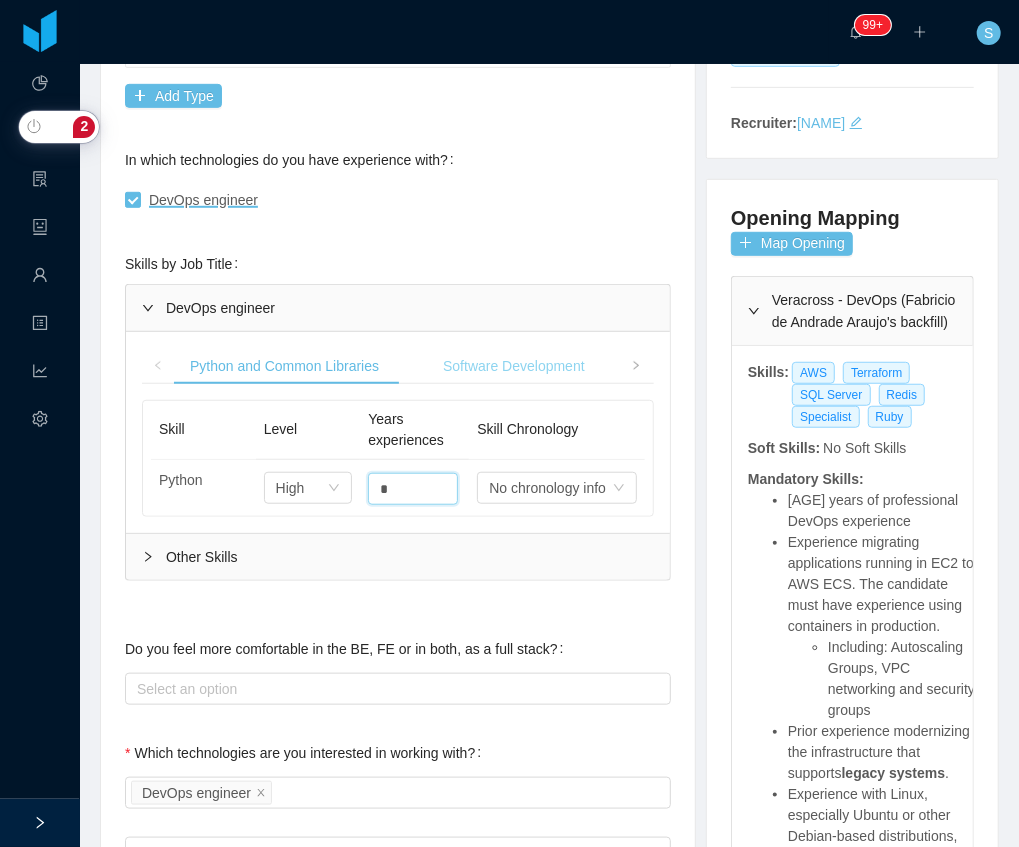 type on "*" 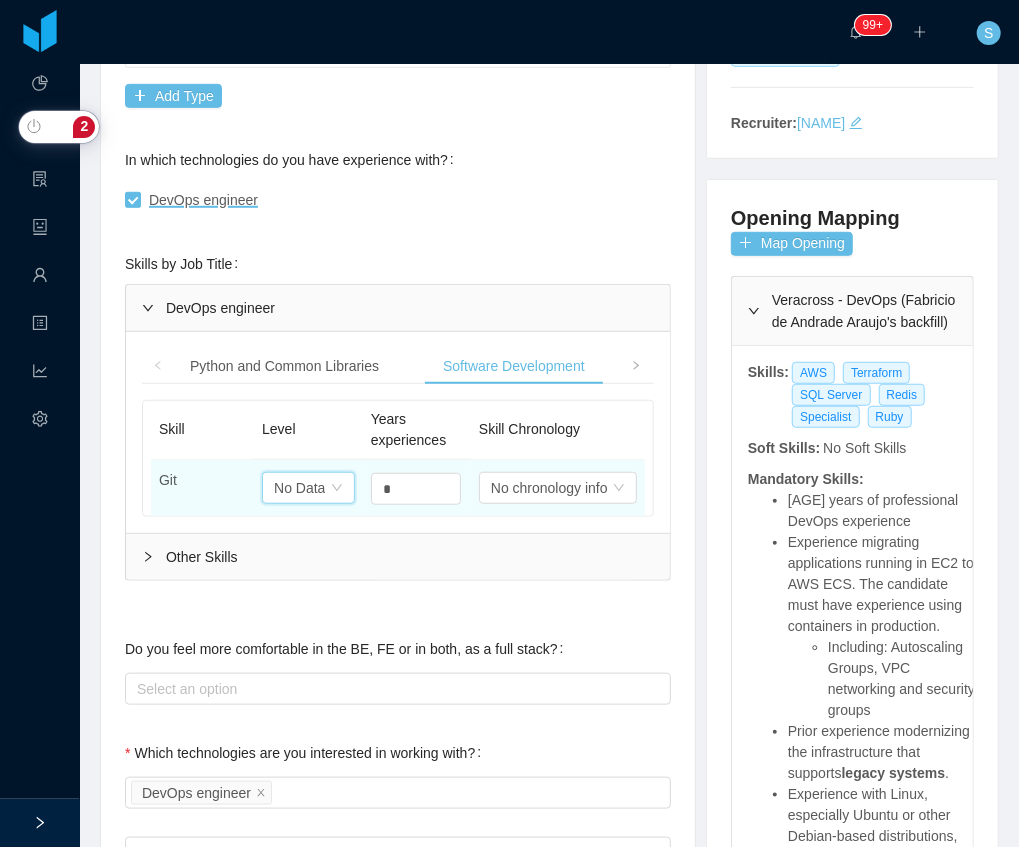 click on "No Data" at bounding box center (299, 488) 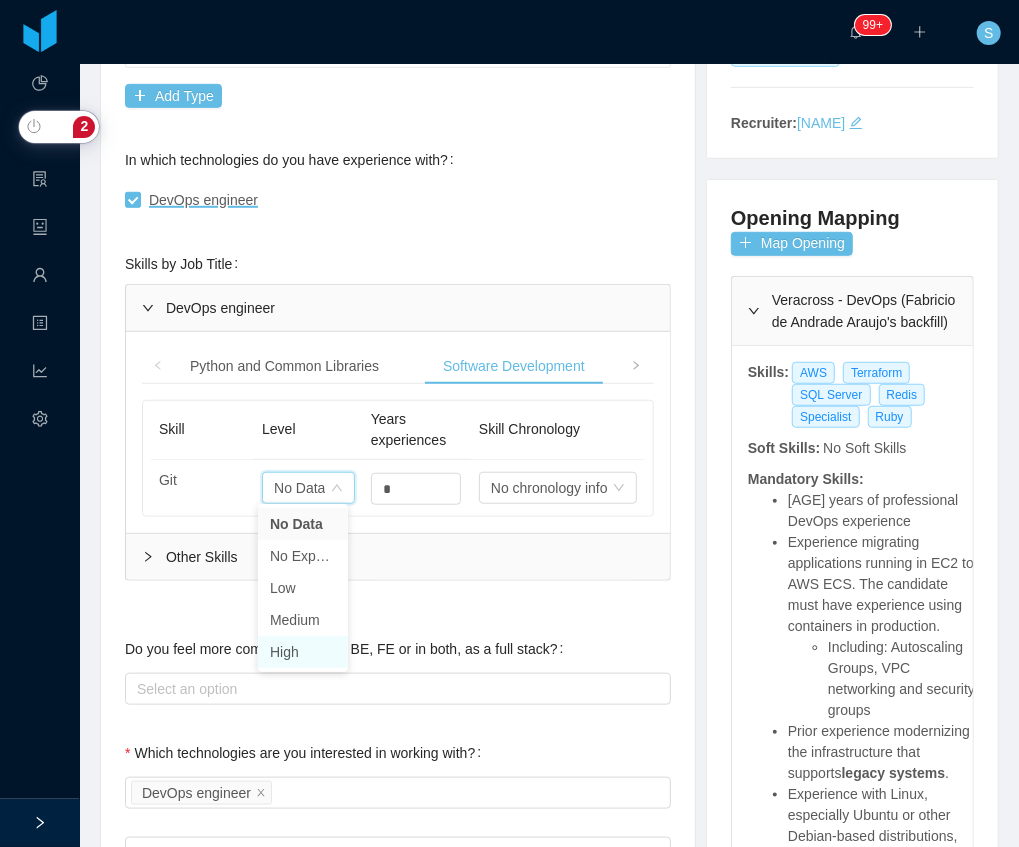 drag, startPoint x: 296, startPoint y: 658, endPoint x: 323, endPoint y: 632, distance: 37.48333 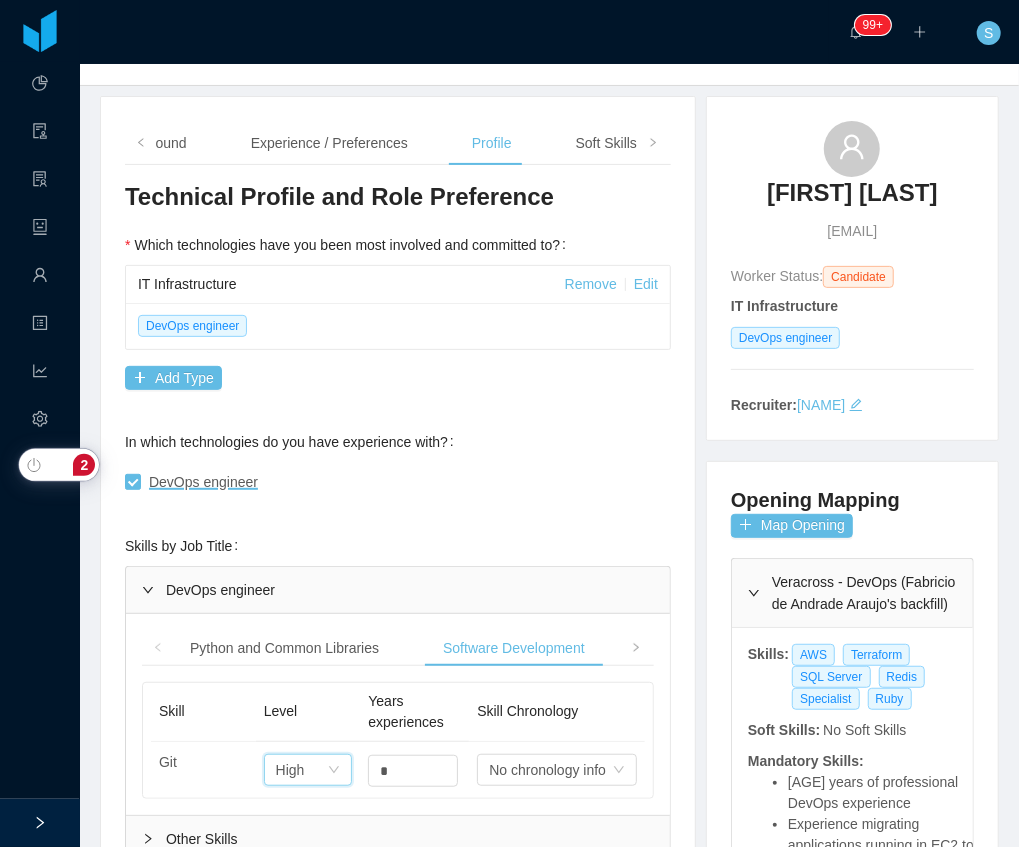 scroll, scrollTop: 133, scrollLeft: 0, axis: vertical 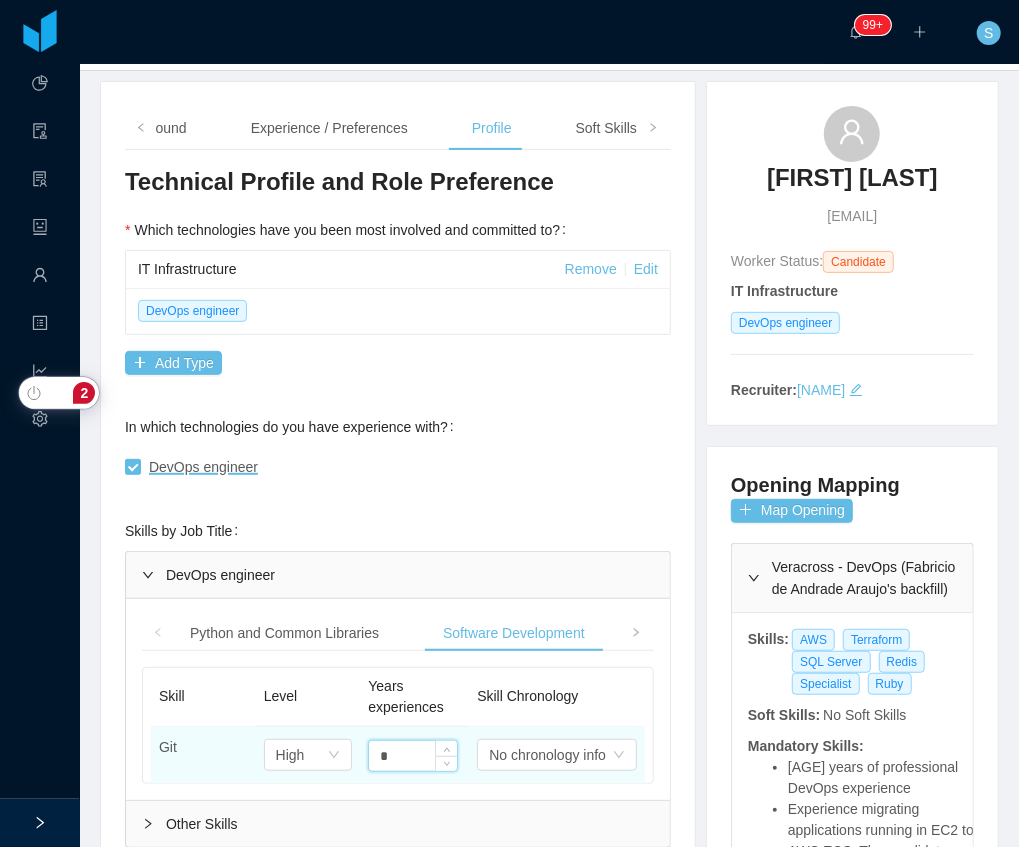 click on "*" at bounding box center (413, 756) 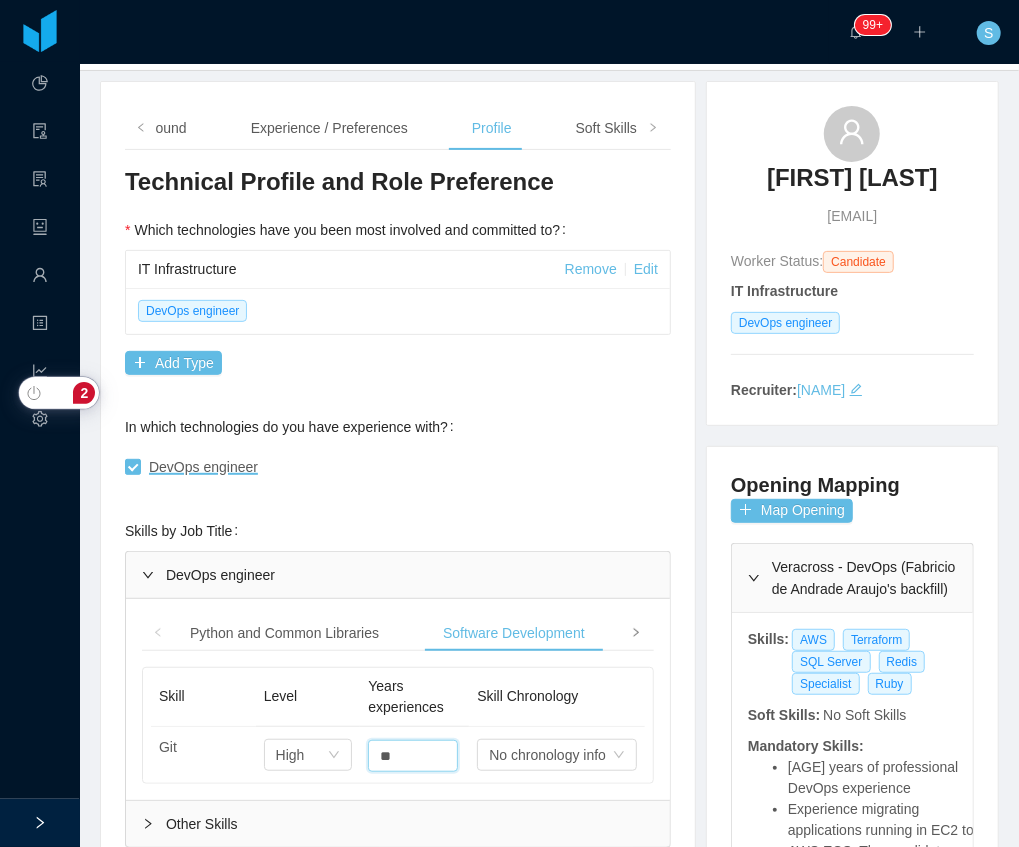 type on "**" 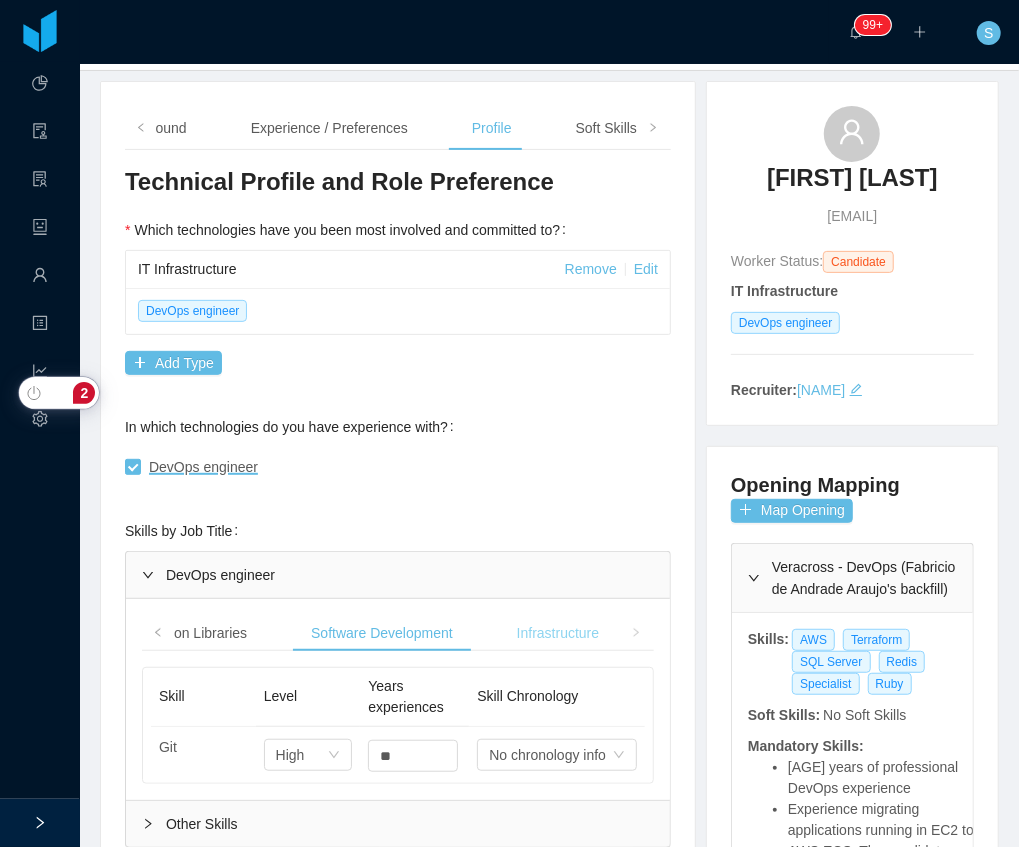 click on "Infrastructure" at bounding box center (558, 633) 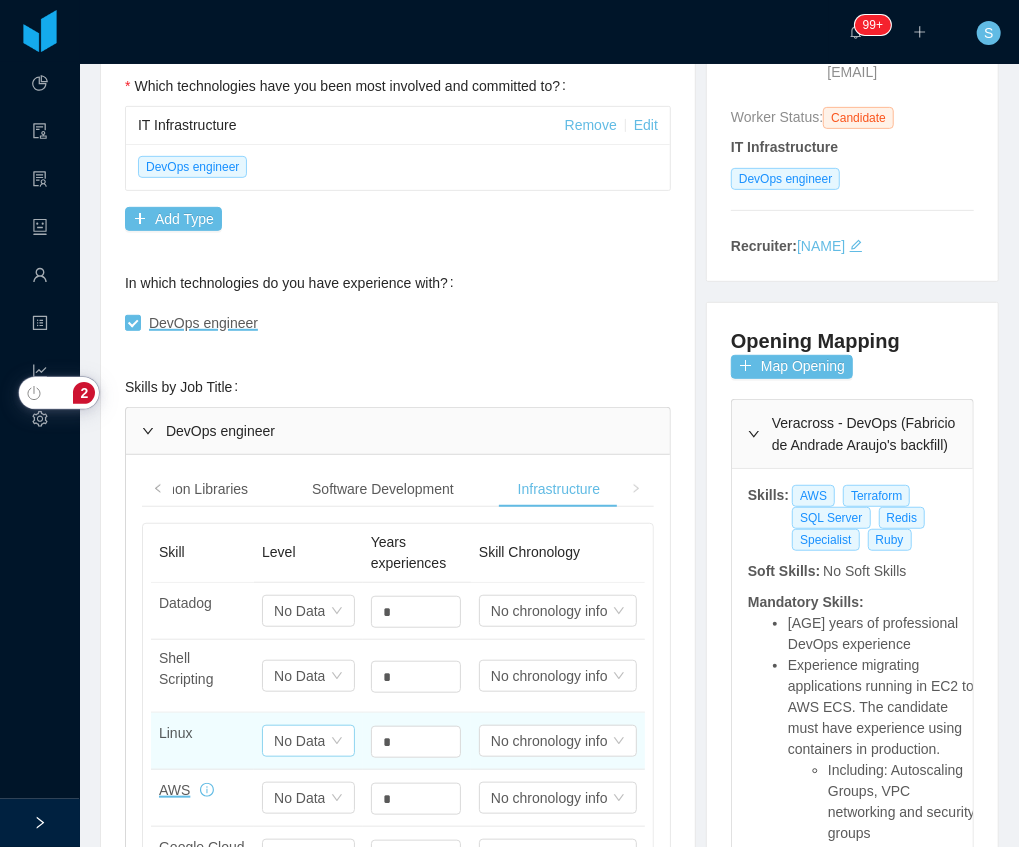 scroll, scrollTop: 333, scrollLeft: 0, axis: vertical 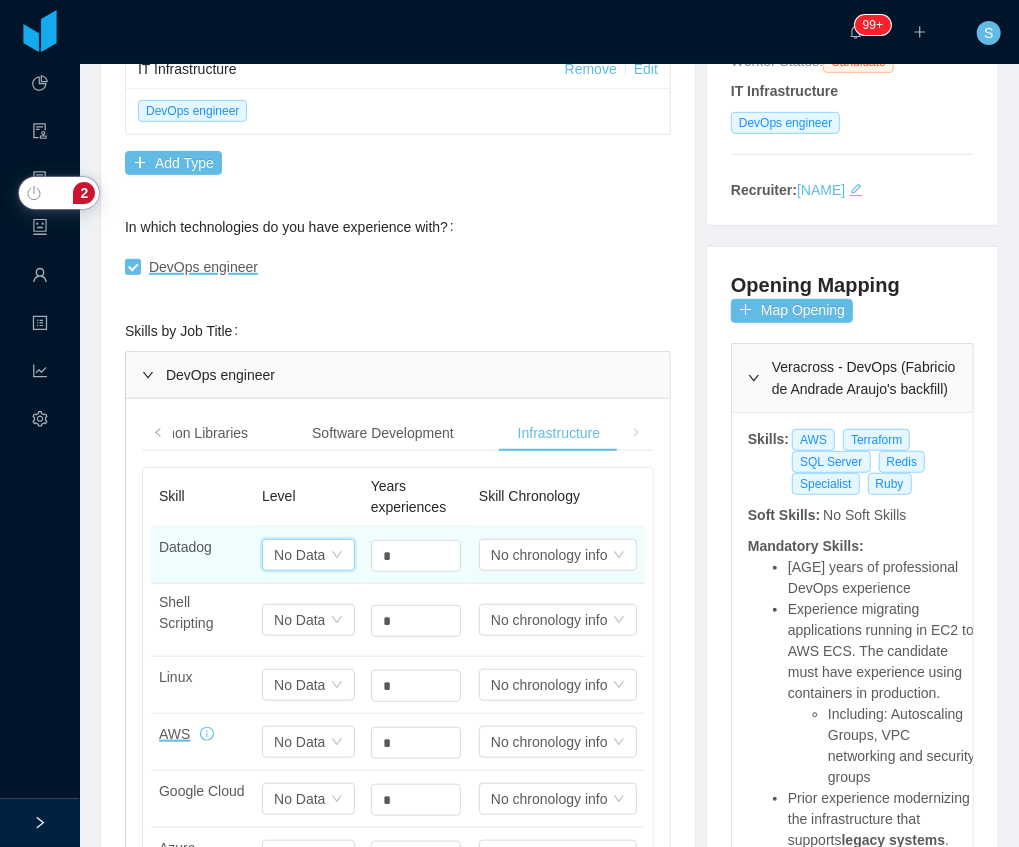 click on "No Data" at bounding box center [299, 555] 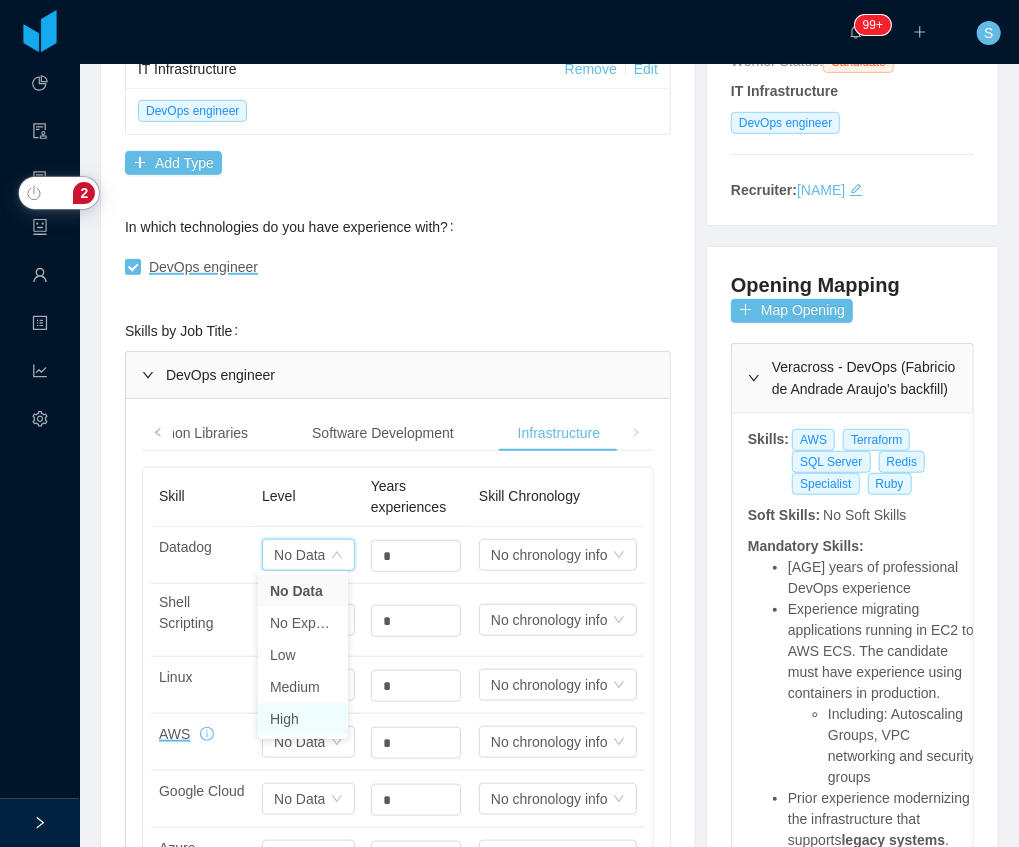 click on "High" at bounding box center [303, 719] 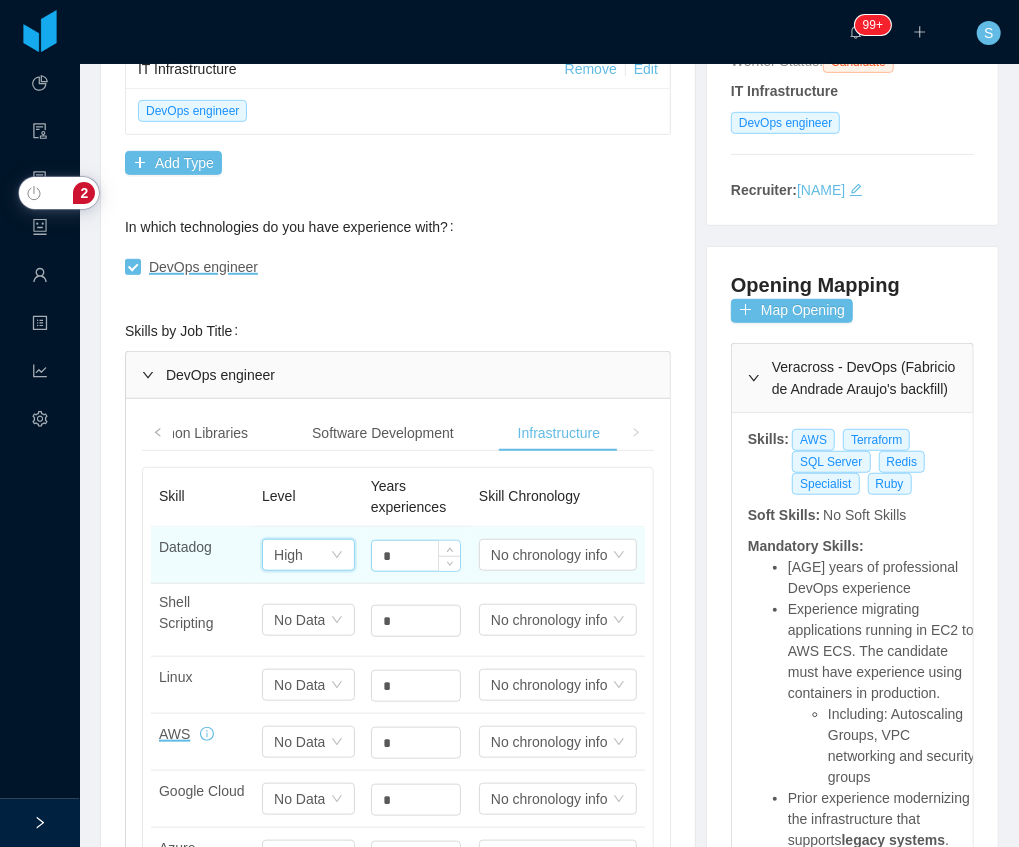 click on "*" at bounding box center (416, 556) 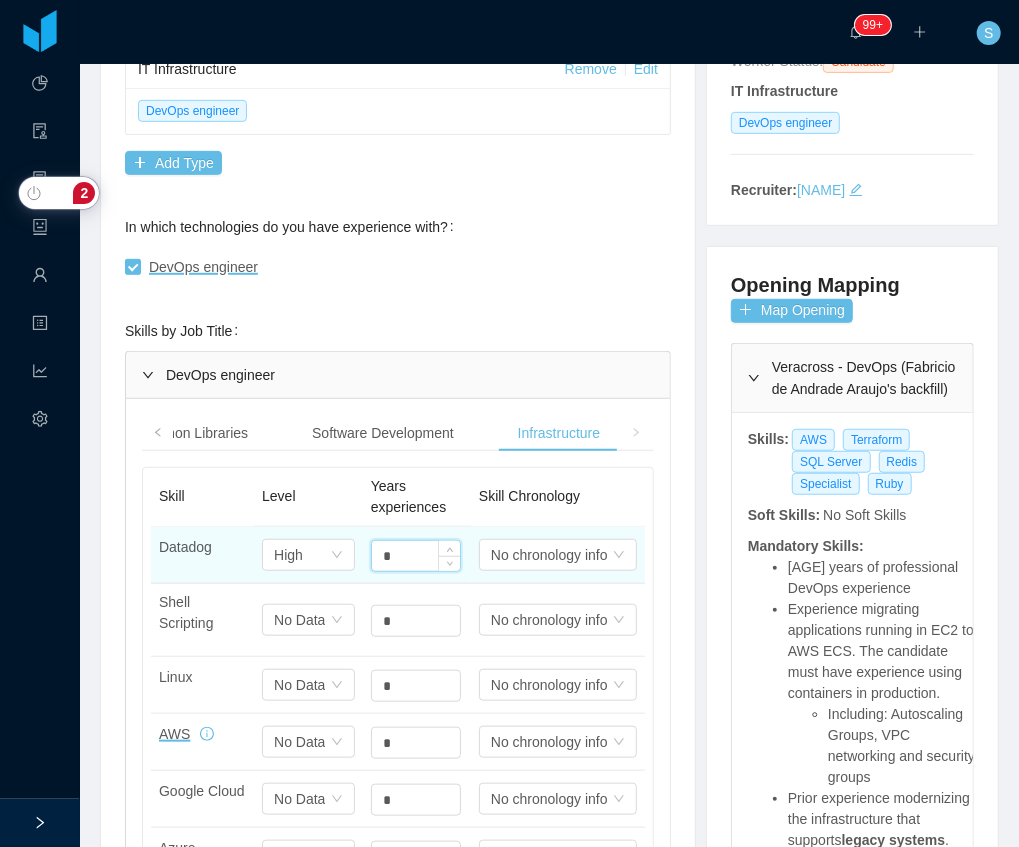 click on "*" at bounding box center (416, 556) 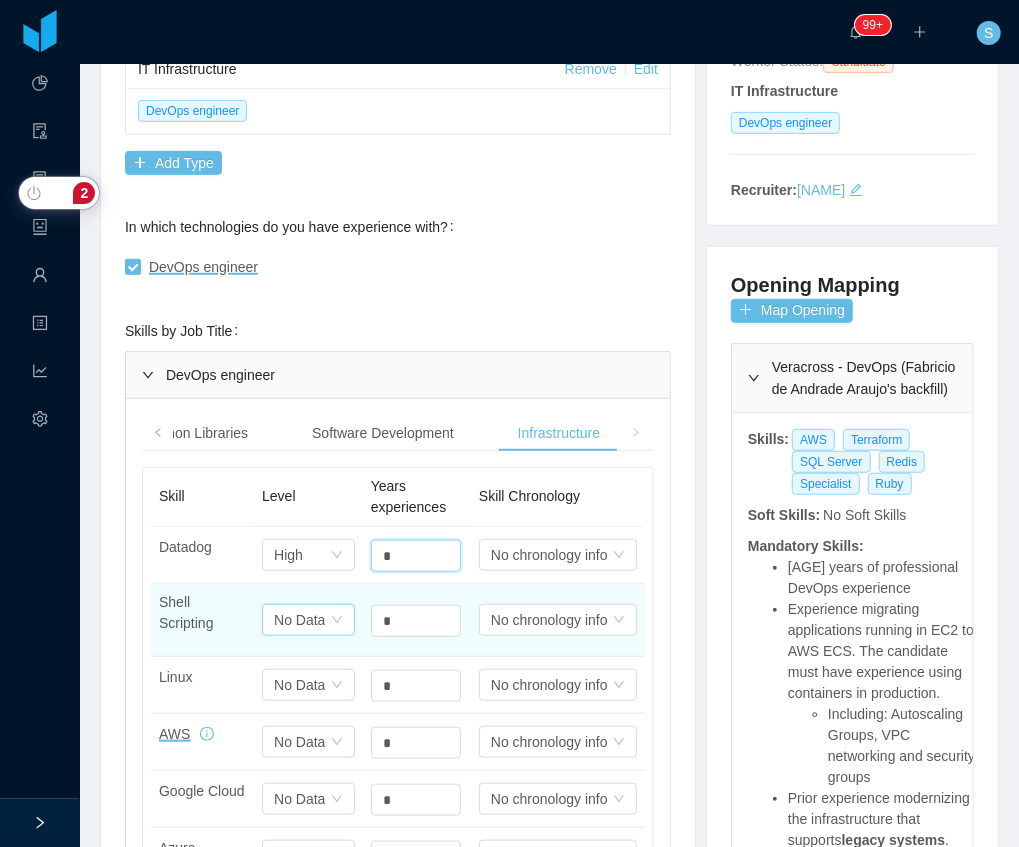 type on "*" 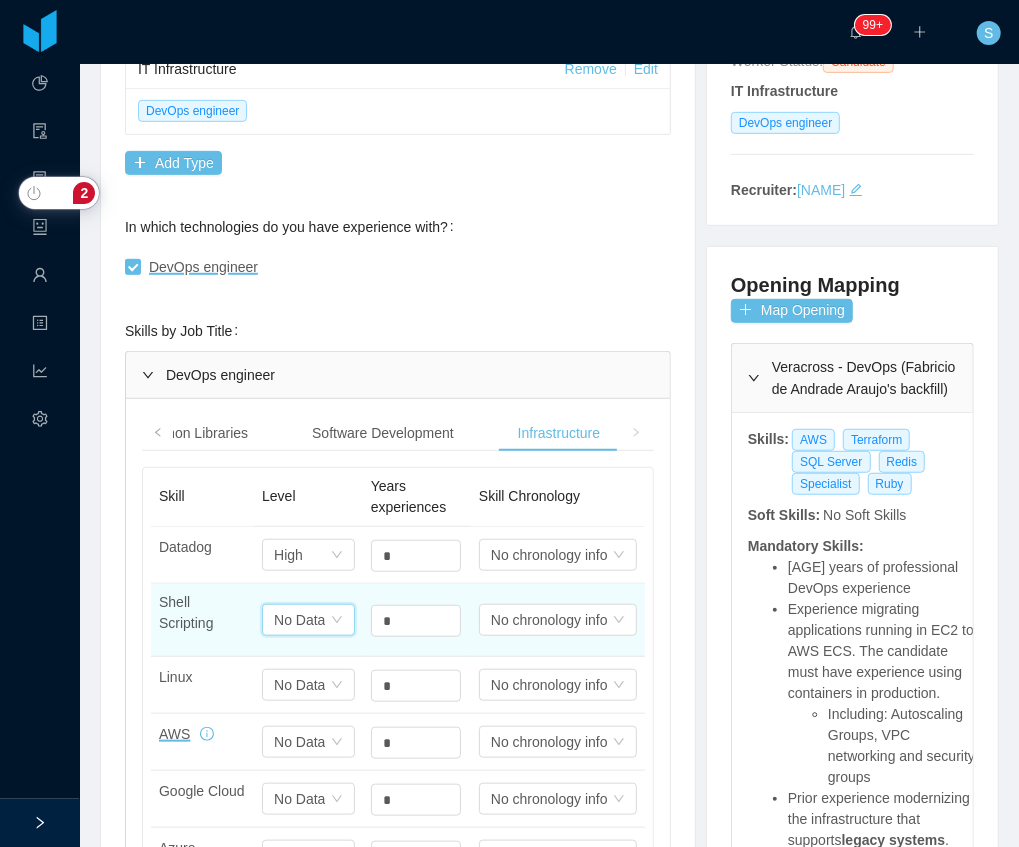 click on "No Data" at bounding box center (299, 620) 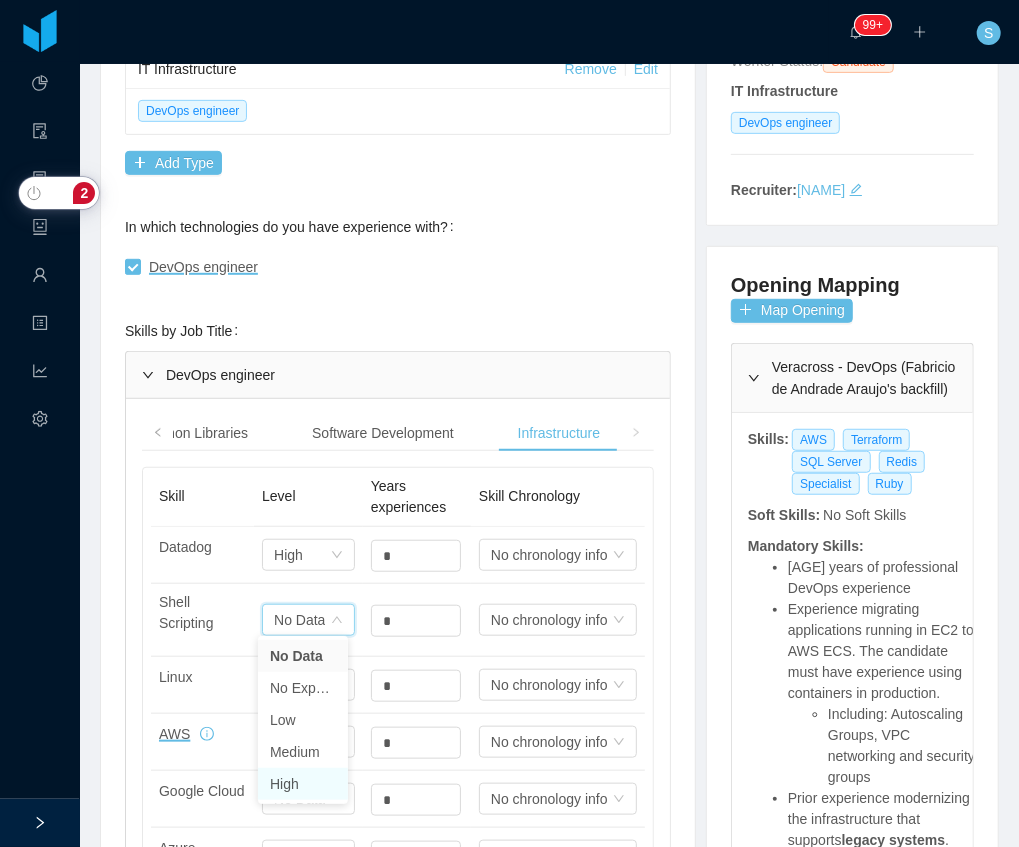 click on "High" at bounding box center [303, 784] 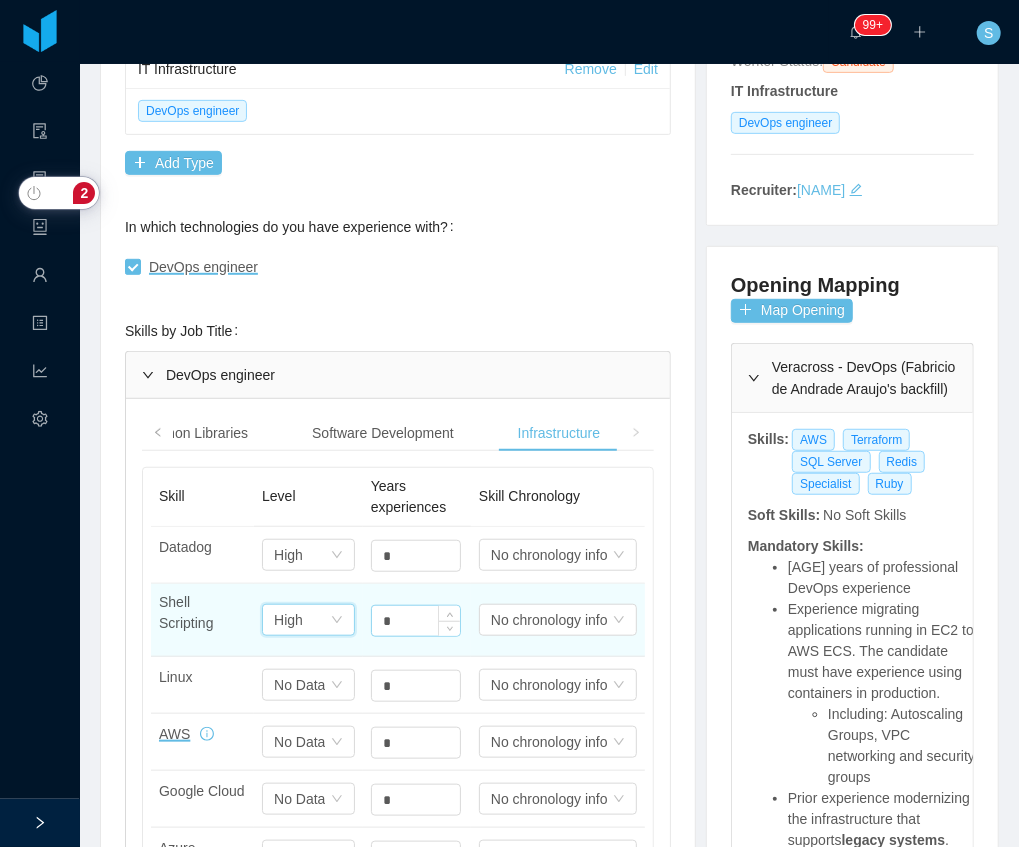 click on "*" at bounding box center [416, 556] 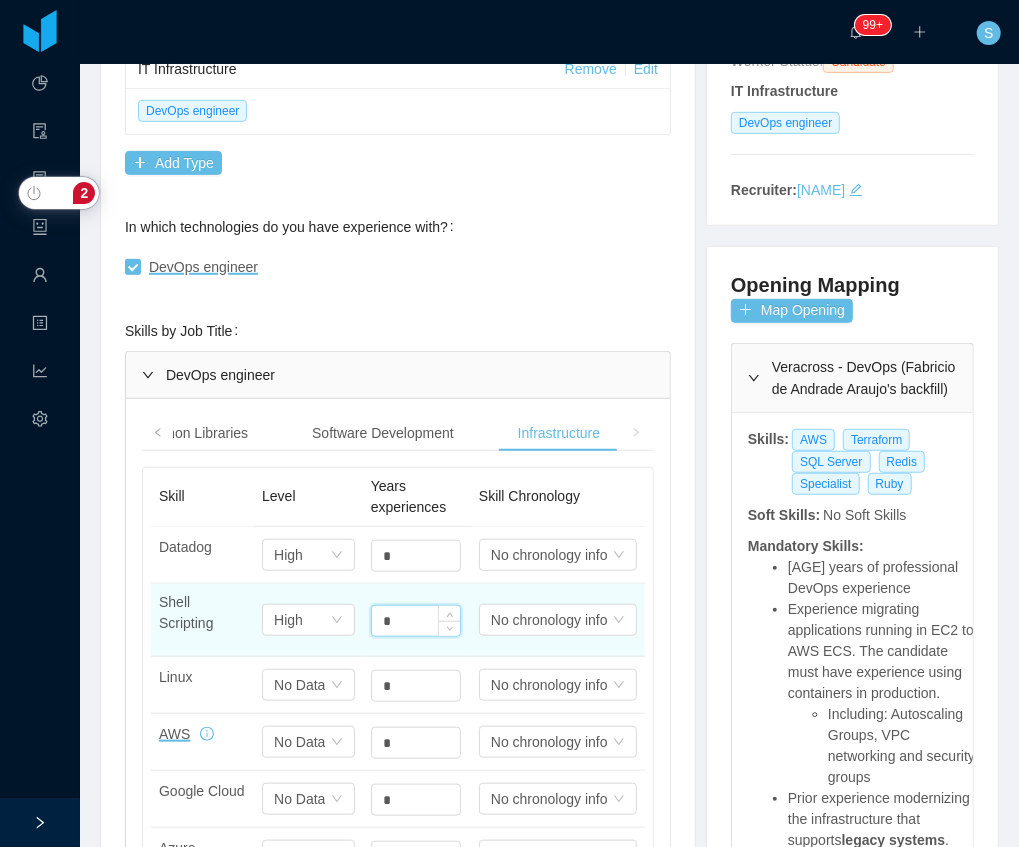click on "*" at bounding box center [416, 621] 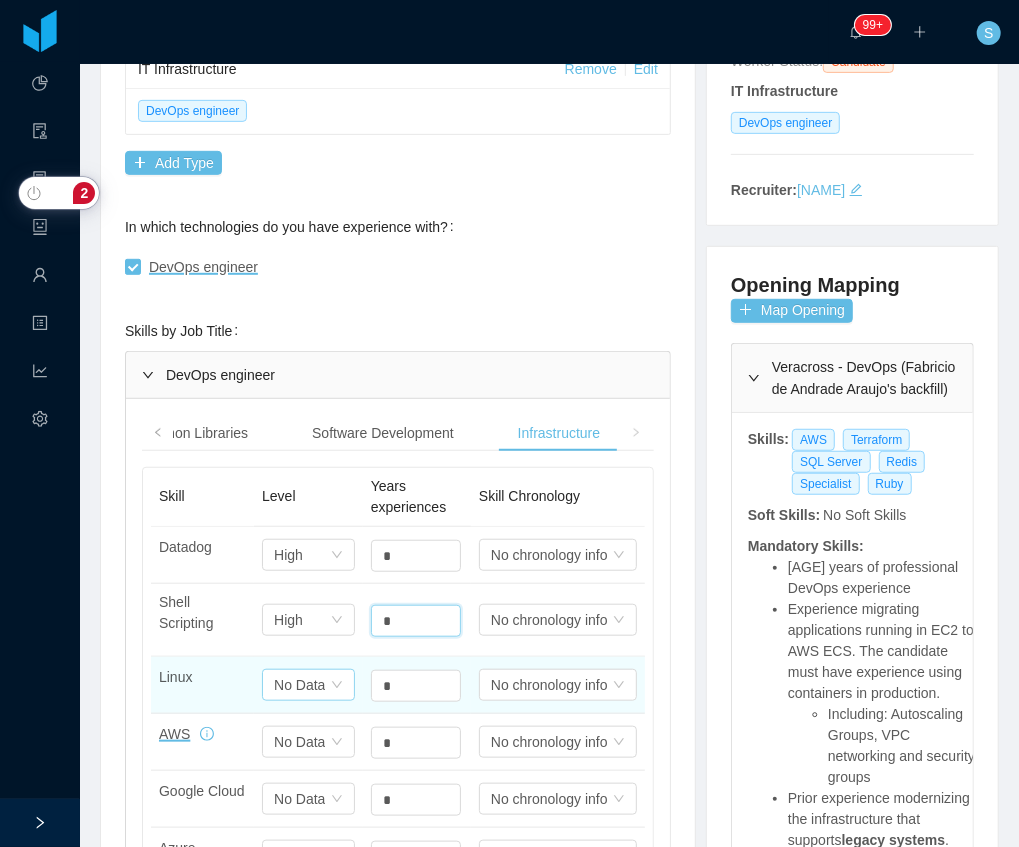 type on "*" 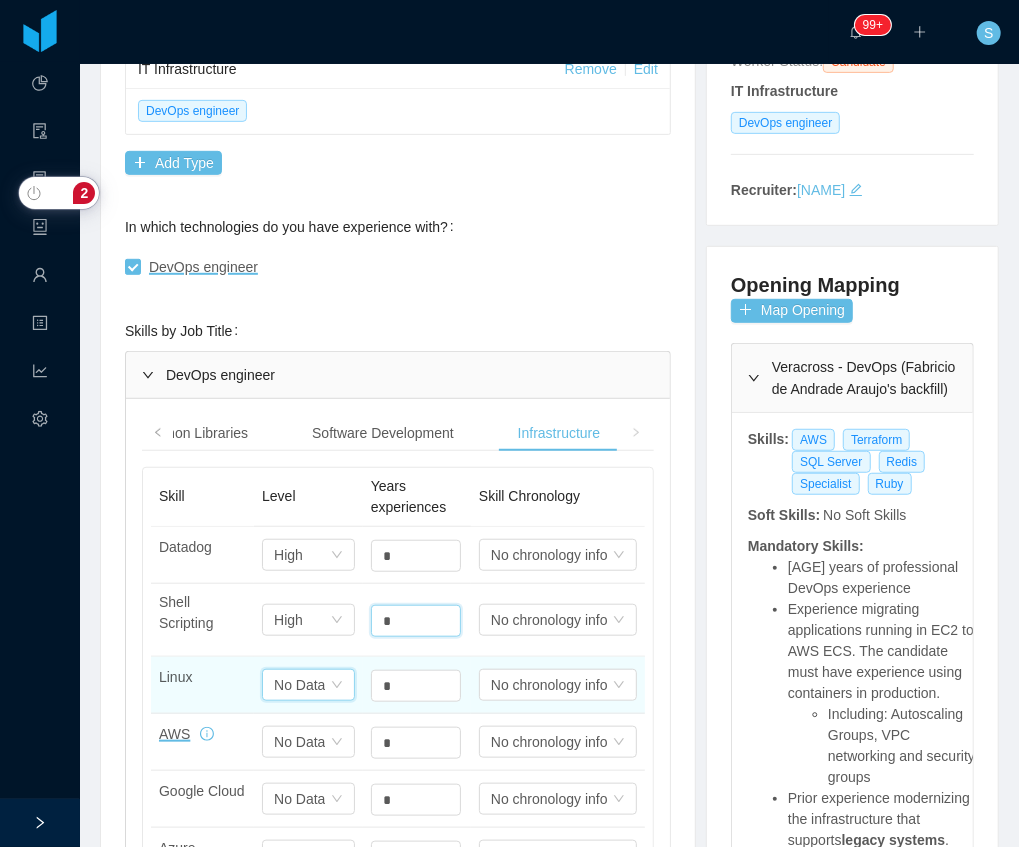 click 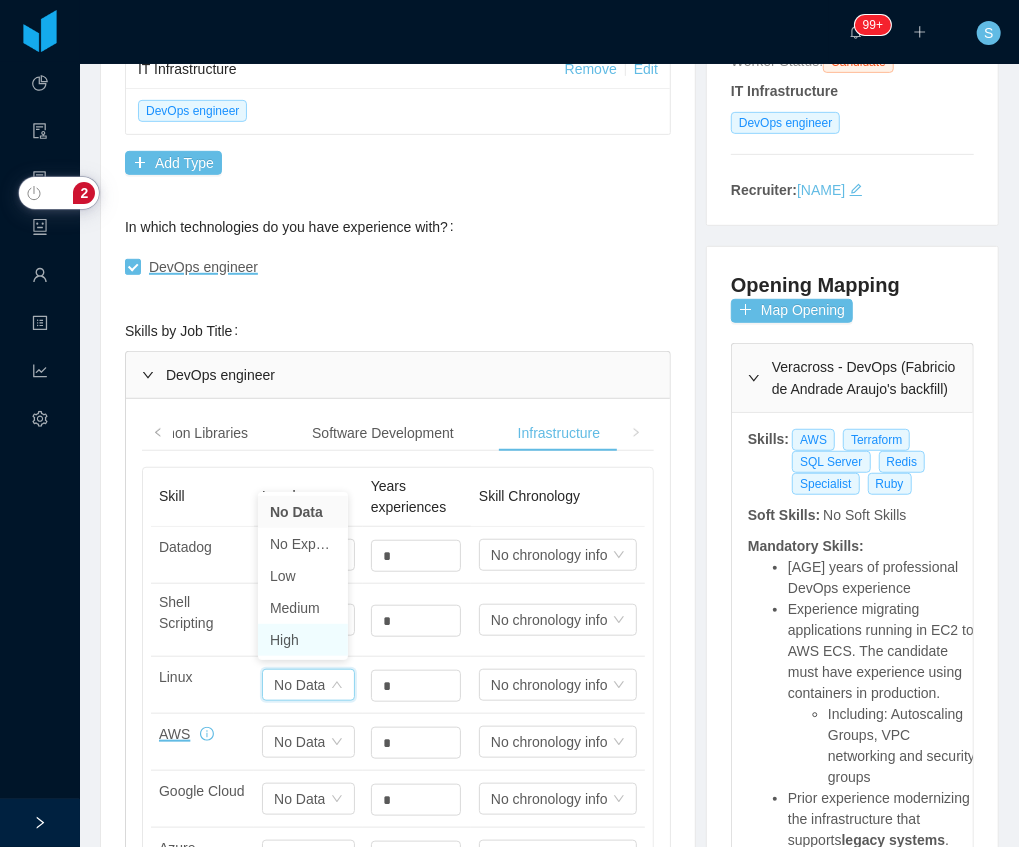 click on "High" at bounding box center (303, 640) 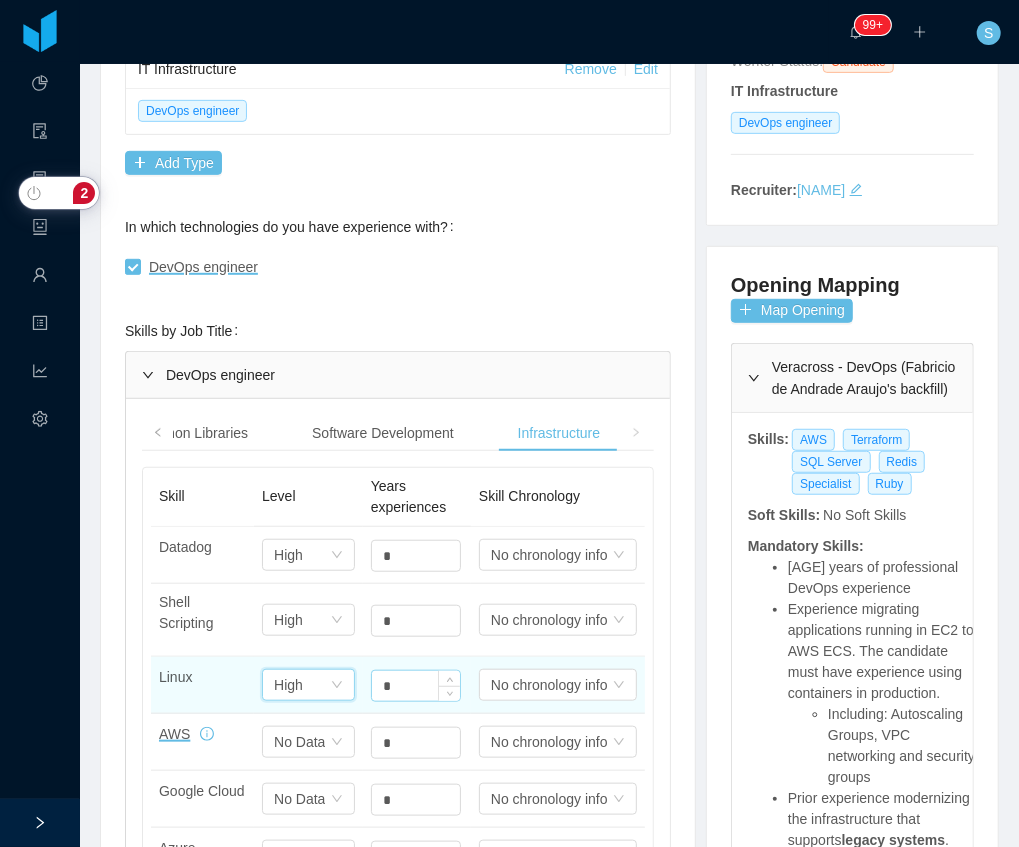 click on "*" at bounding box center [416, 556] 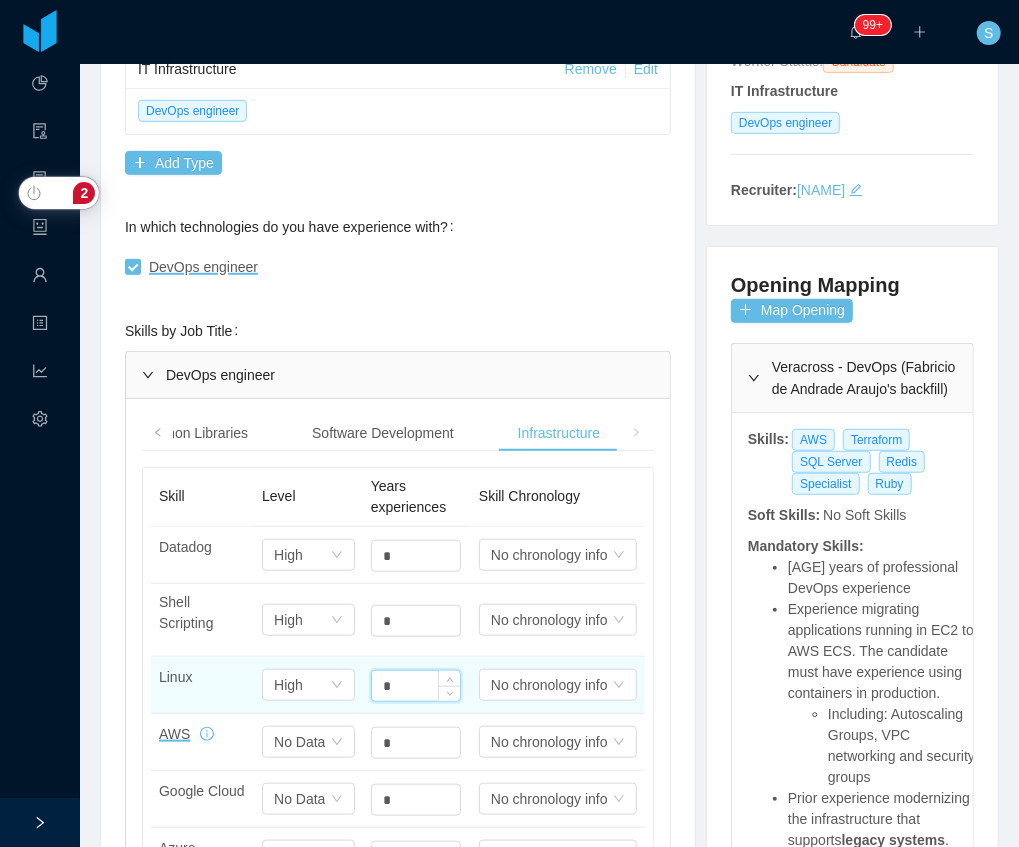 click on "*" at bounding box center (416, 686) 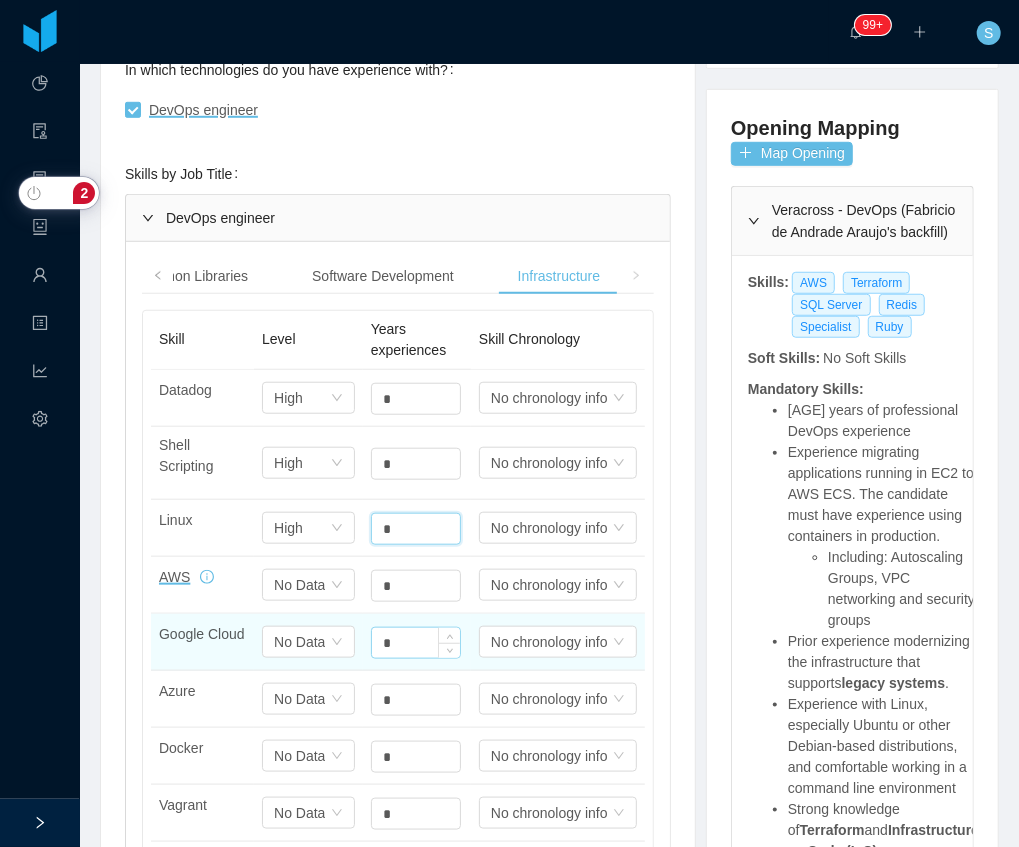 scroll, scrollTop: 600, scrollLeft: 0, axis: vertical 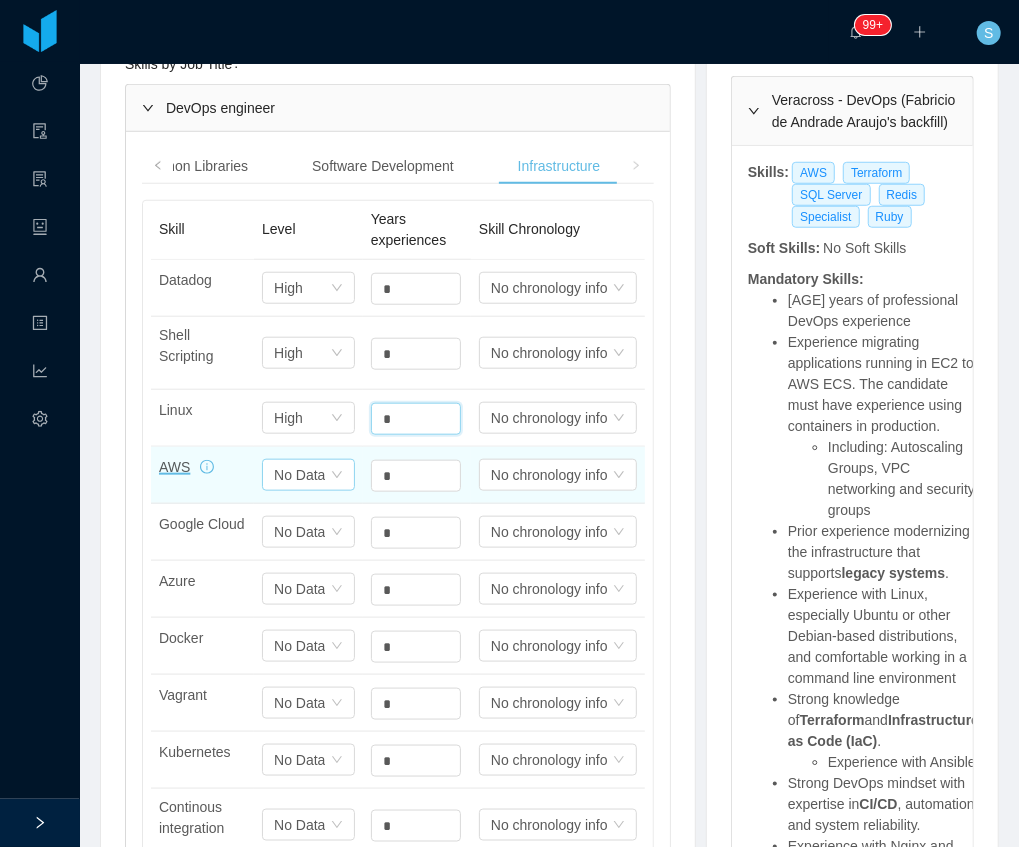 type on "*" 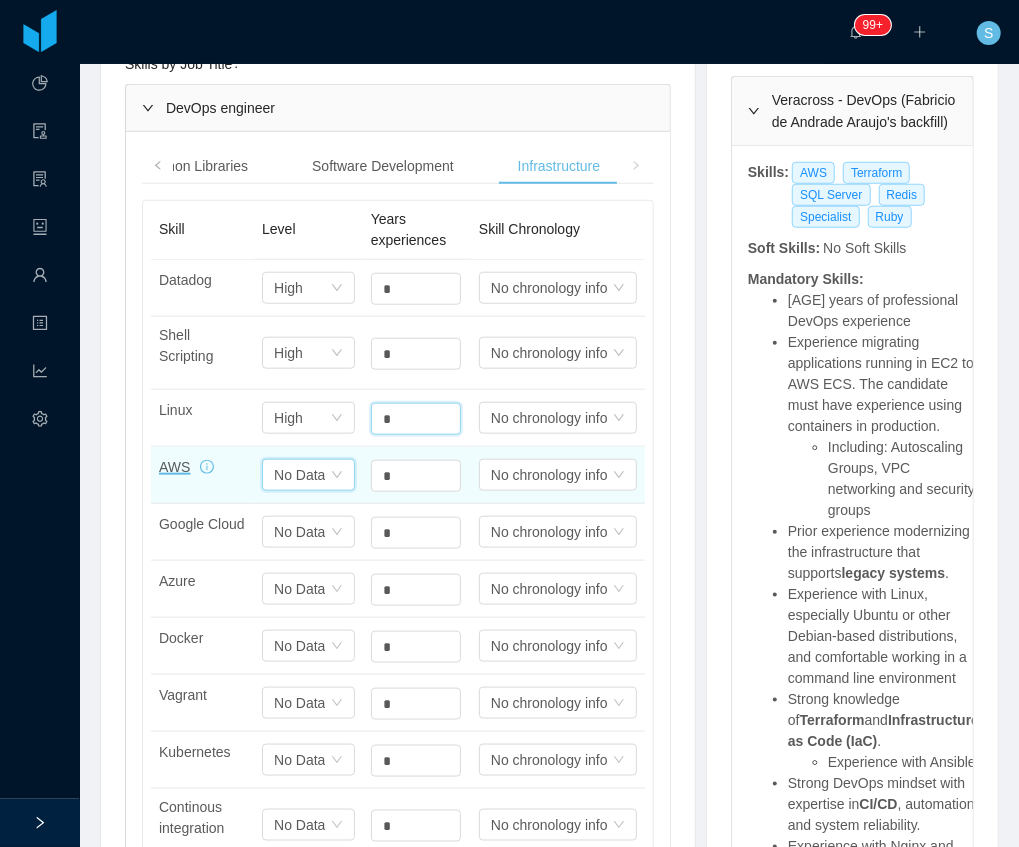 click on "No Data" at bounding box center (288, 288) 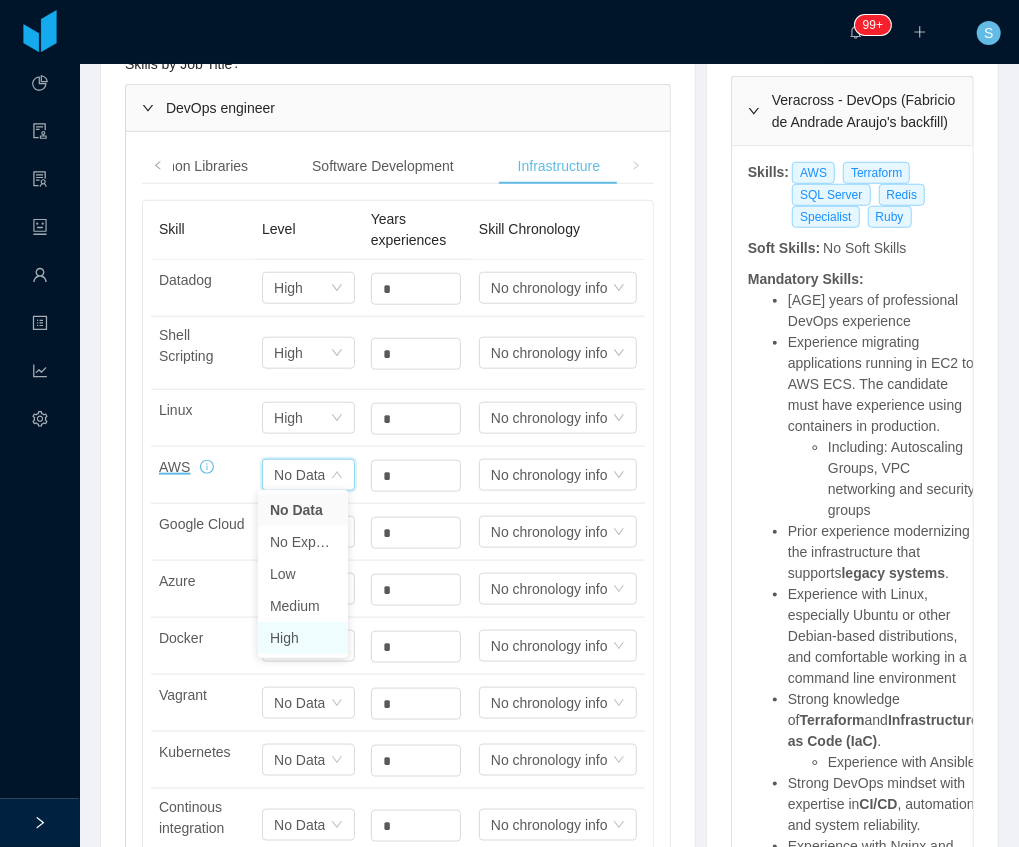 click on "High" at bounding box center (303, 638) 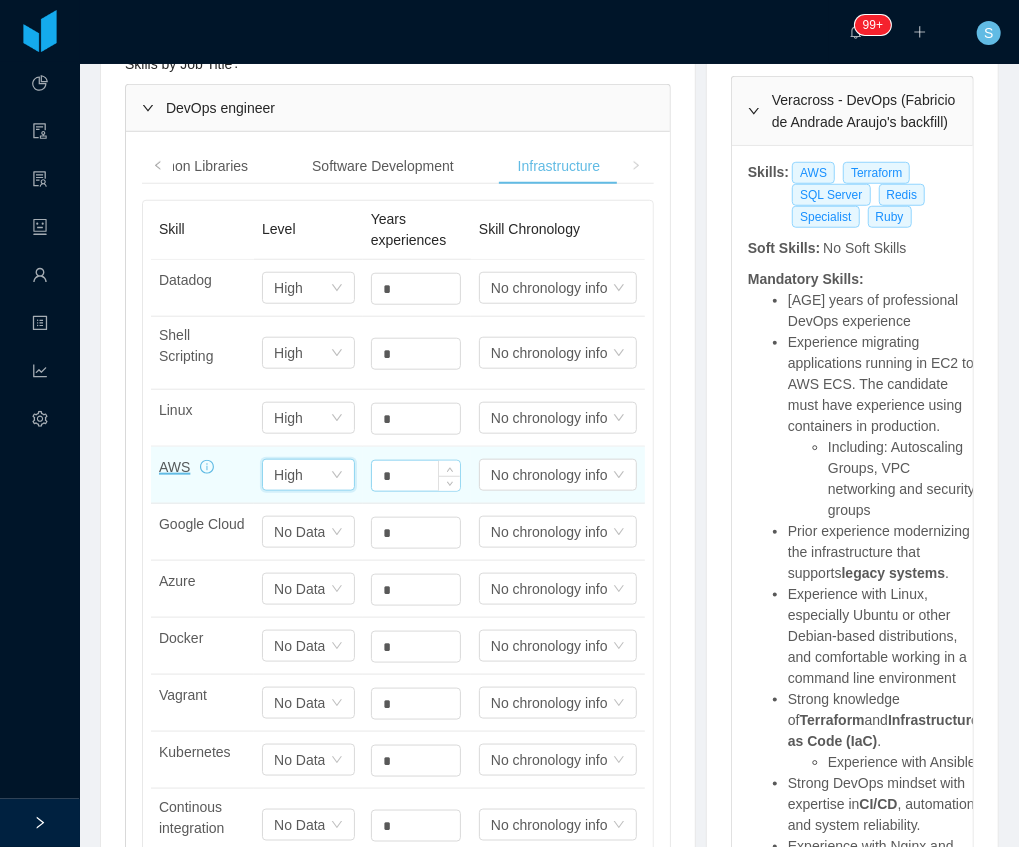 click on "*" at bounding box center [416, 289] 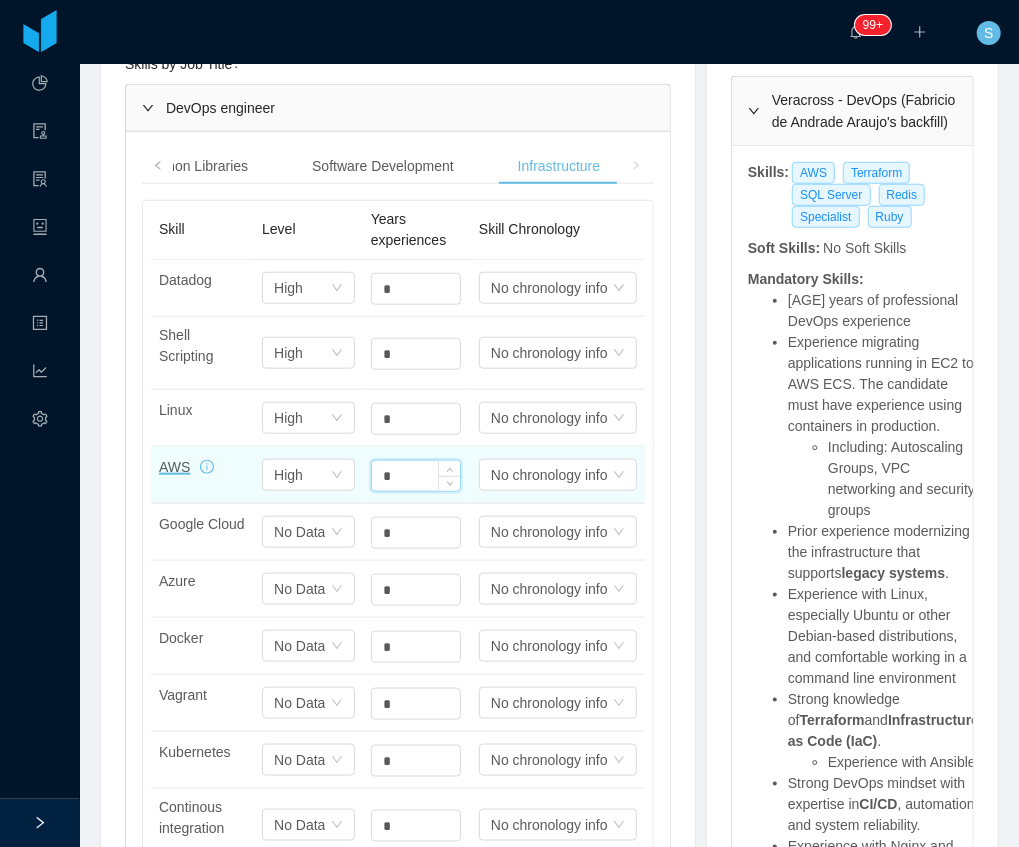 click on "*" at bounding box center (416, 476) 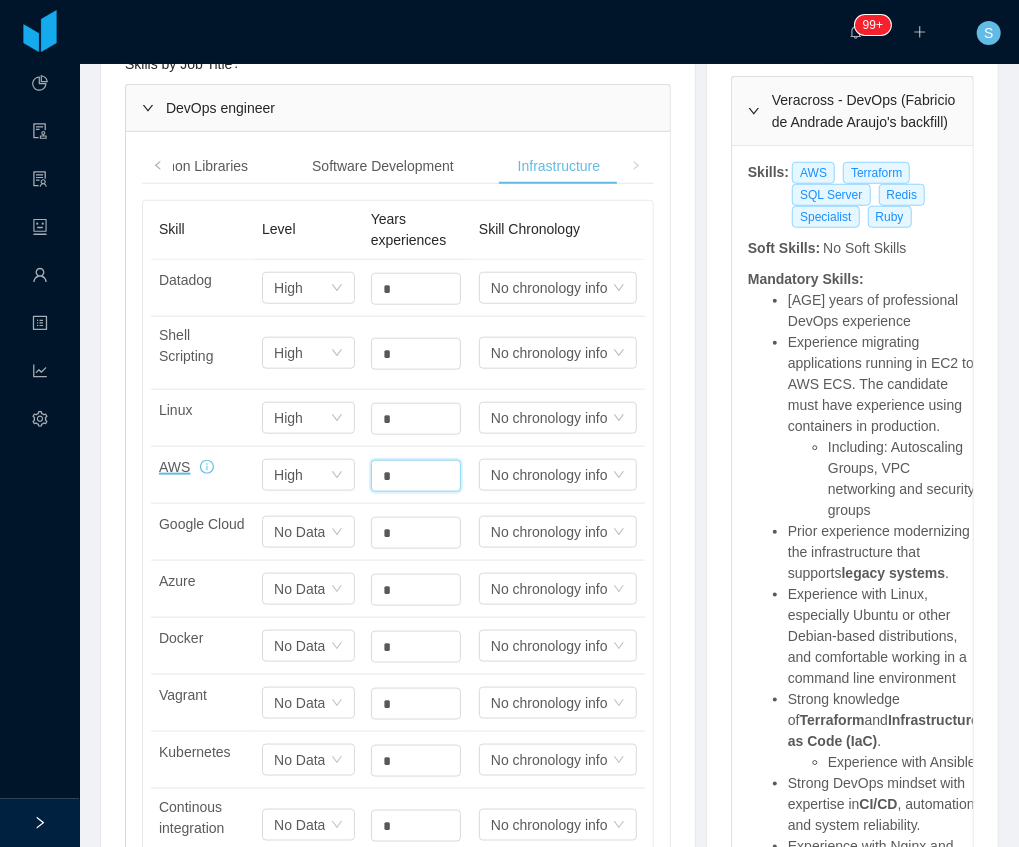 type on "*" 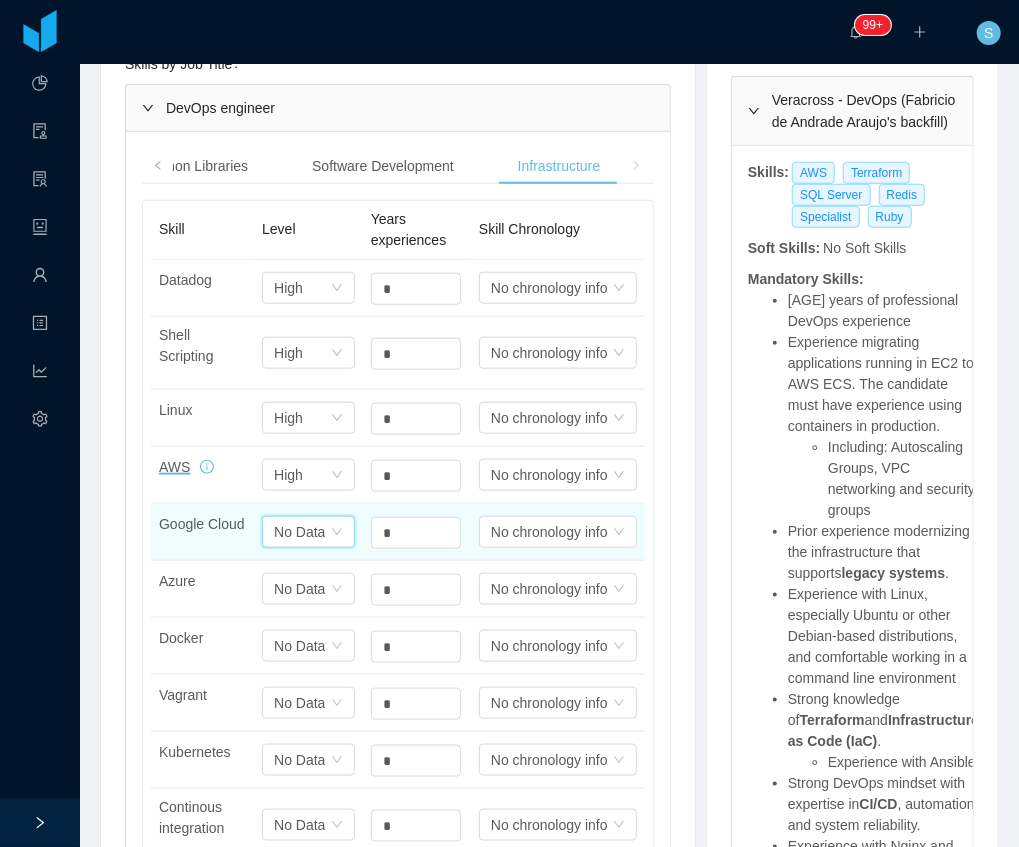 click on "No Data" at bounding box center (288, 288) 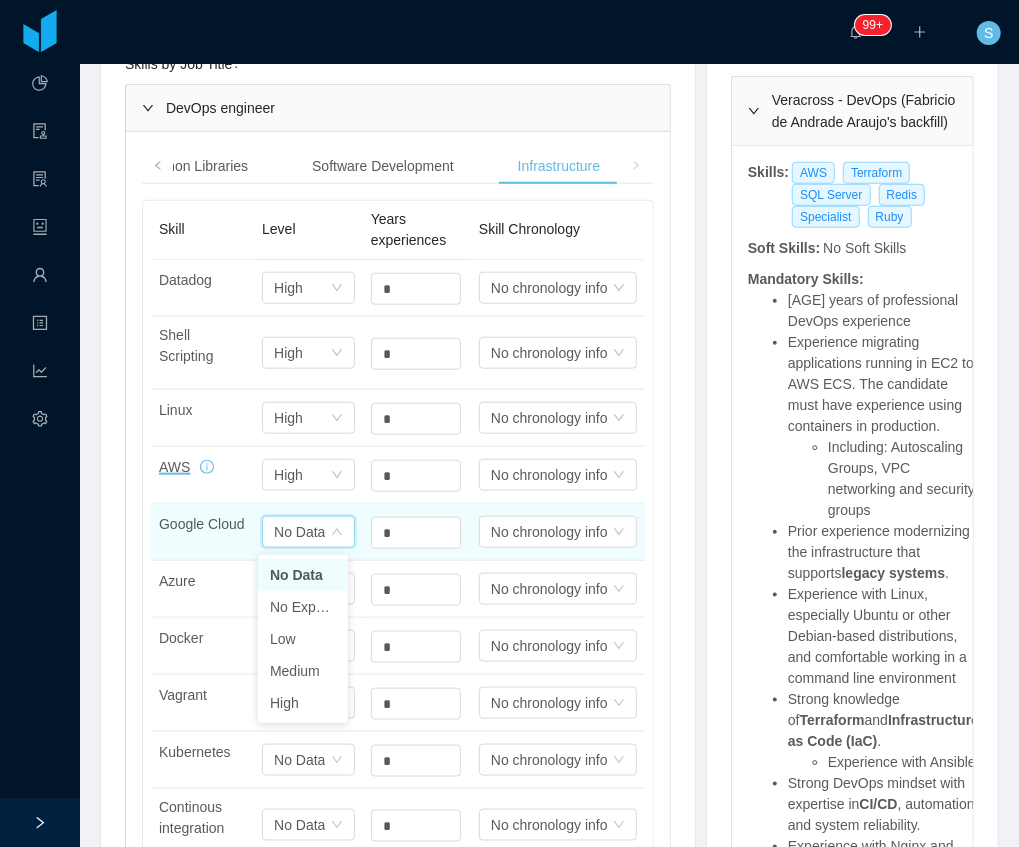 click on "No Data" at bounding box center (299, 532) 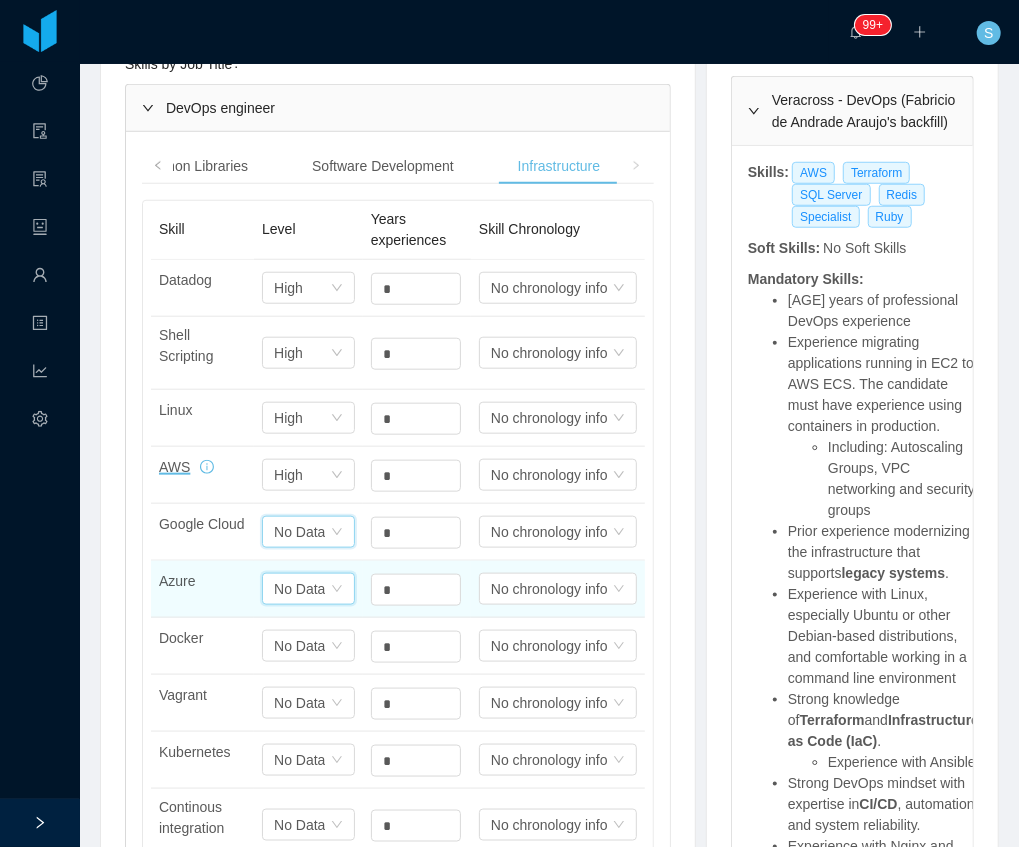 click 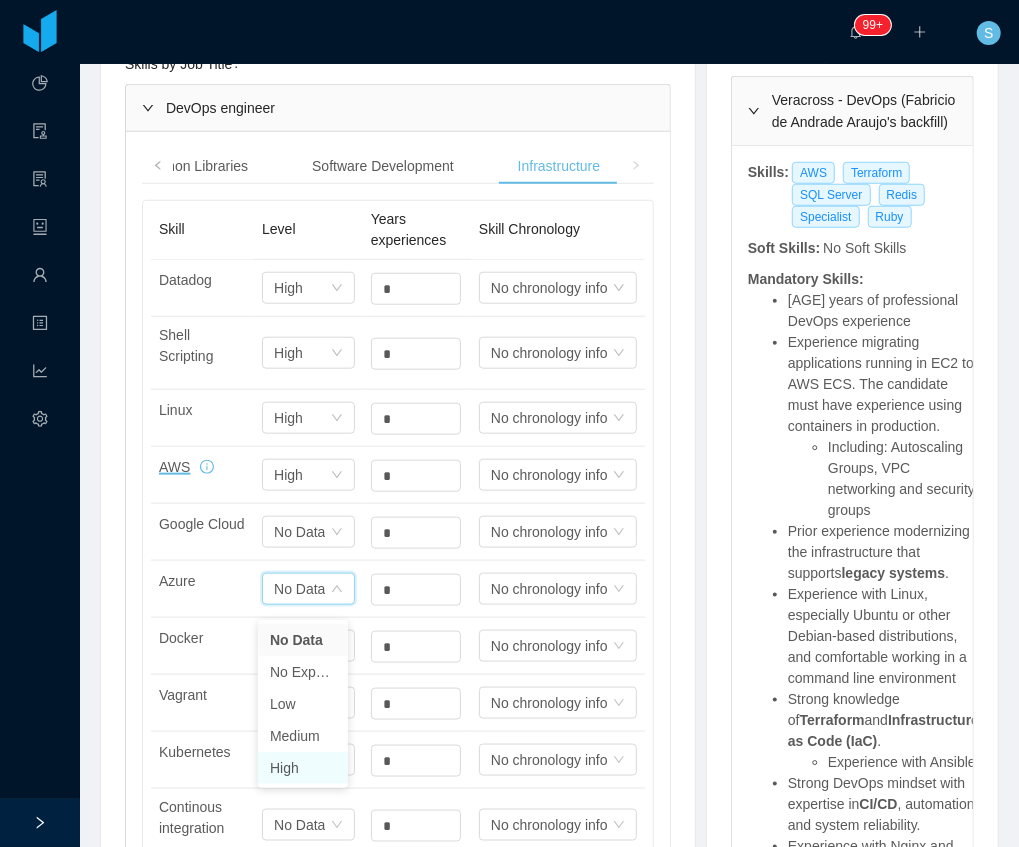 click on "High" at bounding box center (303, 768) 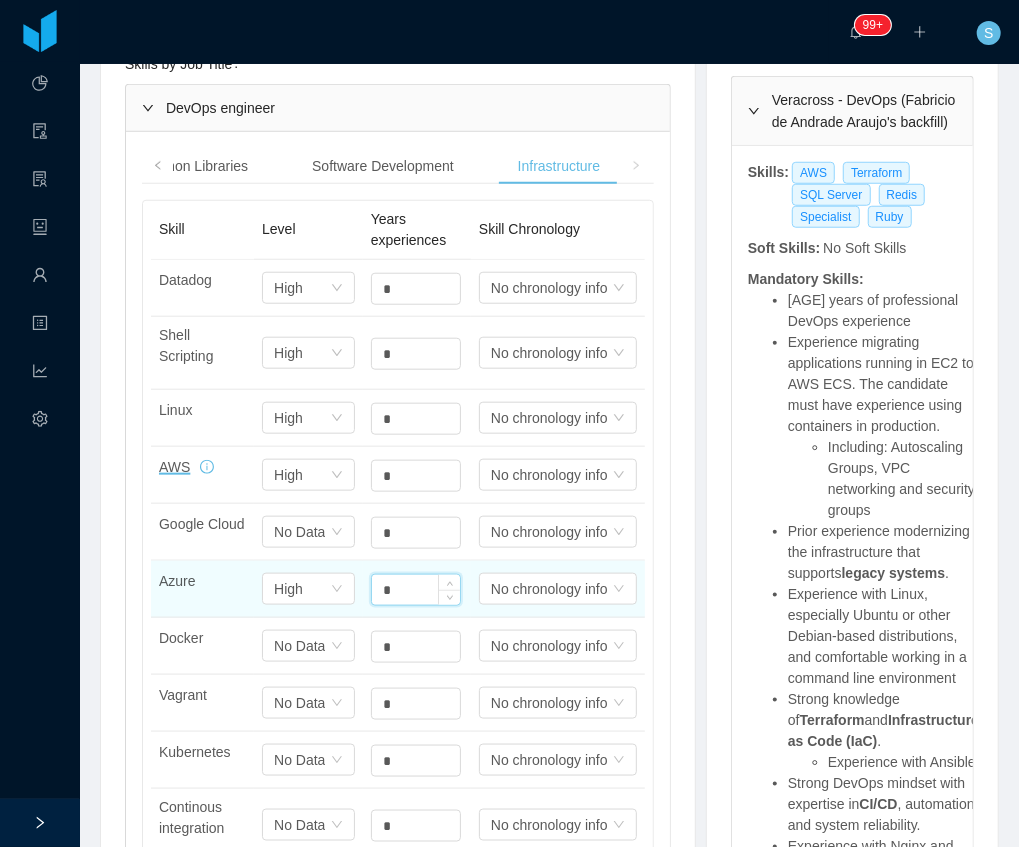 click on "*" at bounding box center (416, 590) 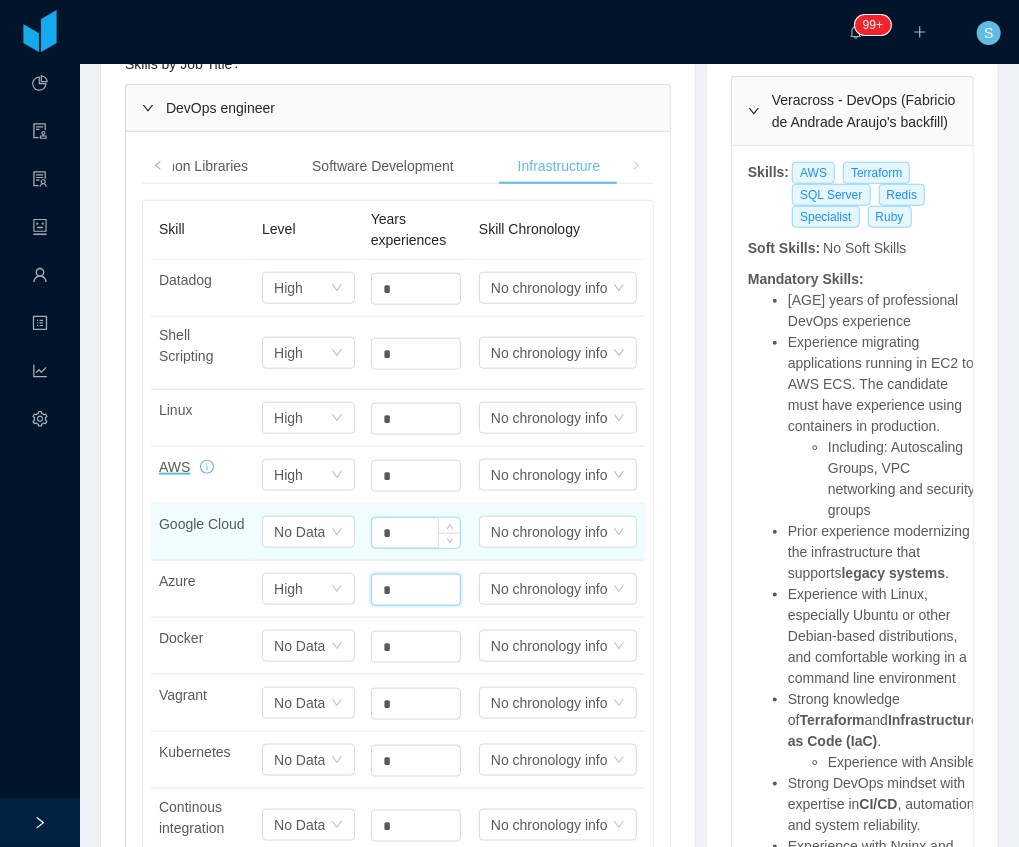 type on "*" 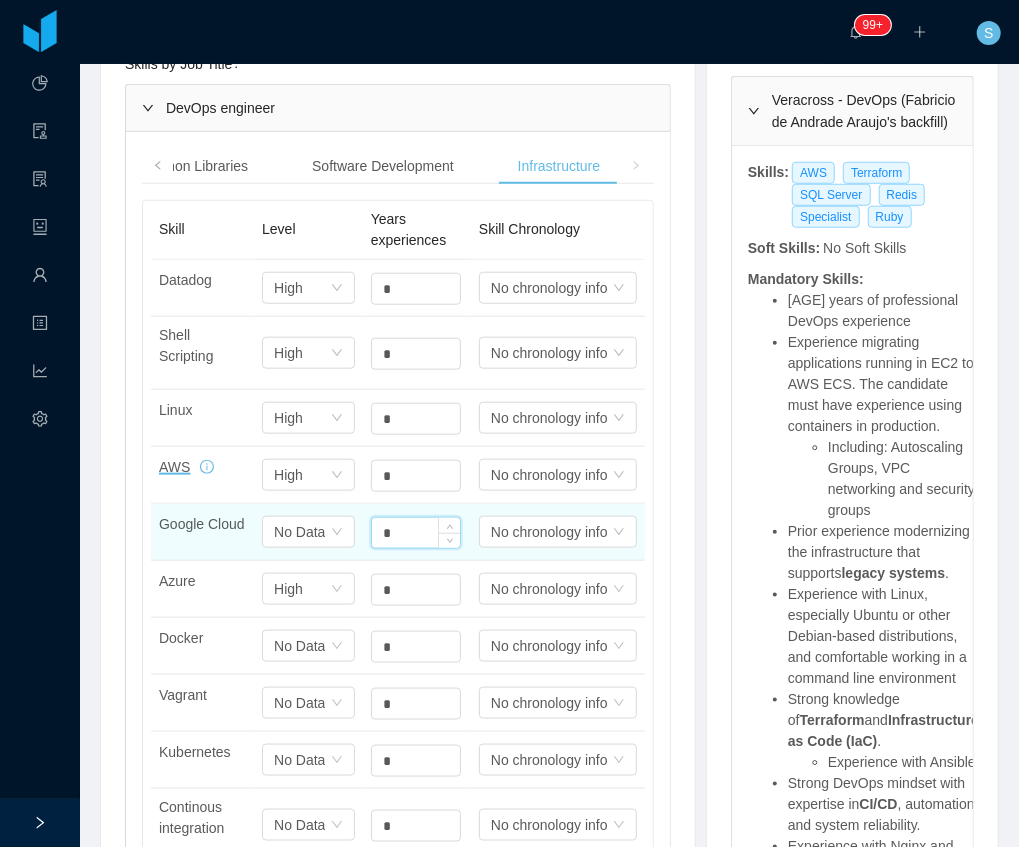 click on "*" at bounding box center (416, 533) 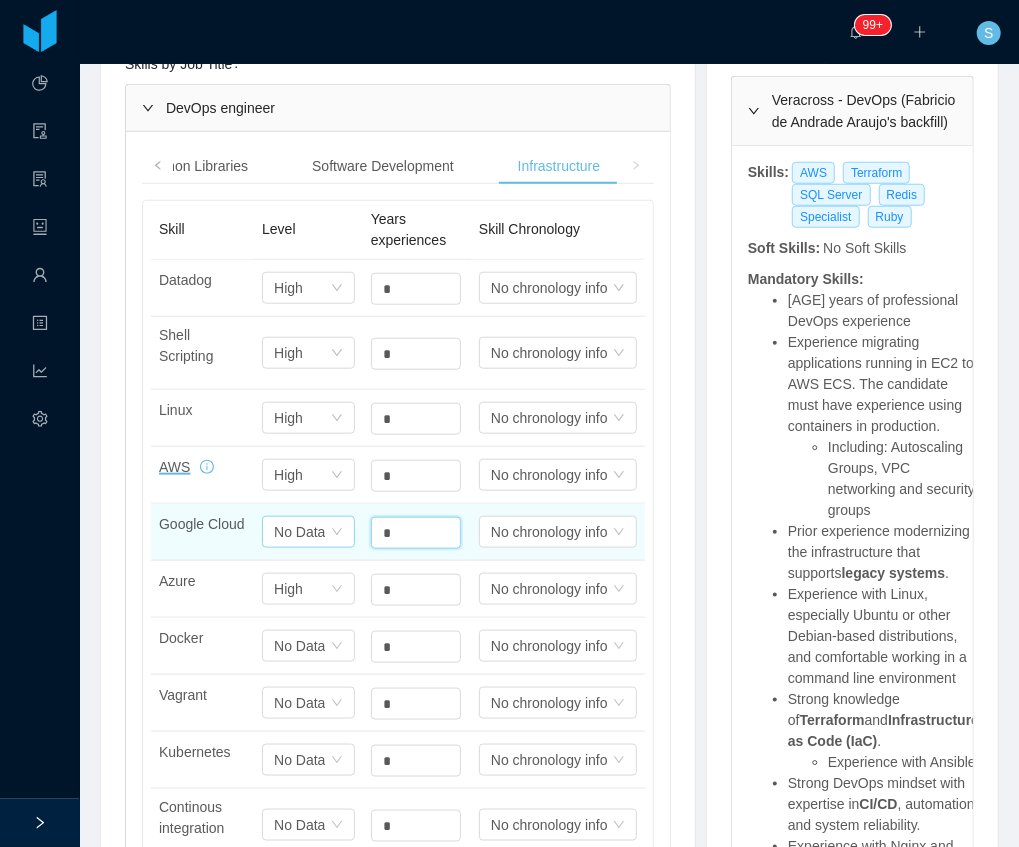 type on "*" 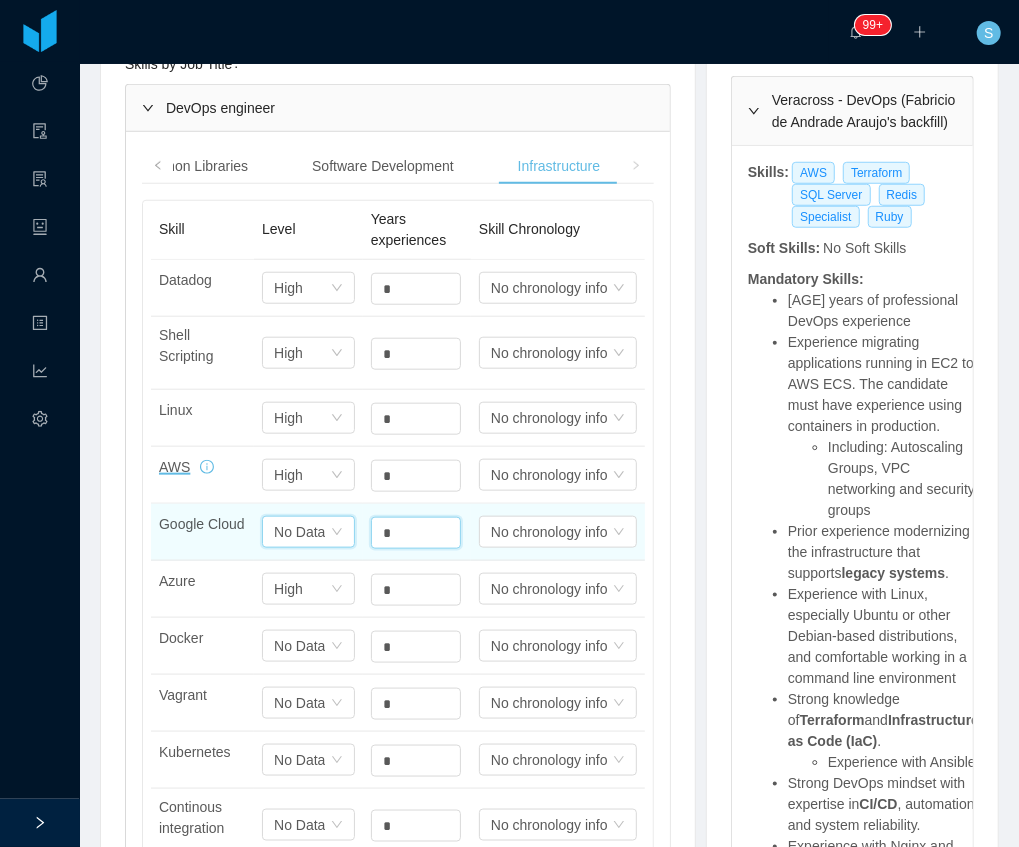 click at bounding box center [337, 289] 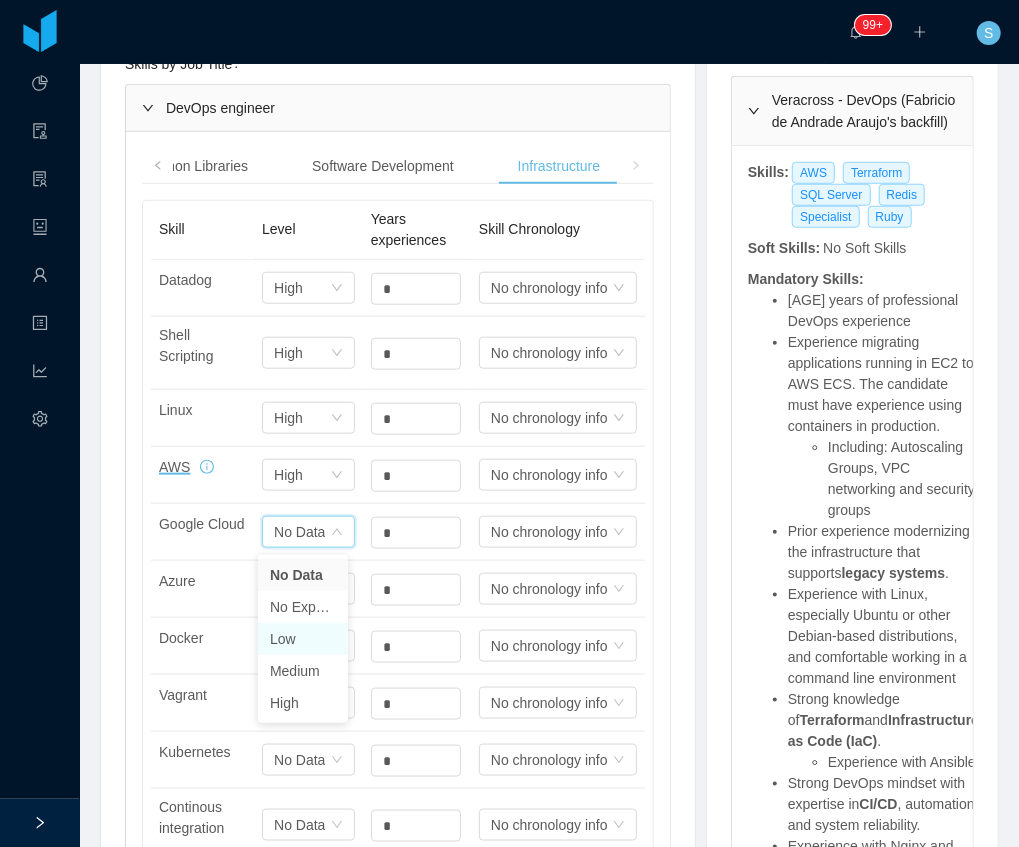 click on "Low" at bounding box center (303, 639) 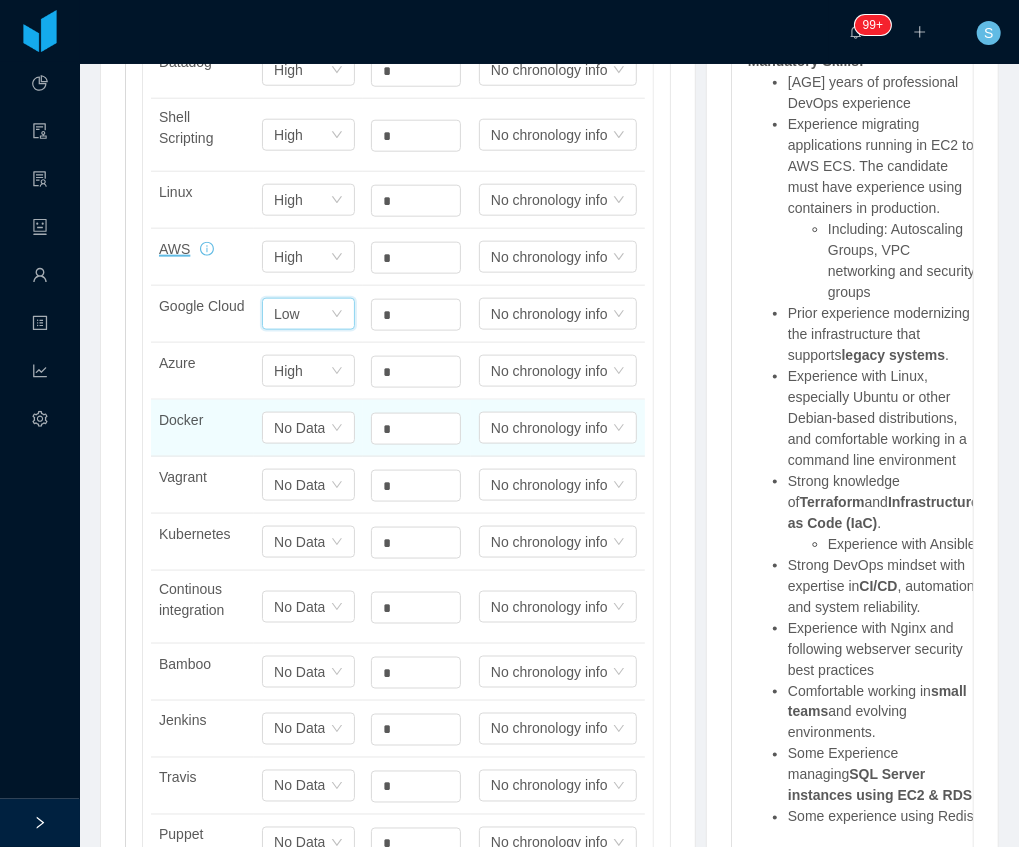scroll, scrollTop: 800, scrollLeft: 0, axis: vertical 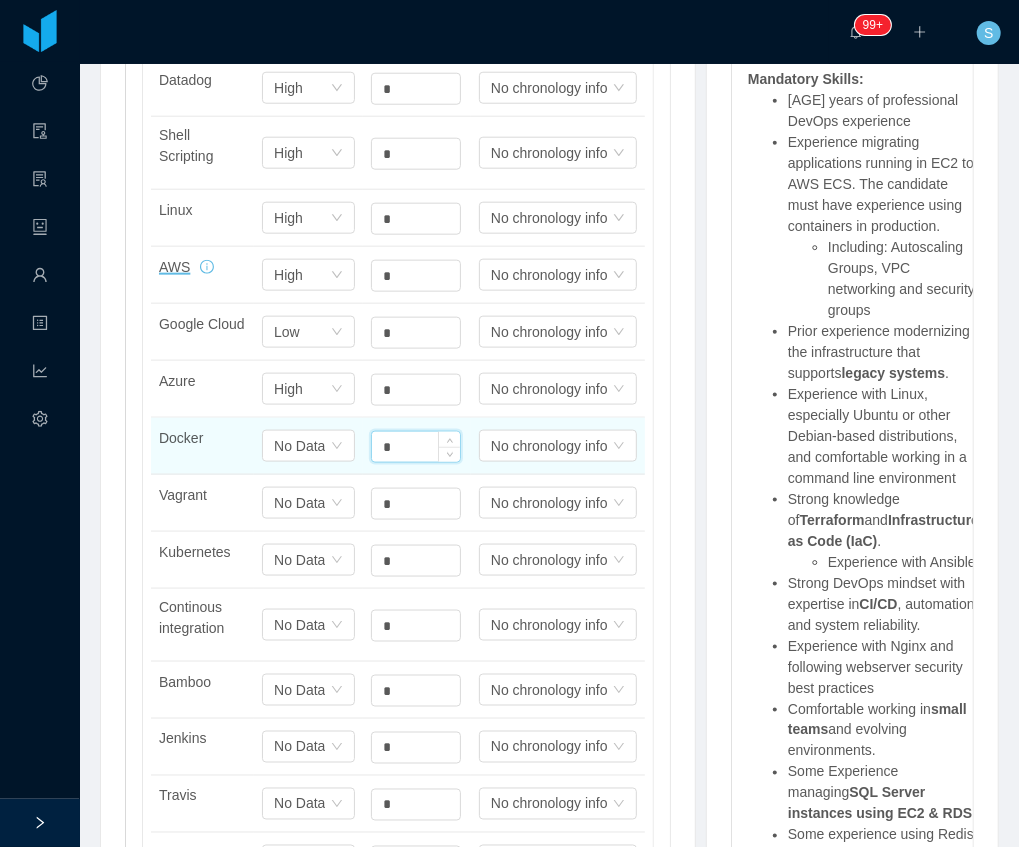 click on "*" at bounding box center (416, 447) 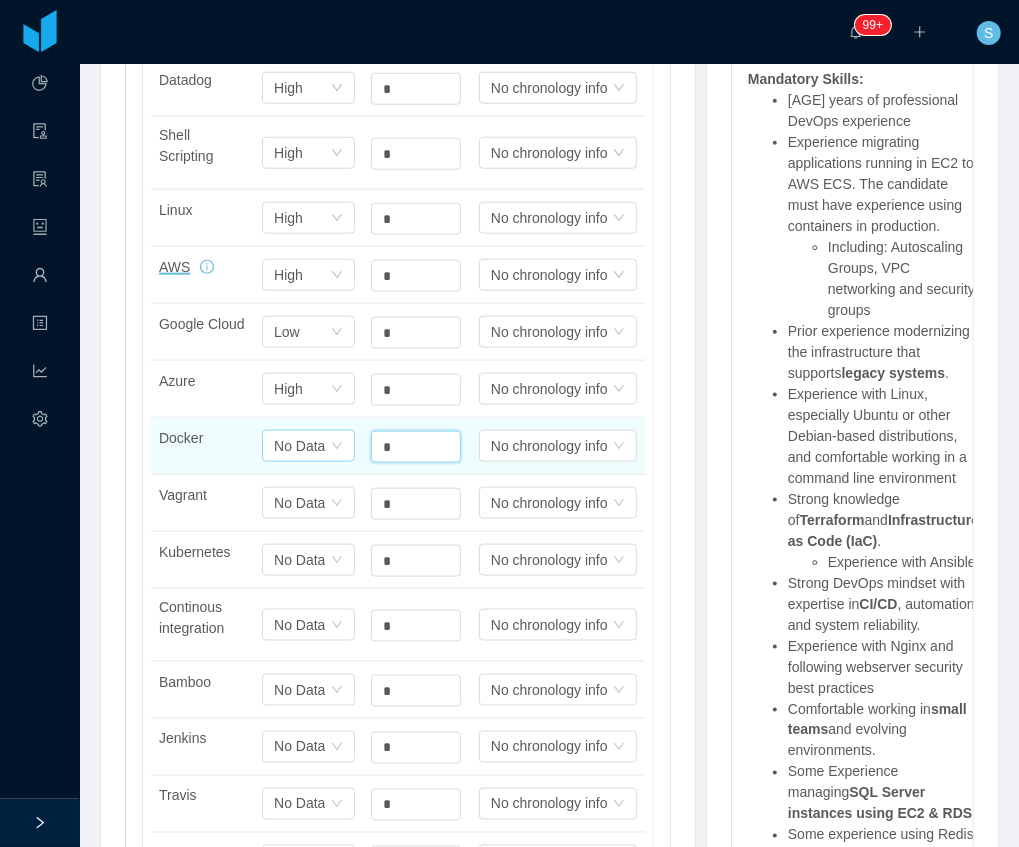 type on "*" 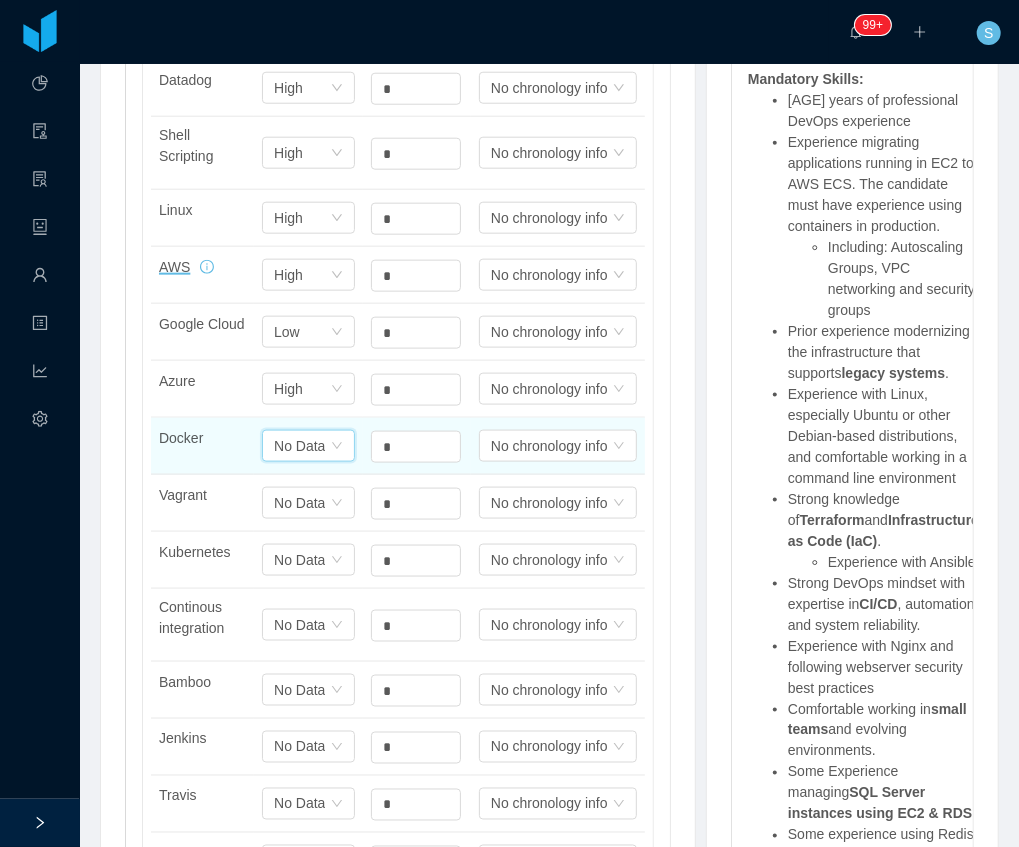 click on "No Data" at bounding box center [299, 446] 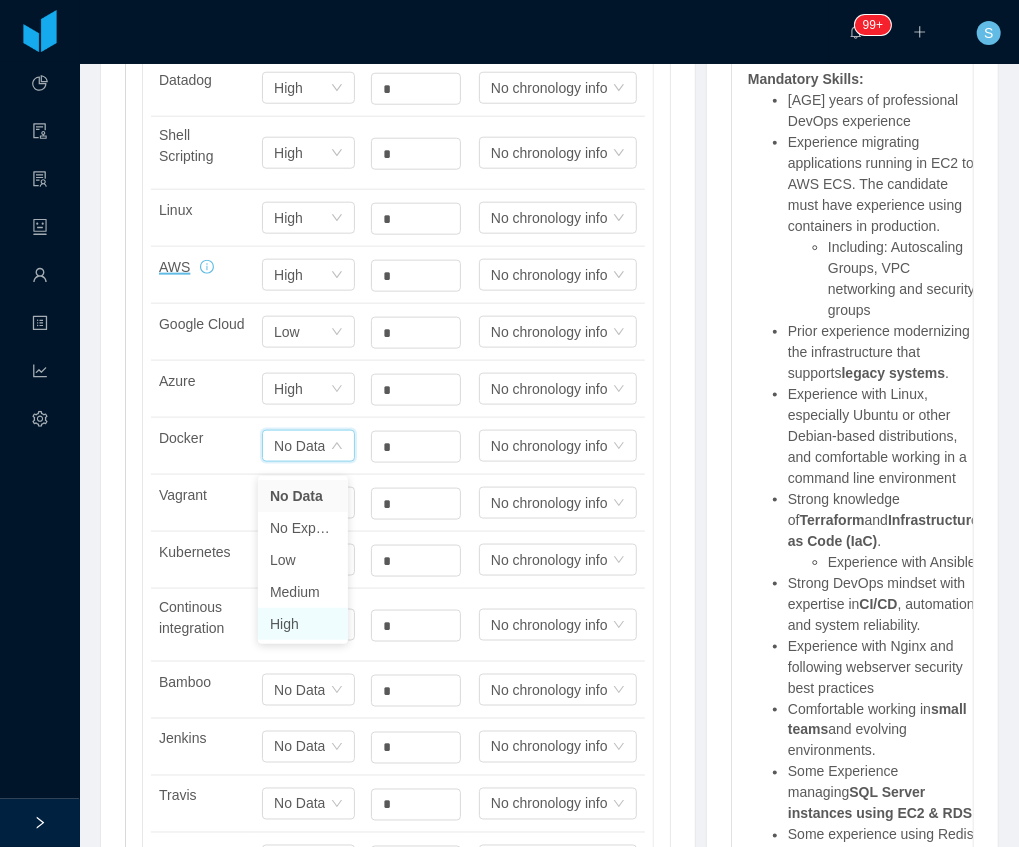 click on "High" at bounding box center (303, 624) 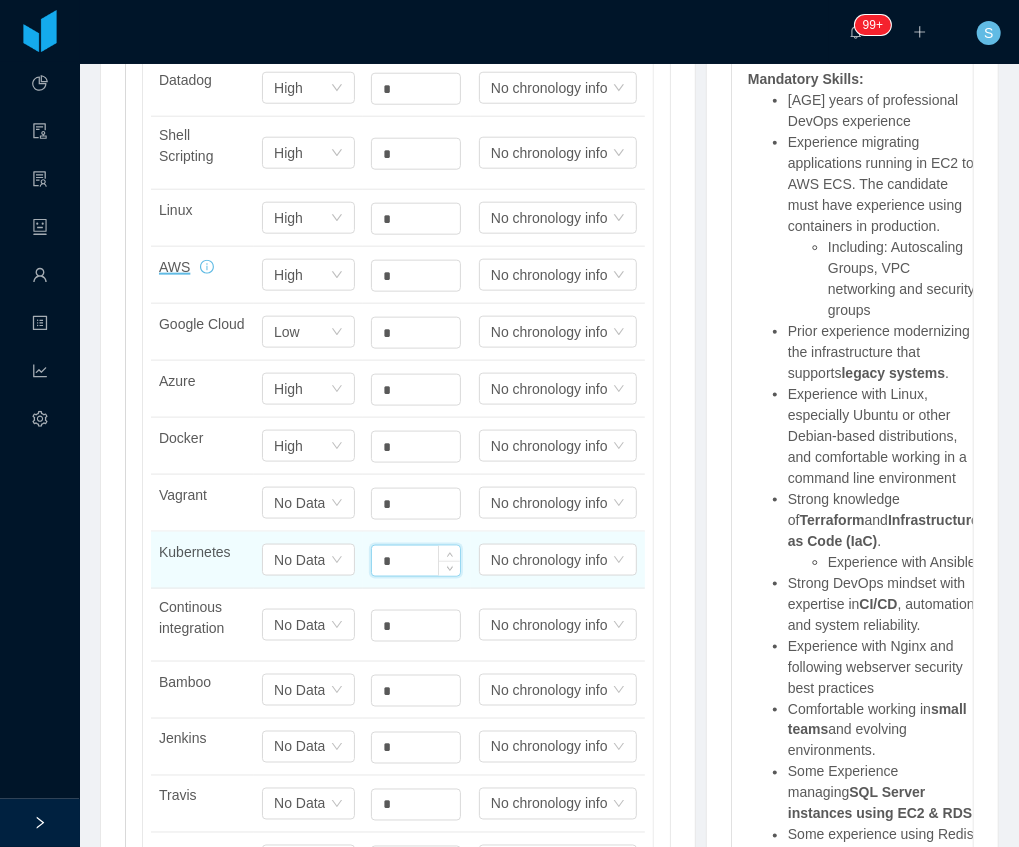 click on "*" at bounding box center (416, 561) 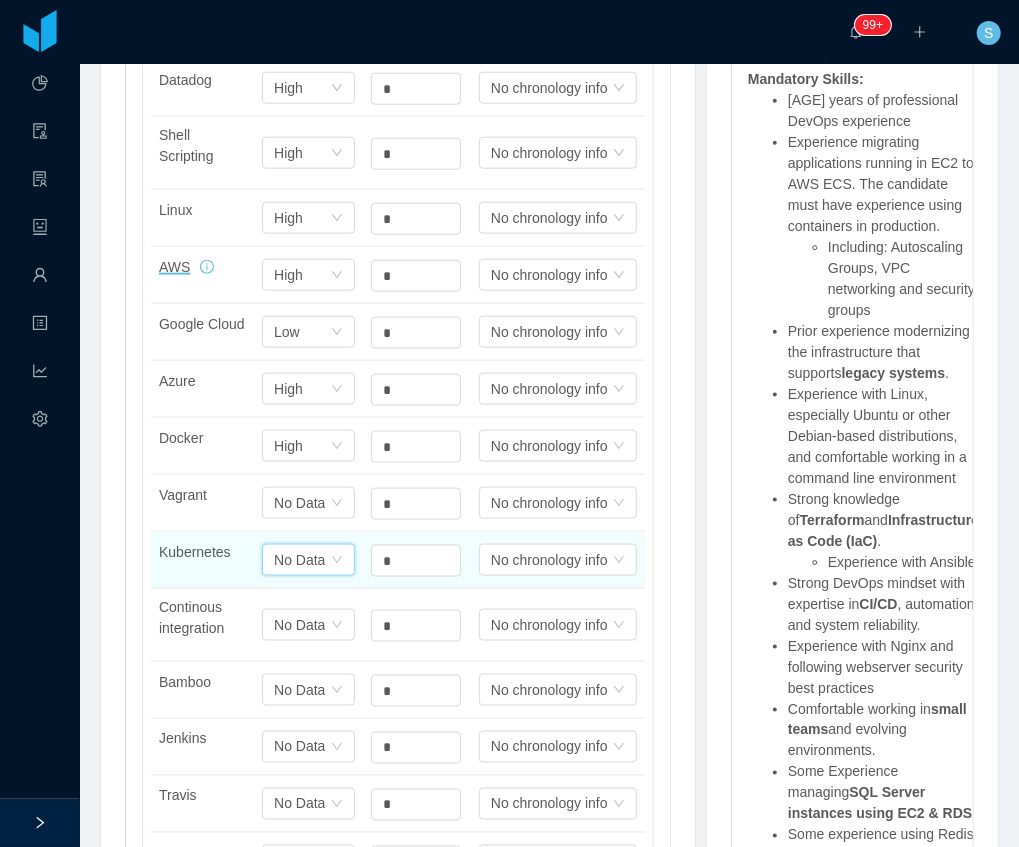 click 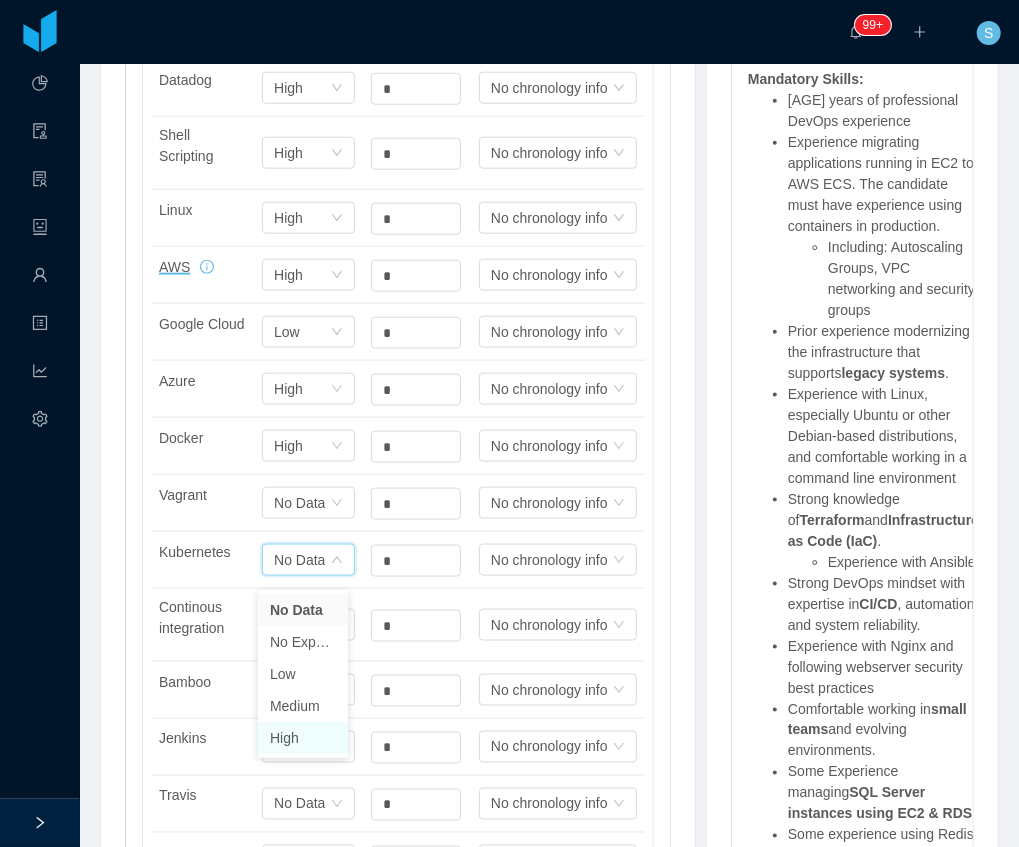 click on "High" at bounding box center (303, 738) 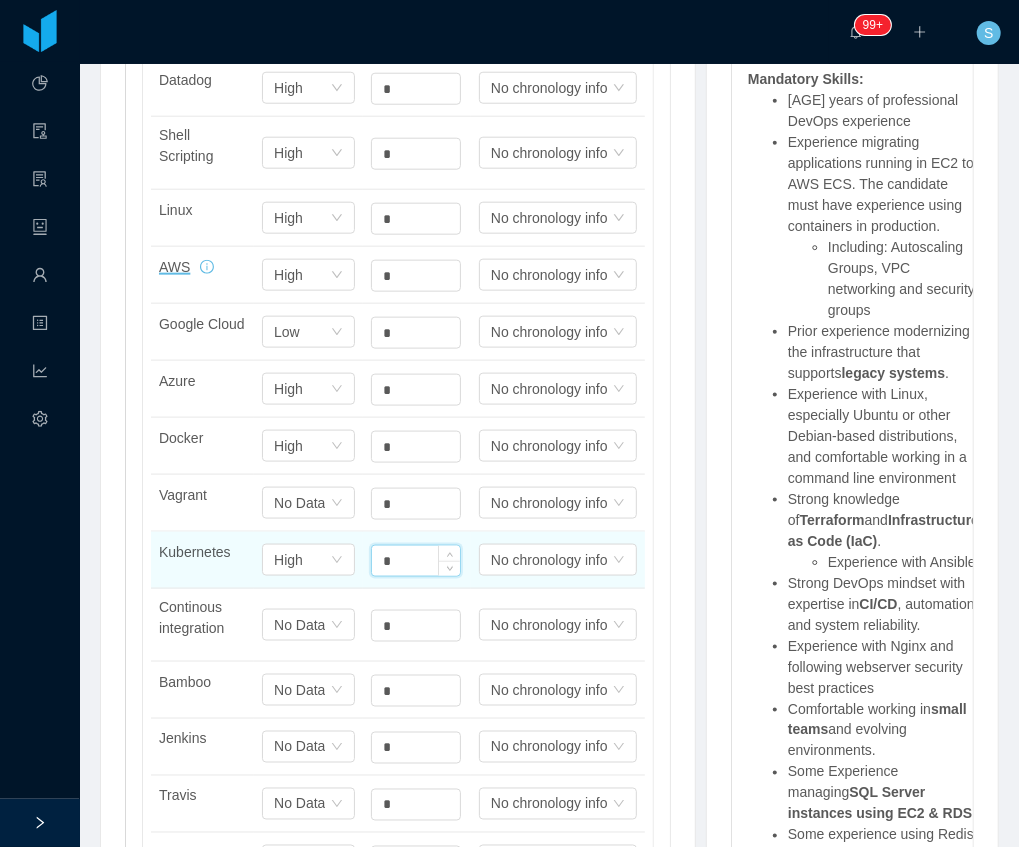 click on "*" at bounding box center (416, 561) 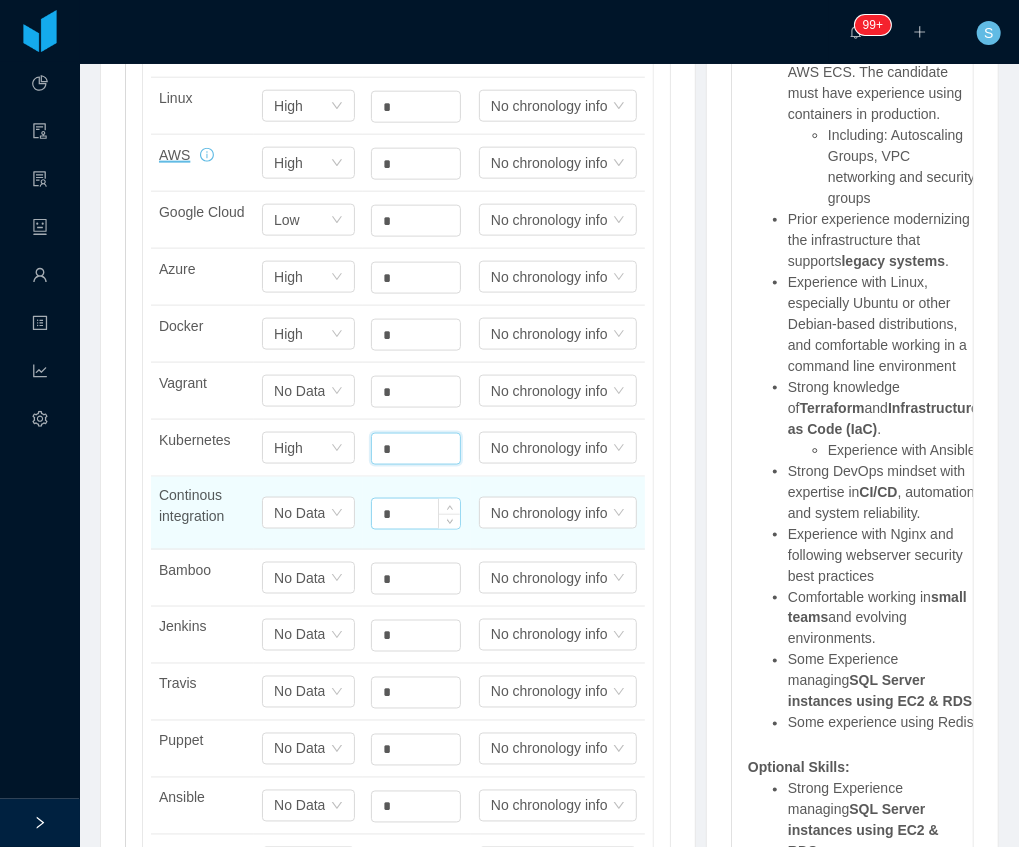 scroll, scrollTop: 933, scrollLeft: 0, axis: vertical 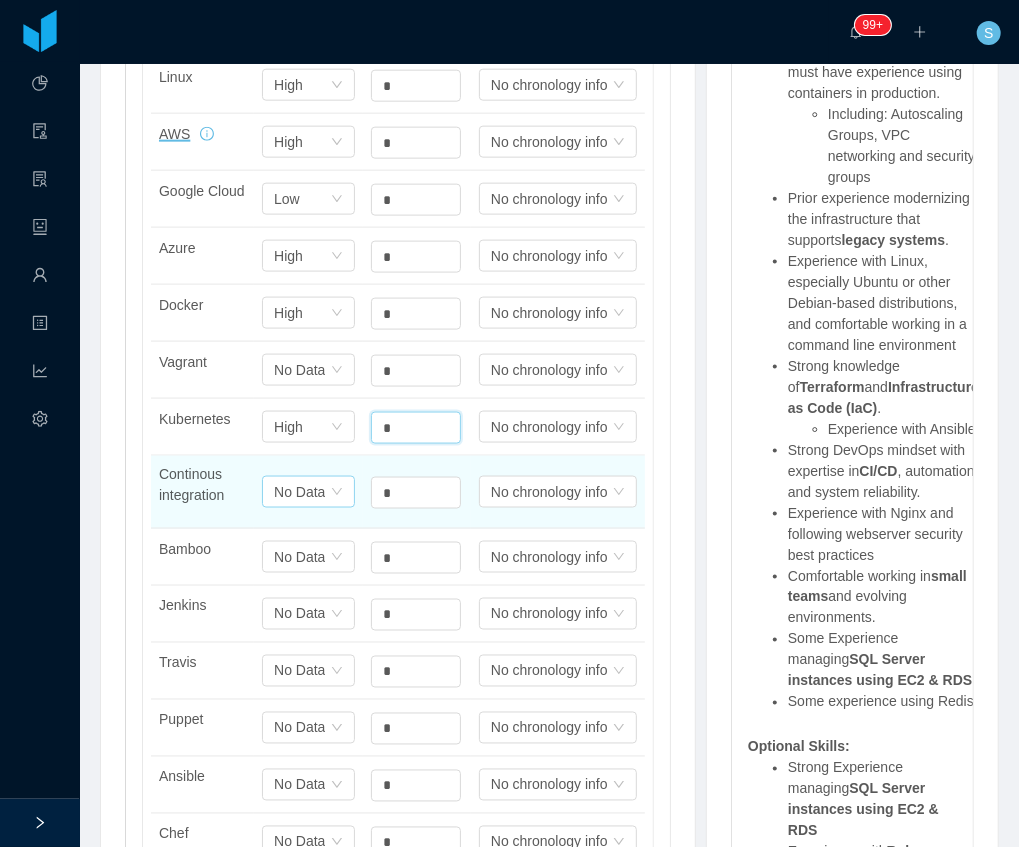 type on "*" 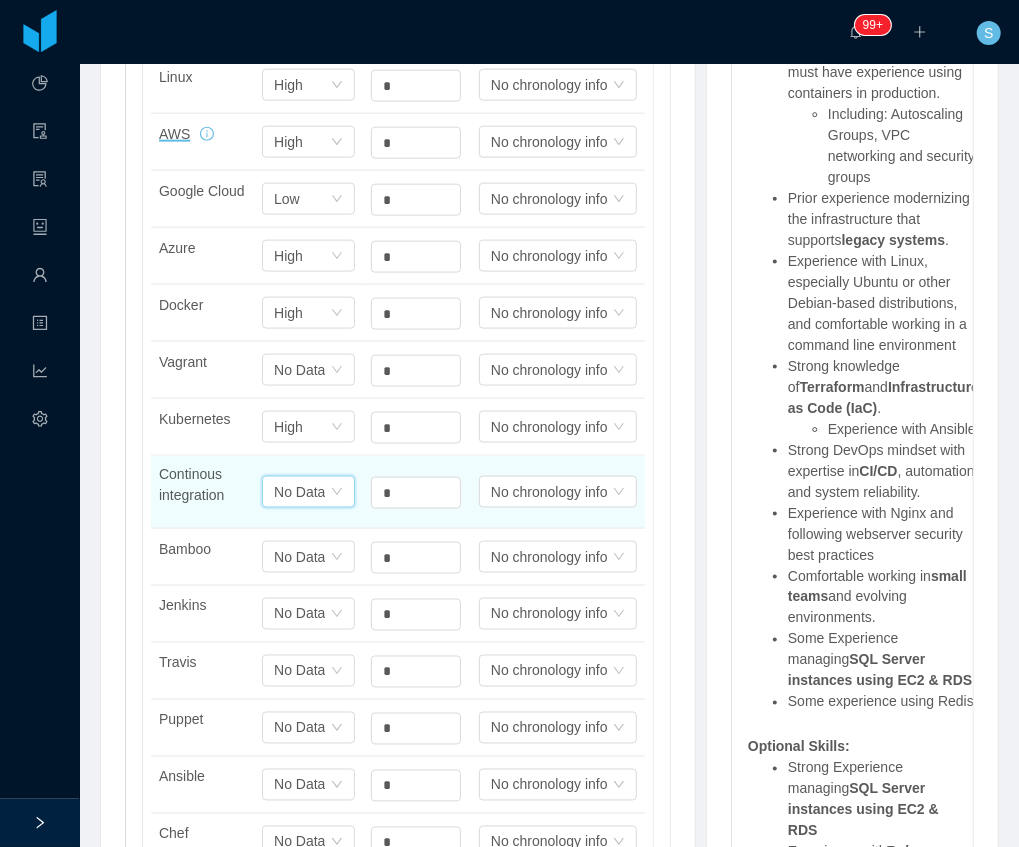 click on "No Data" at bounding box center (299, 492) 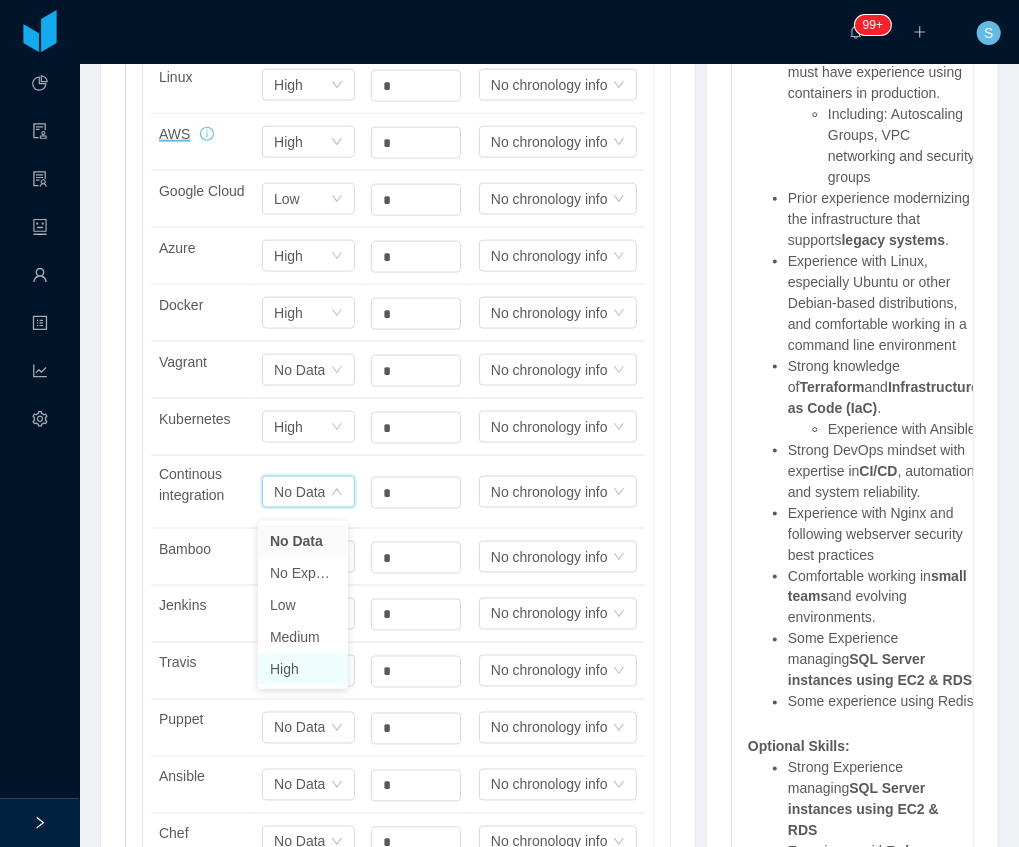 drag, startPoint x: 295, startPoint y: 662, endPoint x: 401, endPoint y: 562, distance: 145.72577 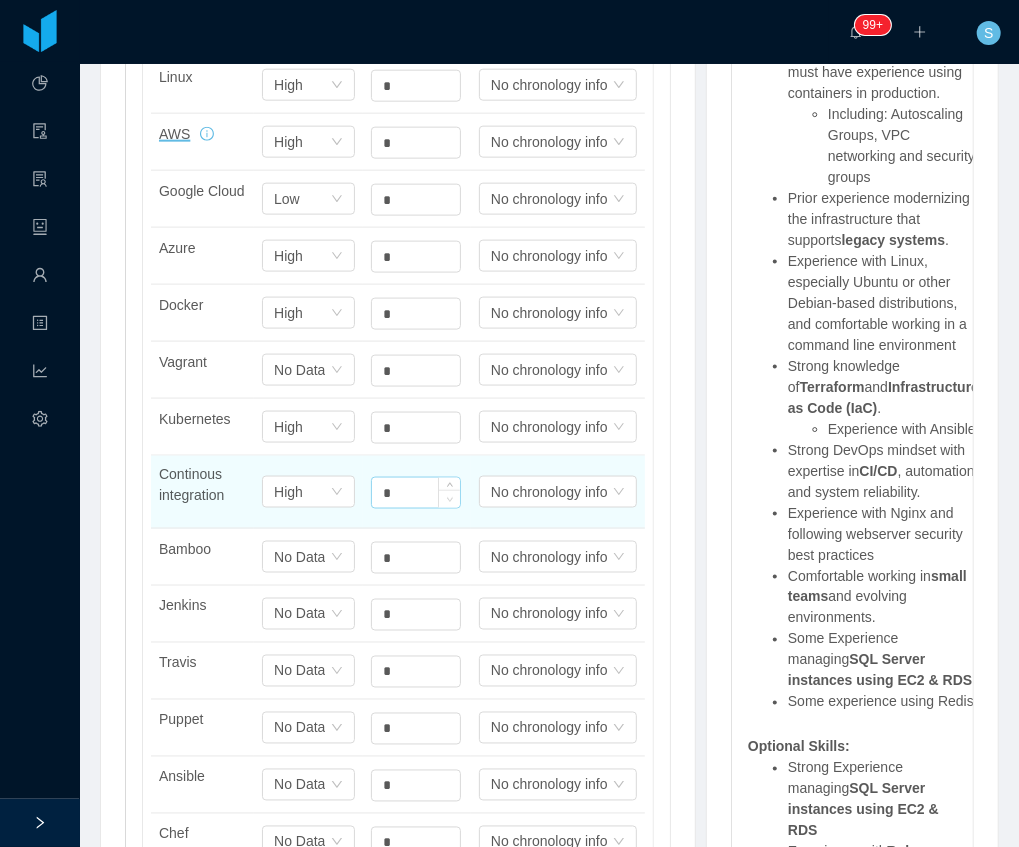 click at bounding box center (449, 499) 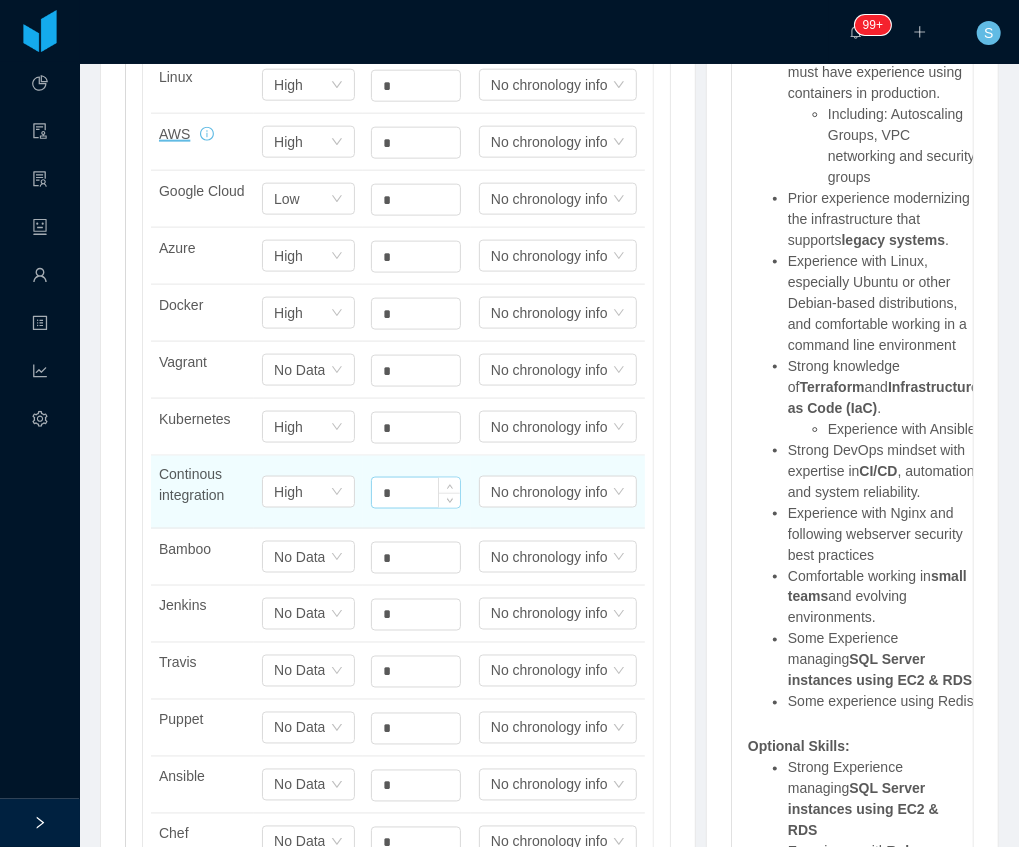 click on "*" at bounding box center [416, -44] 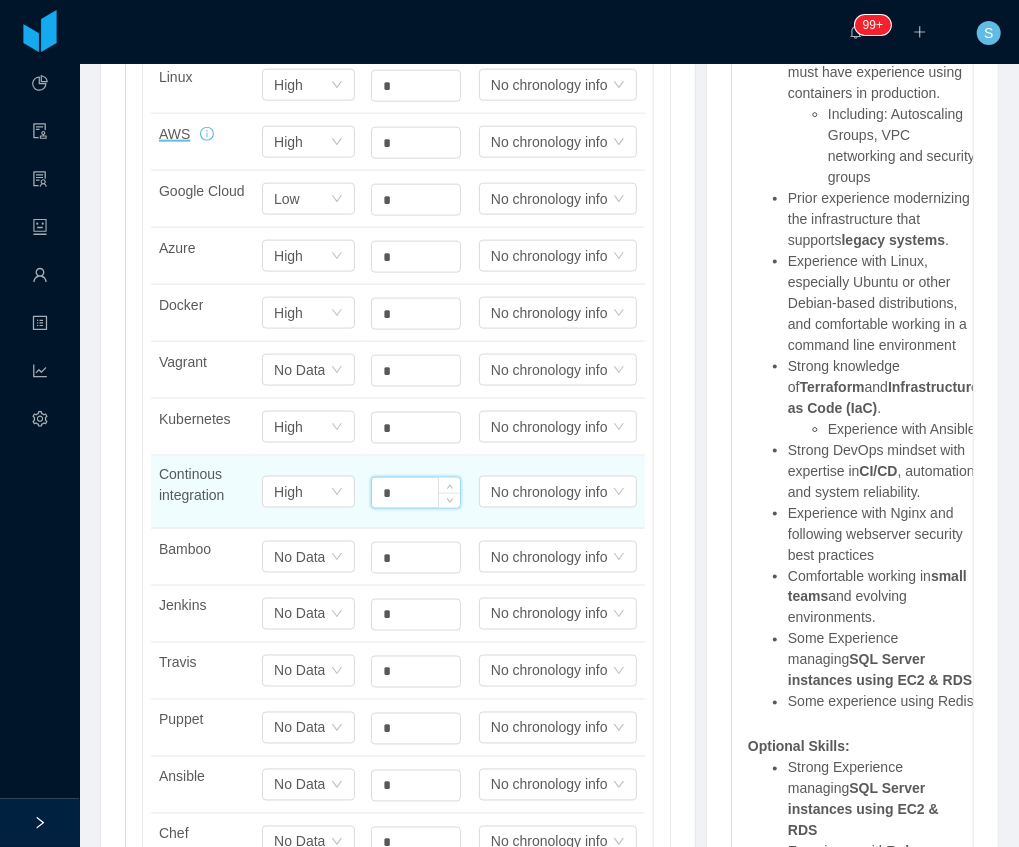 click on "*" at bounding box center [416, 493] 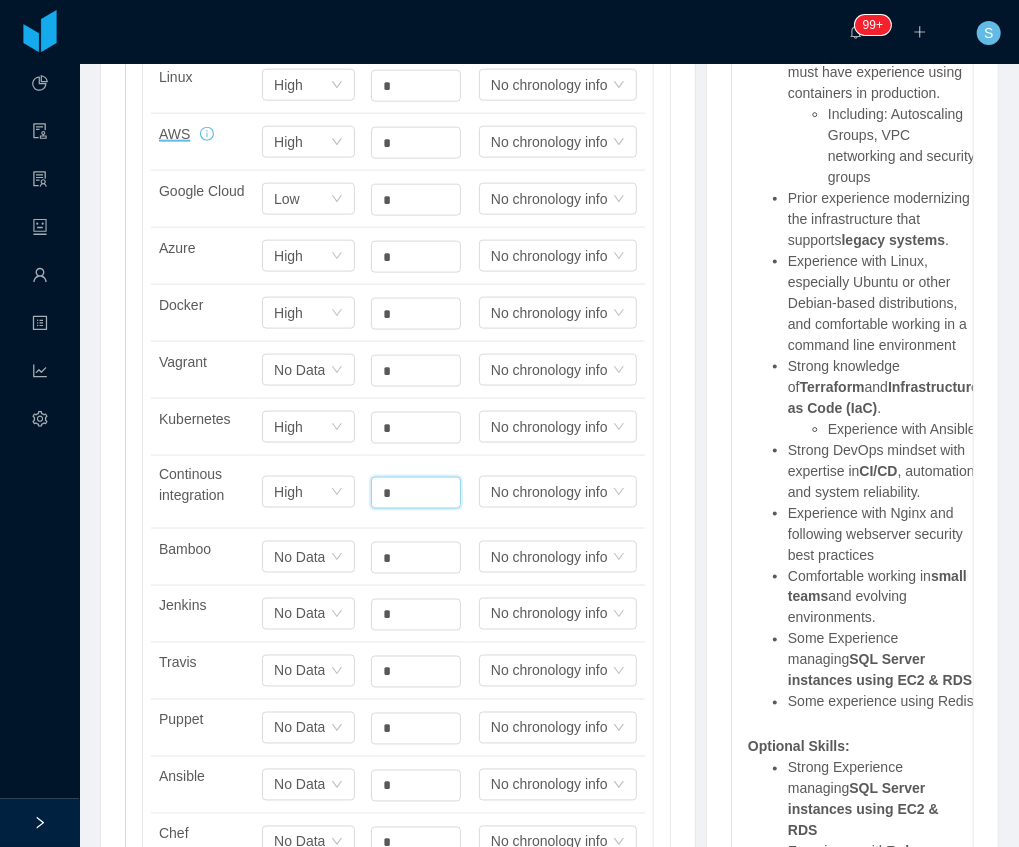 type on "*" 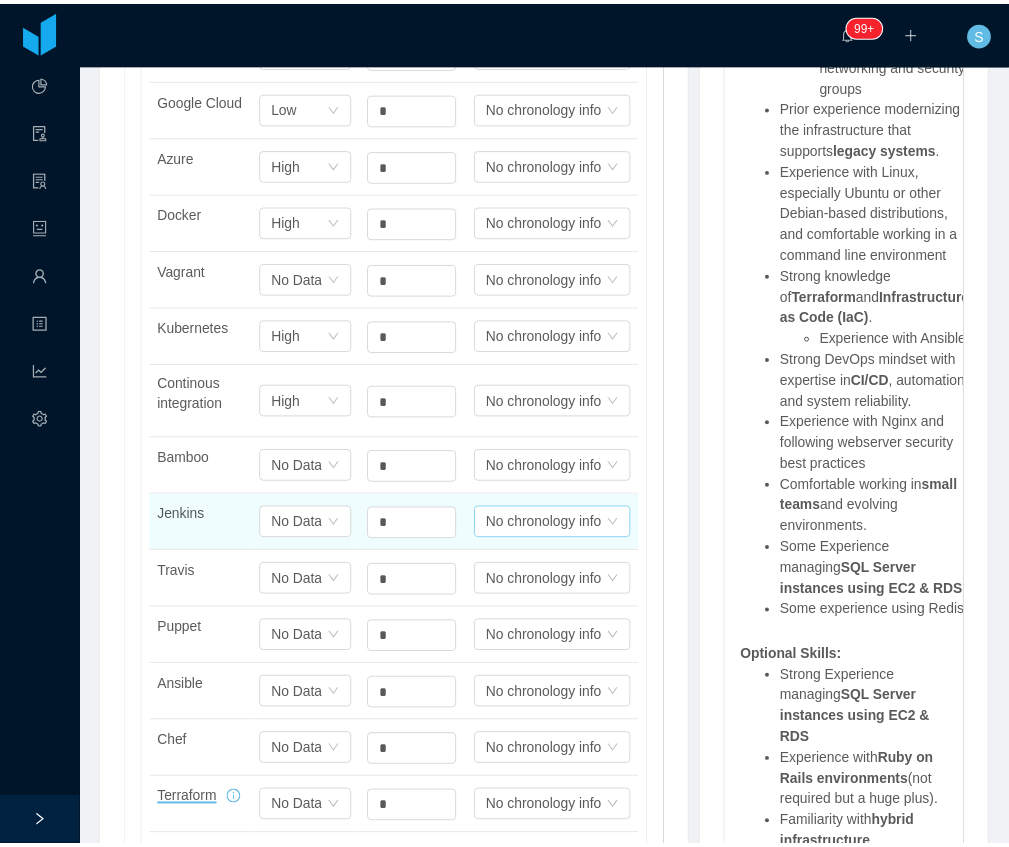 scroll, scrollTop: 1066, scrollLeft: 0, axis: vertical 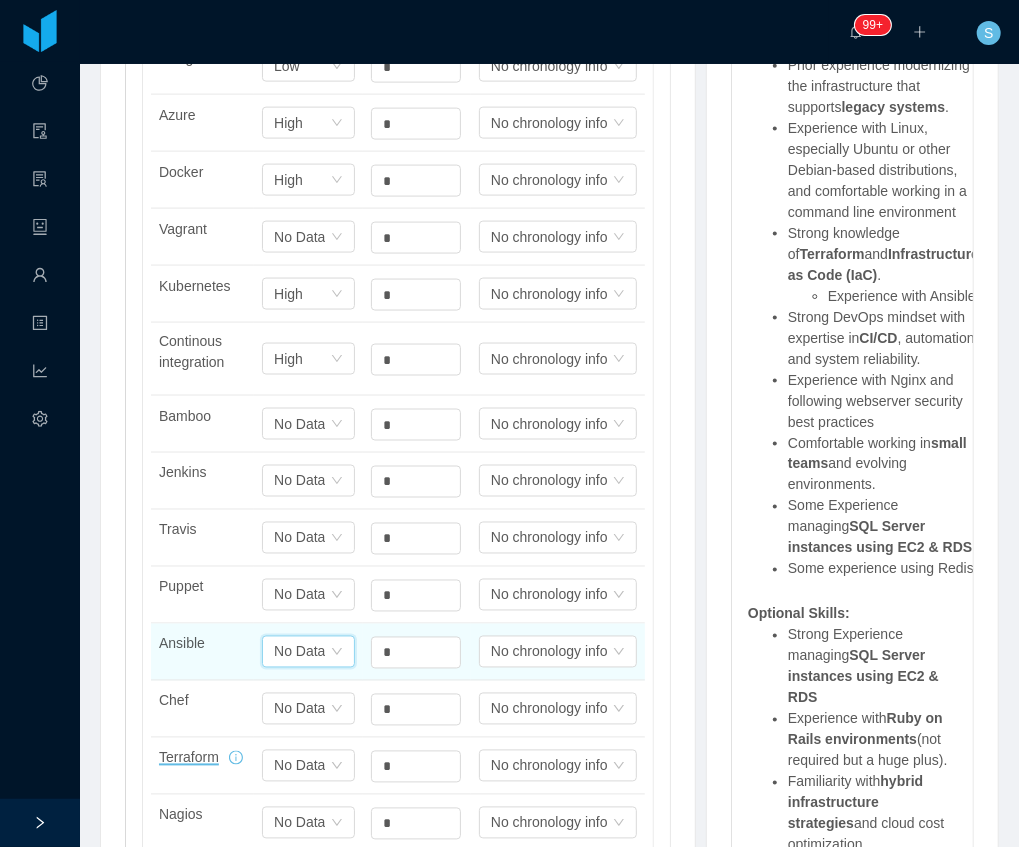click 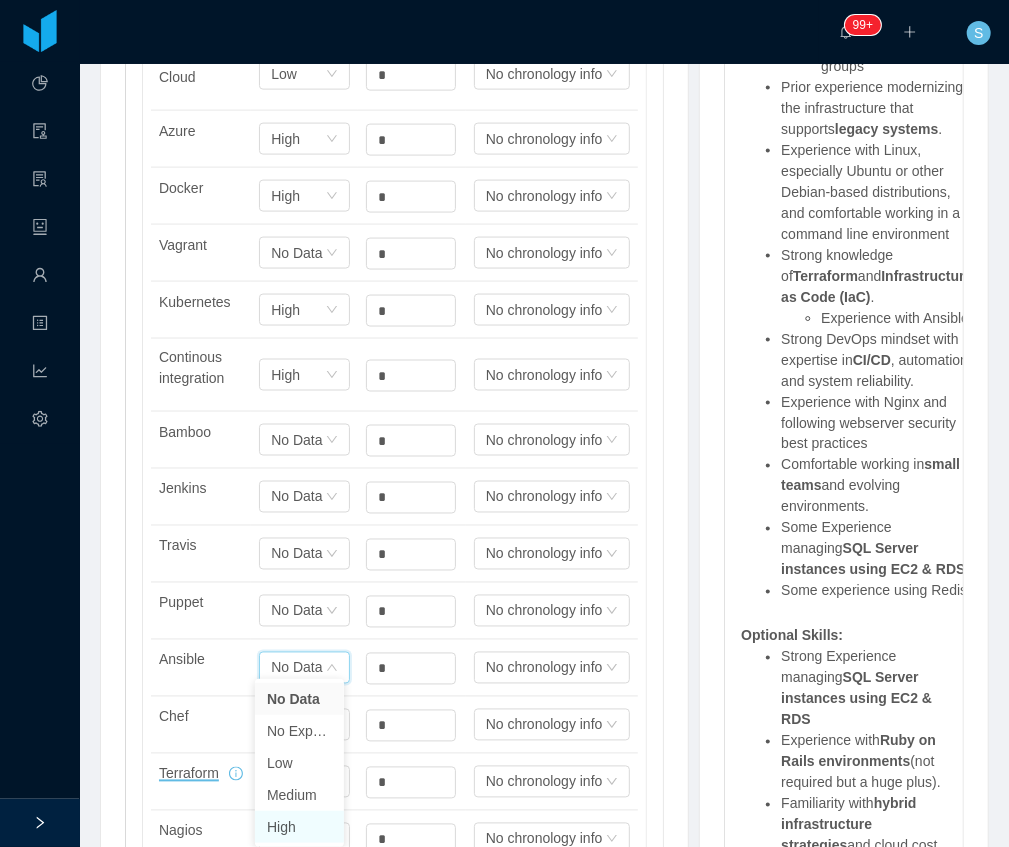 click on "High" at bounding box center (299, 827) 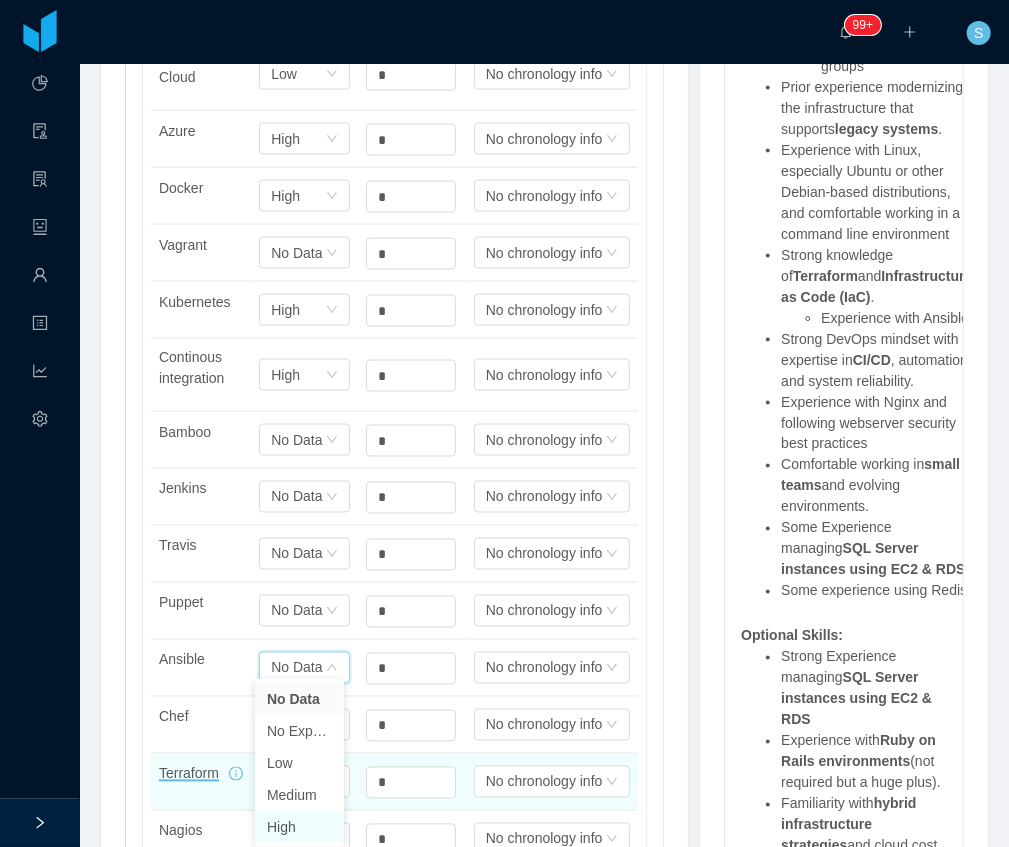 type 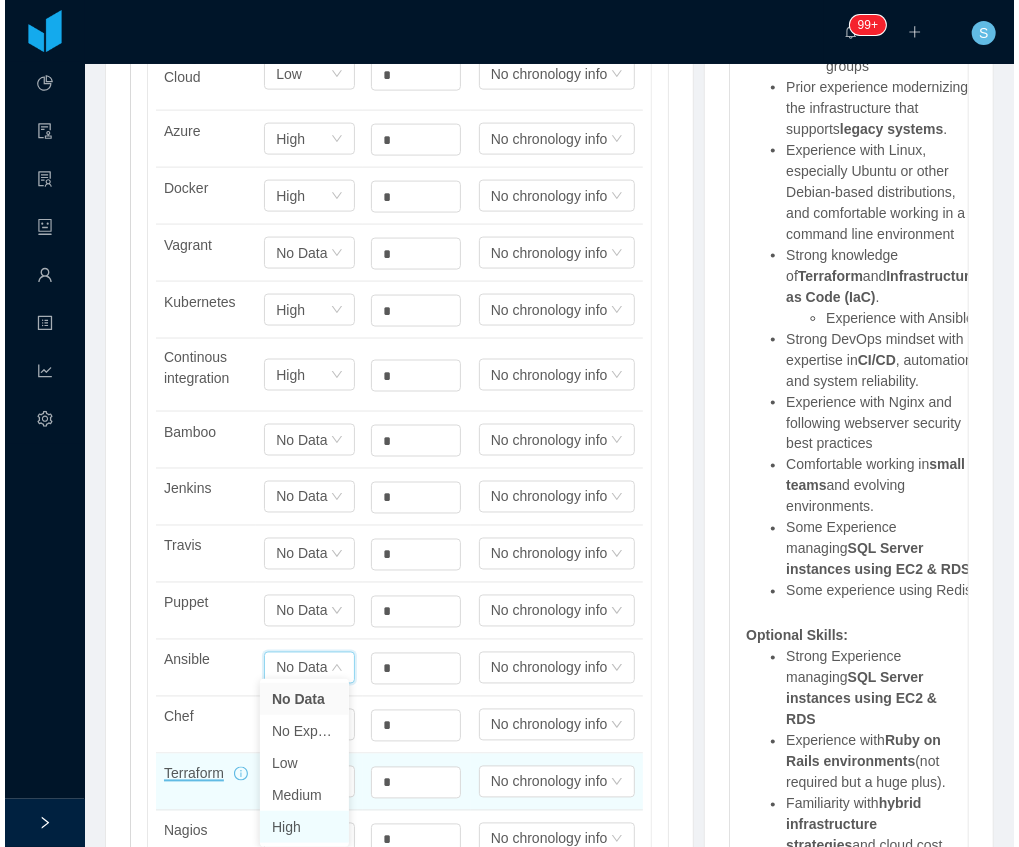 scroll, scrollTop: 0, scrollLeft: 0, axis: both 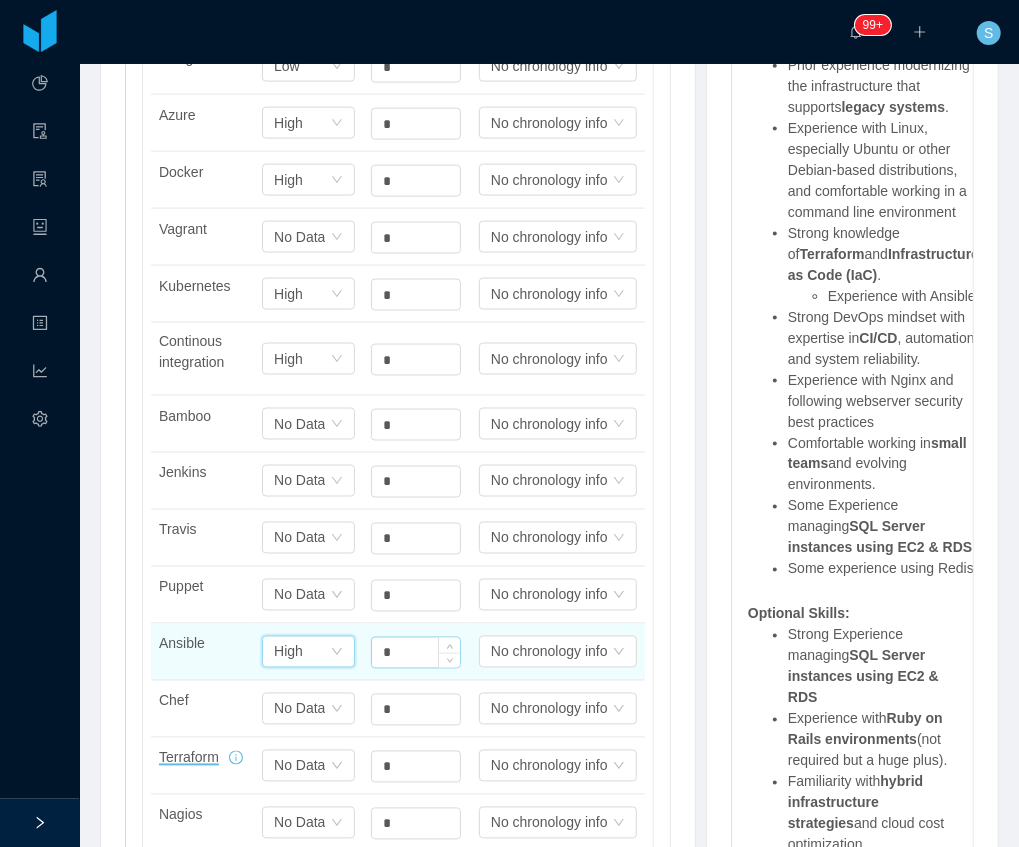 click on "*" at bounding box center (416, -177) 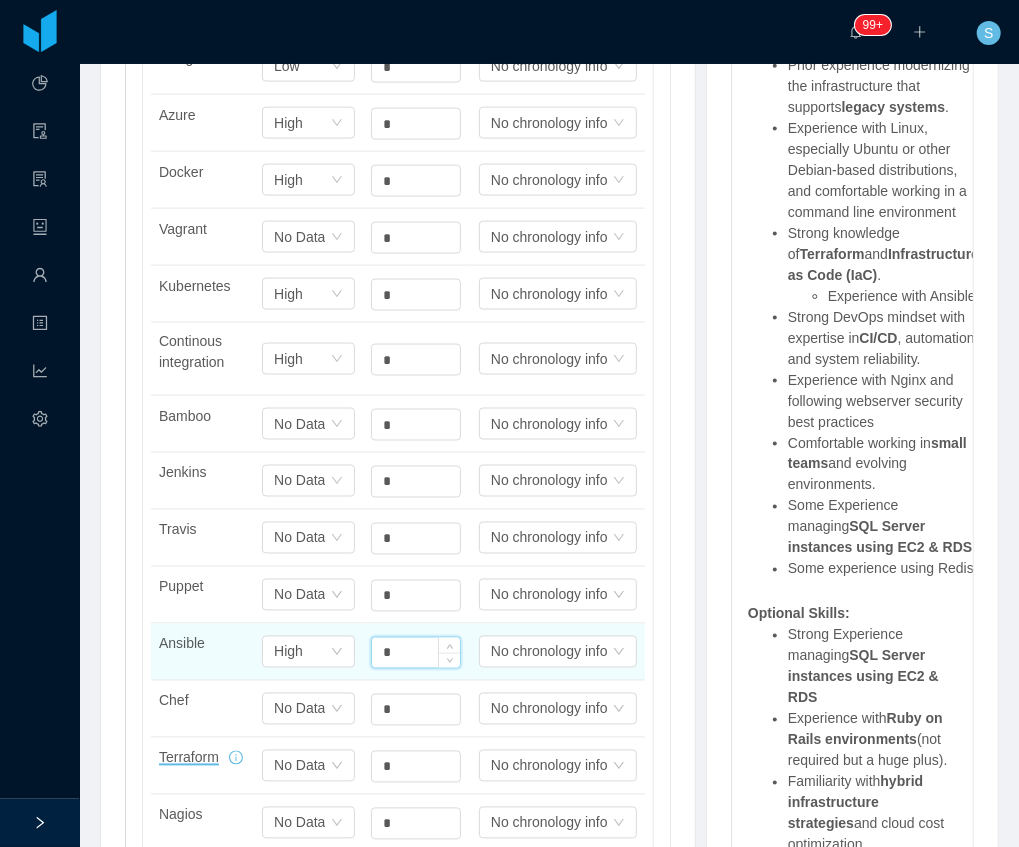 click on "*" at bounding box center (416, 653) 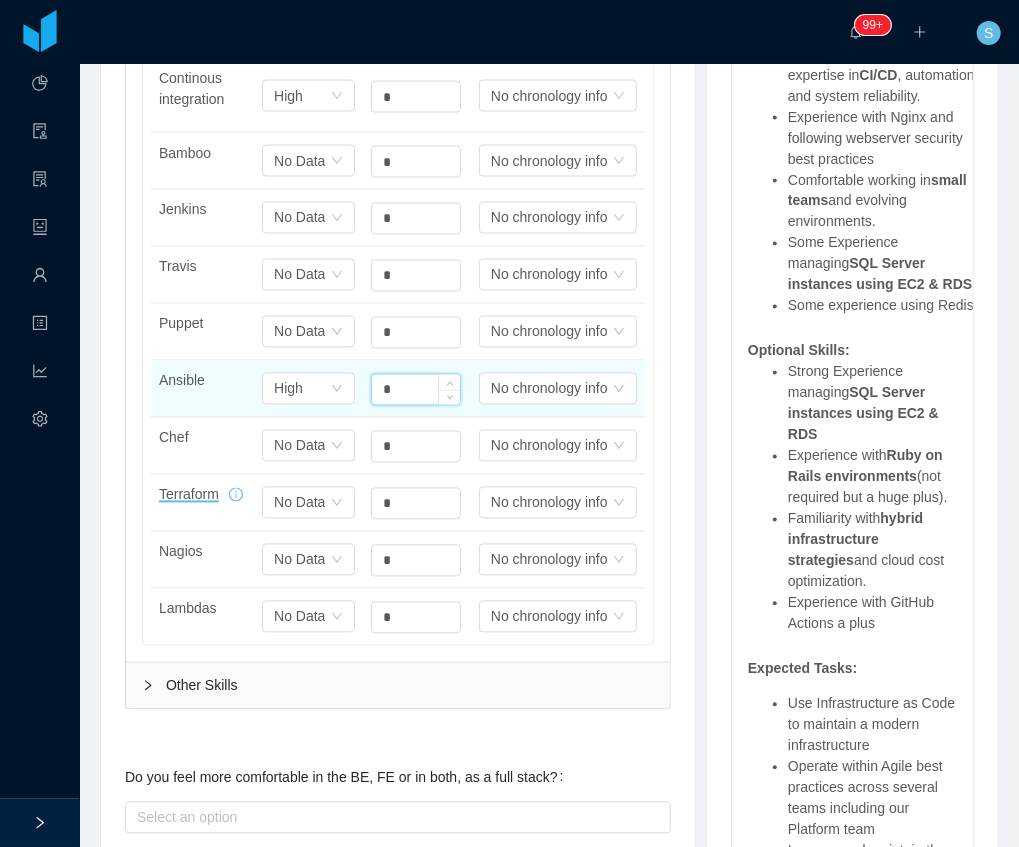 scroll, scrollTop: 1333, scrollLeft: 0, axis: vertical 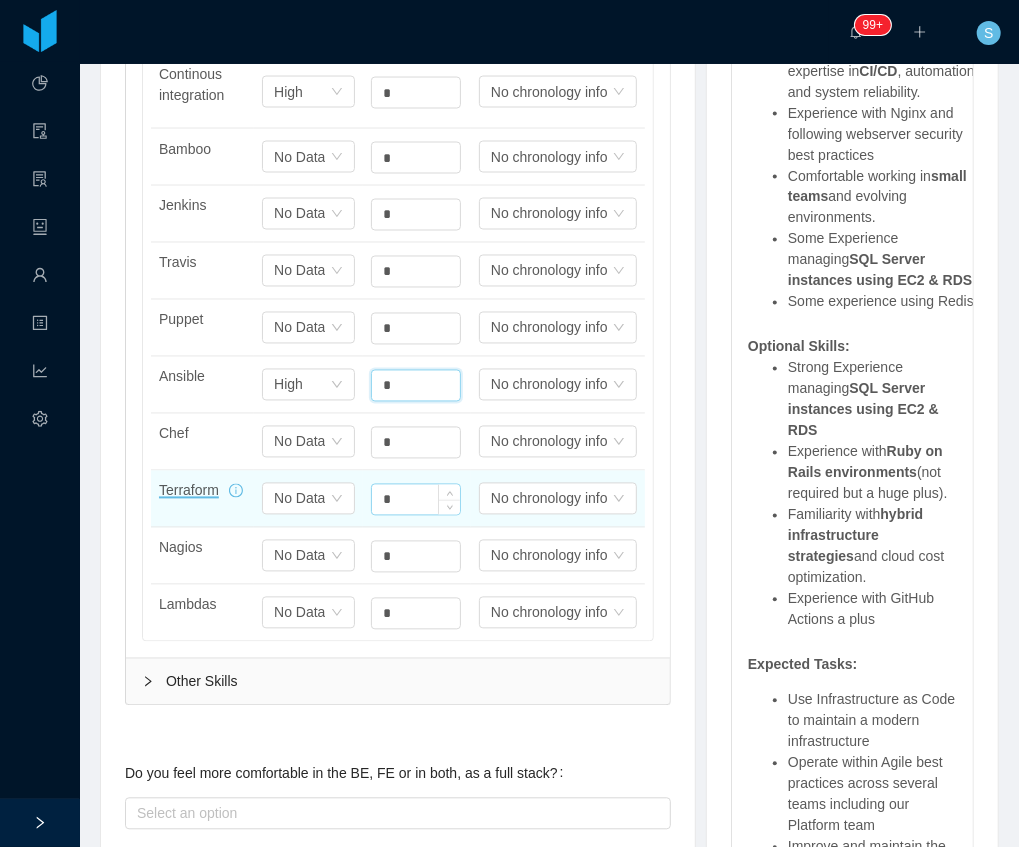 type on "*" 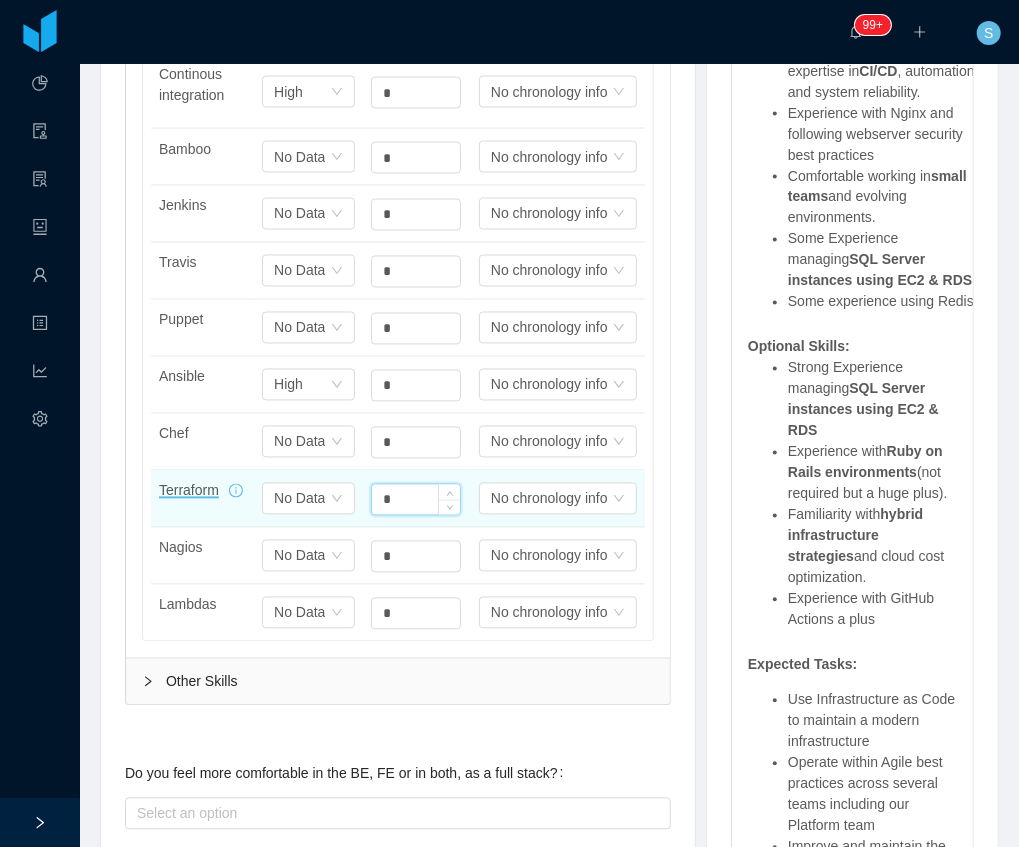 click on "*" at bounding box center (416, 500) 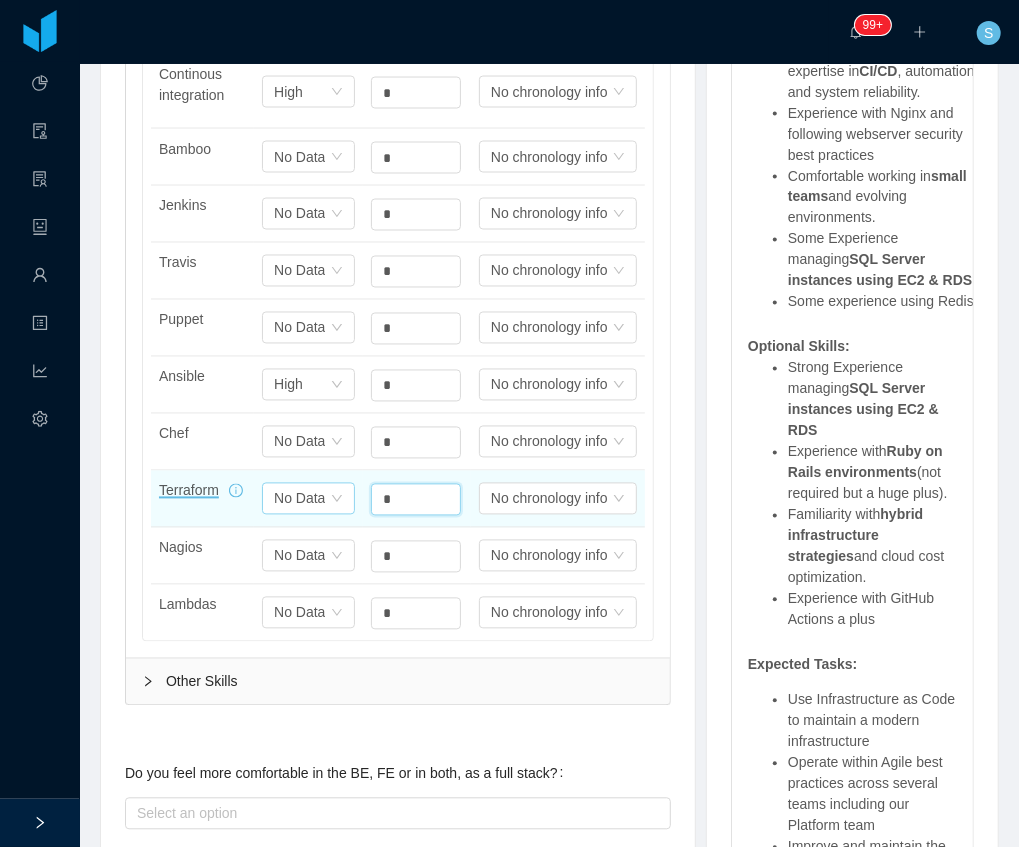 type on "*" 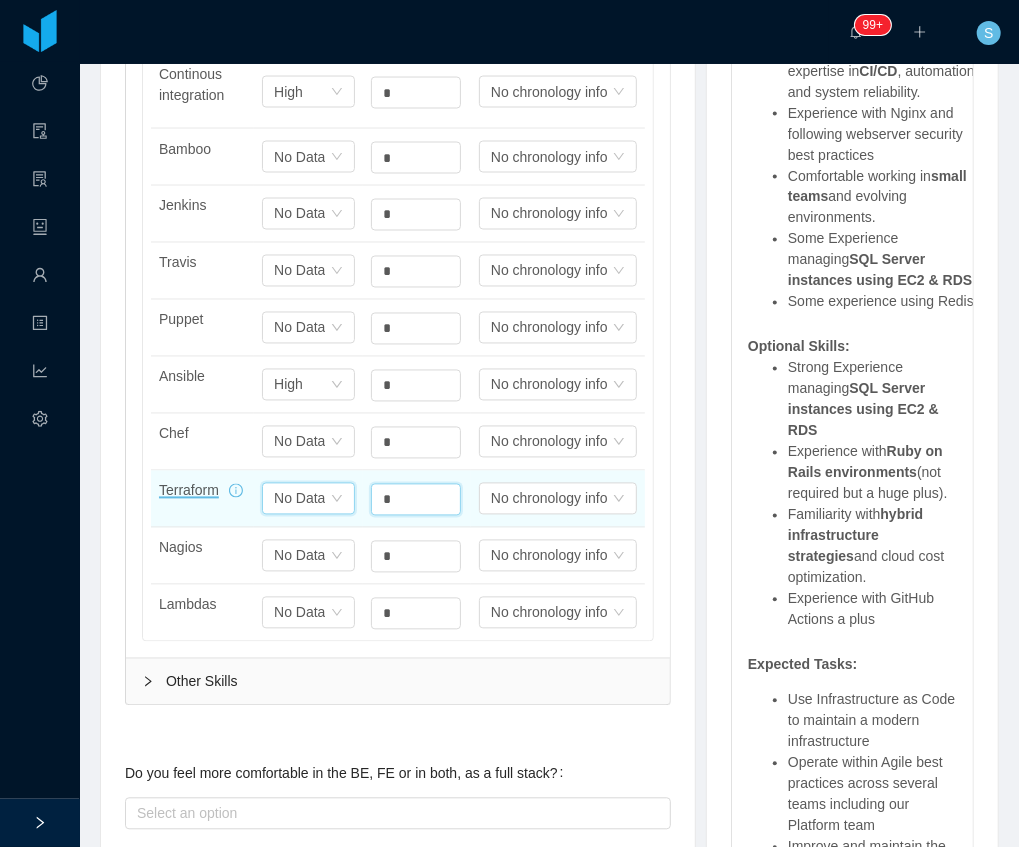 click on "No Data" at bounding box center (288, -445) 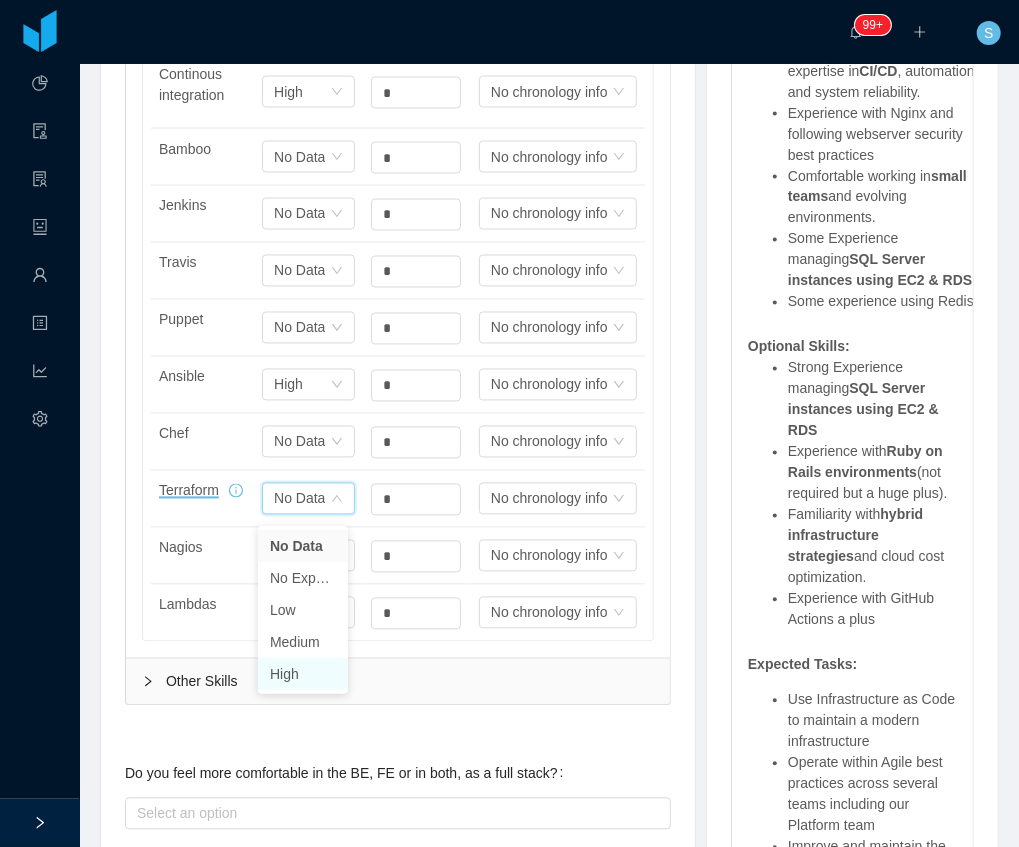 click on "High" at bounding box center [303, 674] 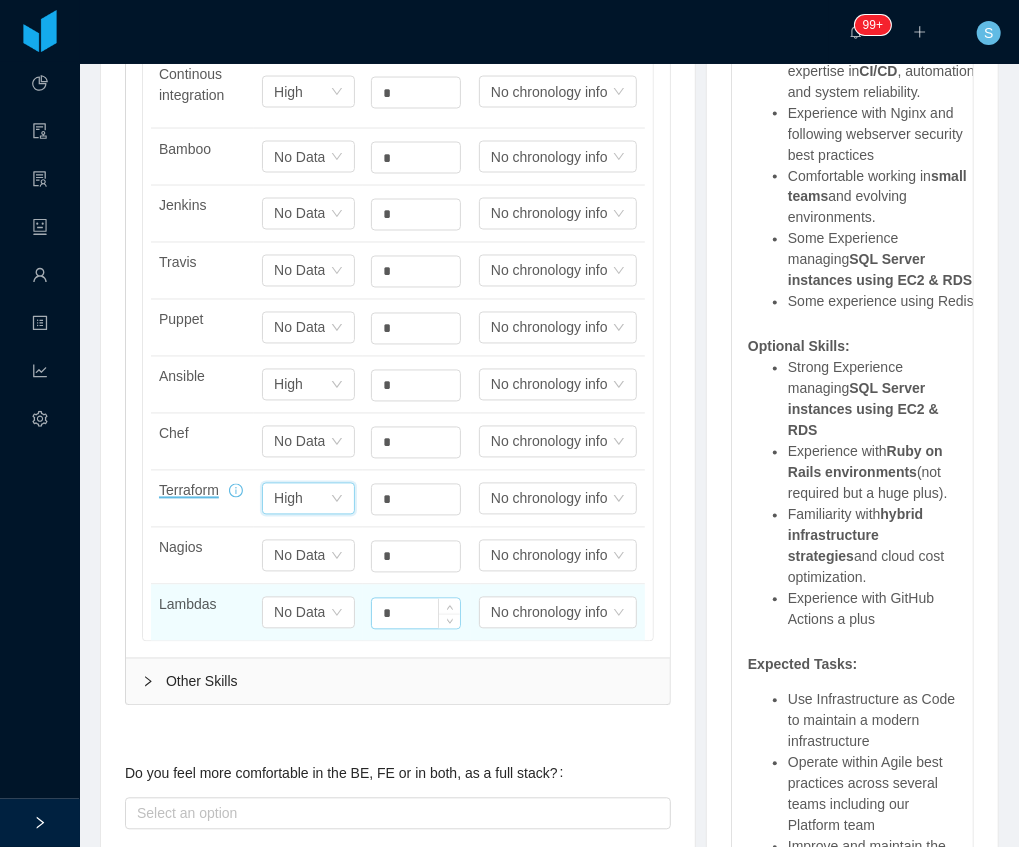 click on "*" at bounding box center [416, -444] 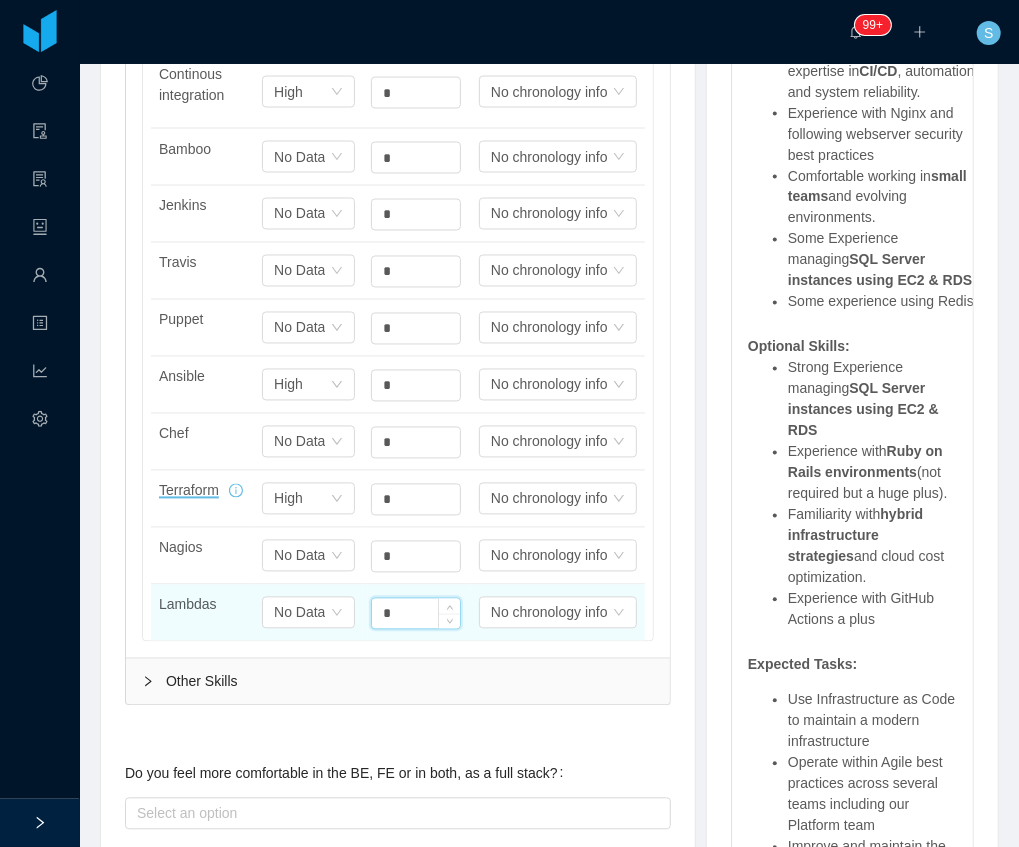 click on "*" at bounding box center (416, 614) 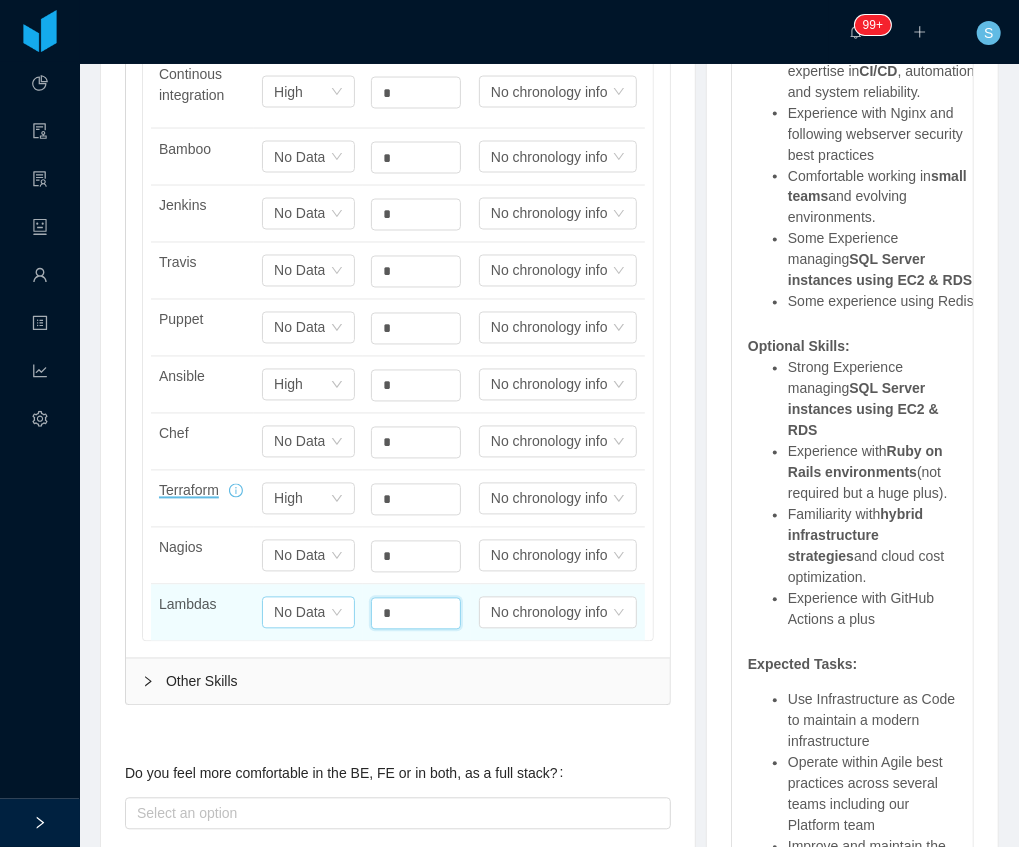 type on "*" 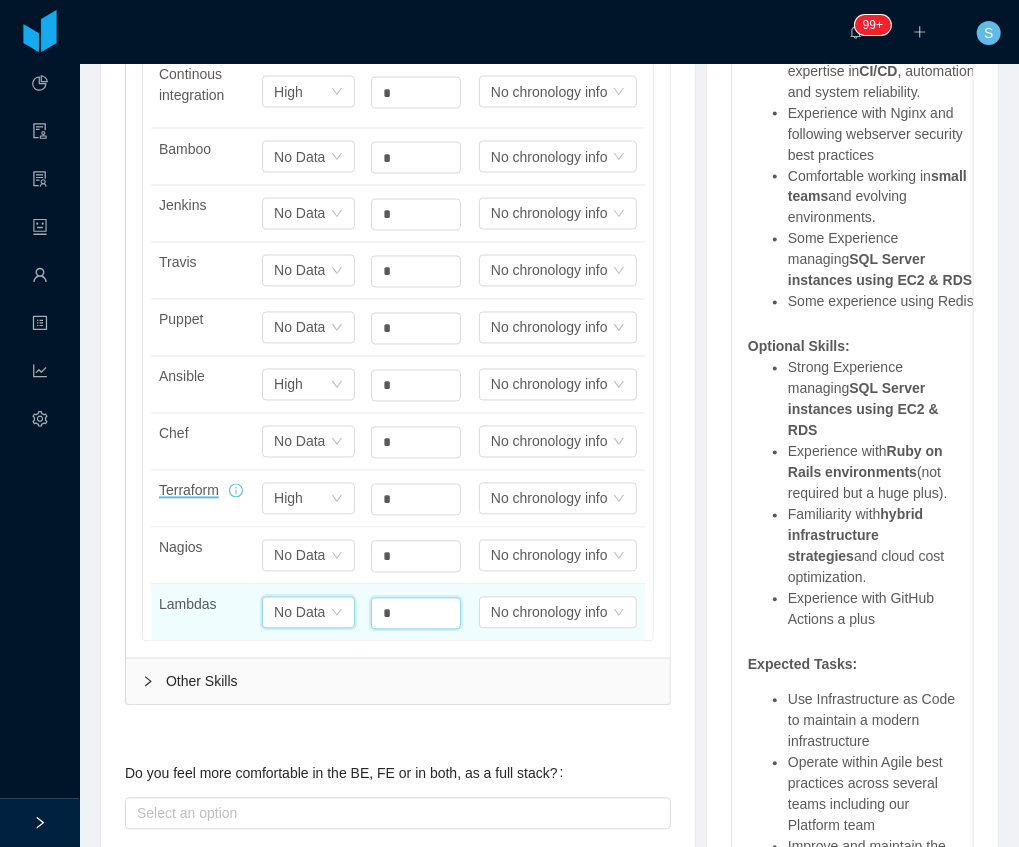 click on "No Data" at bounding box center (288, -445) 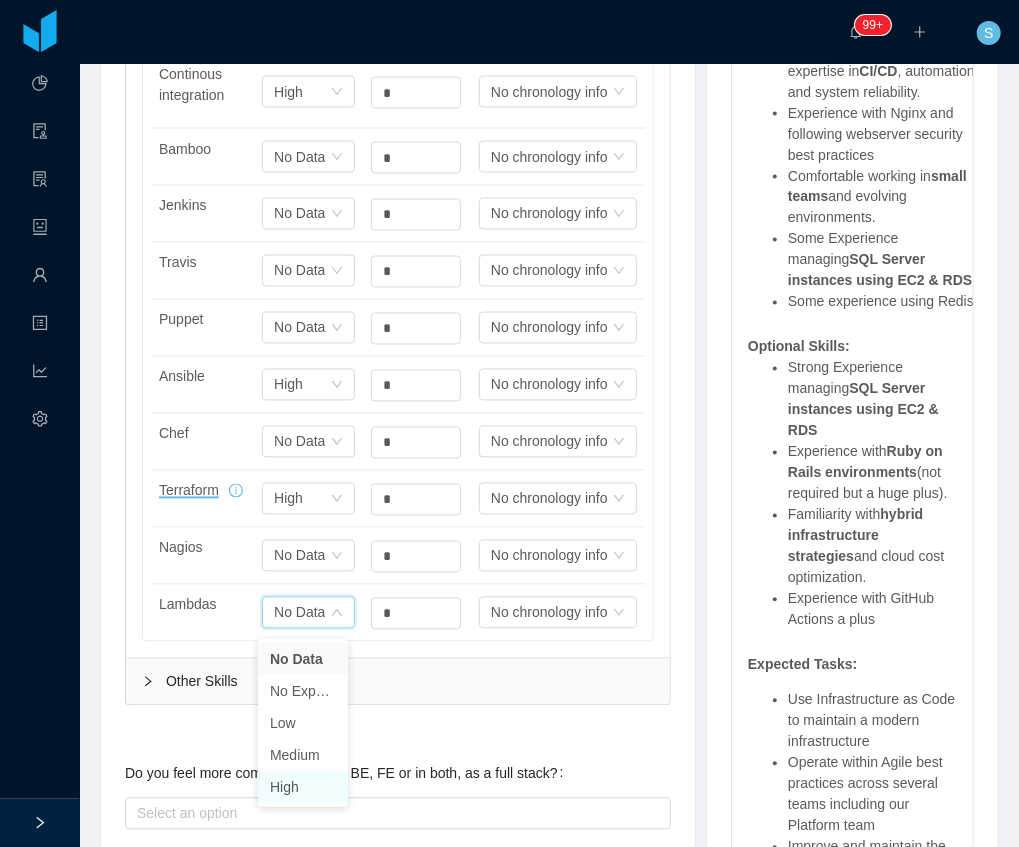 click on "High" at bounding box center (303, 787) 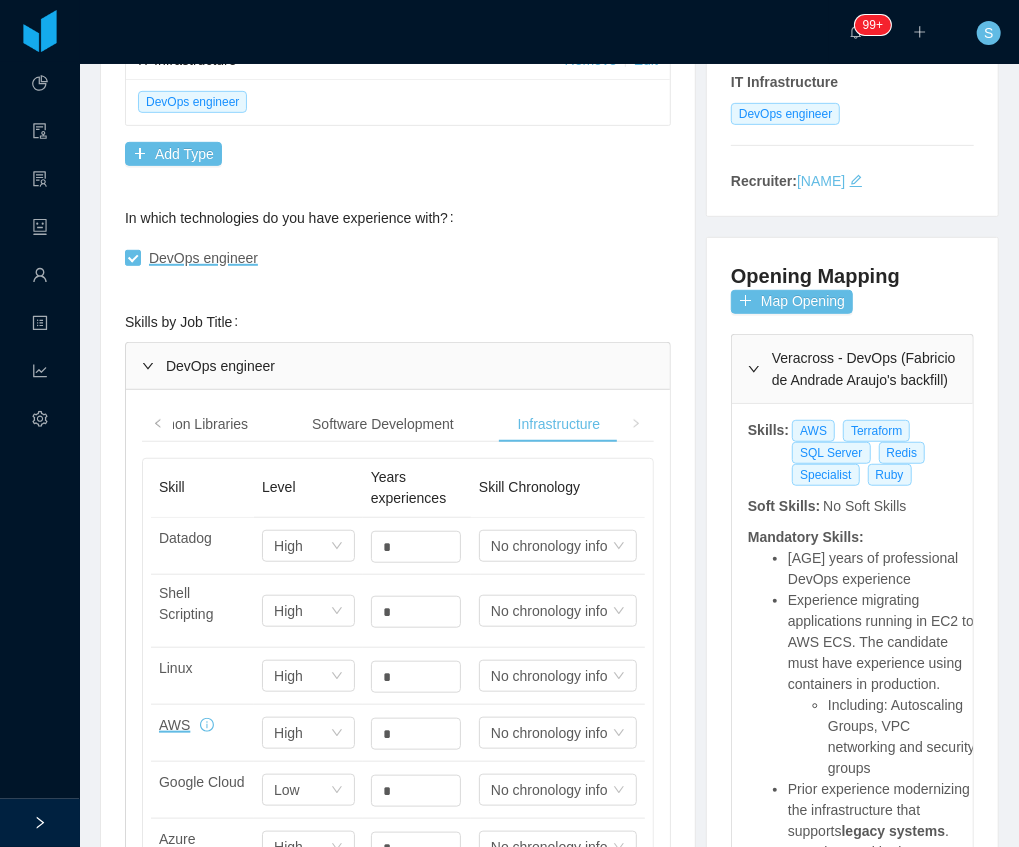 scroll, scrollTop: 333, scrollLeft: 0, axis: vertical 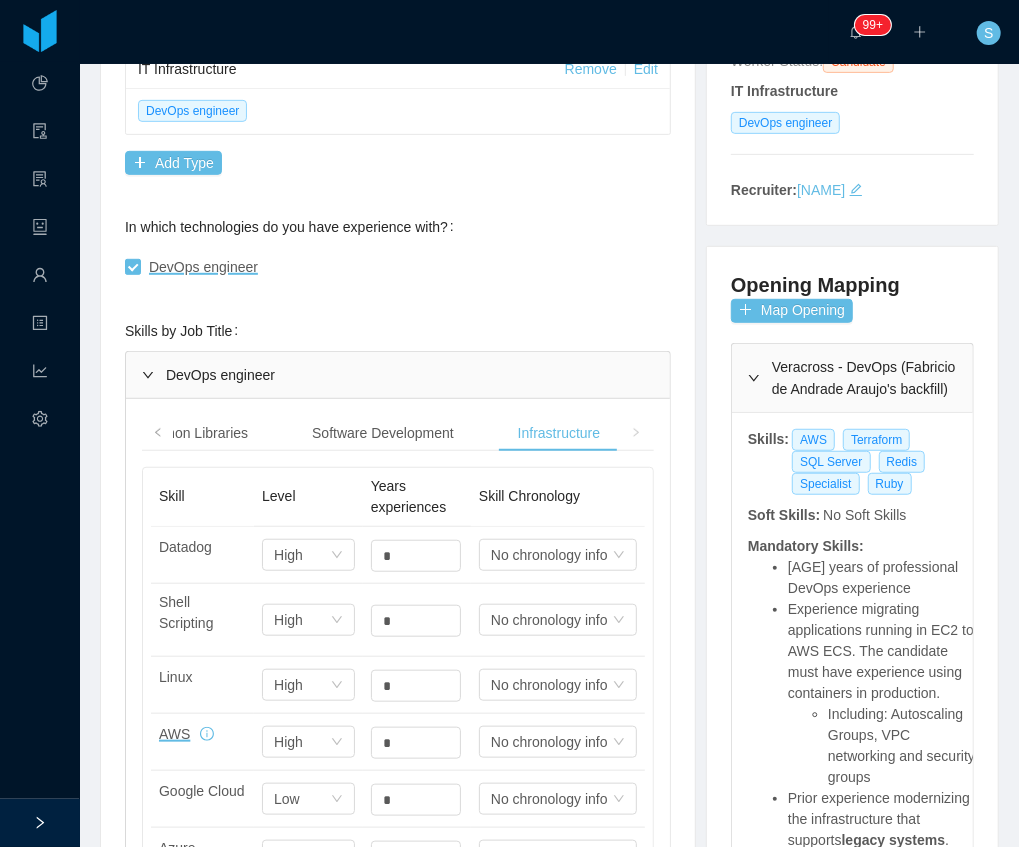 click on "Python and Common Libraries Software Development Infrastructure Skill Level Years experiences Skill Chronology Python Select one High * Select one No chronology info Skill Level Years experiences Skill Chronology Git Select one High ** Select one No chronology info Skill Level Years experiences Skill Chronology Datadog Select one High * Select one No chronology info Shell Scripting Select one High * Select one No chronology info Linux Select one High * Select one No chronology info AWS Select one High * Select one No chronology info Google Cloud Select one Low * Select one No chronology info Azure Select one High * Select one No chronology info Docker Select one High * Select one No chronology info Vagrant Select one No Data * Select one No chronology info Kubernetes Select one High * Select one No chronology info Continous integration Select one High * Select one No chronology info Bamboo Select one No Data * Select one No chronology info Jenkins Select one No Data * Select one No chronology info Travis * *" at bounding box center (398, 1028) 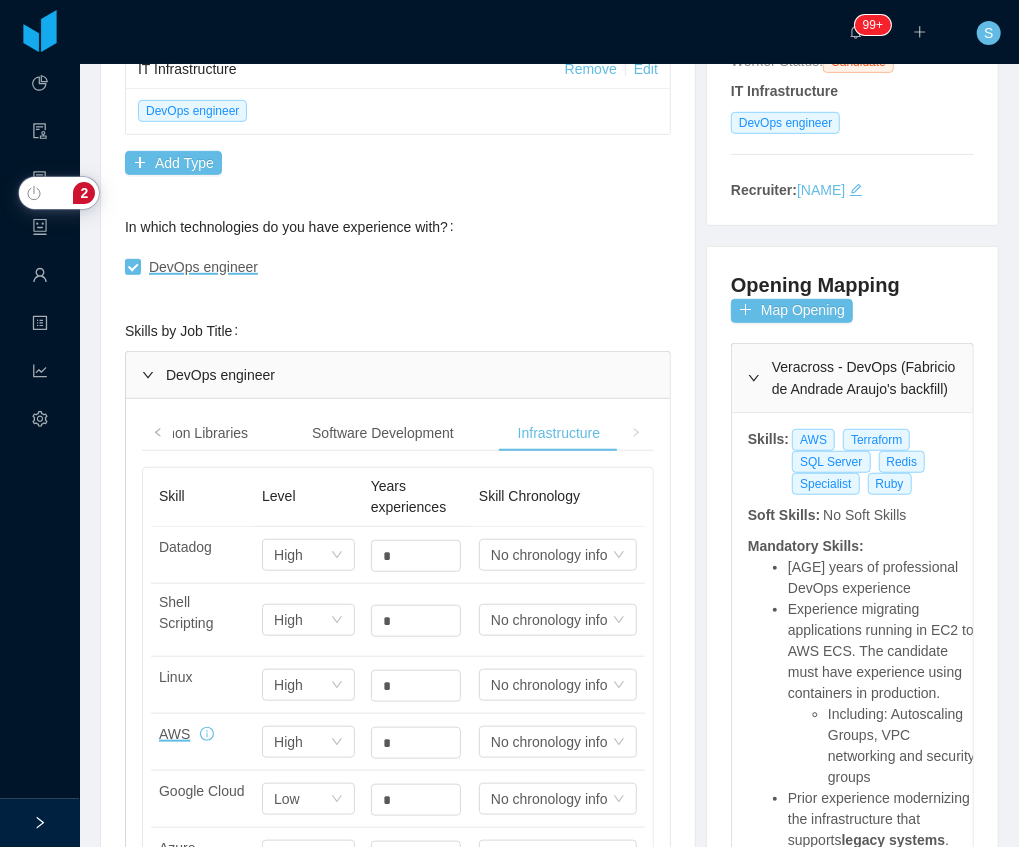 click at bounding box center [636, 432] 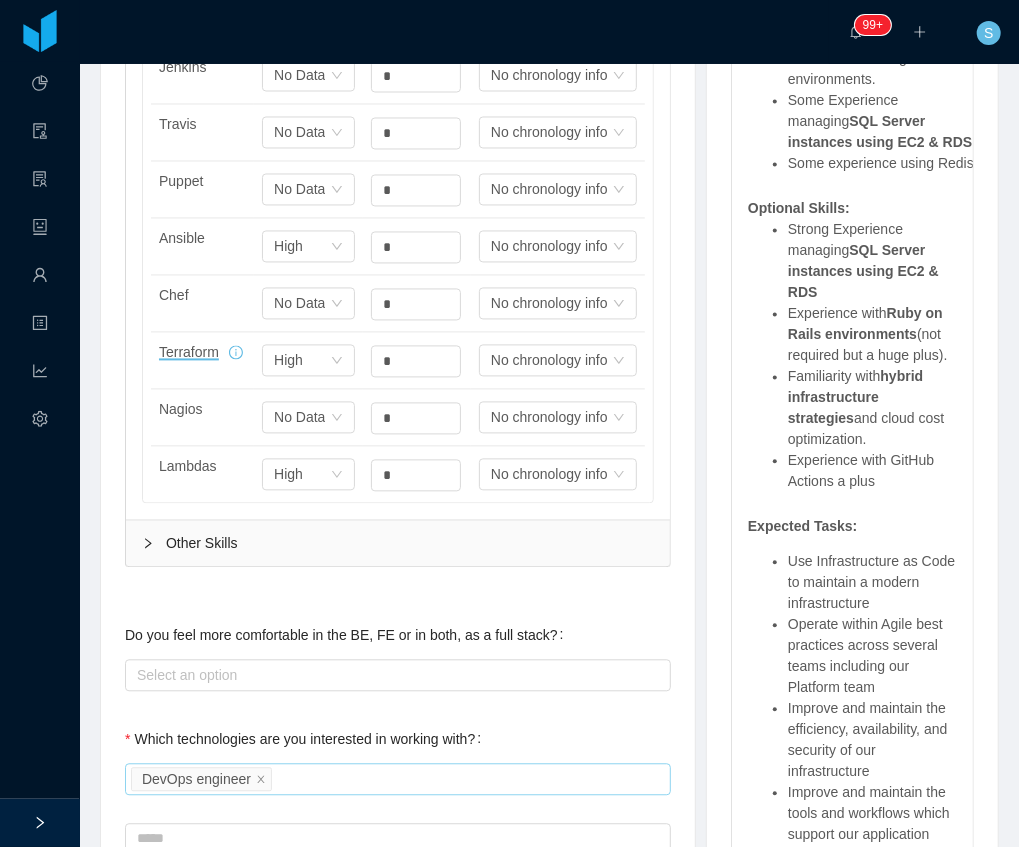 scroll, scrollTop: 1733, scrollLeft: 0, axis: vertical 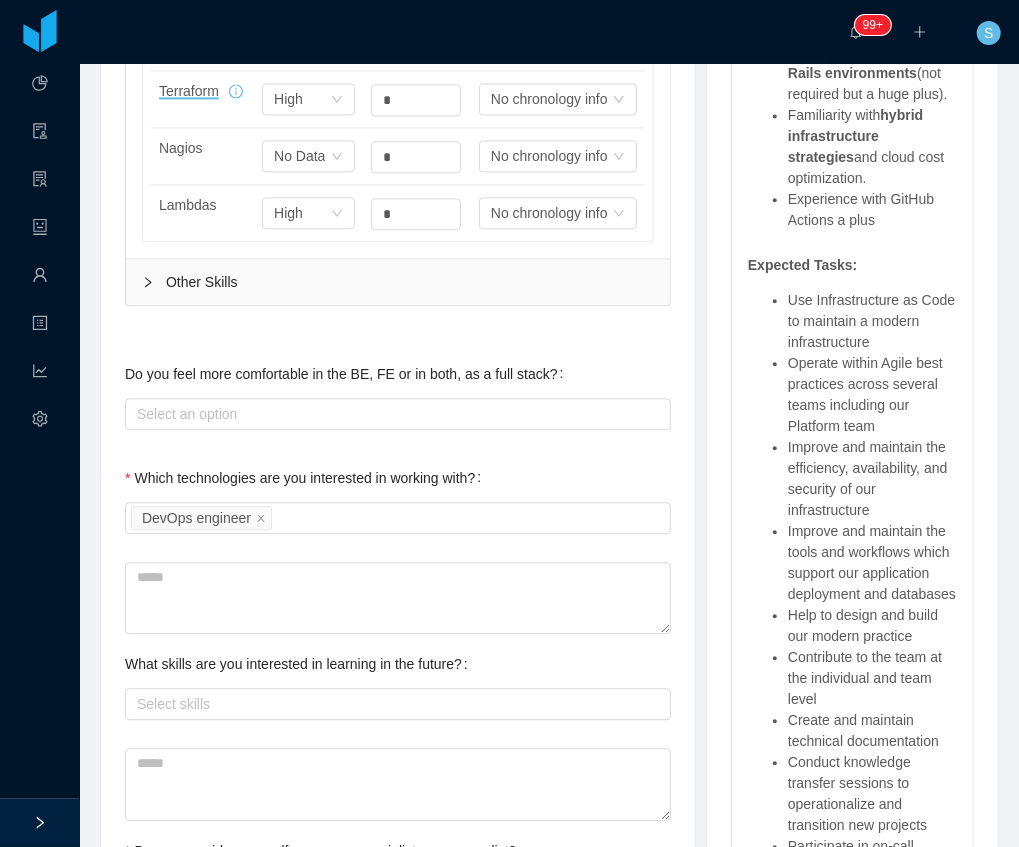 click on "Other Skills" at bounding box center [398, 282] 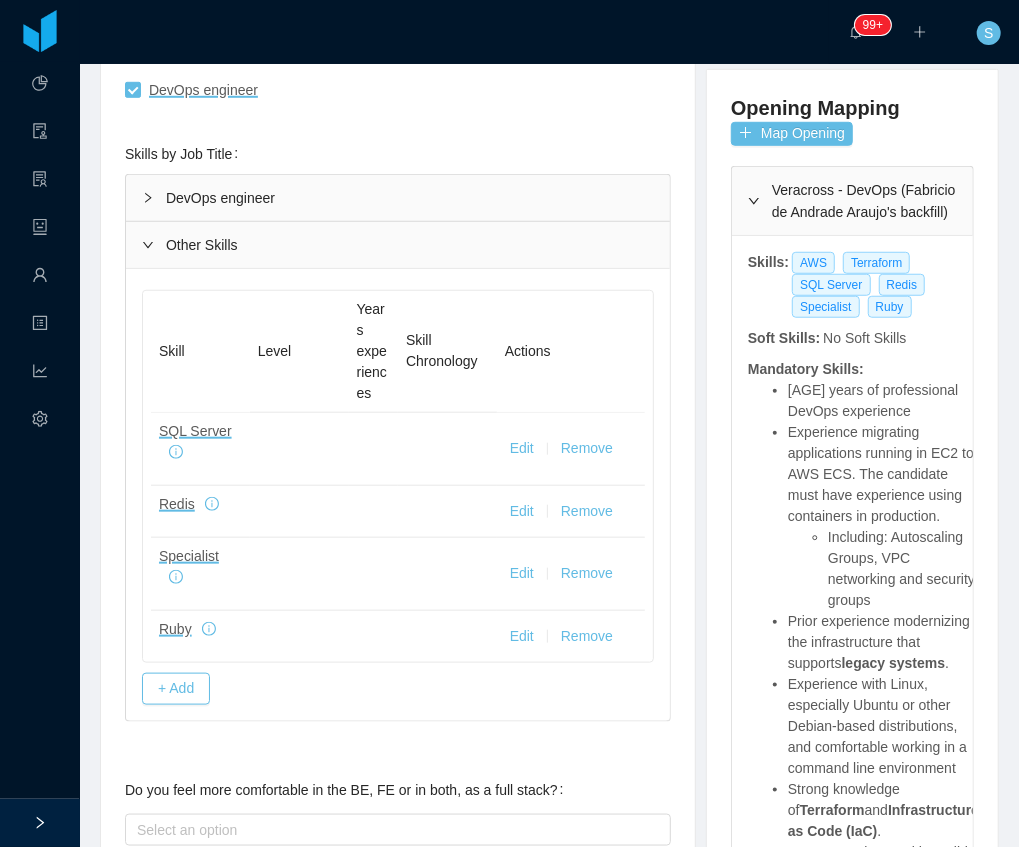 scroll, scrollTop: 533, scrollLeft: 0, axis: vertical 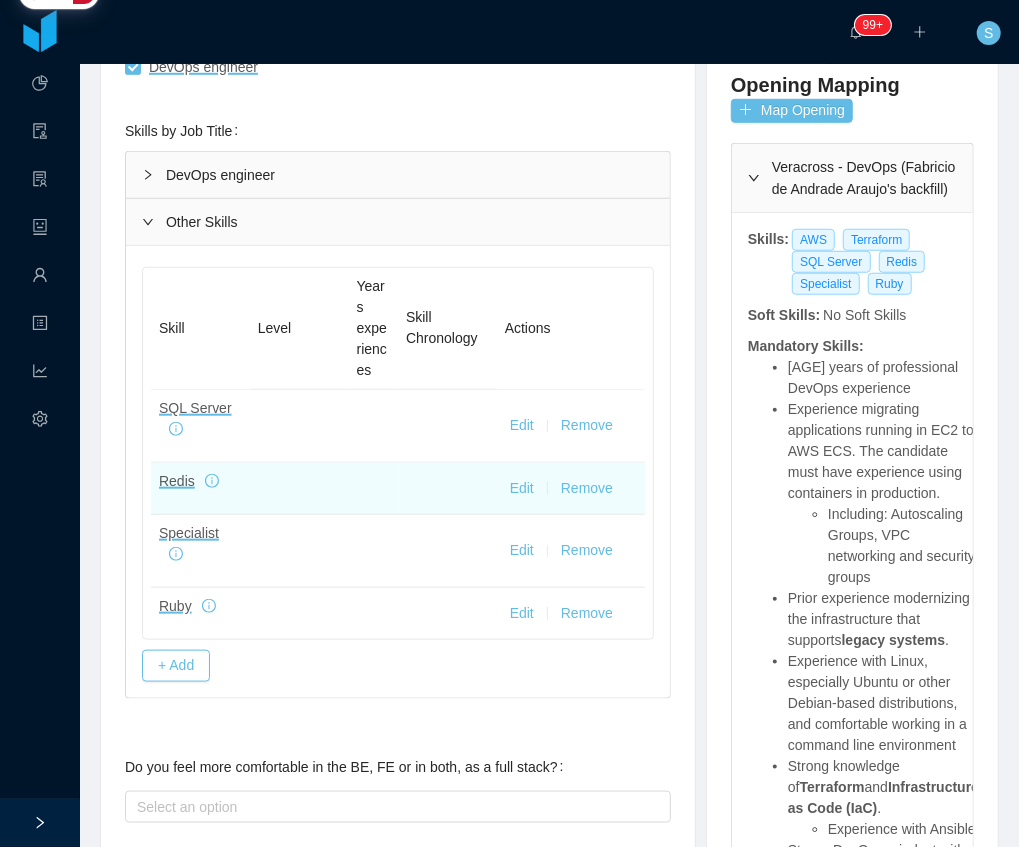 click on "Edit" at bounding box center (522, 488) 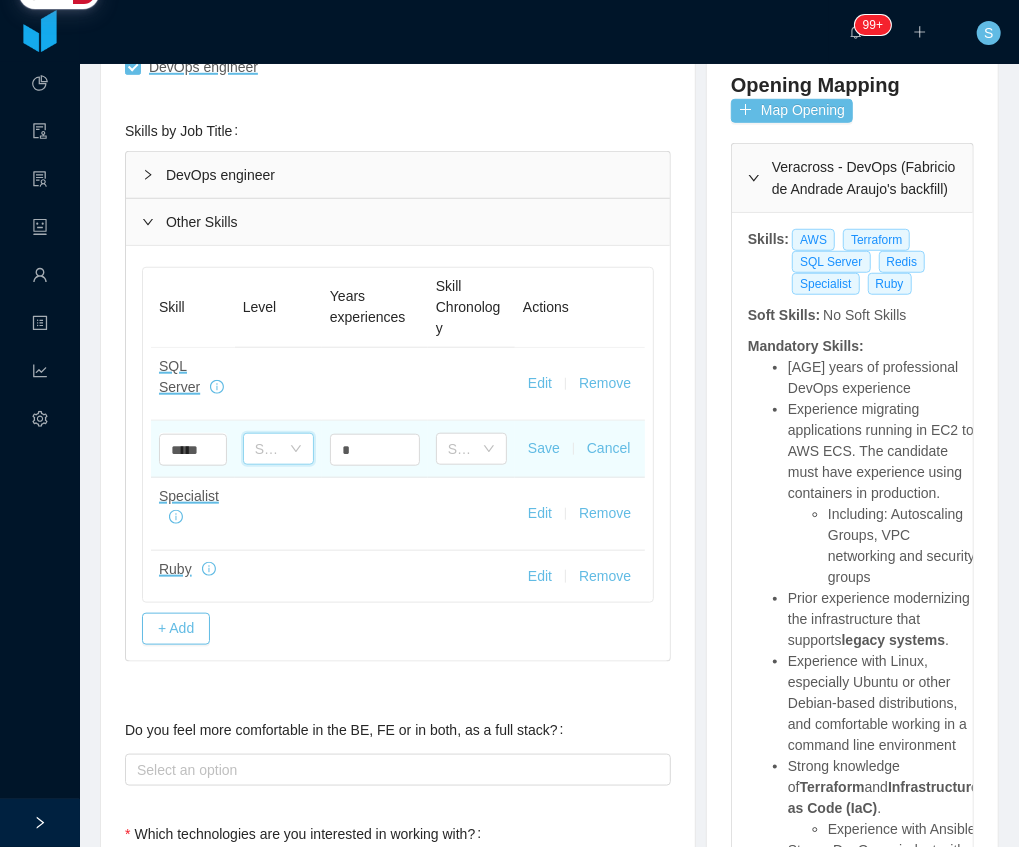 click 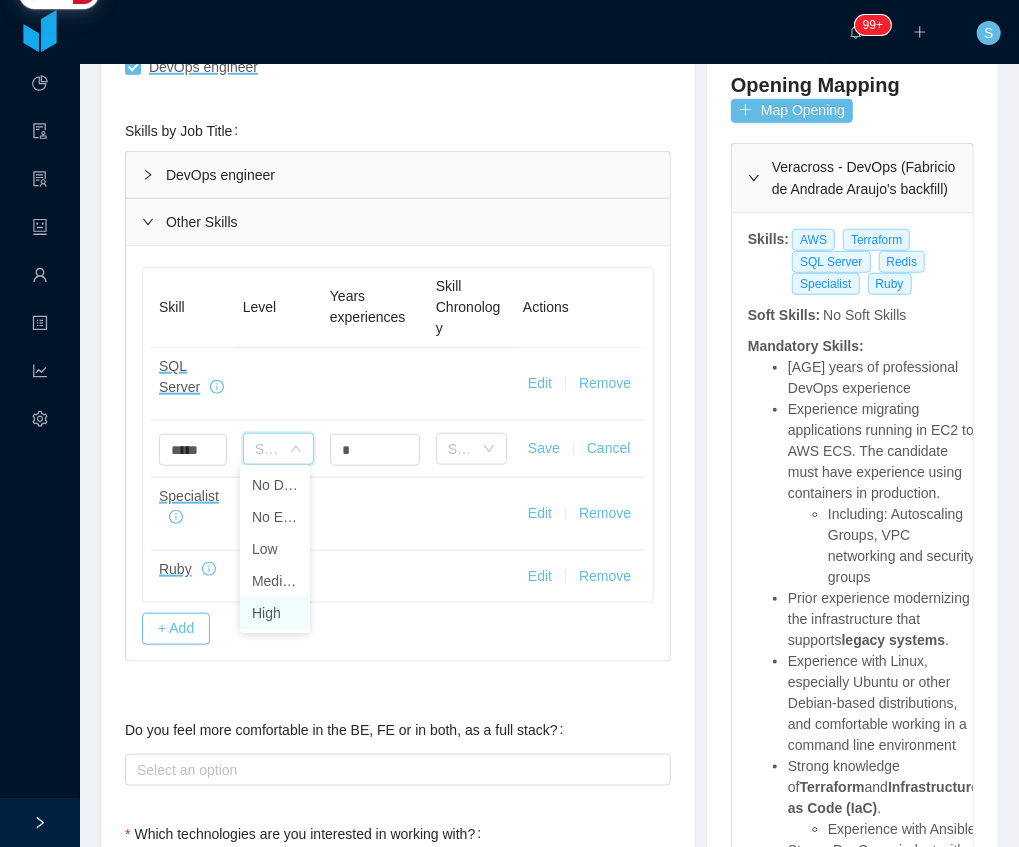 click on "High" at bounding box center (275, 613) 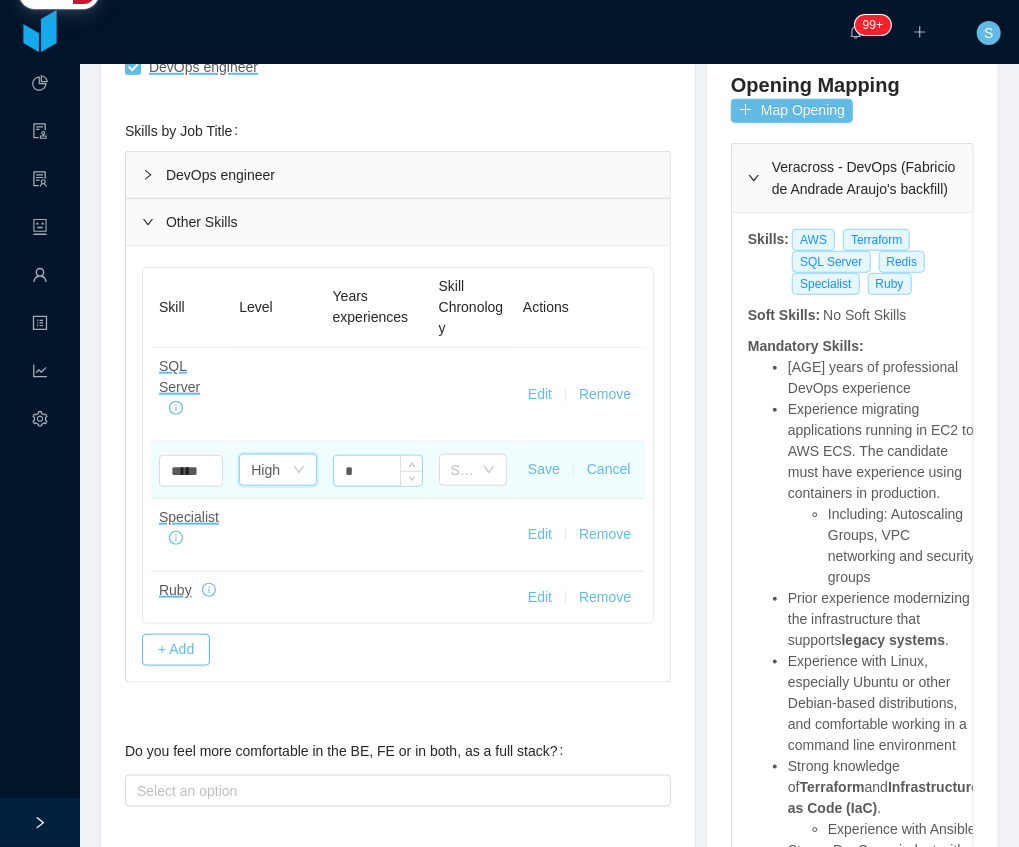 click on "*" at bounding box center (378, 471) 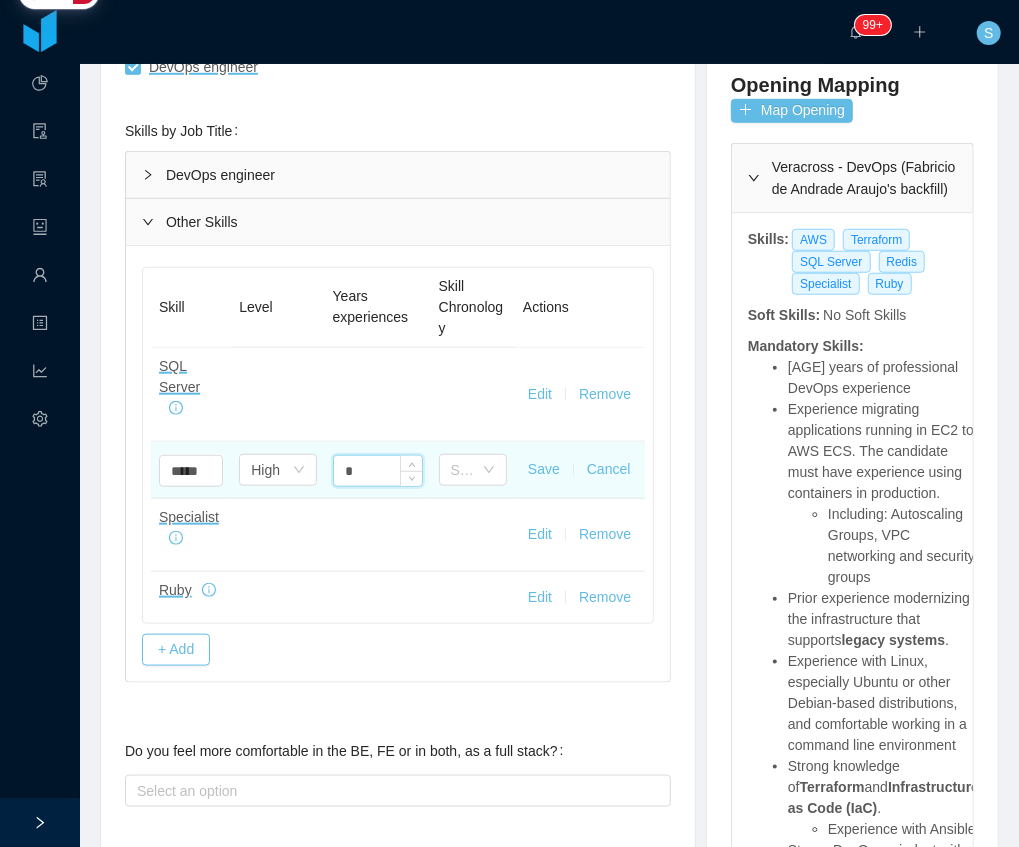 click on "*" at bounding box center [378, 471] 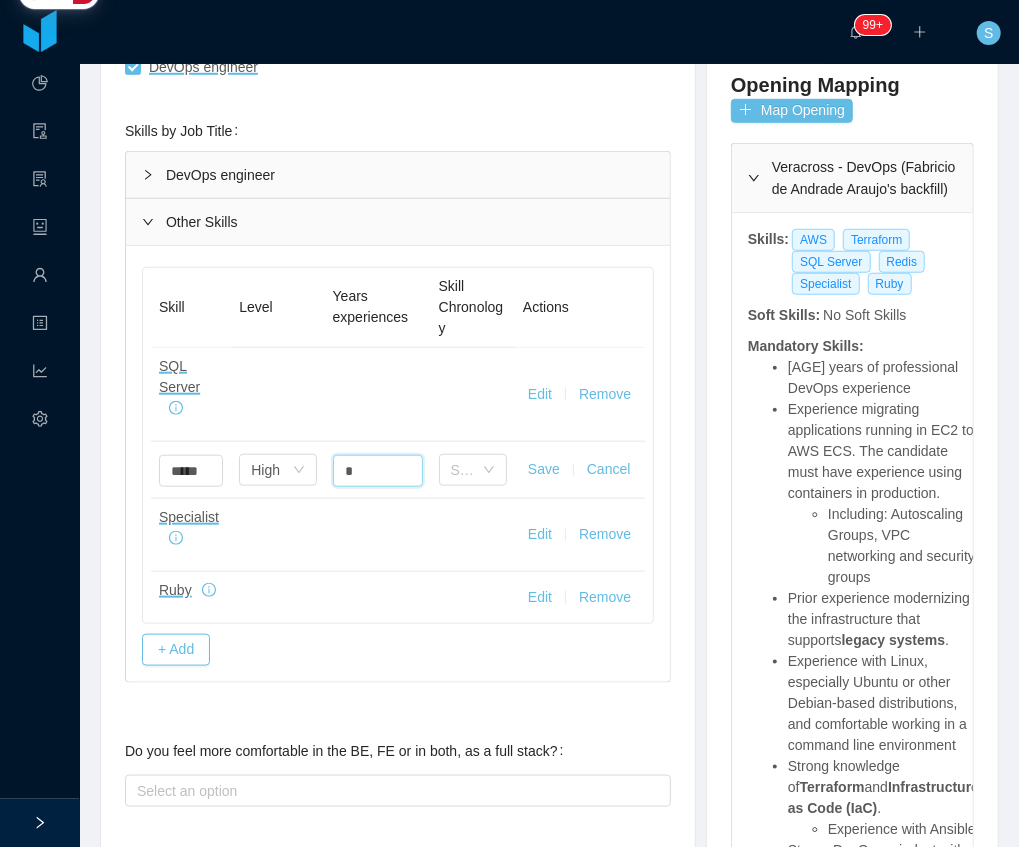 type on "*" 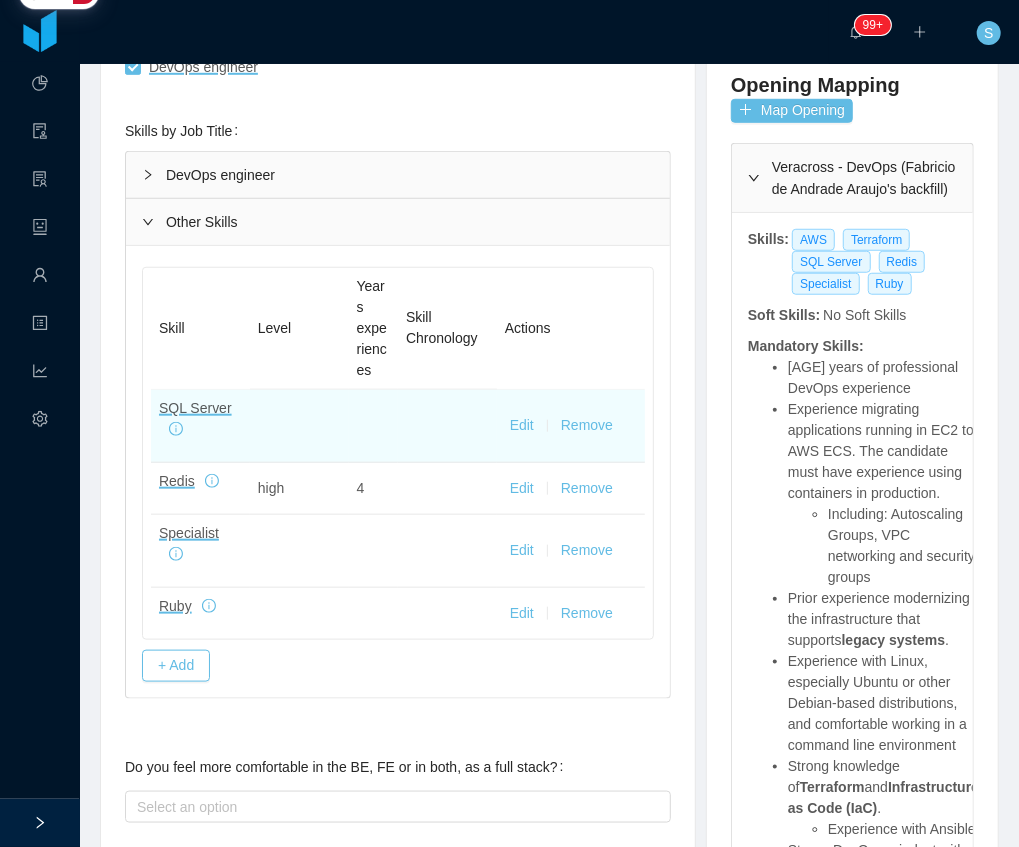 click on "Edit" at bounding box center [522, 425] 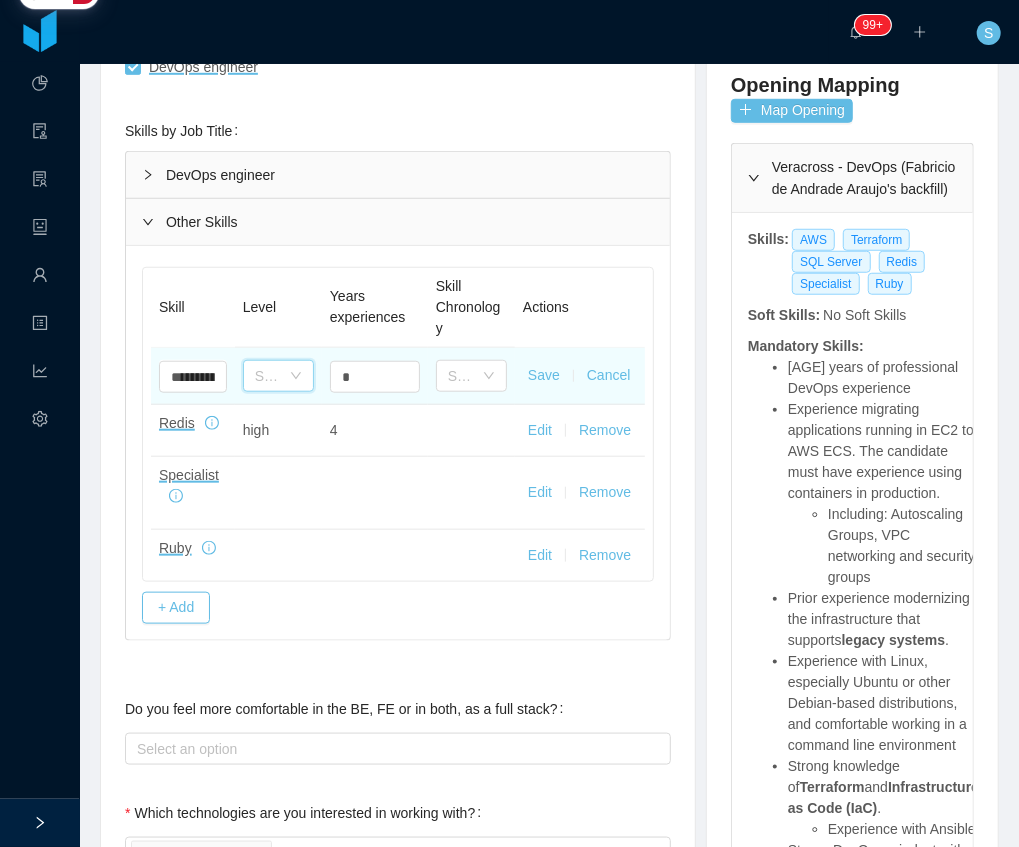 click on "Select one" at bounding box center (278, 376) 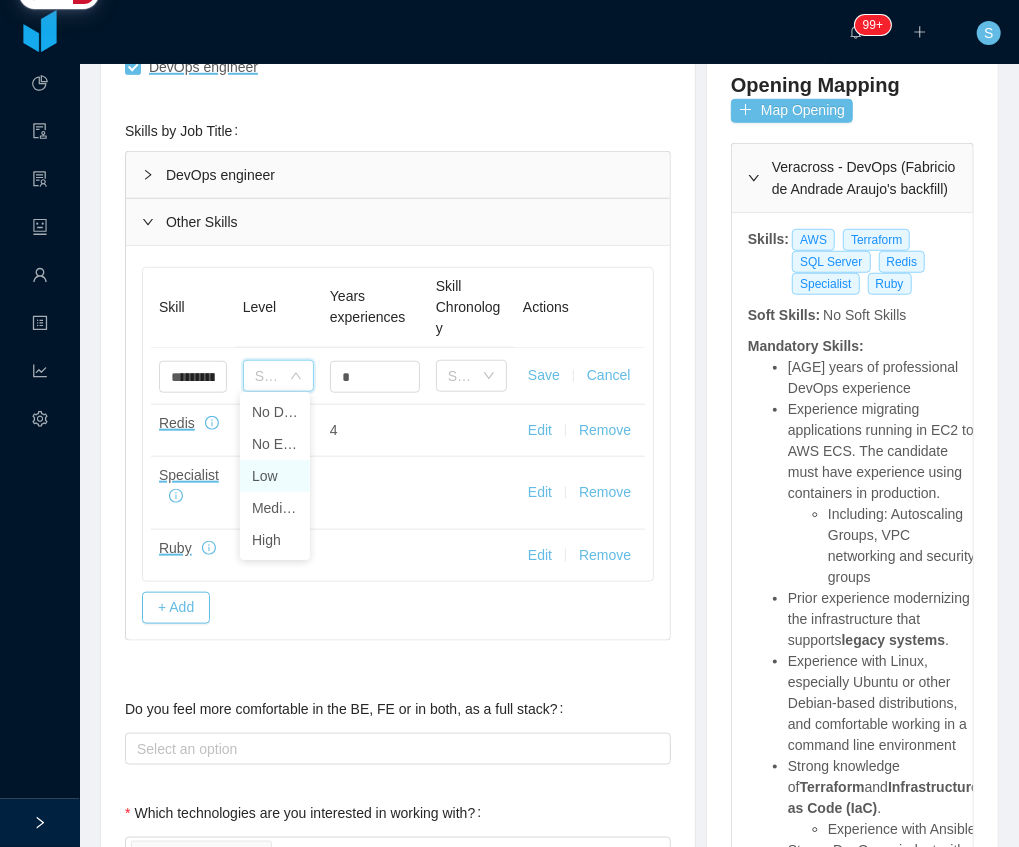 click on "Low" at bounding box center (275, 476) 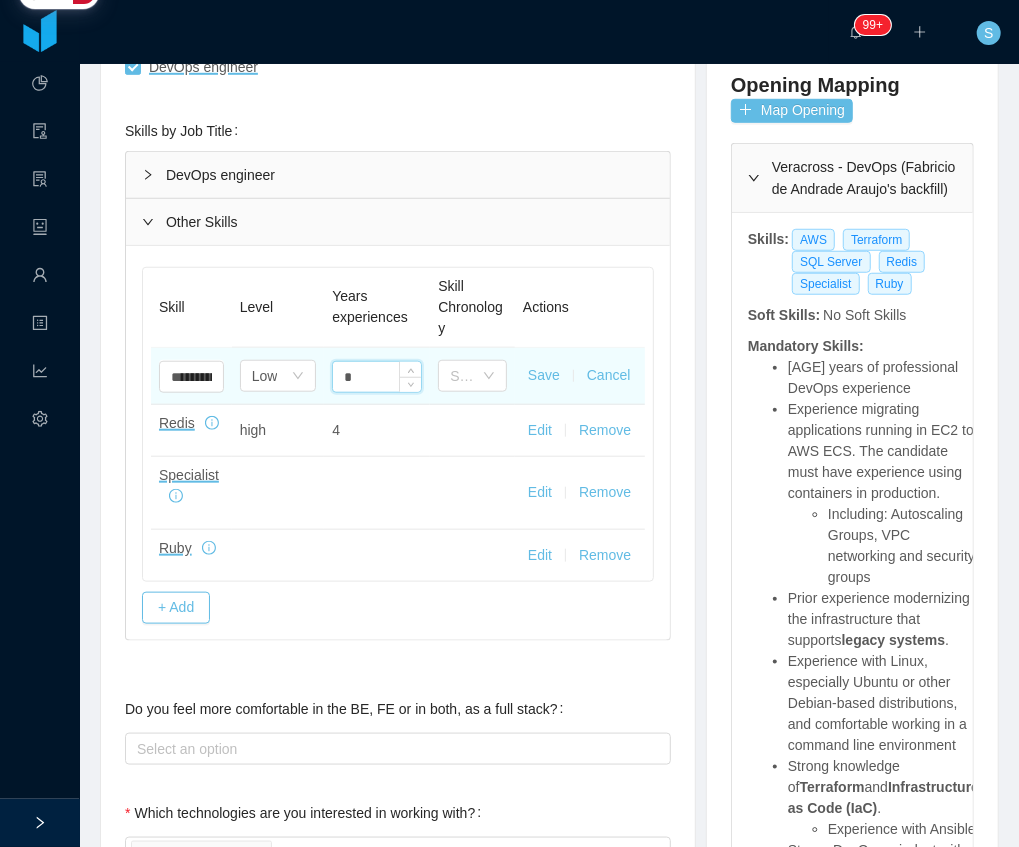 click on "*" at bounding box center [377, 377] 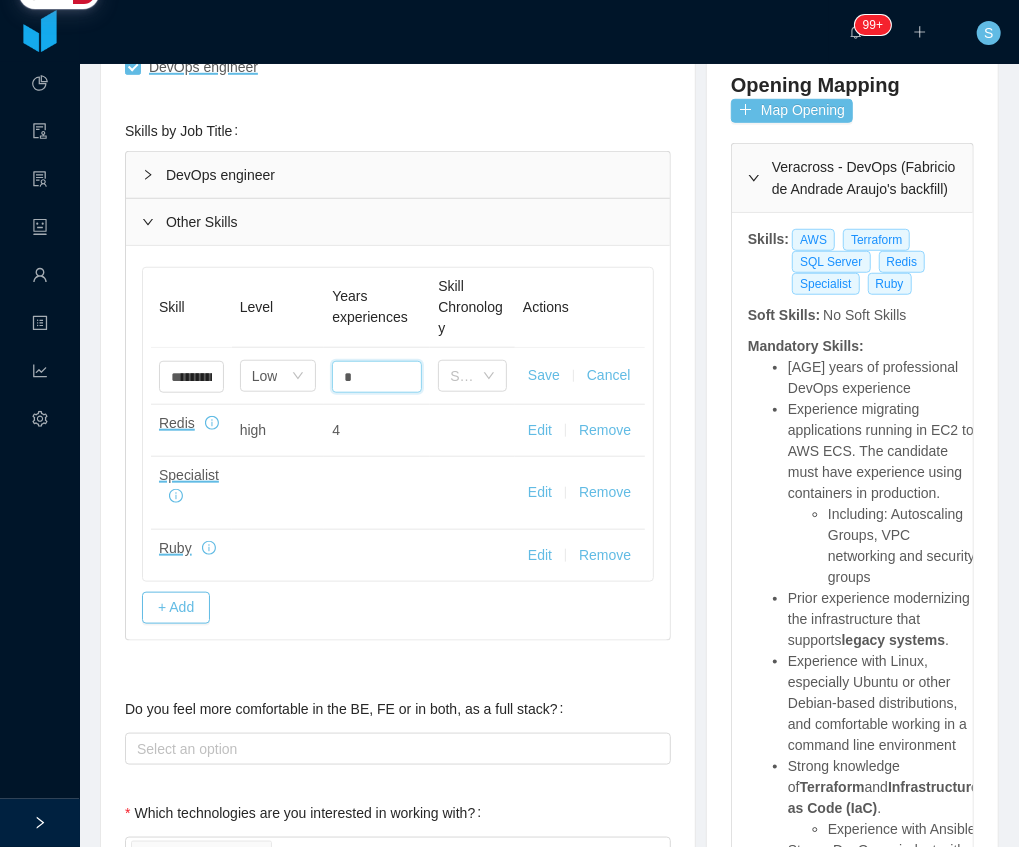 type on "*" 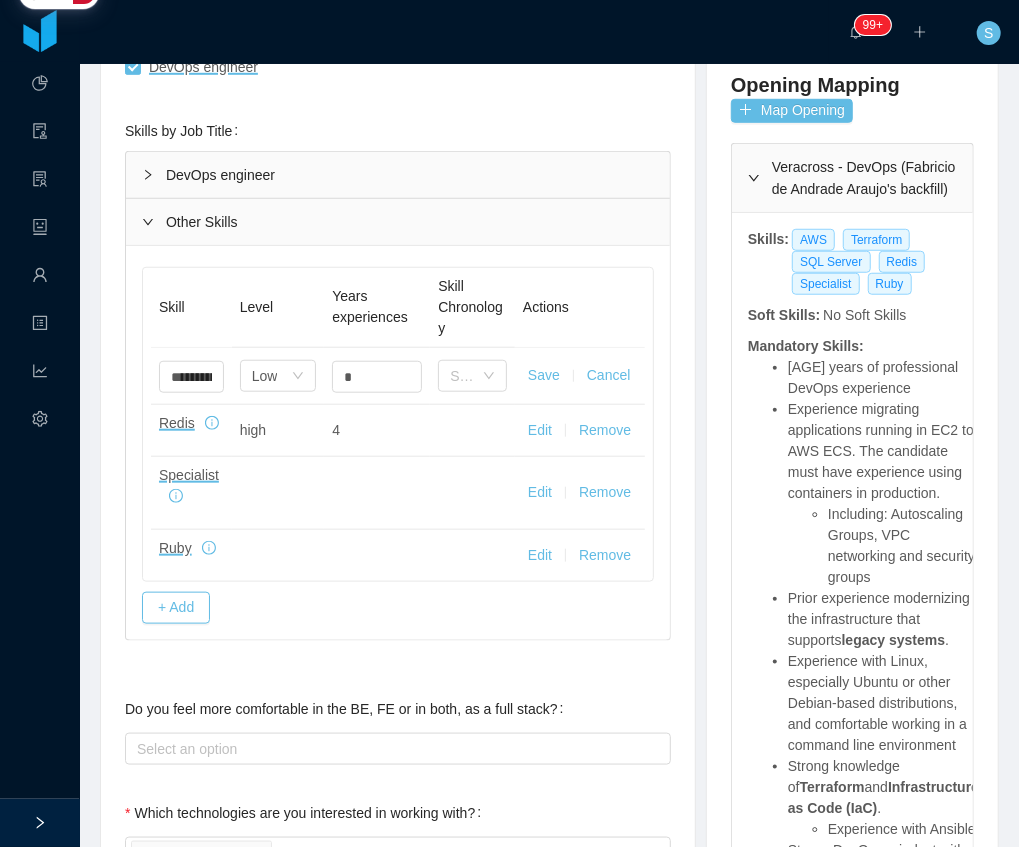 click on "Save" at bounding box center [544, 375] 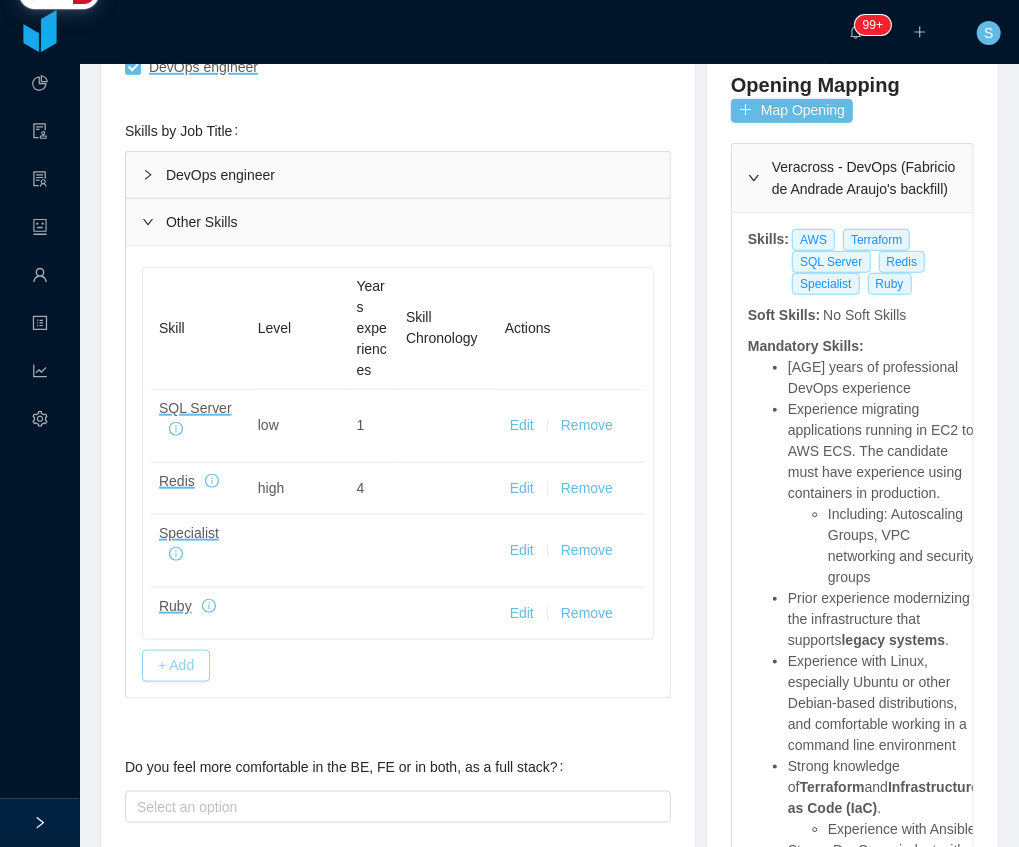click on "+ Add" at bounding box center [176, 666] 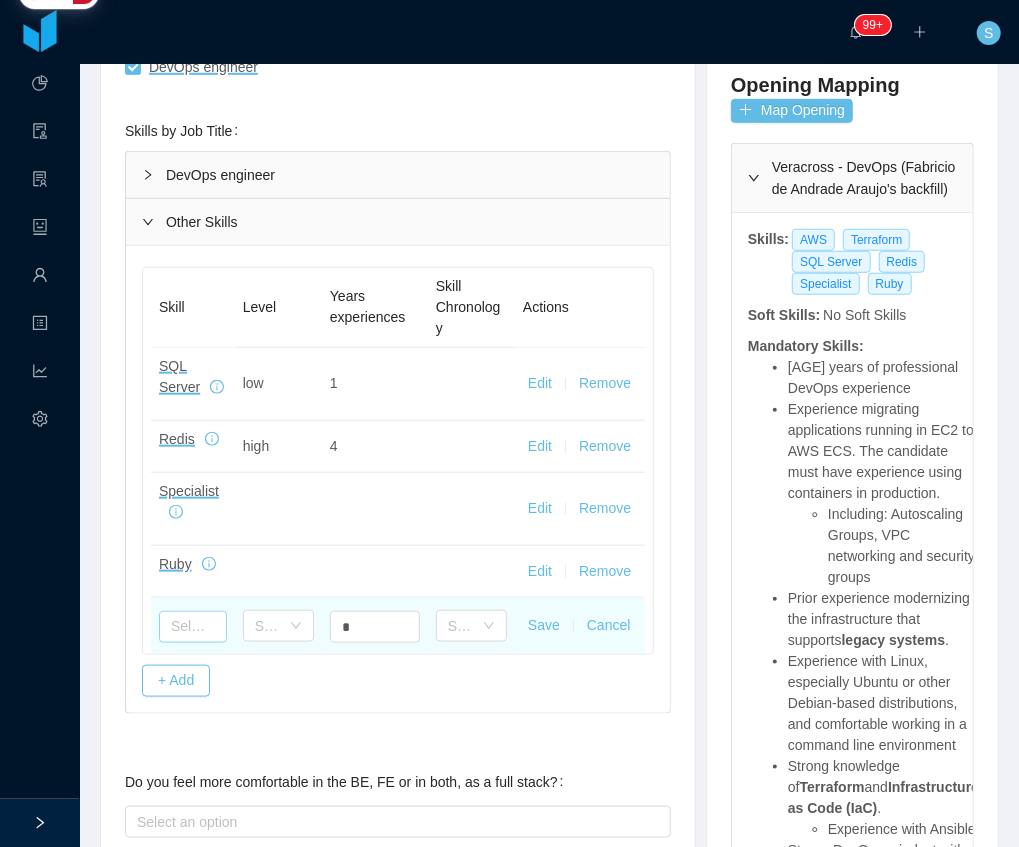click at bounding box center (193, 627) 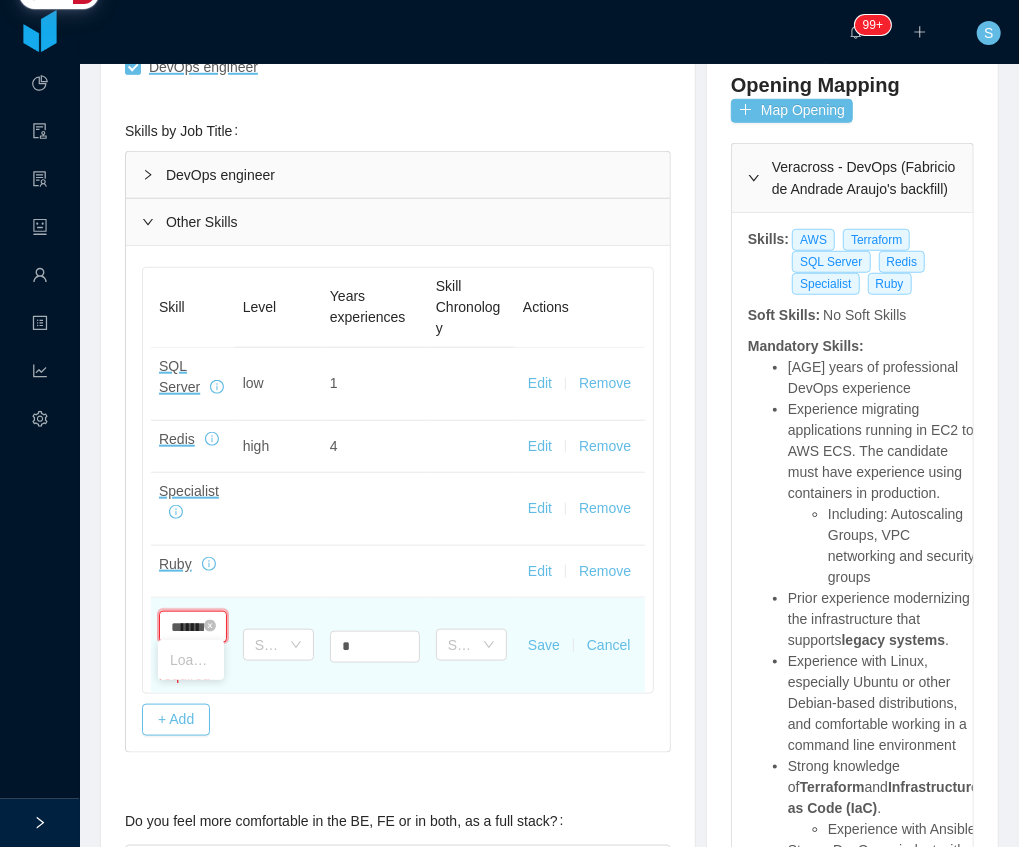 scroll, scrollTop: 0, scrollLeft: 4, axis: horizontal 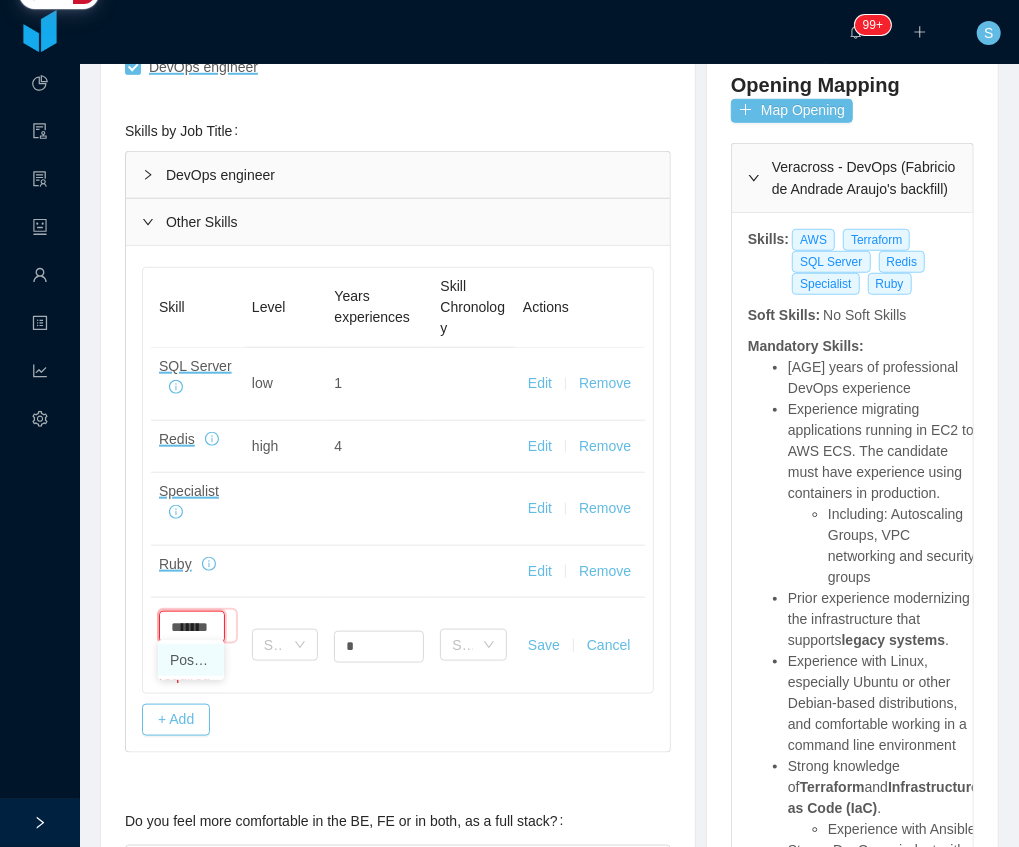 click on "PostgreSQL" at bounding box center (191, 660) 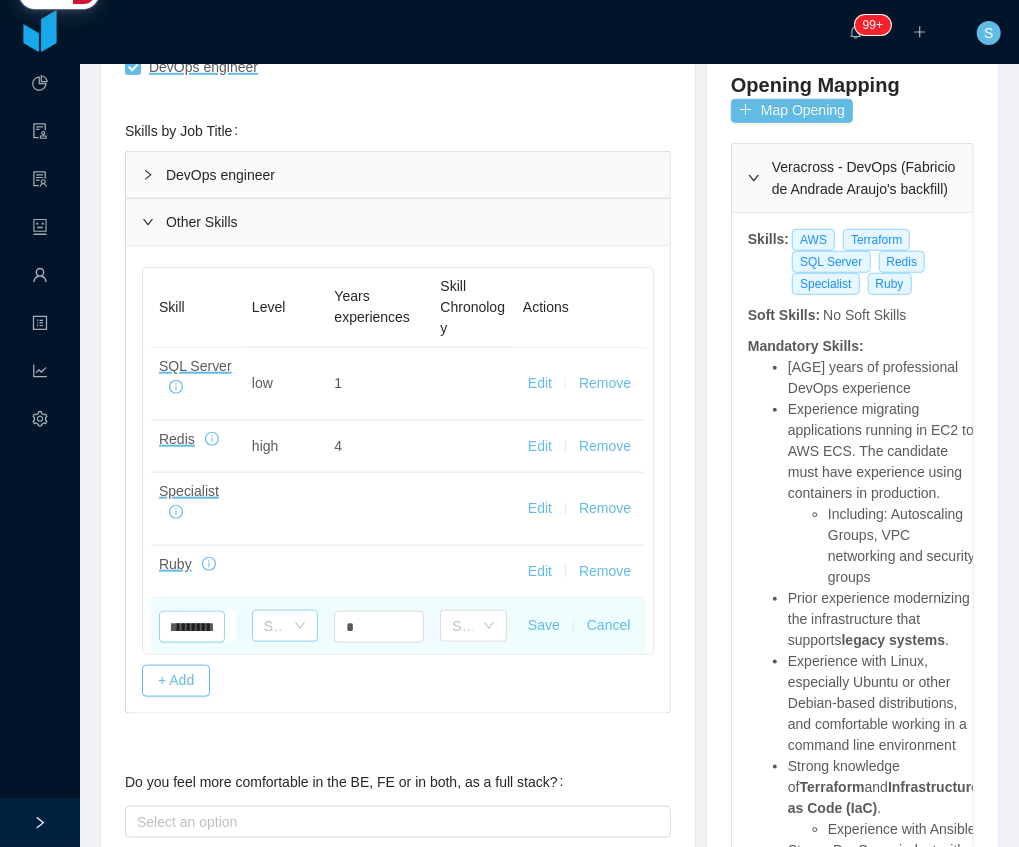 click on "Select one" at bounding box center (285, 626) 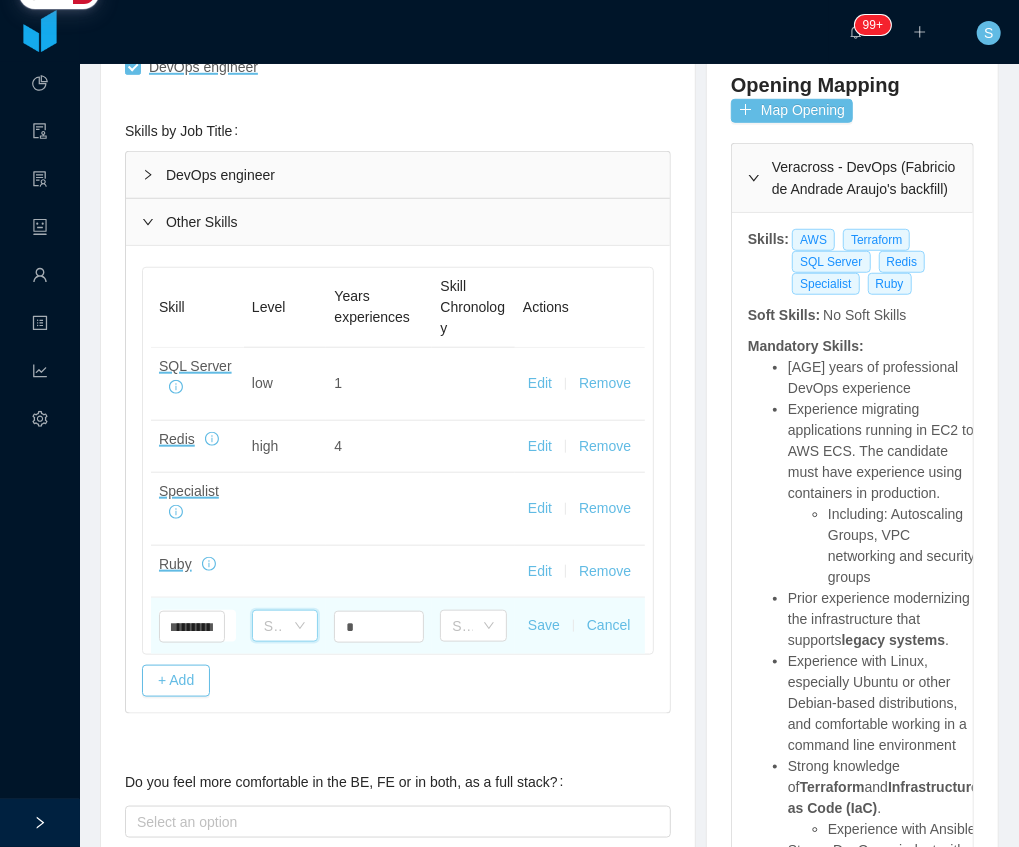 scroll, scrollTop: 0, scrollLeft: 0, axis: both 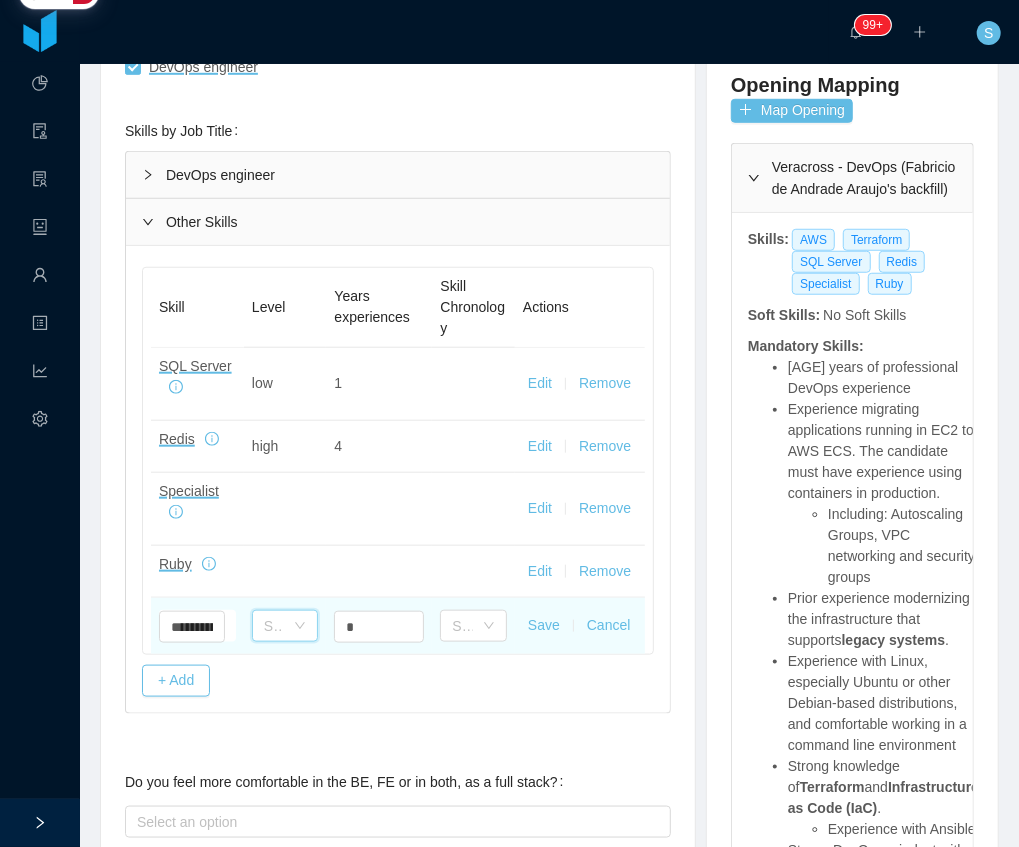 click on "Select one" at bounding box center [279, 626] 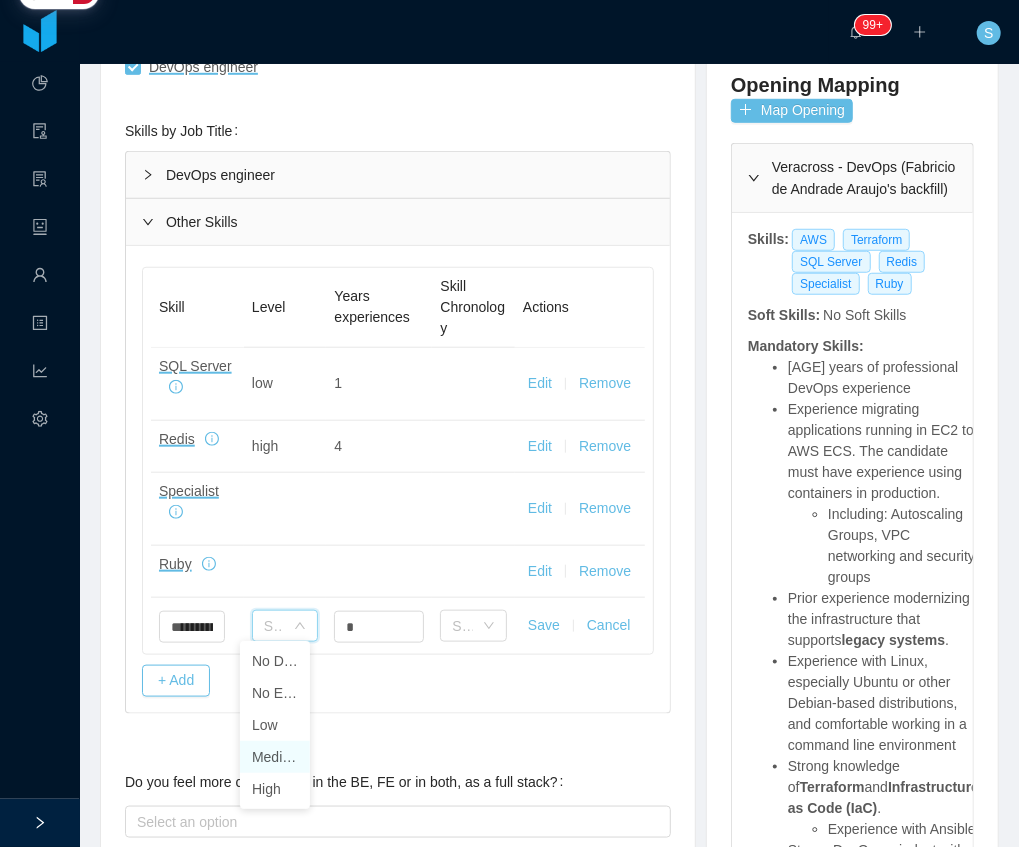 click on "Medium" at bounding box center (275, 757) 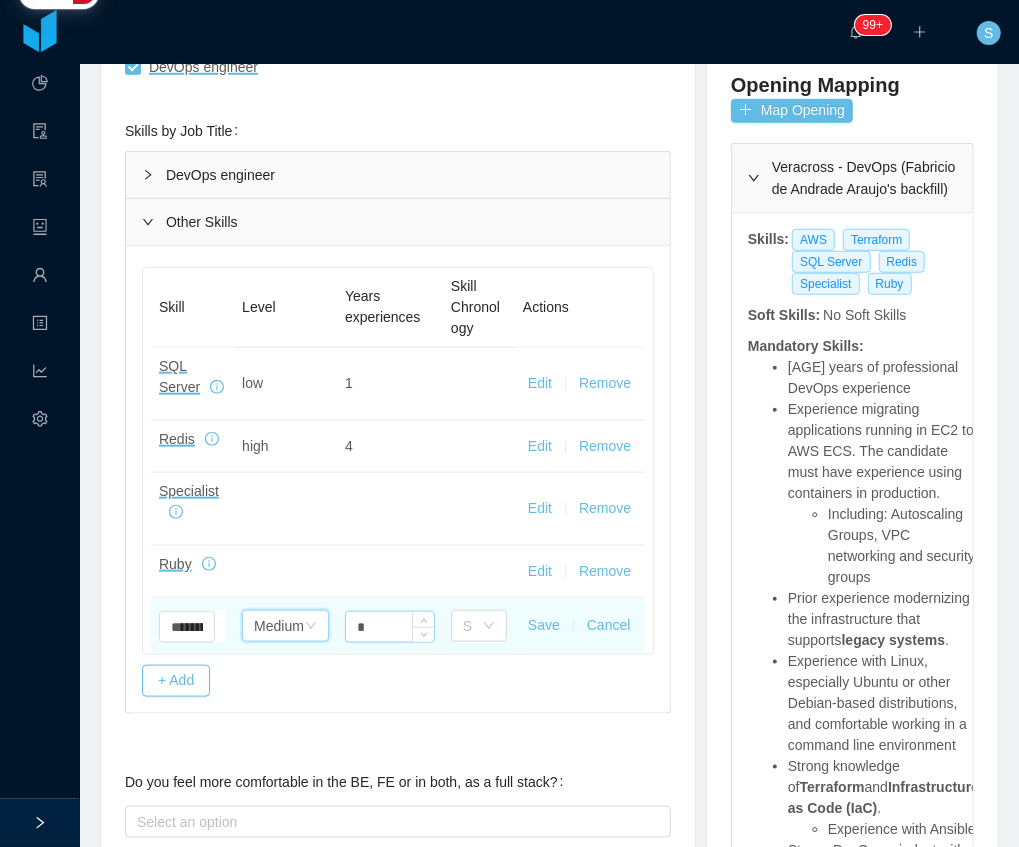 click on "*" at bounding box center (390, 627) 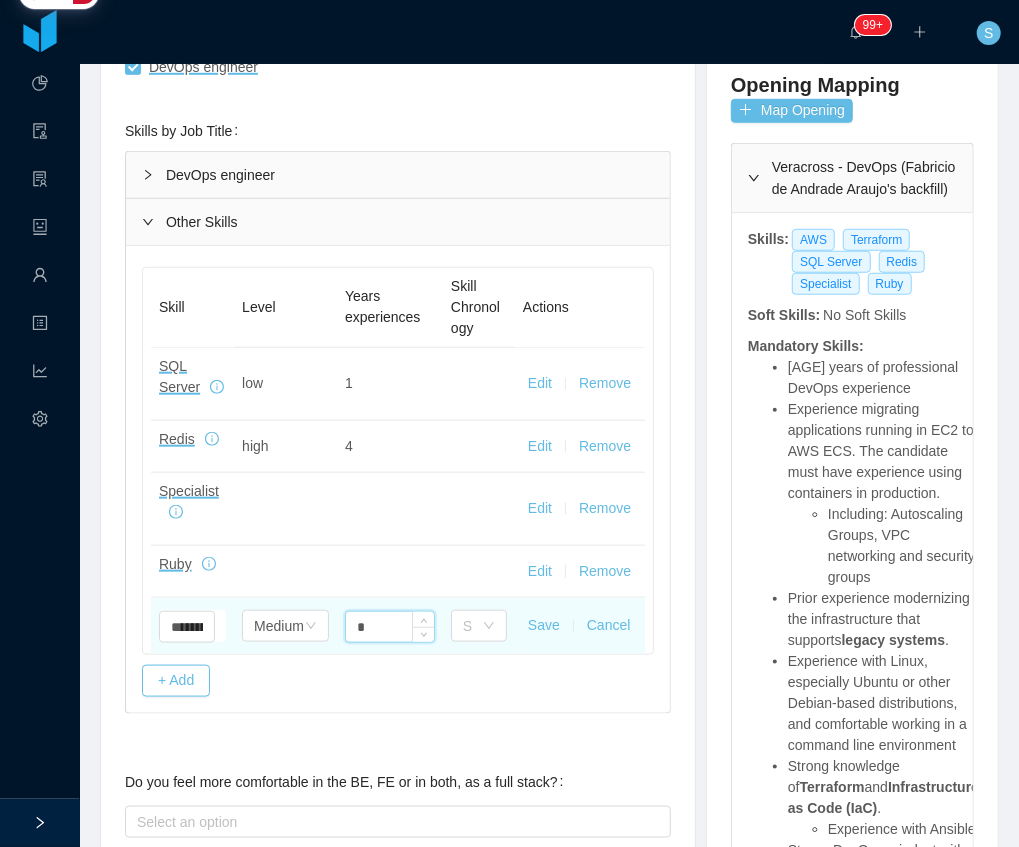 click on "*" at bounding box center [390, 627] 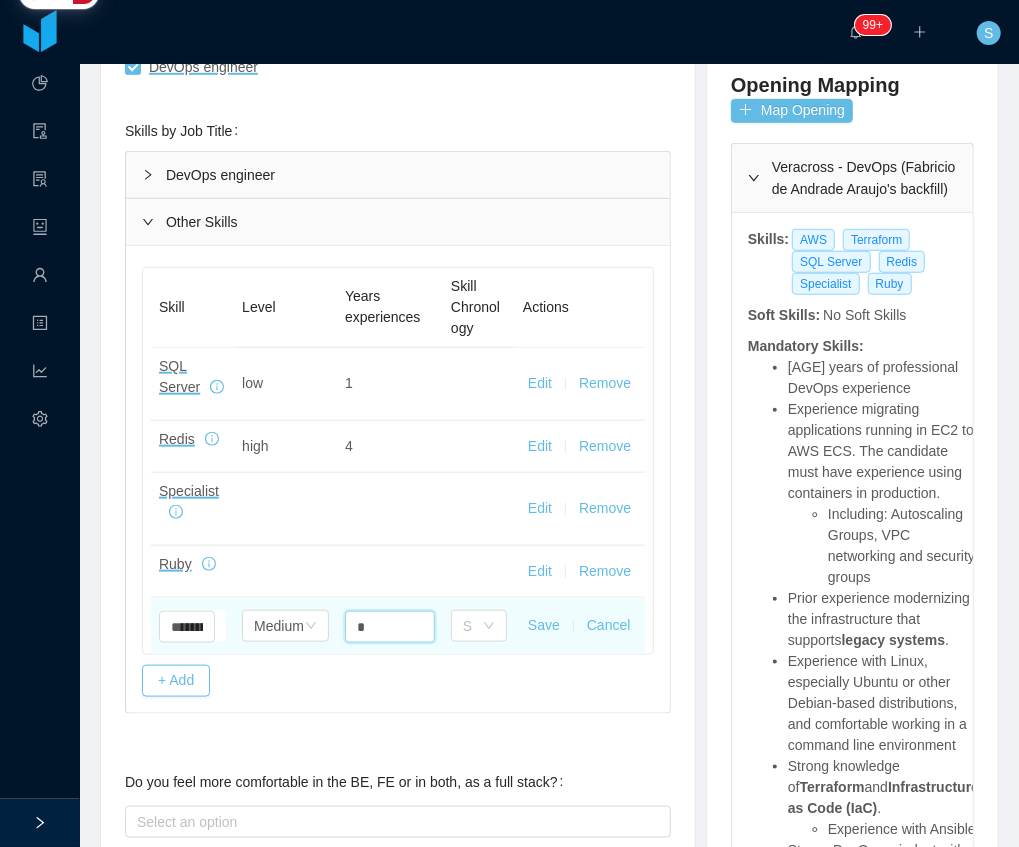 type on "*" 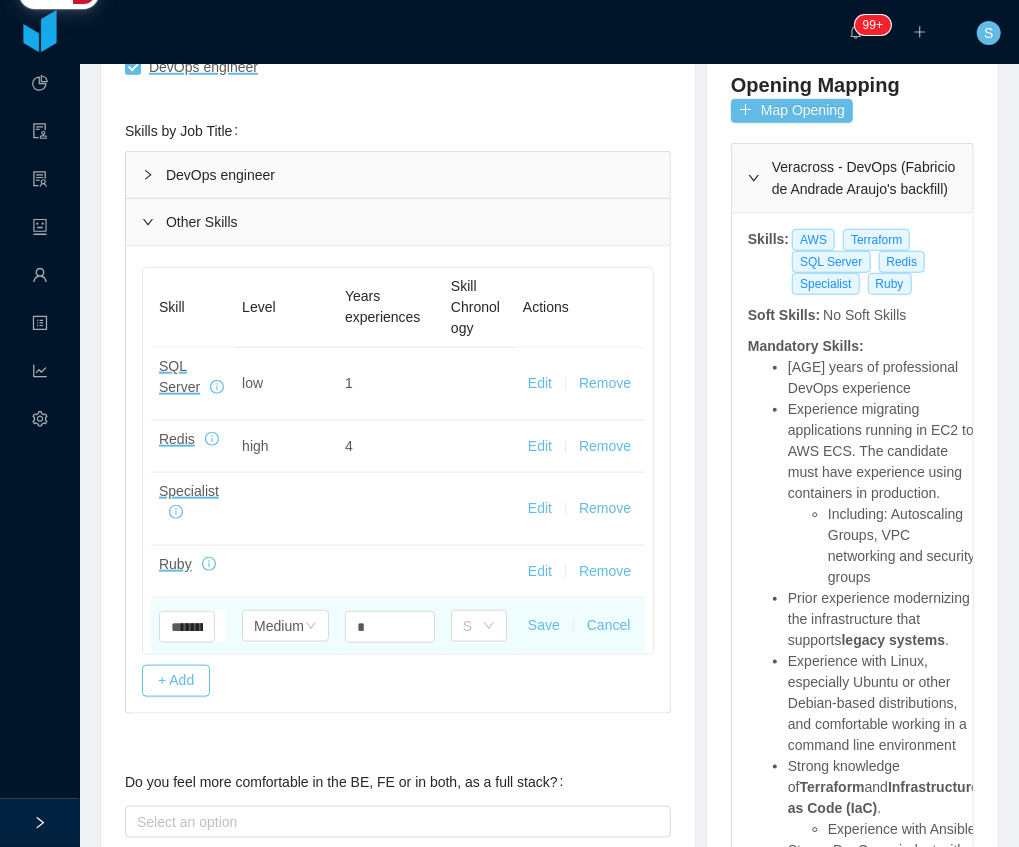 click on "Save Cancel" at bounding box center (580, 626) 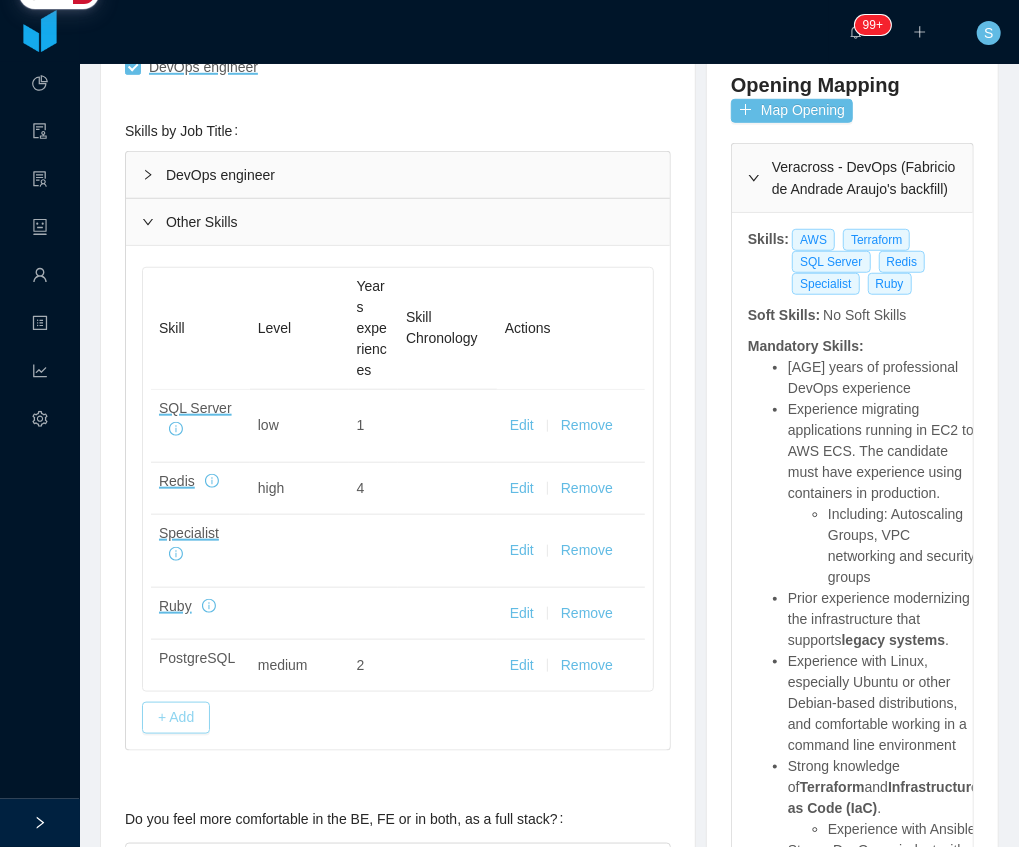 click on "+ Add" at bounding box center (176, 718) 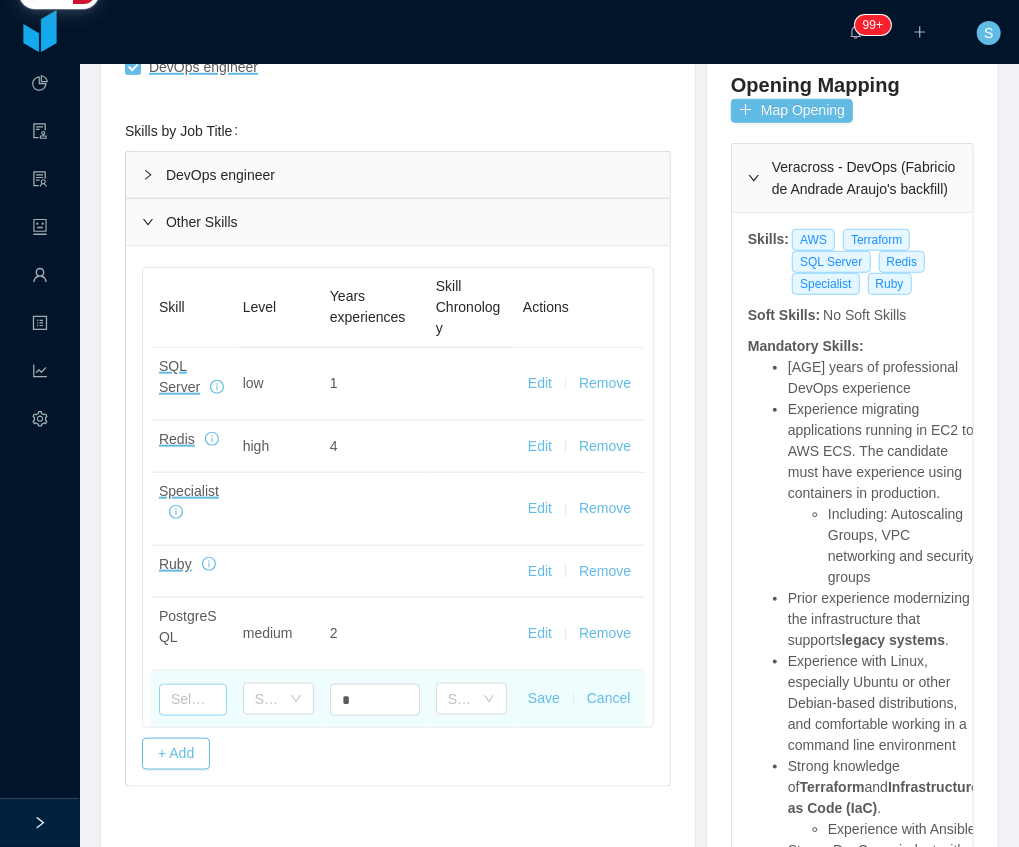 click at bounding box center [193, 700] 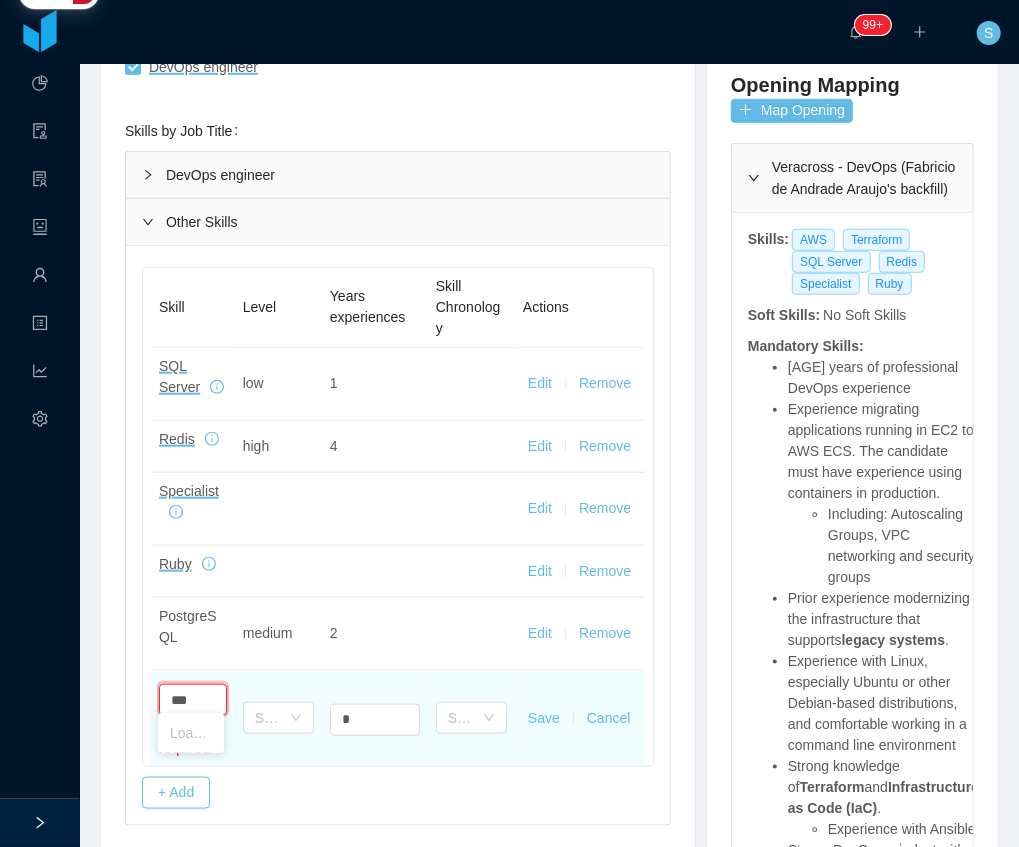 type on "****" 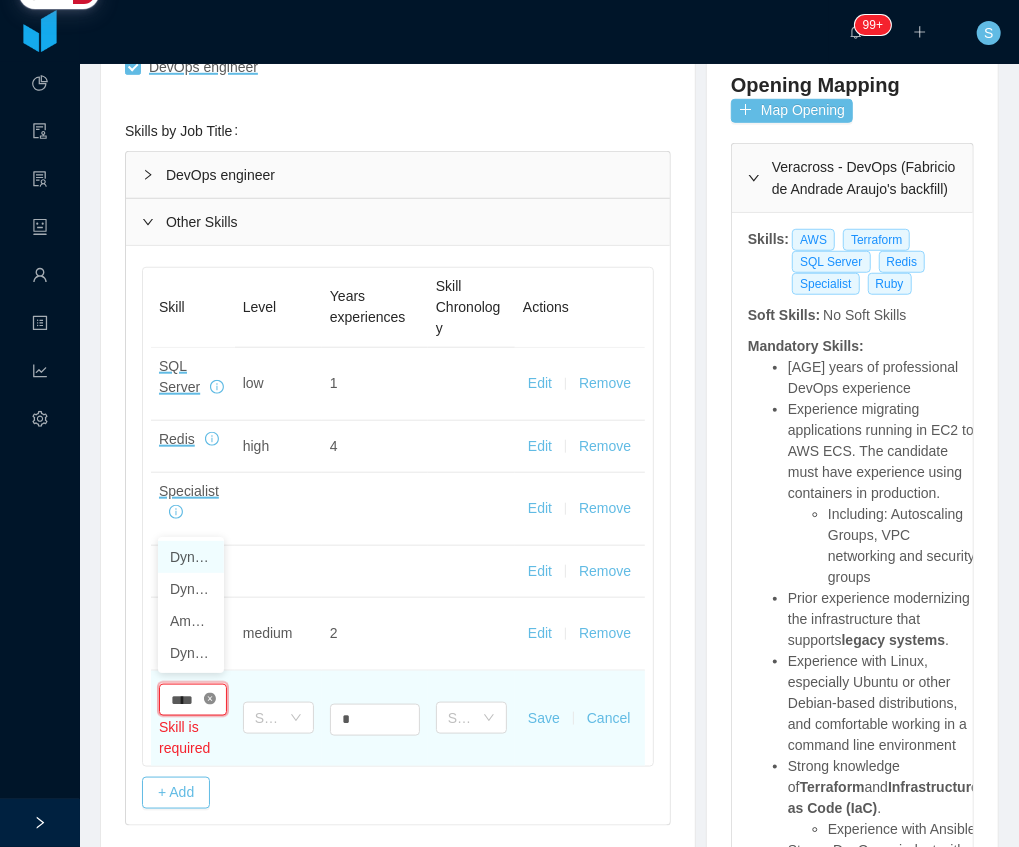 click 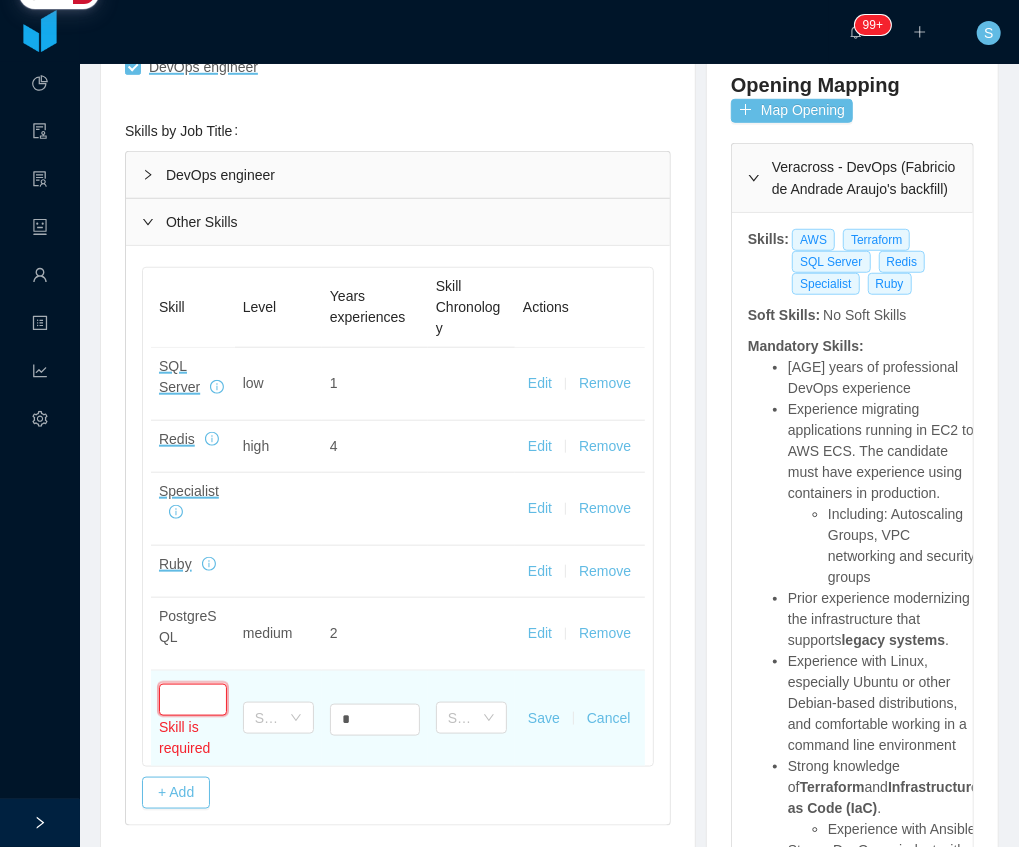 click at bounding box center (193, 700) 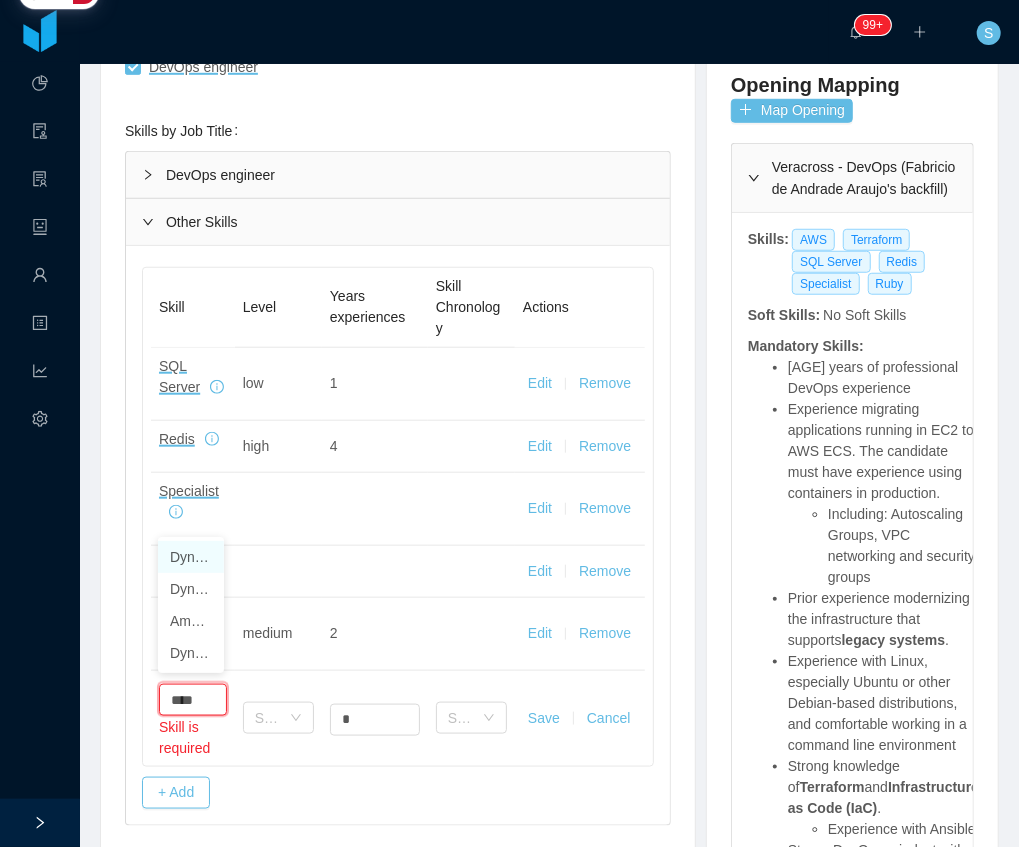 click on "DynamoDB" at bounding box center [191, 557] 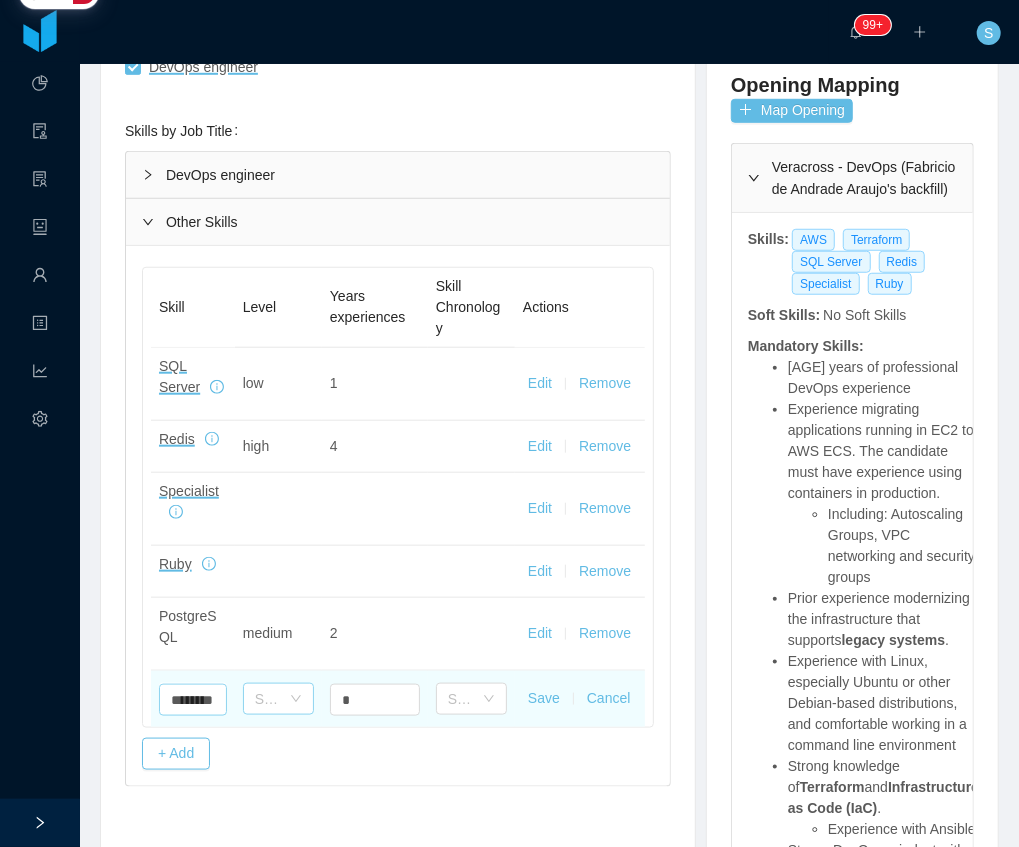 scroll, scrollTop: 0, scrollLeft: 27, axis: horizontal 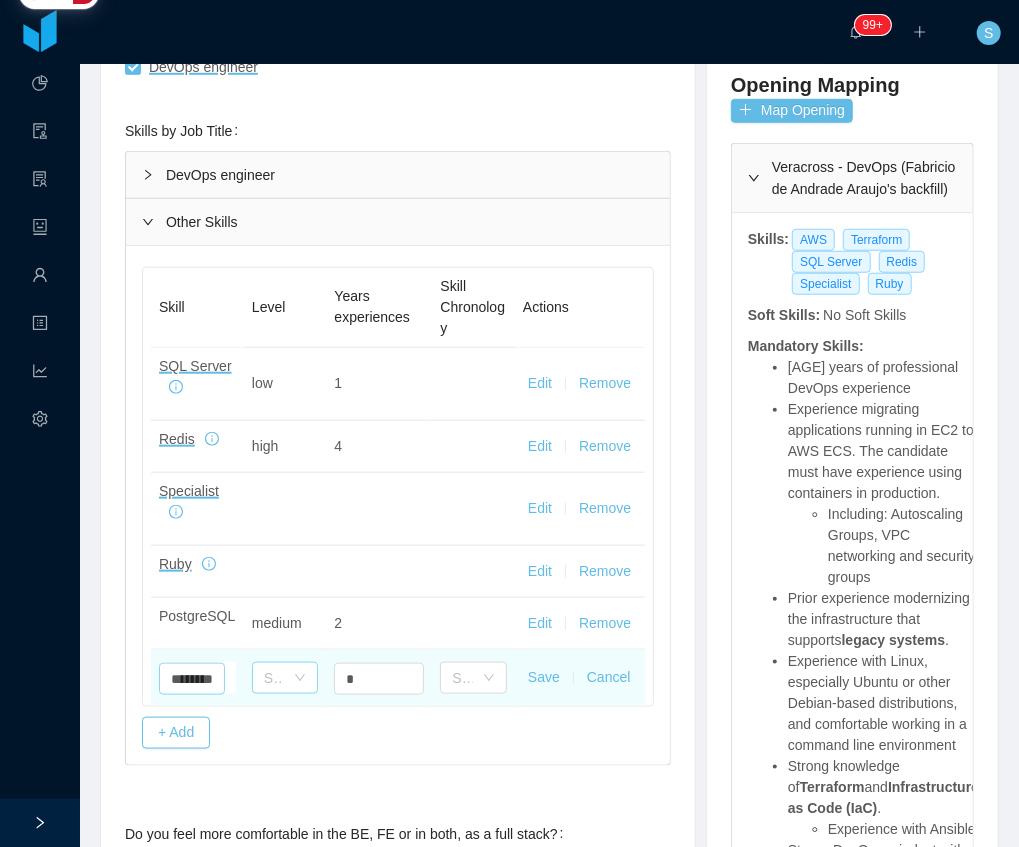 drag, startPoint x: 196, startPoint y: 693, endPoint x: 264, endPoint y: 705, distance: 69.050705 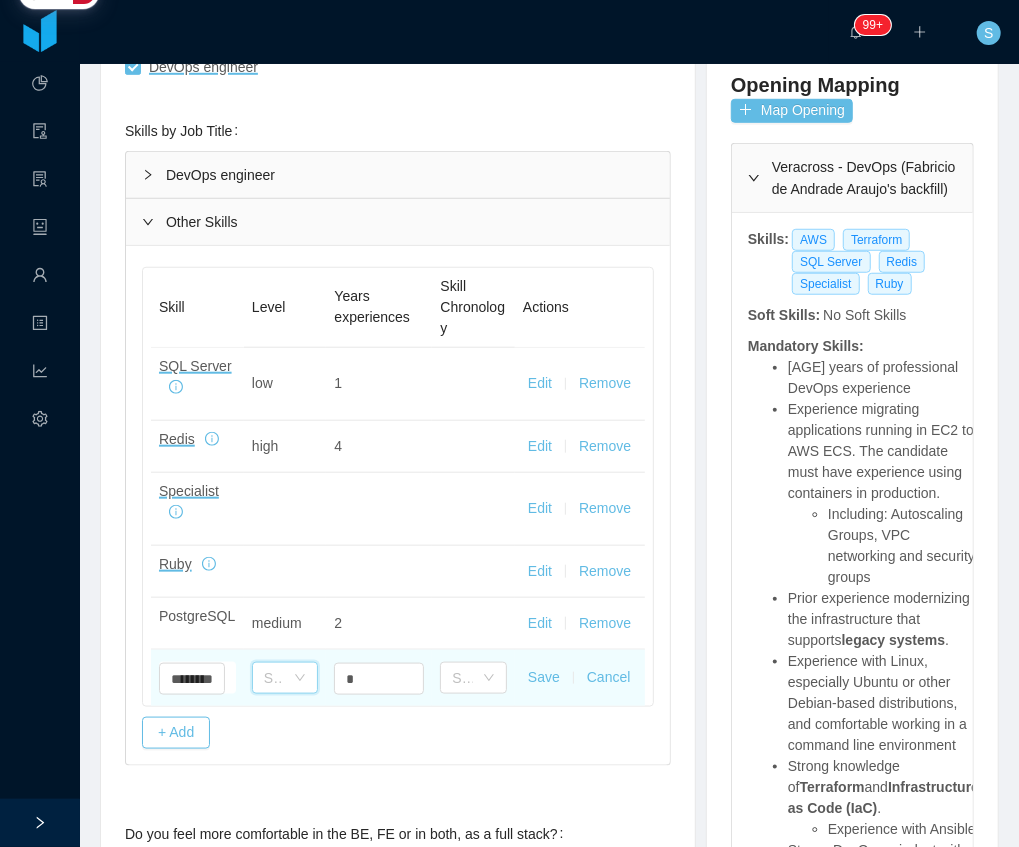 scroll, scrollTop: 0, scrollLeft: 0, axis: both 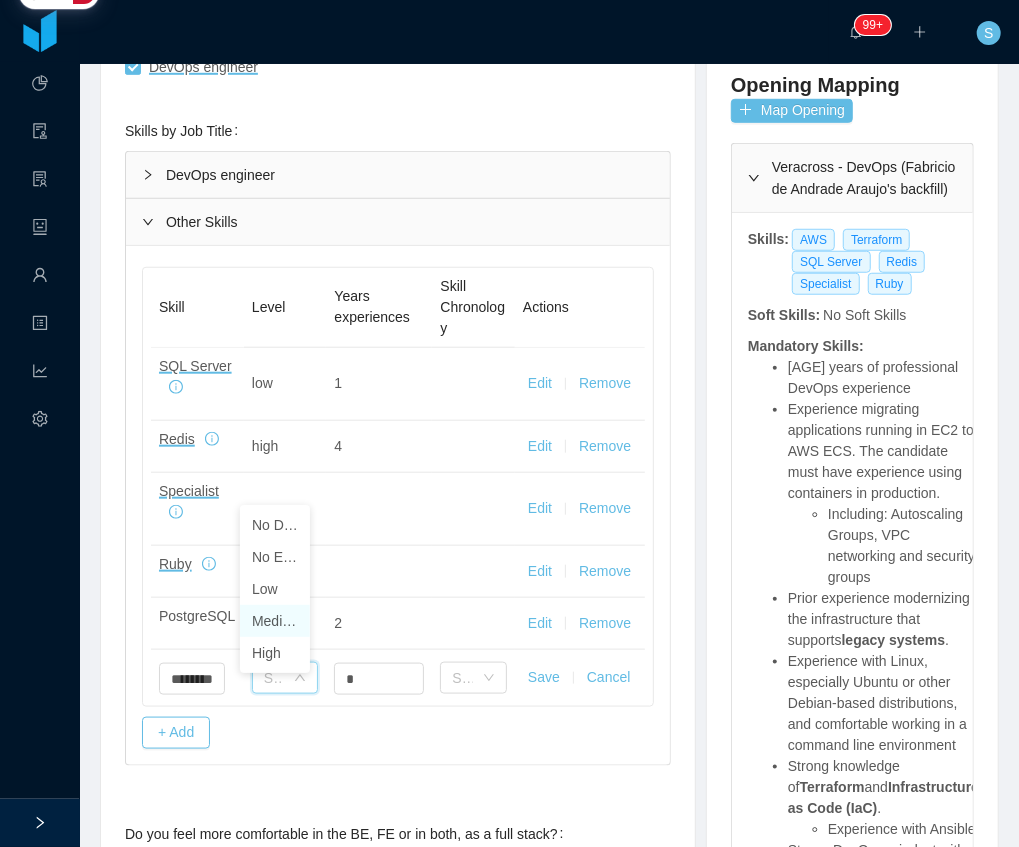 click on "Medium" at bounding box center [275, 621] 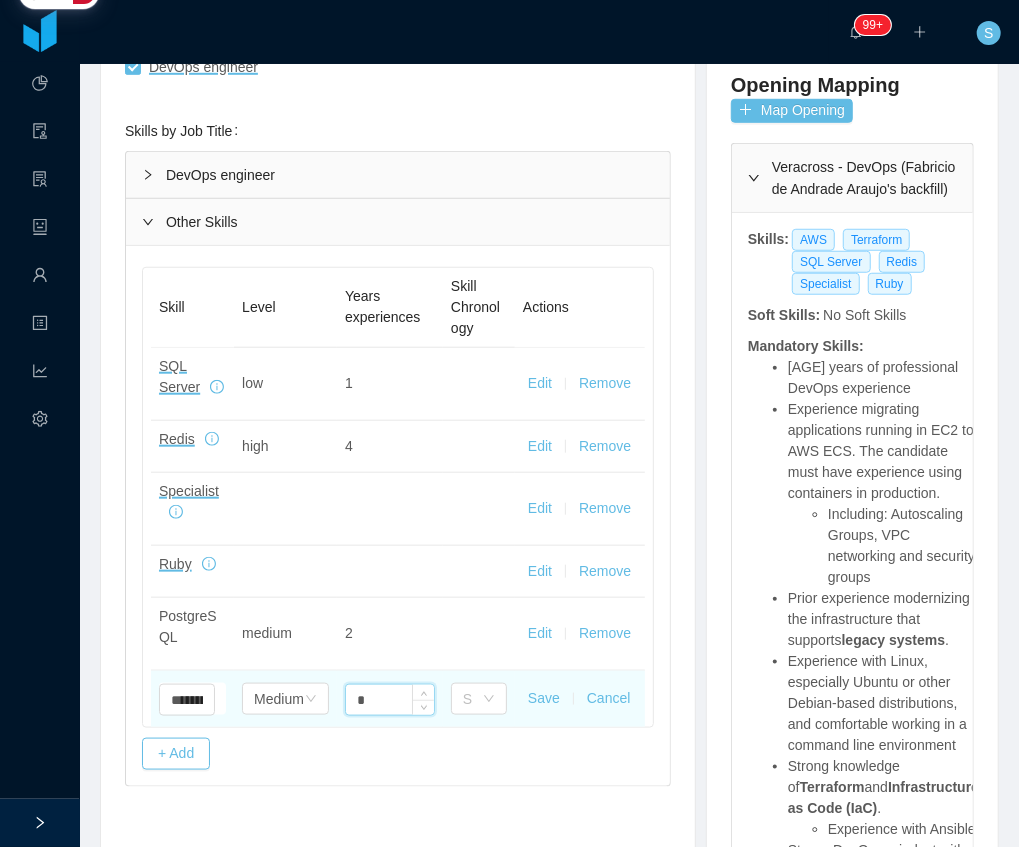 click on "*" at bounding box center [390, 700] 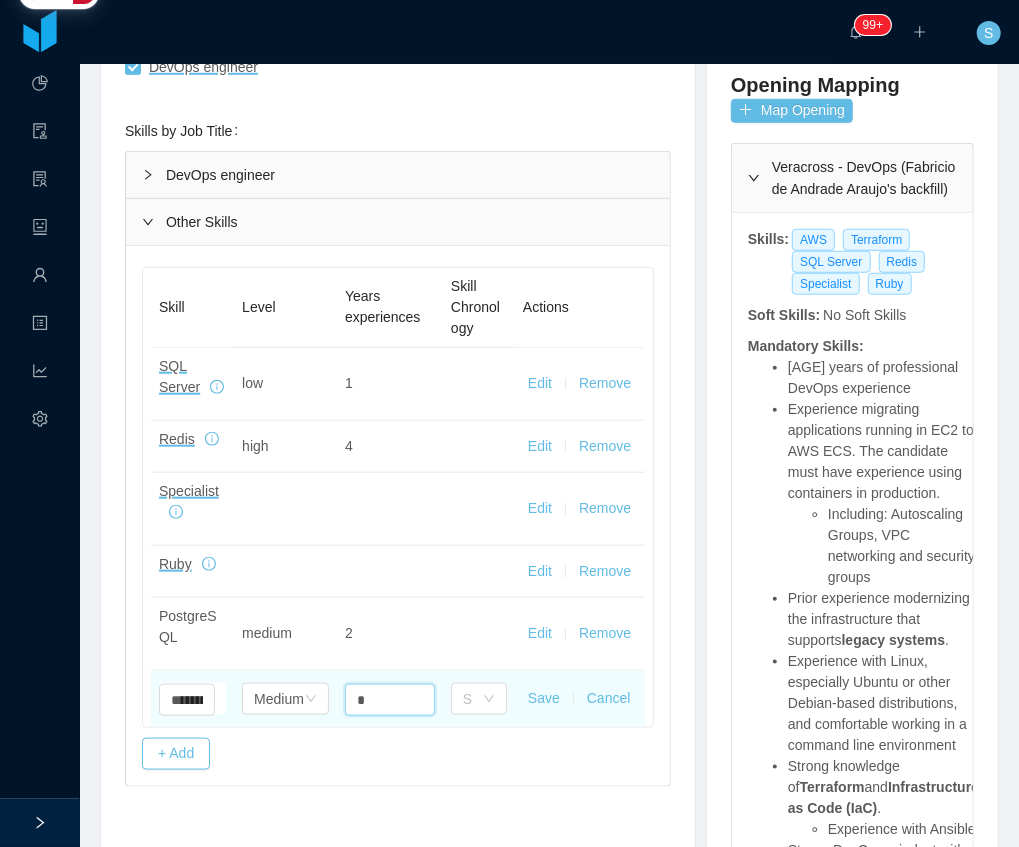 type on "*" 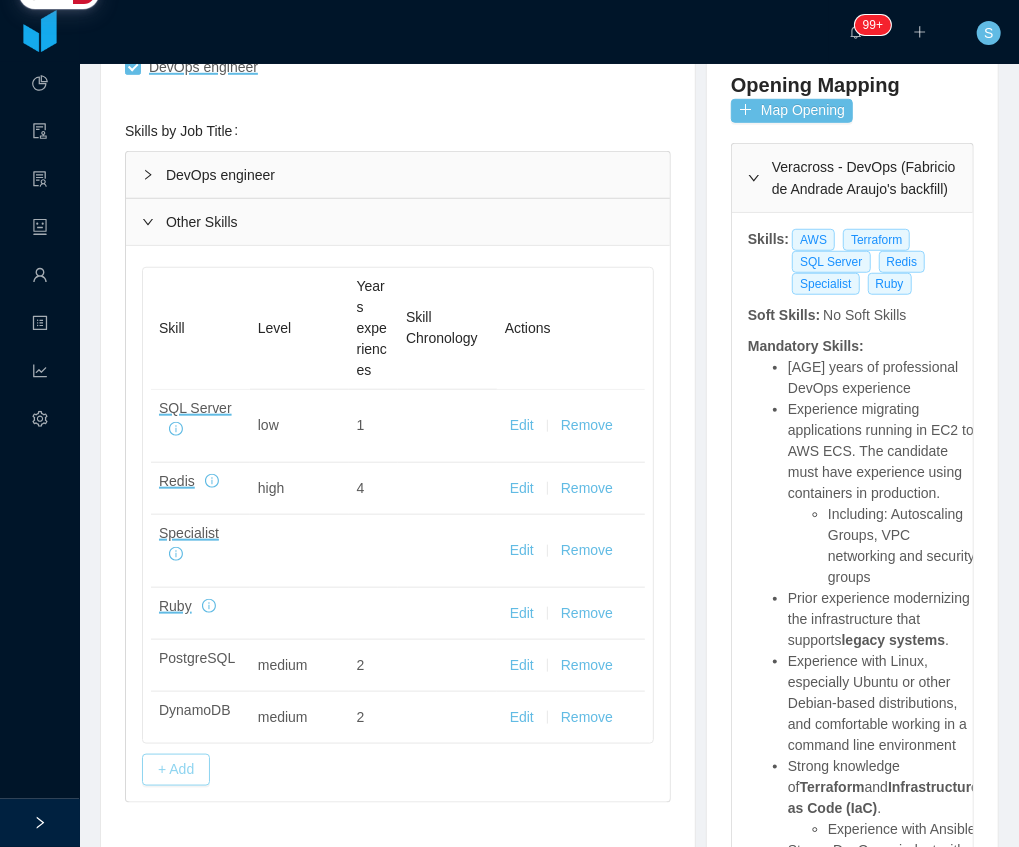 click on "+ Add" at bounding box center (176, 770) 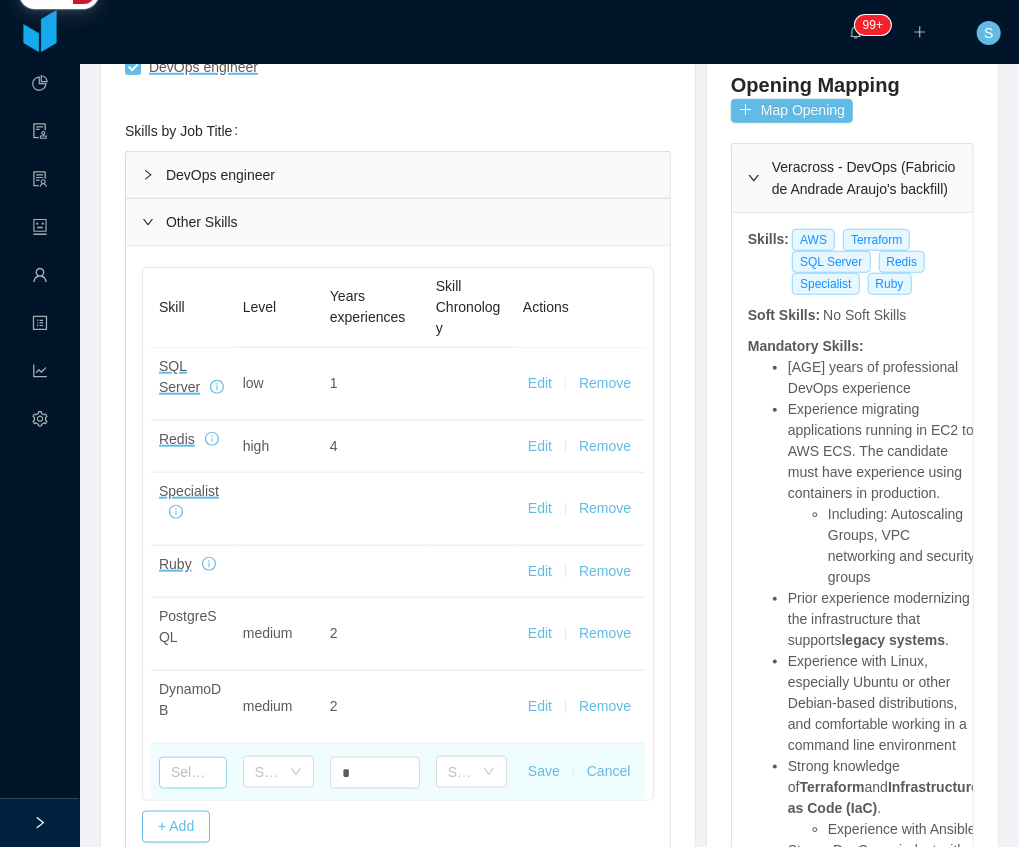 click on "Select one" at bounding box center (193, 772) 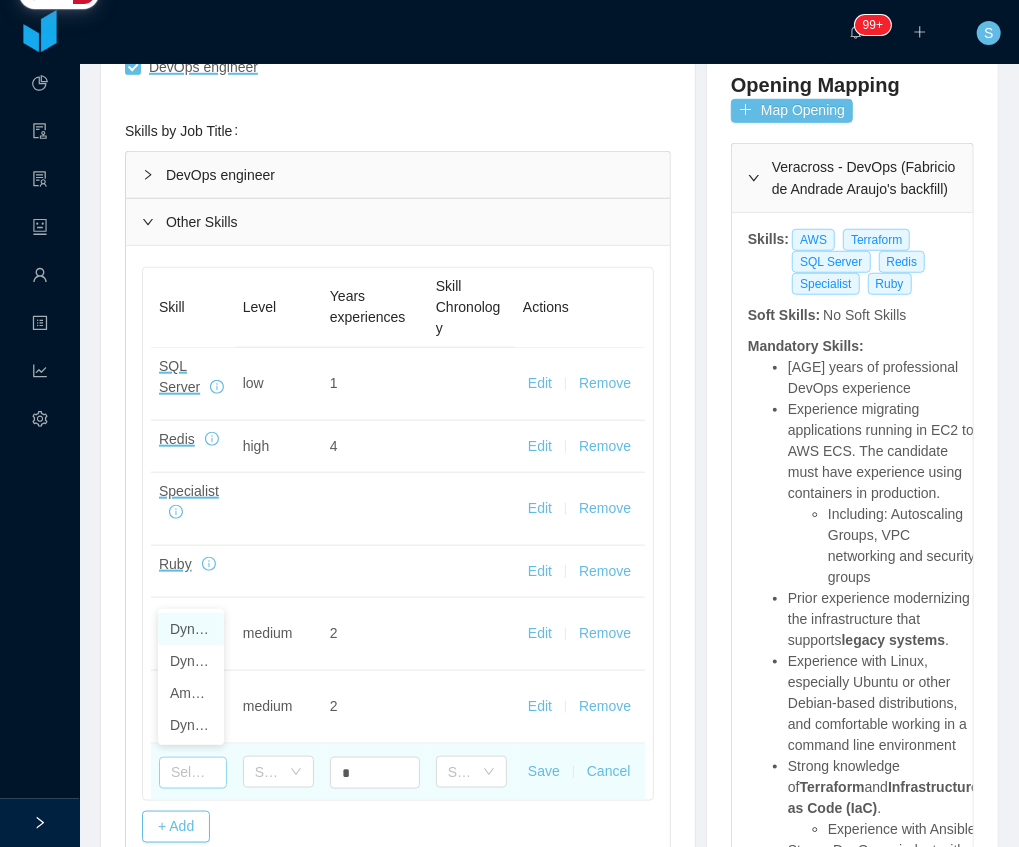 click at bounding box center (193, 773) 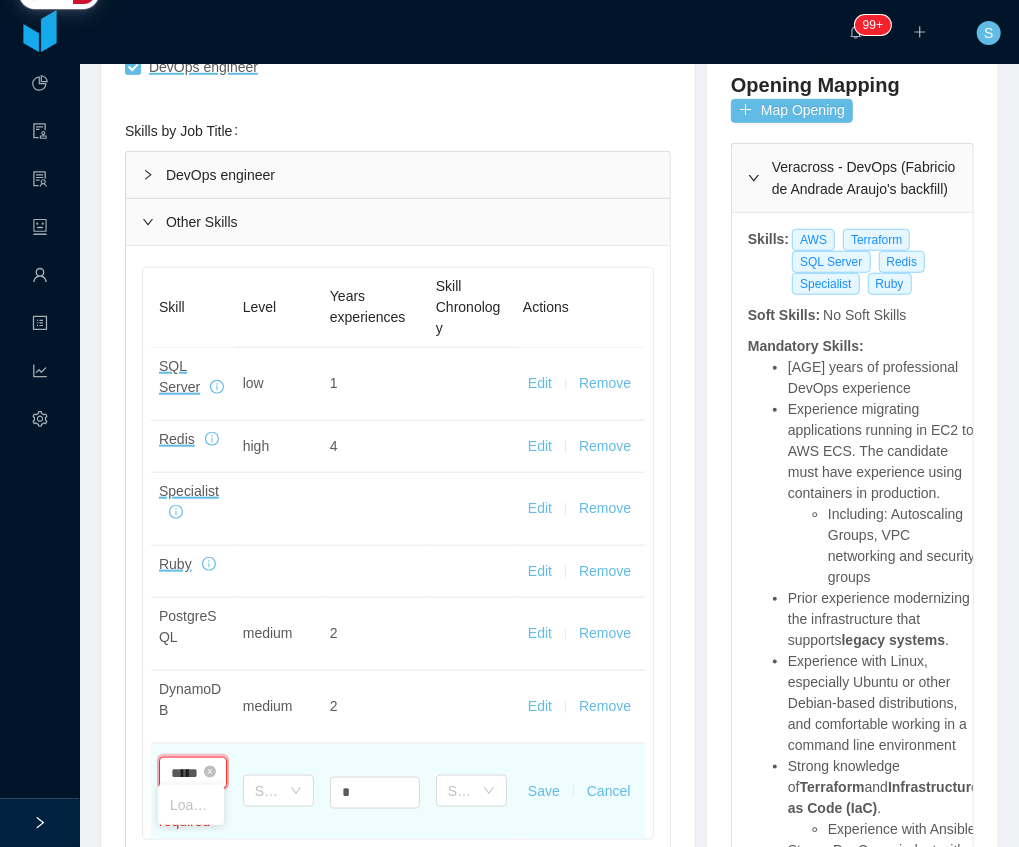 scroll, scrollTop: 0, scrollLeft: 1, axis: horizontal 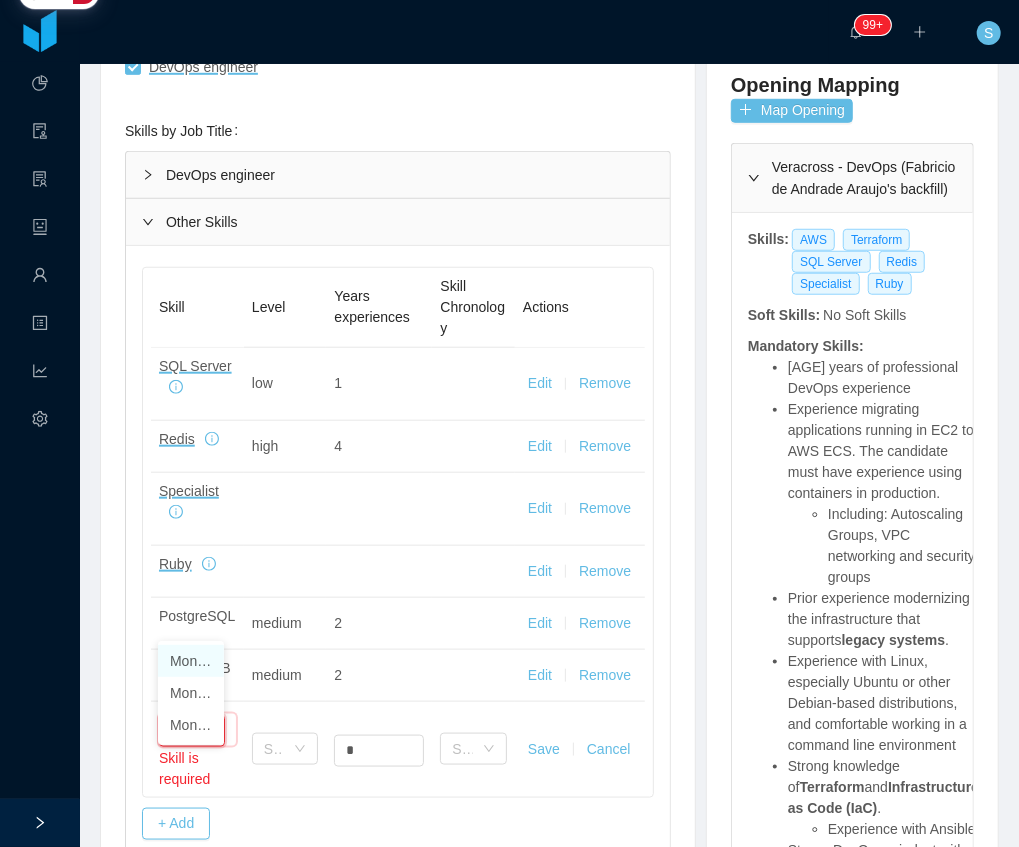 click on "Mongoid" at bounding box center [191, 661] 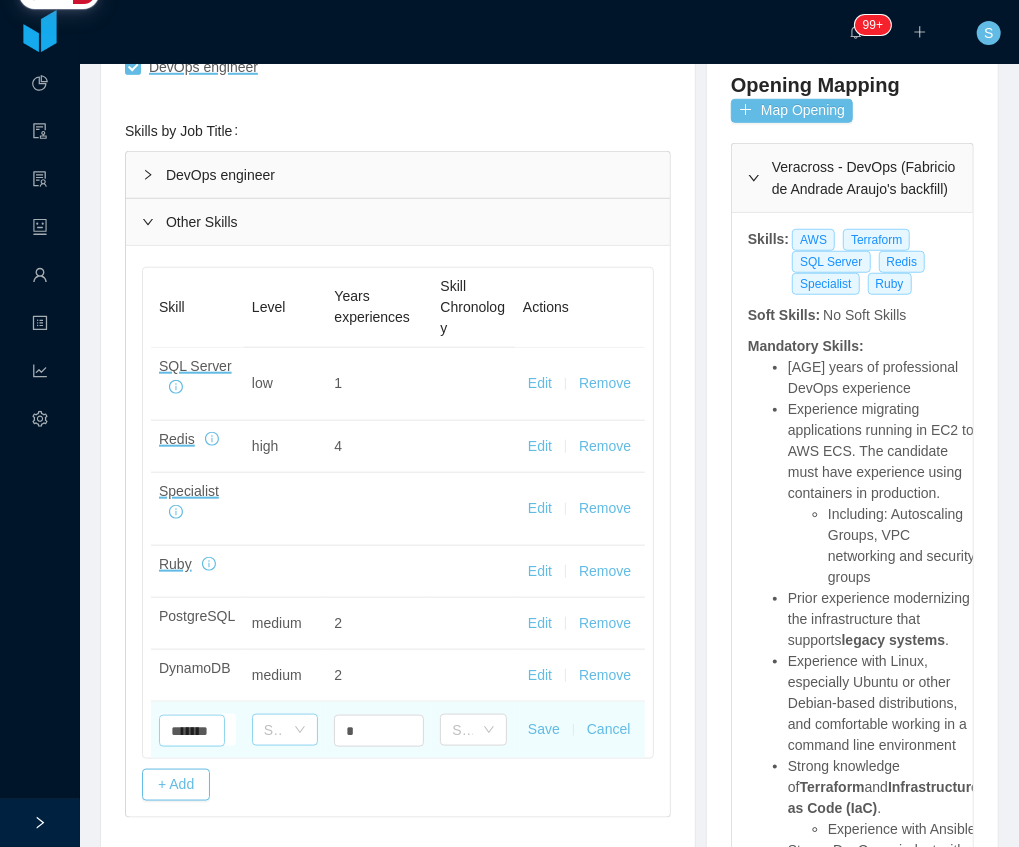 type on "*******" 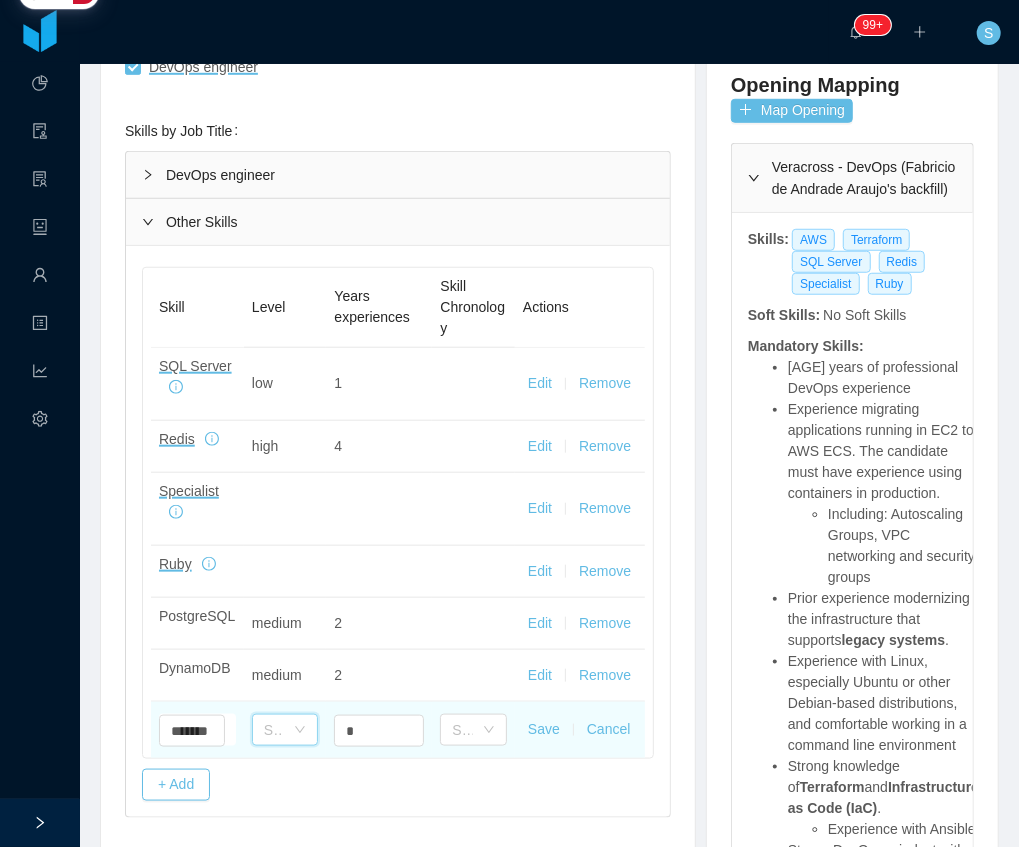 scroll, scrollTop: 0, scrollLeft: 0, axis: both 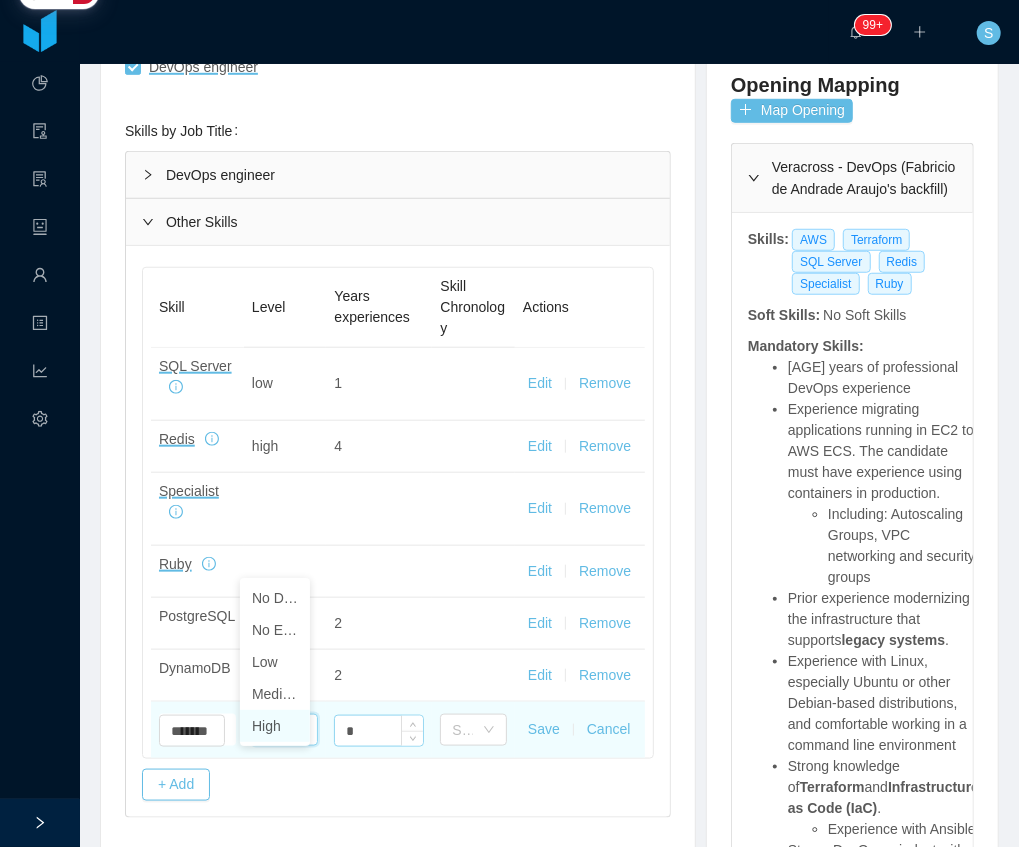 drag, startPoint x: 277, startPoint y: 732, endPoint x: 372, endPoint y: 782, distance: 107.35455 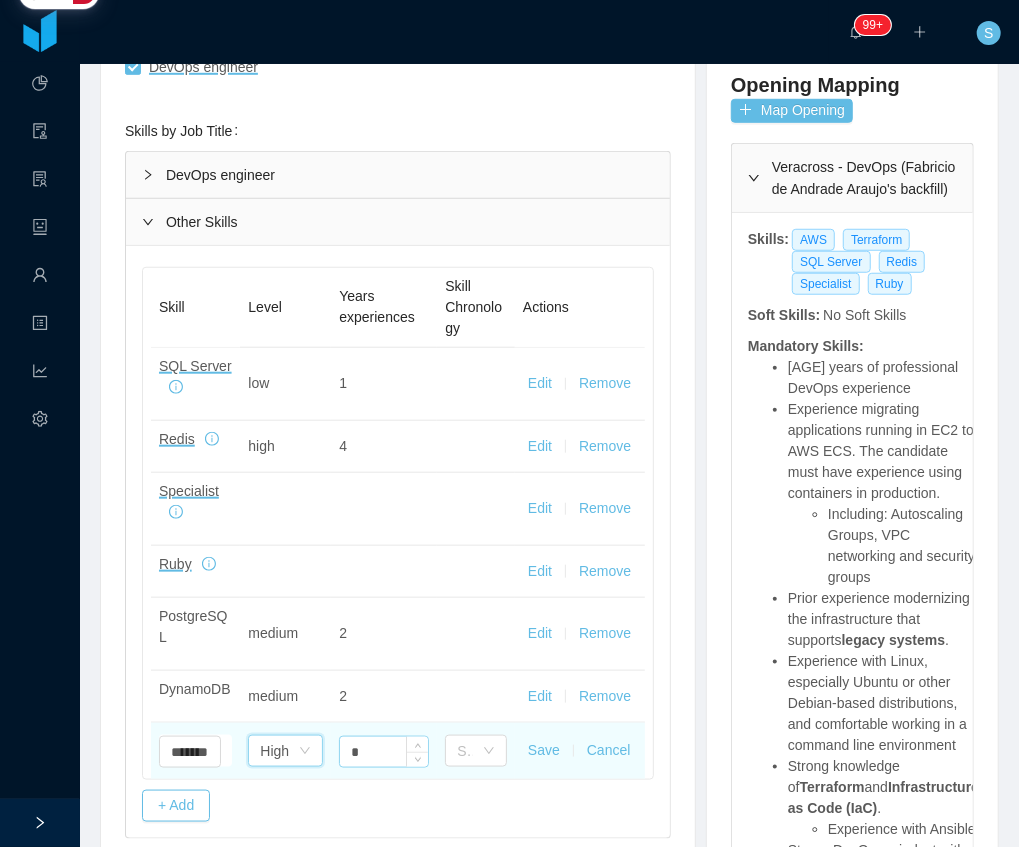 click on "*" at bounding box center [384, 752] 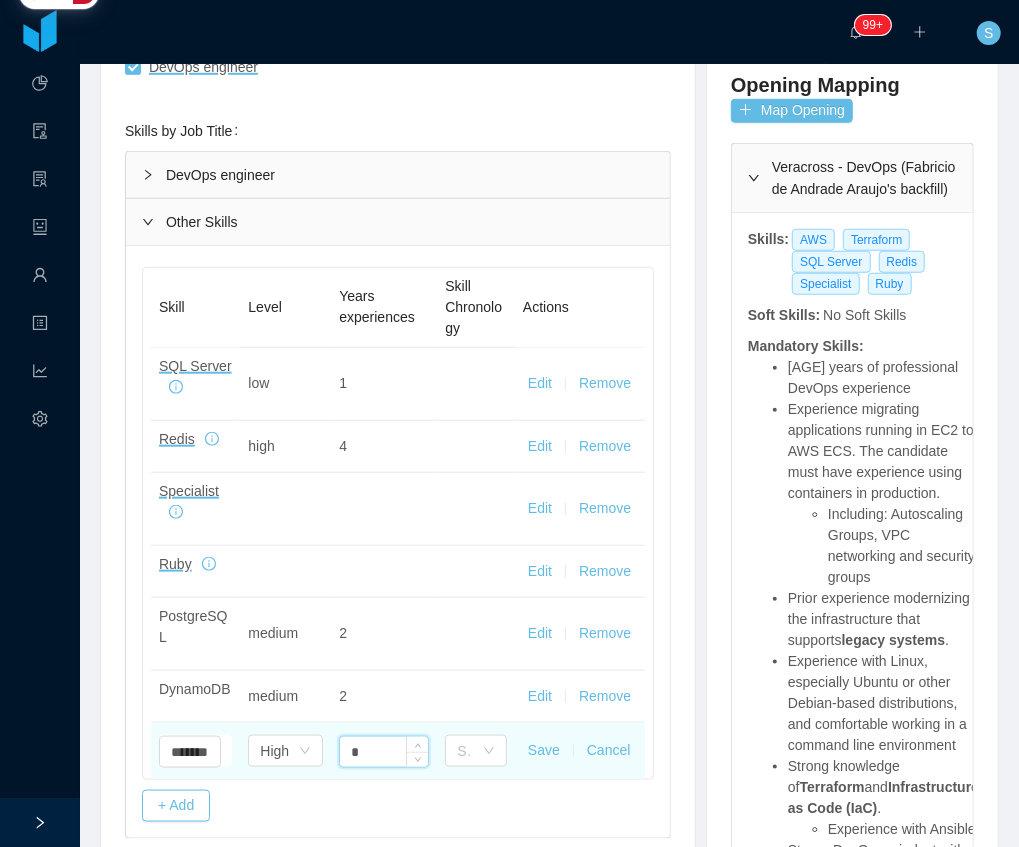click on "*" at bounding box center (384, 752) 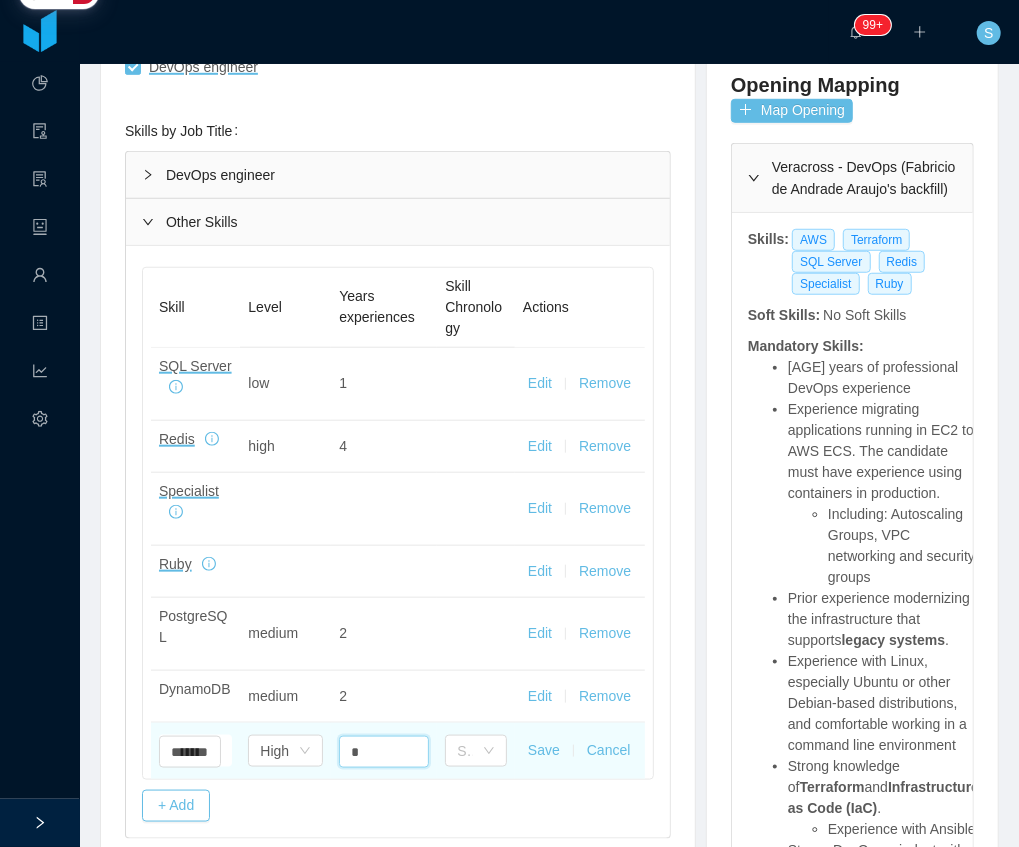 type on "*" 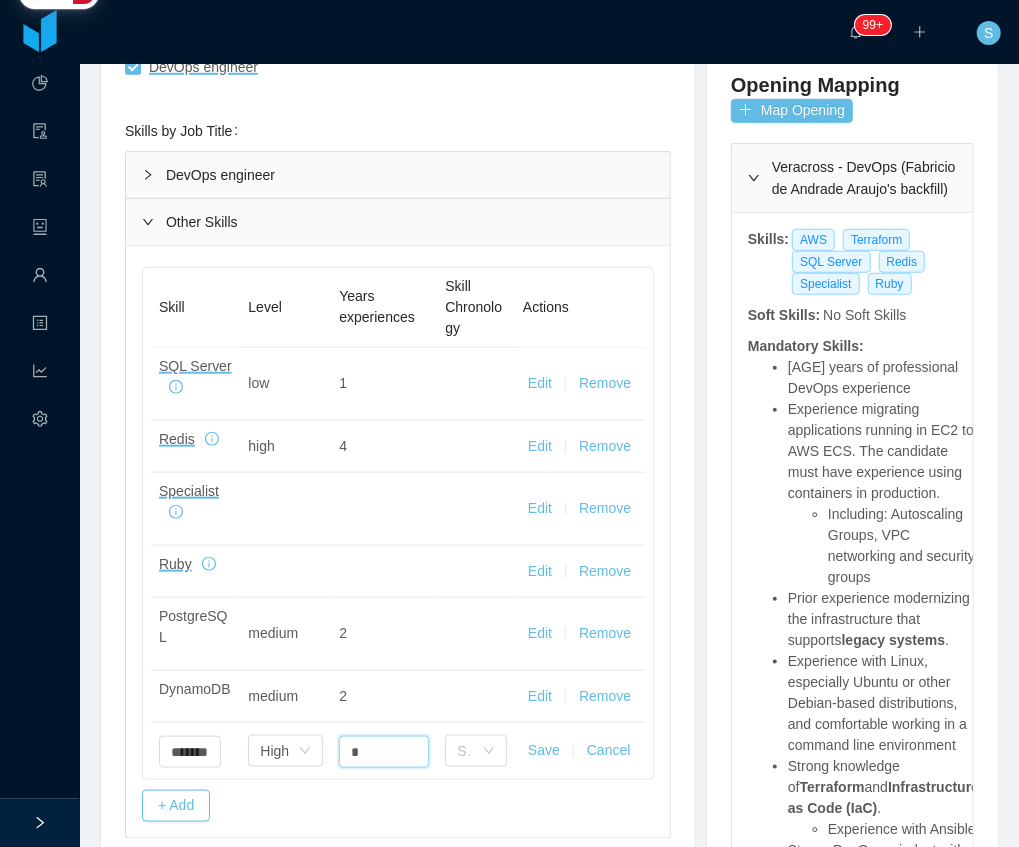 click on "Save" at bounding box center [544, 750] 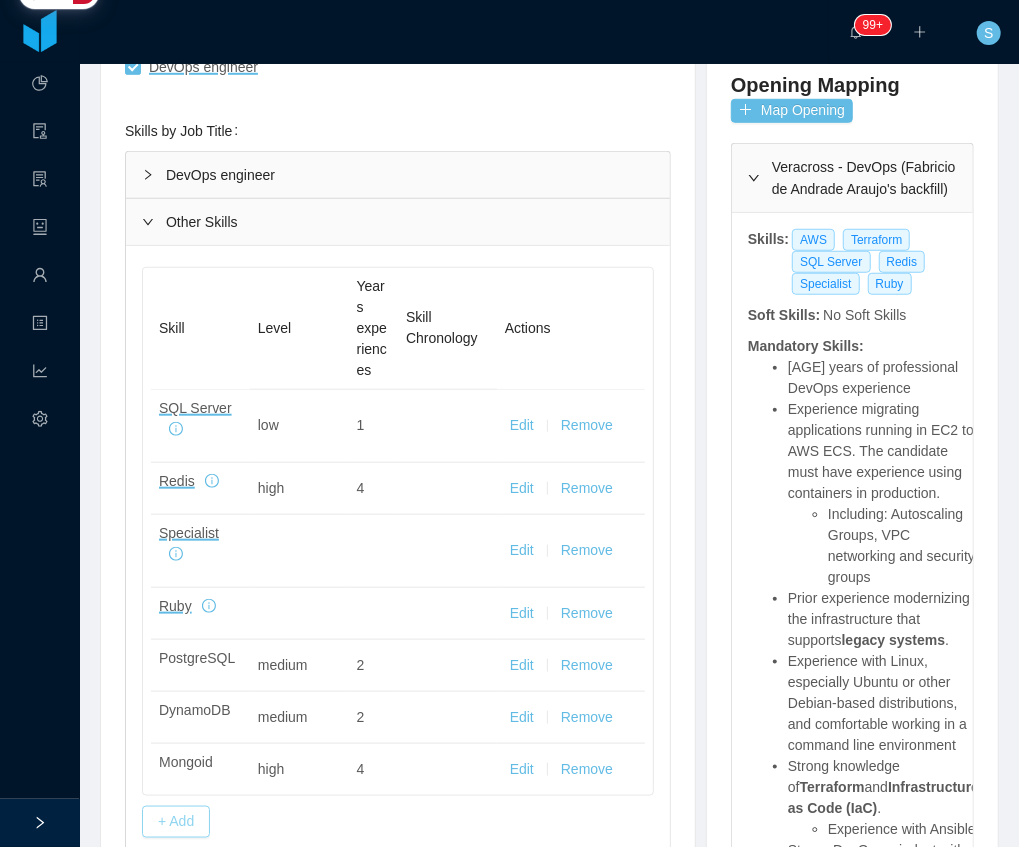 click on "+ Add" at bounding box center (176, 822) 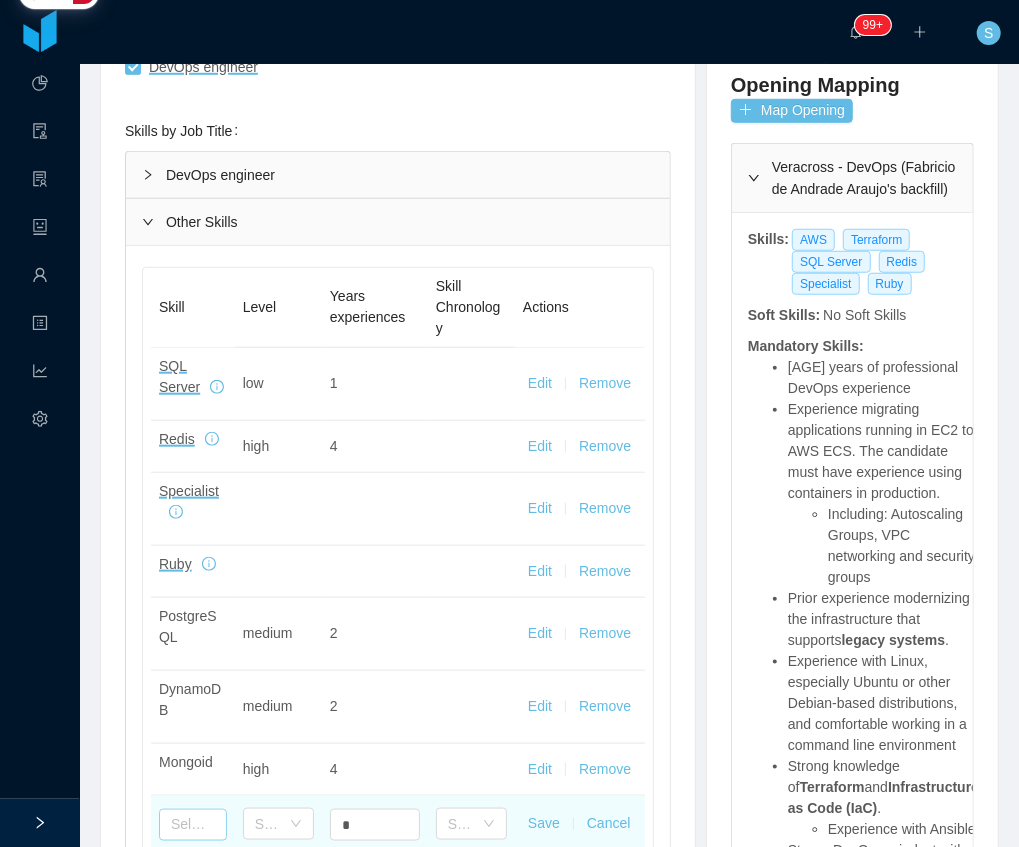 click at bounding box center (193, 825) 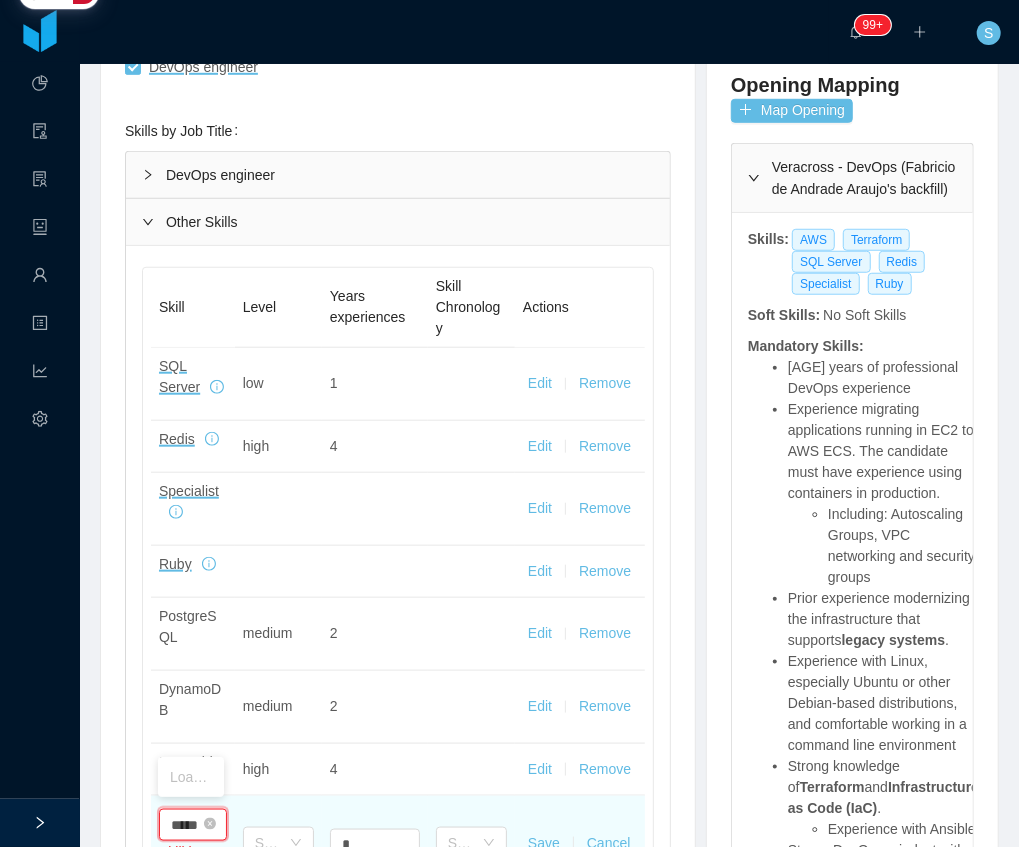 scroll, scrollTop: 0, scrollLeft: 2, axis: horizontal 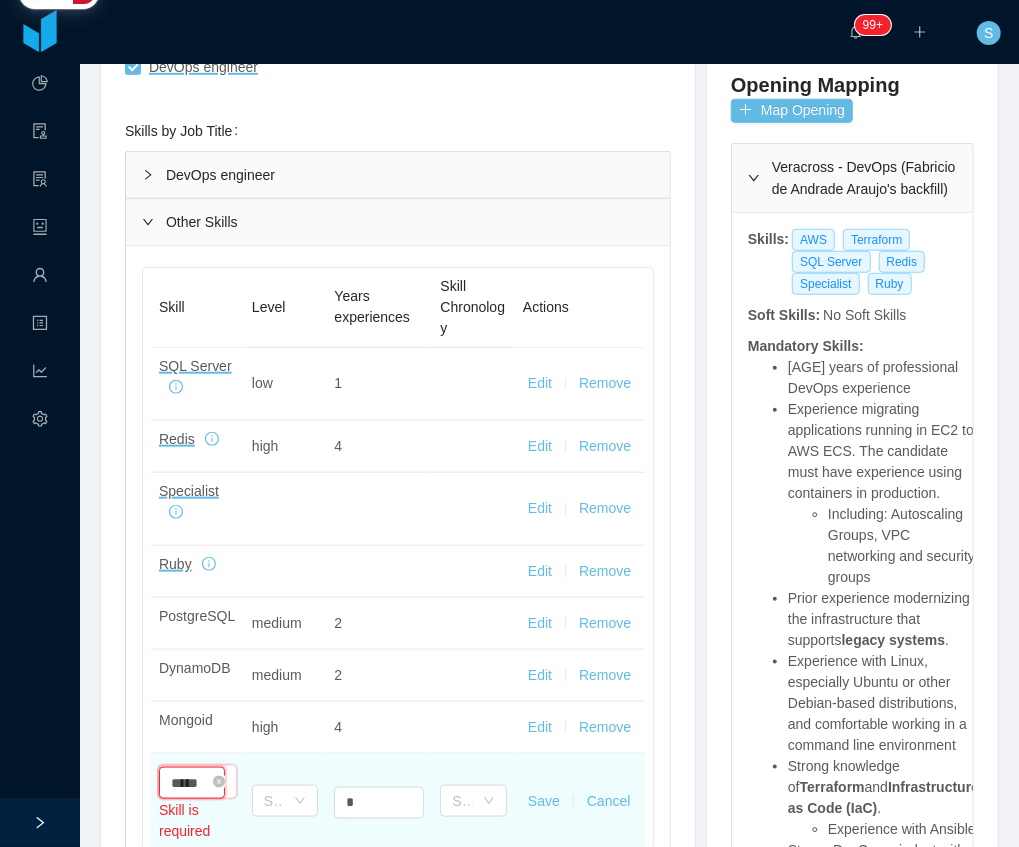 click on "*****" at bounding box center (192, 783) 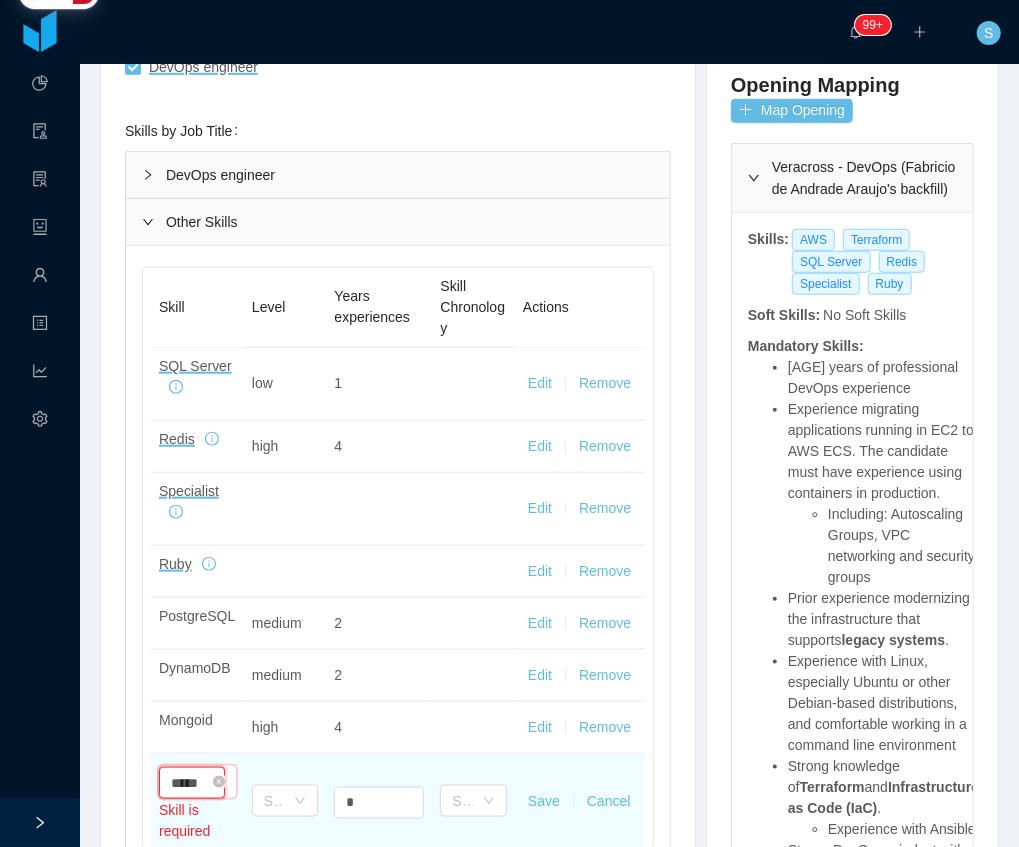 click on "*****" at bounding box center [192, 783] 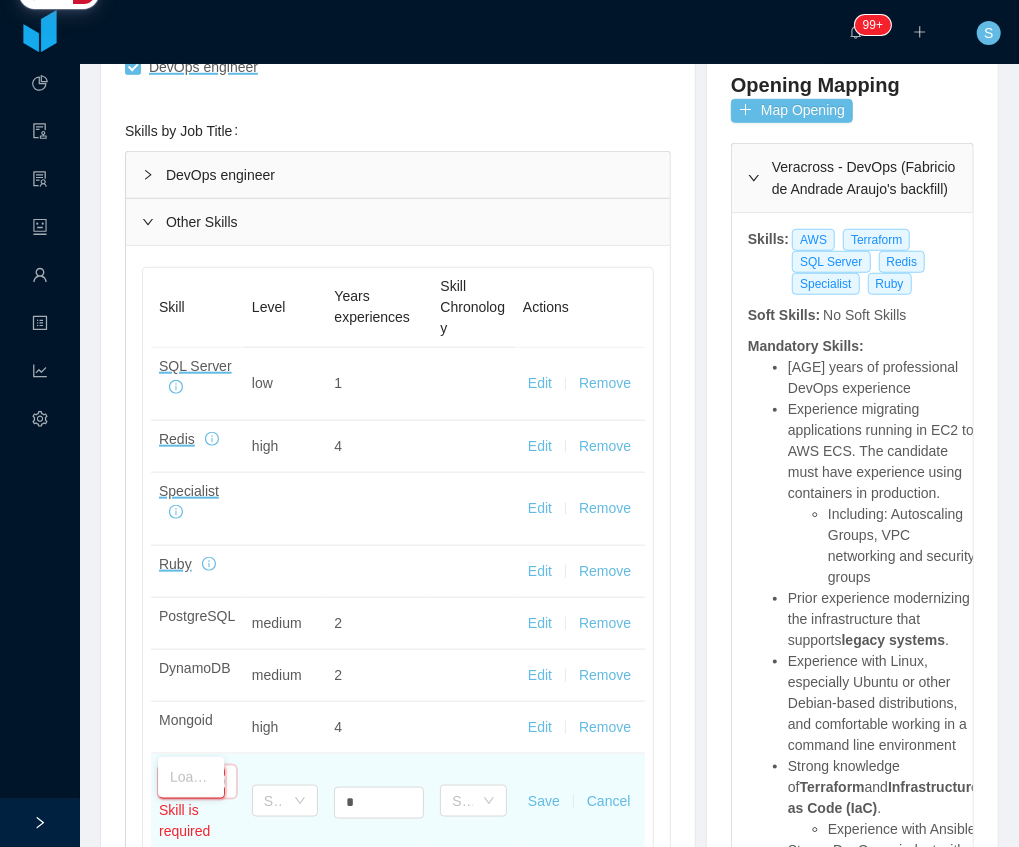scroll, scrollTop: 0, scrollLeft: 0, axis: both 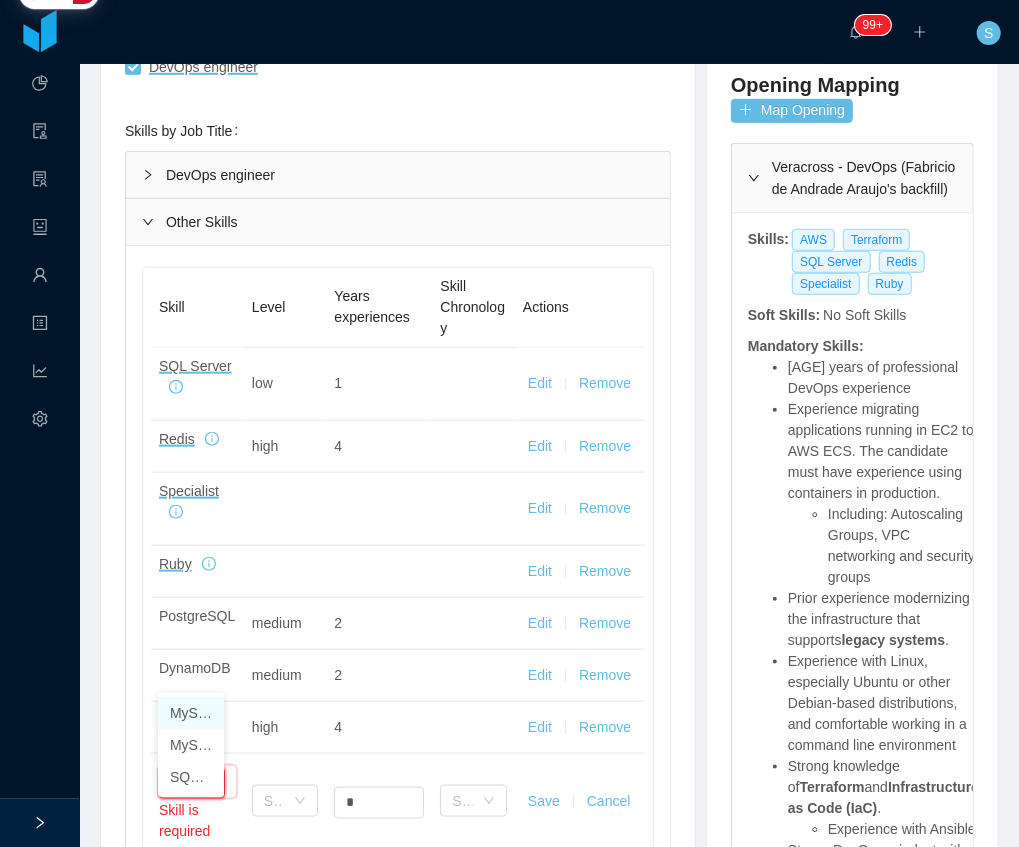 click on "MySQL" at bounding box center [191, 713] 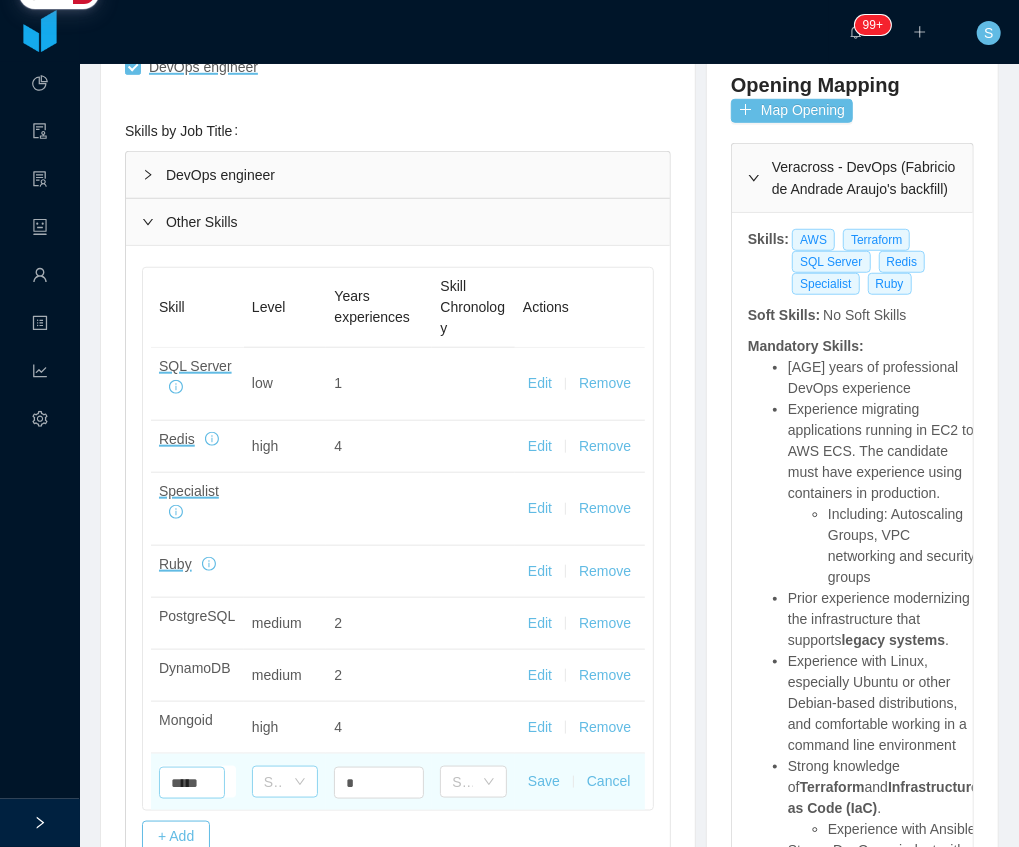 type on "*****" 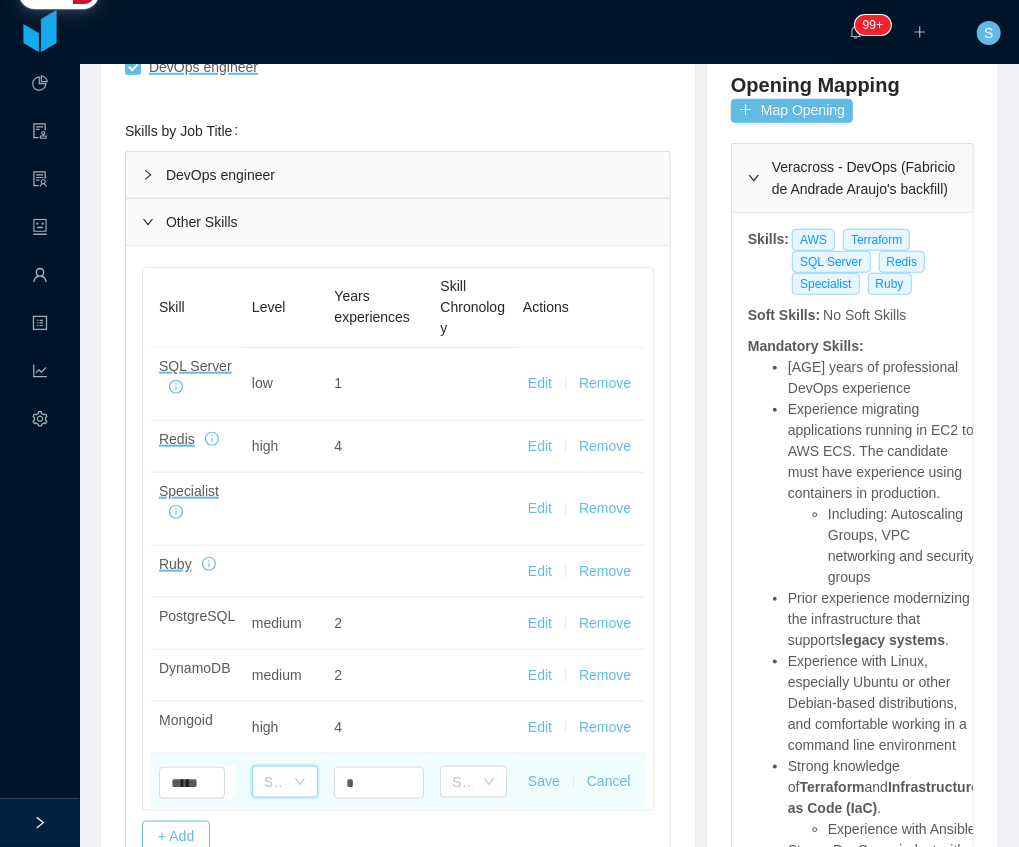 click on "Select one" at bounding box center (279, 782) 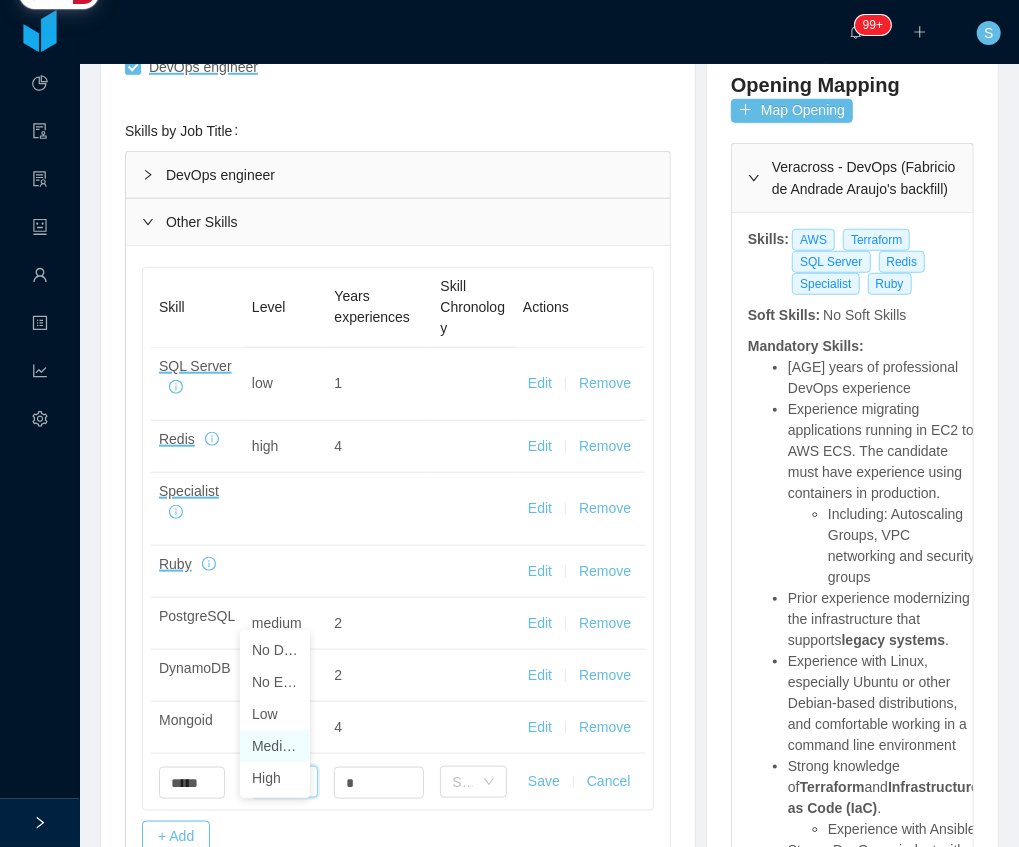 click on "Medium" at bounding box center (275, 746) 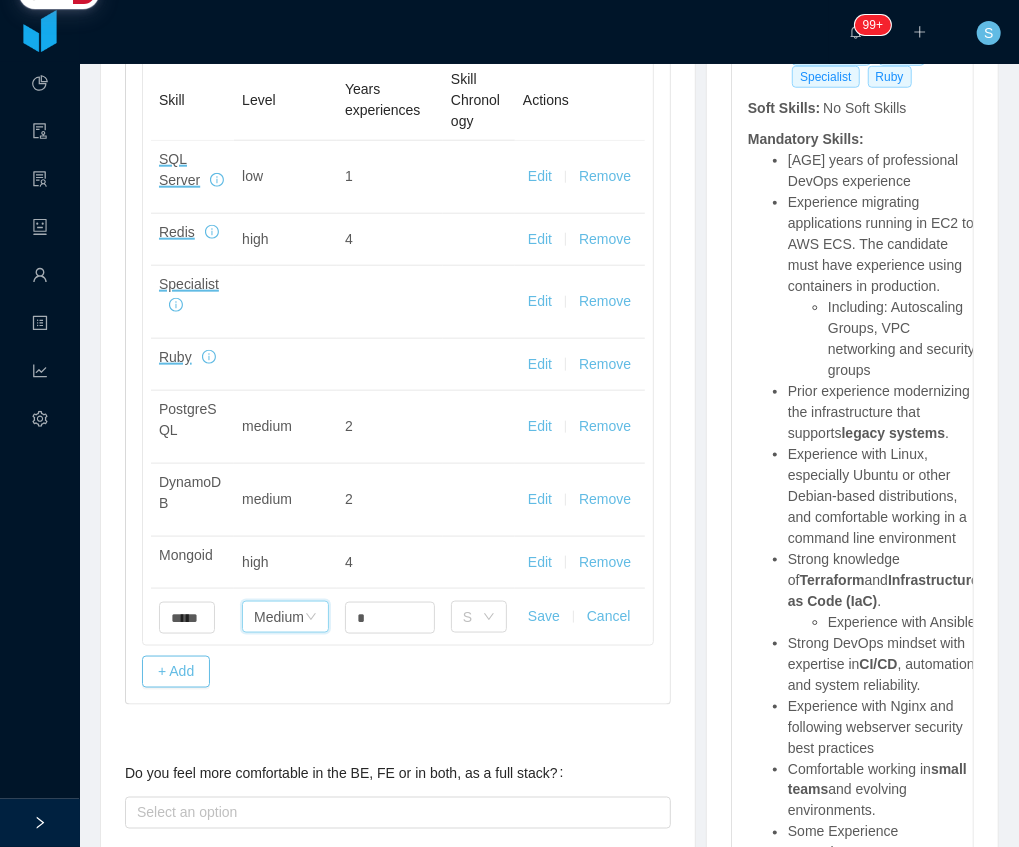 scroll, scrollTop: 800, scrollLeft: 0, axis: vertical 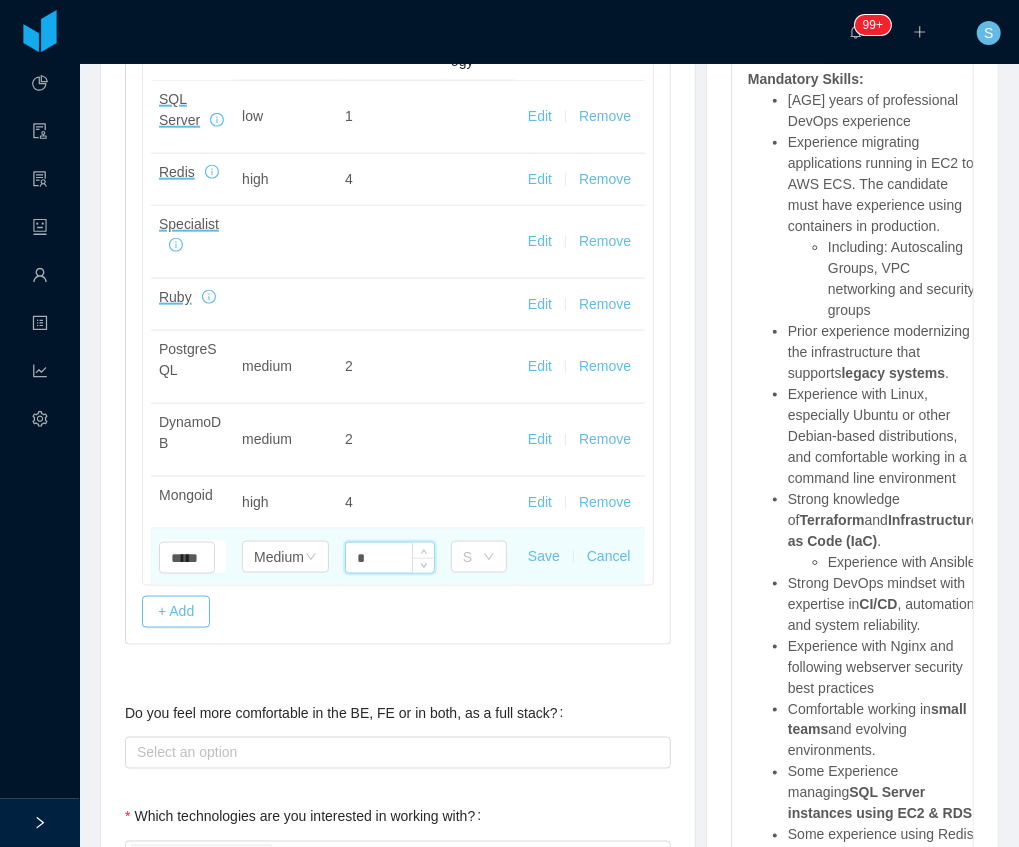 click on "*" at bounding box center [390, 558] 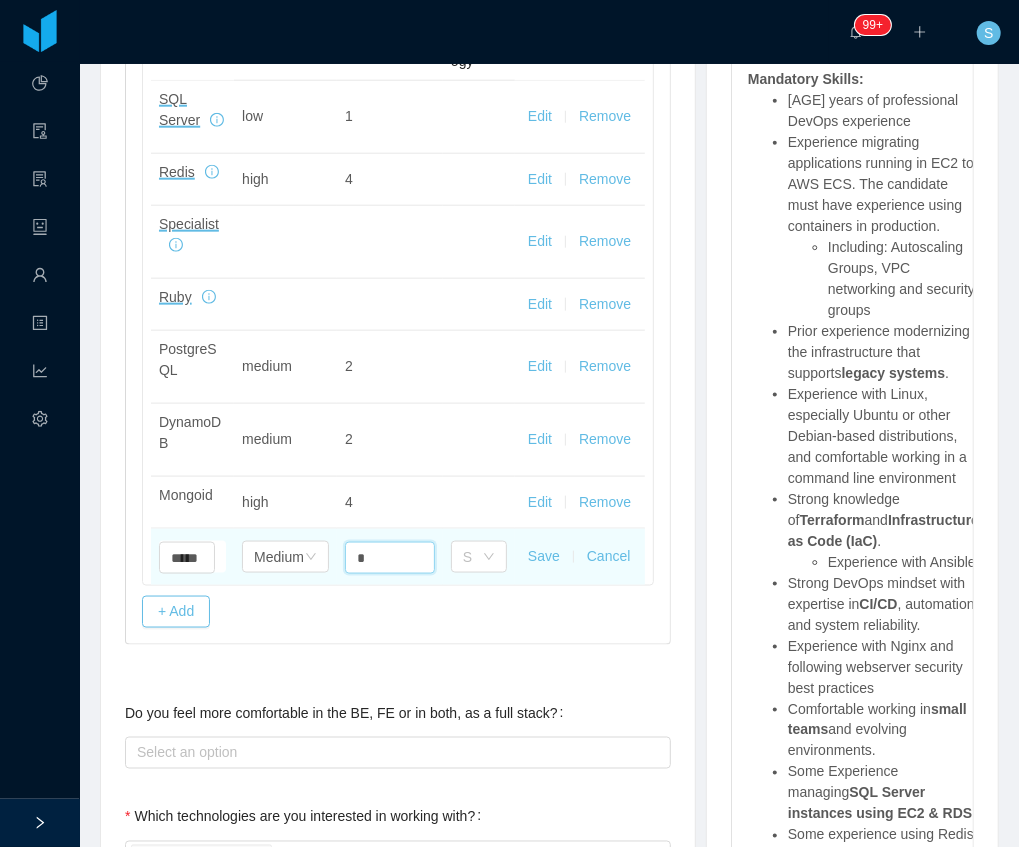 type on "*" 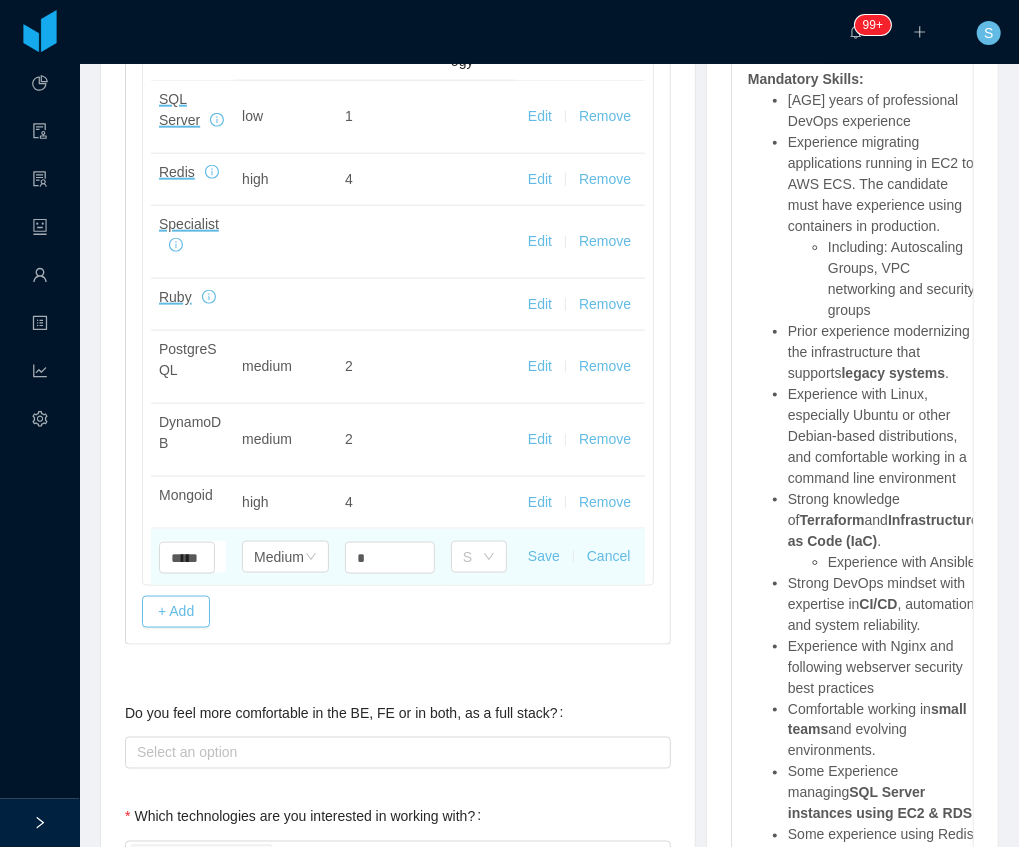 click on "Save" at bounding box center [544, 556] 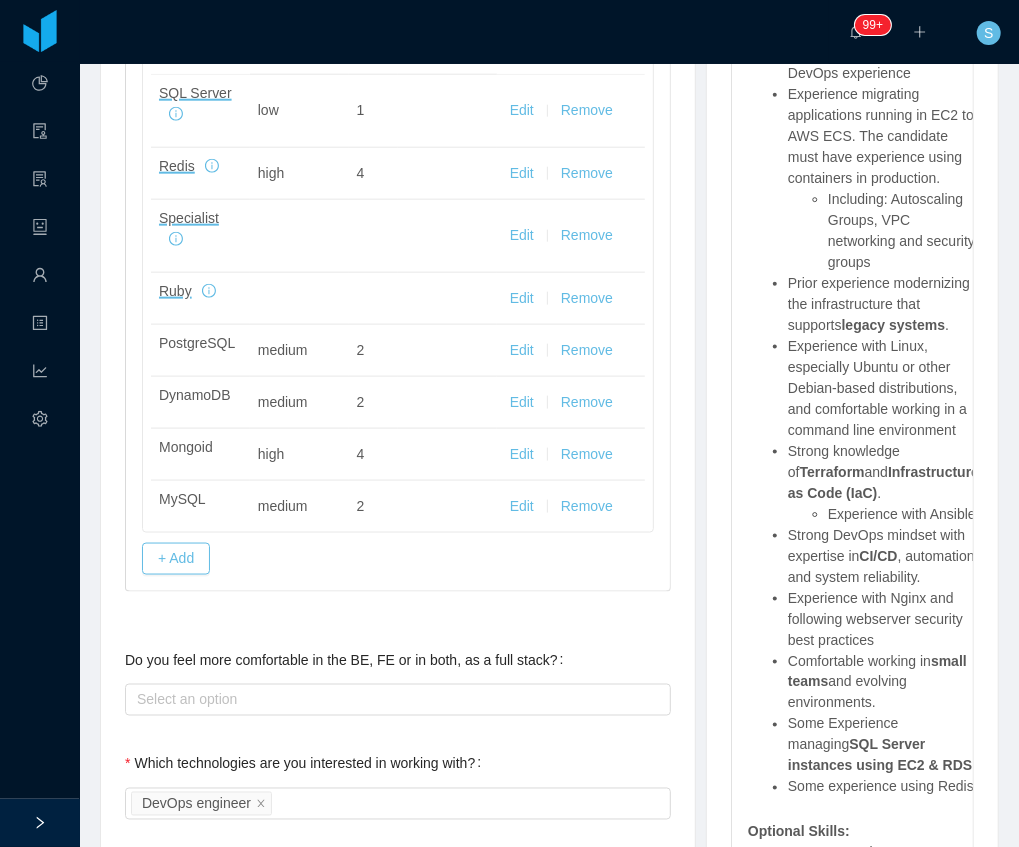 scroll, scrollTop: 866, scrollLeft: 0, axis: vertical 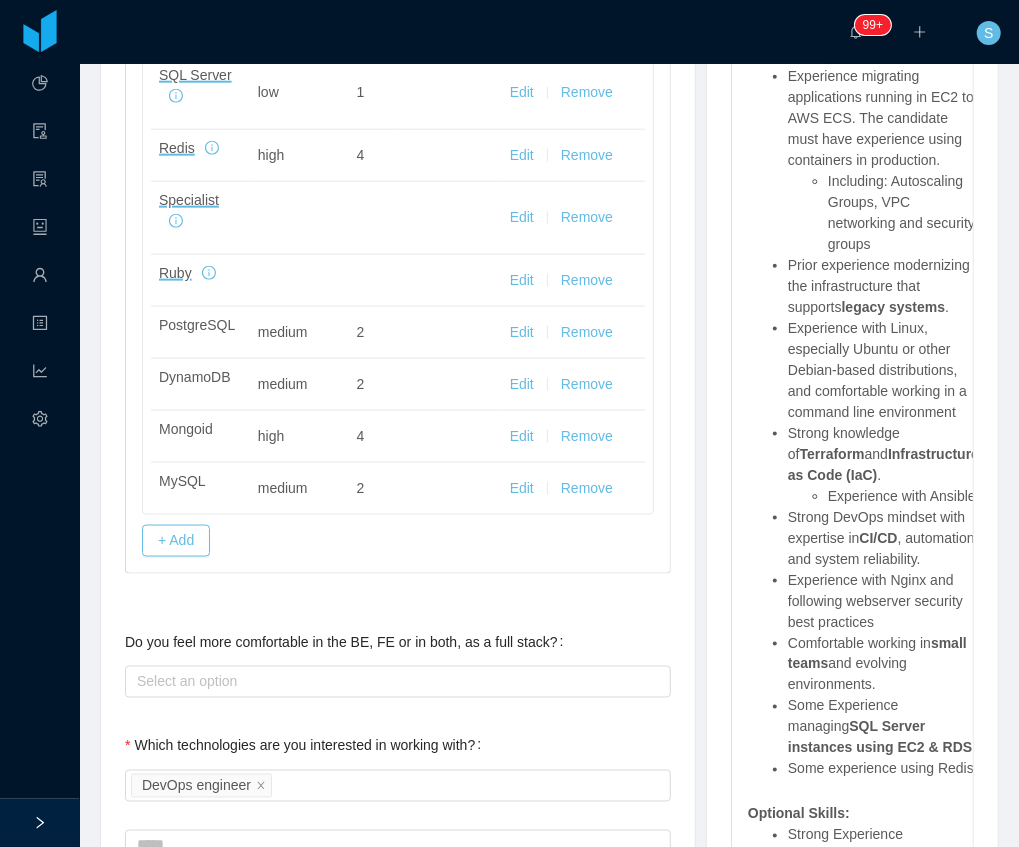 click on "Skill Level Years experiences Skill Chronology Actions SQL Server low 1 Edit Remove Redis high 4 Edit Remove Specialist Edit Remove Ruby Edit Remove PostgreSQL medium 2 Edit Remove DynamoDB medium 2 Edit Remove Mongoid high 4 Edit Remove MySQL medium 2 Edit Remove" at bounding box center [398, 227] 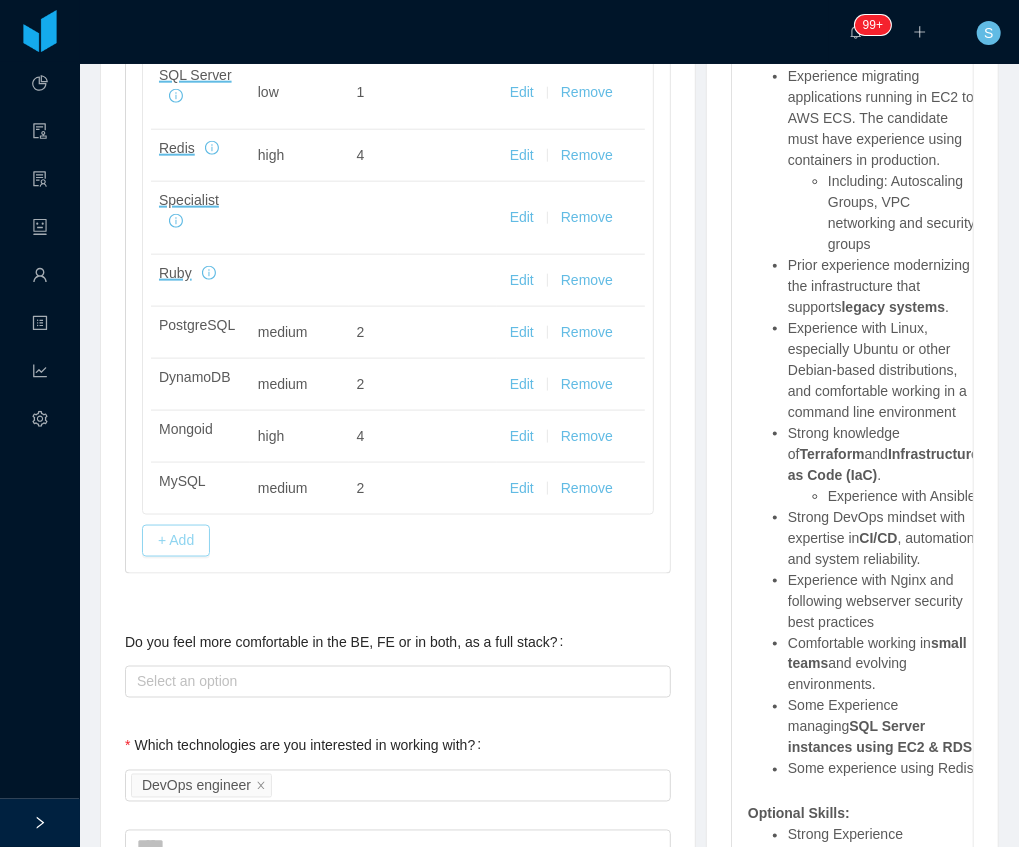 click on "+ Add" at bounding box center (176, 541) 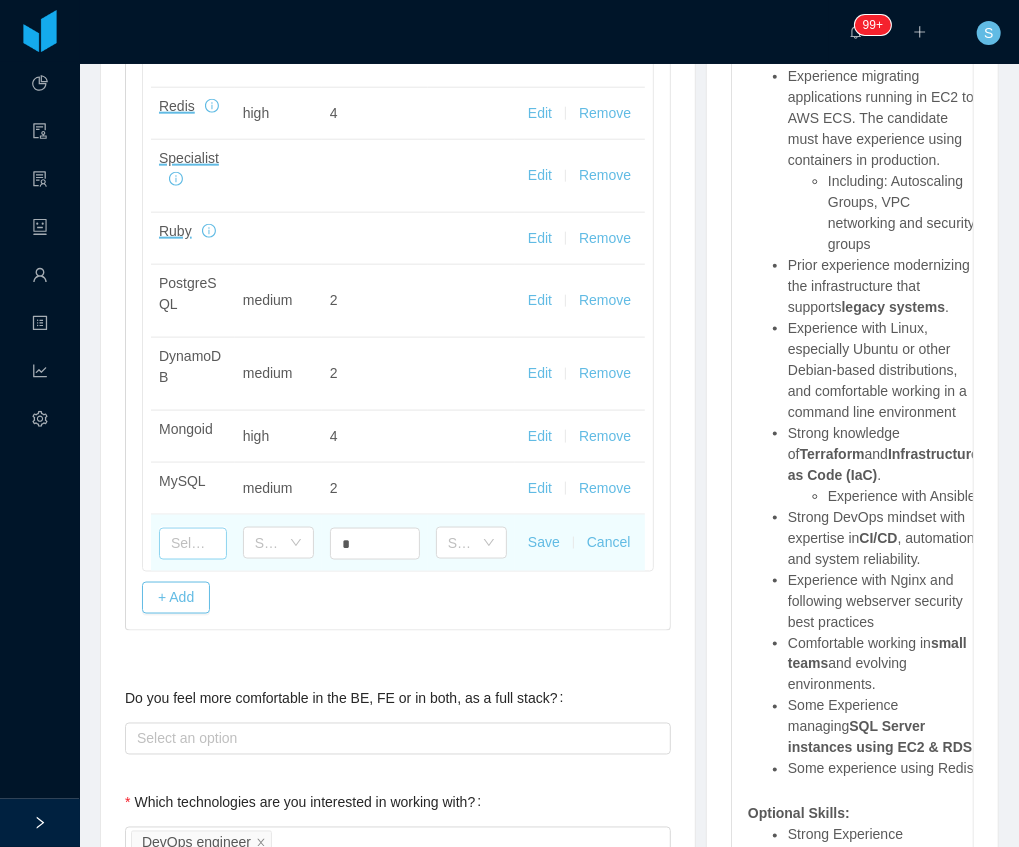 click at bounding box center (193, 544) 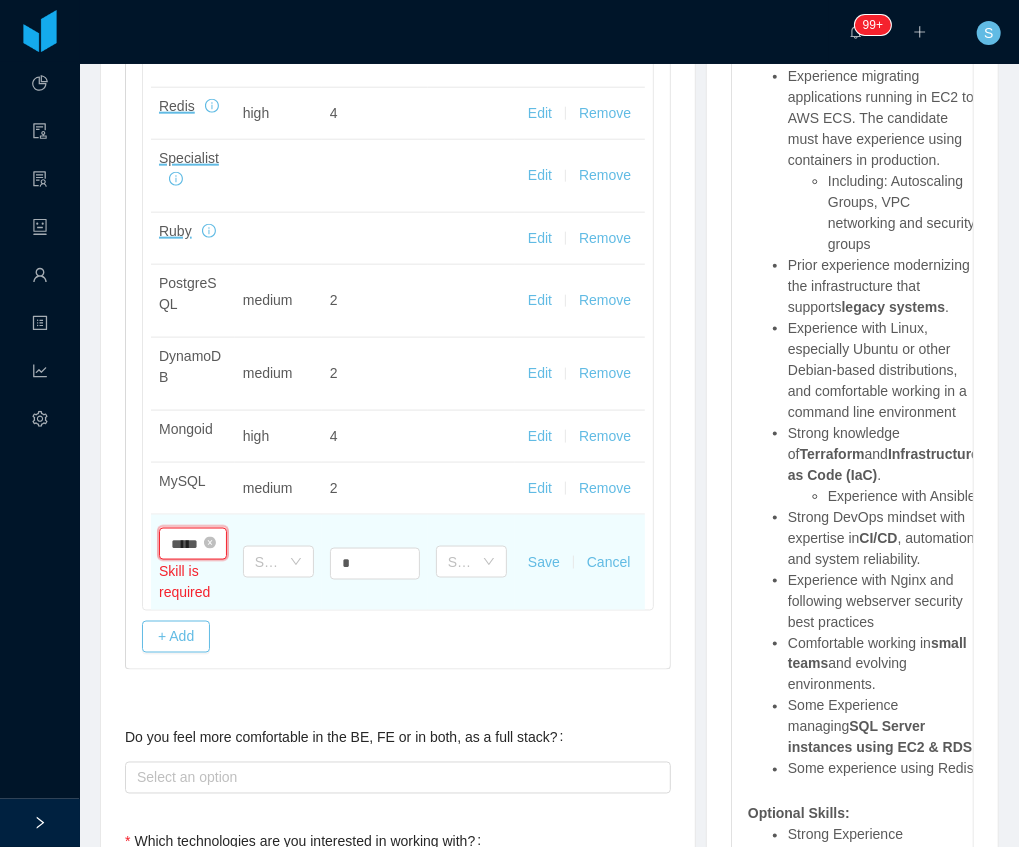 click on "*****" at bounding box center (193, 544) 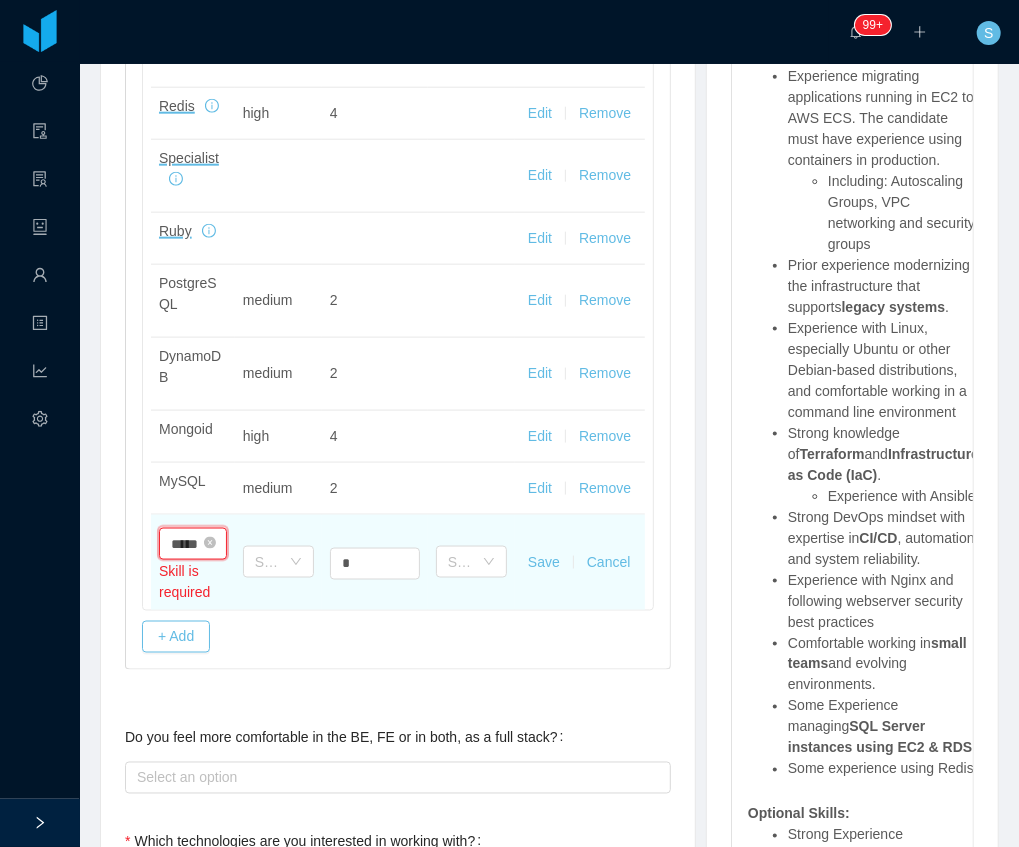 click on "*****" at bounding box center [193, 544] 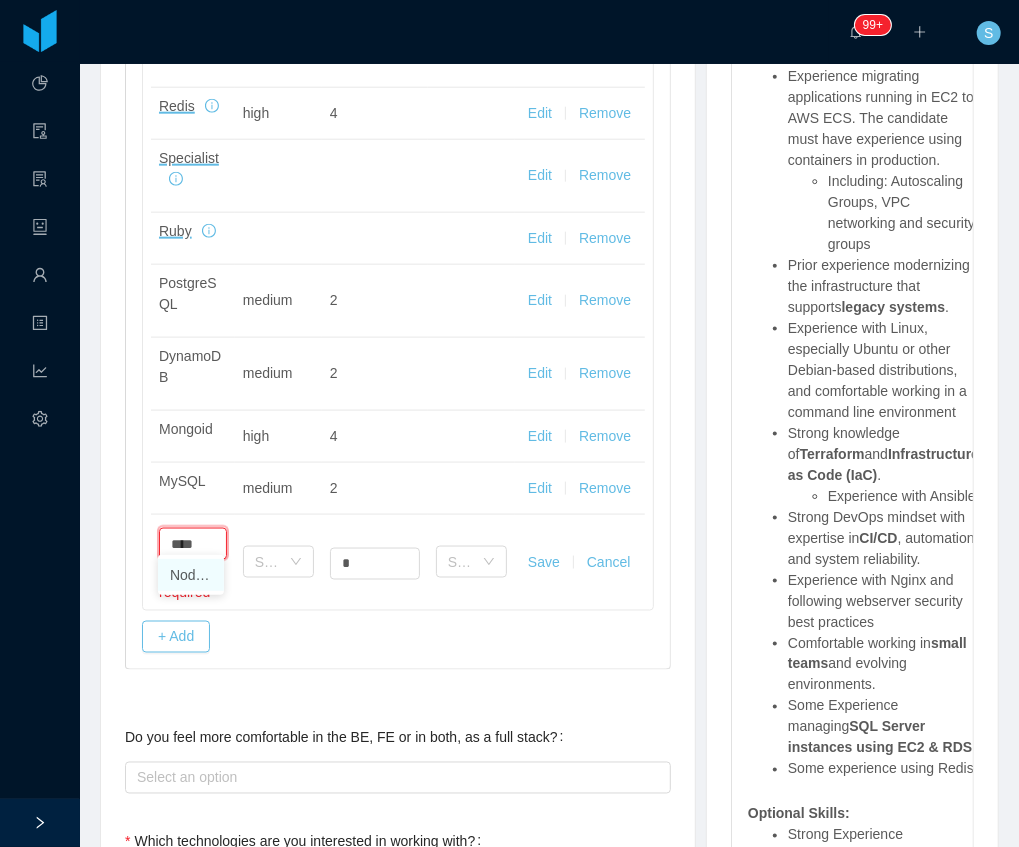 click on "Node.js" at bounding box center (191, 575) 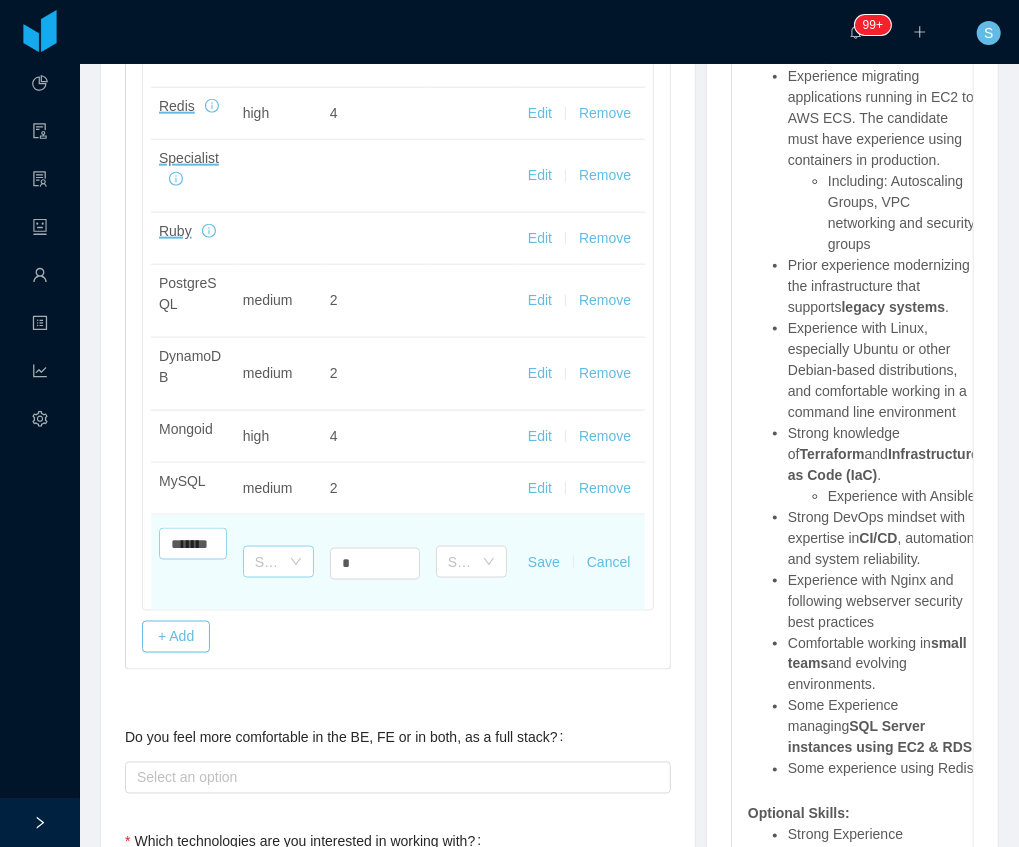 click on "Select one" at bounding box center (272, 562) 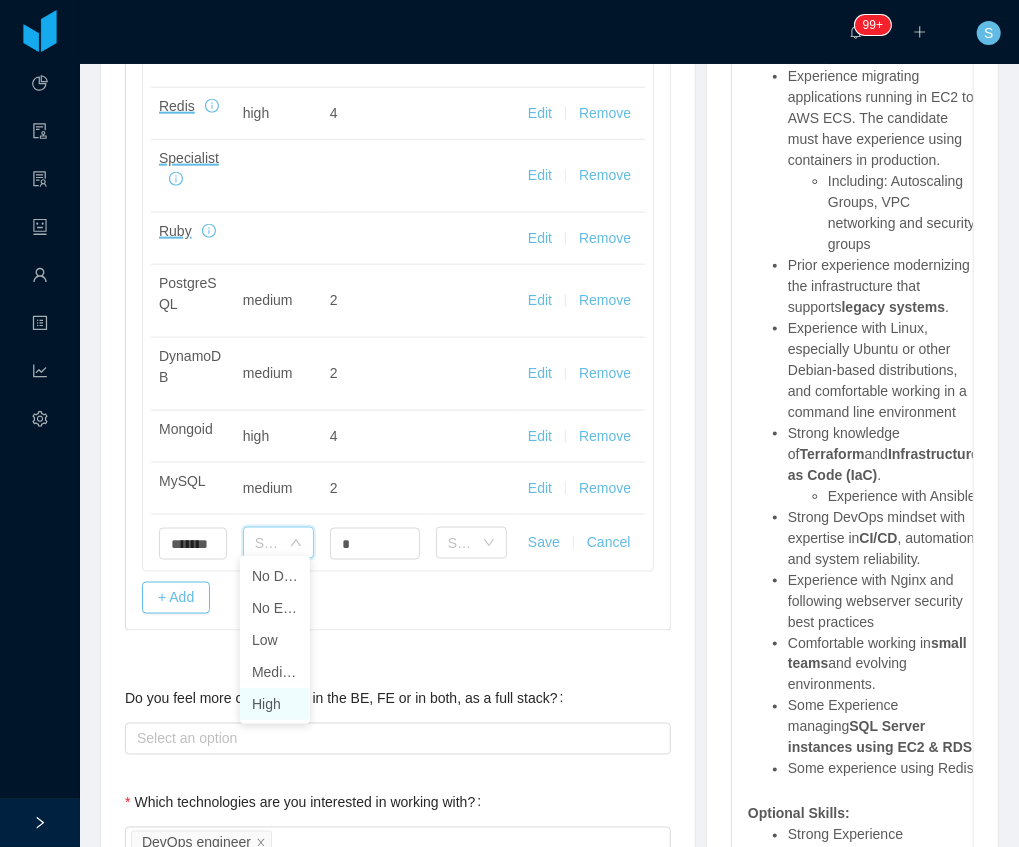 drag, startPoint x: 284, startPoint y: 714, endPoint x: 298, endPoint y: 674, distance: 42.379242 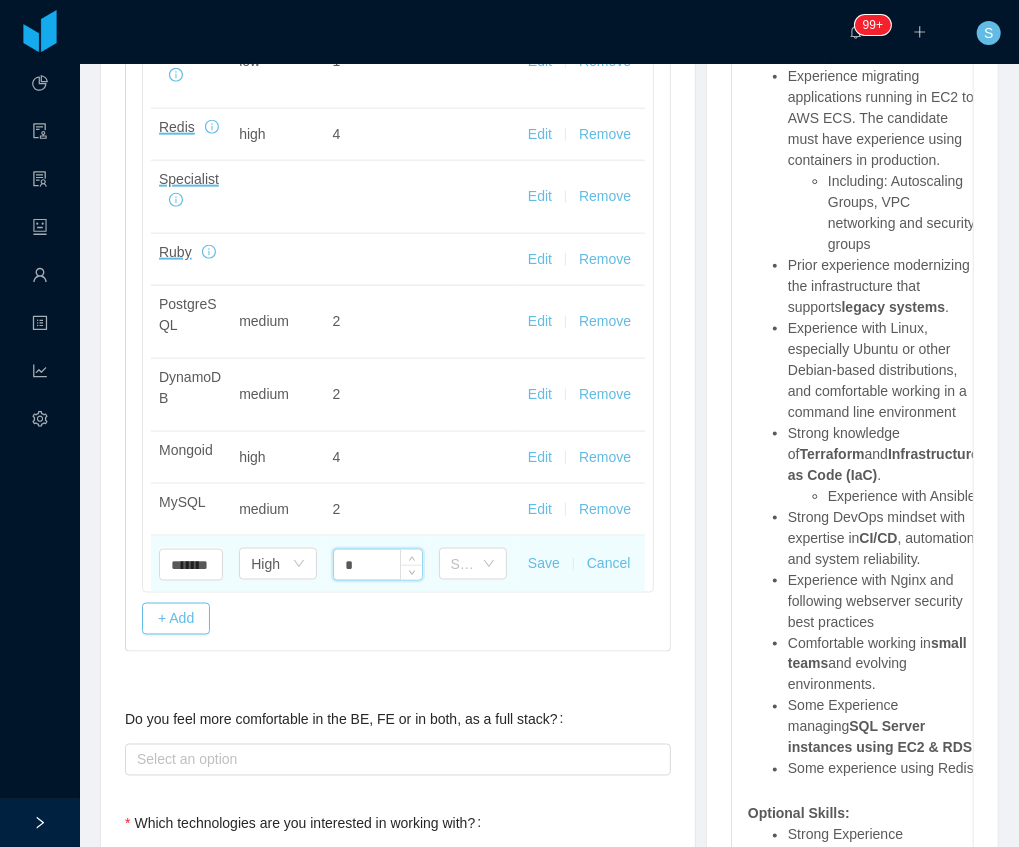 click on "*" at bounding box center [378, 565] 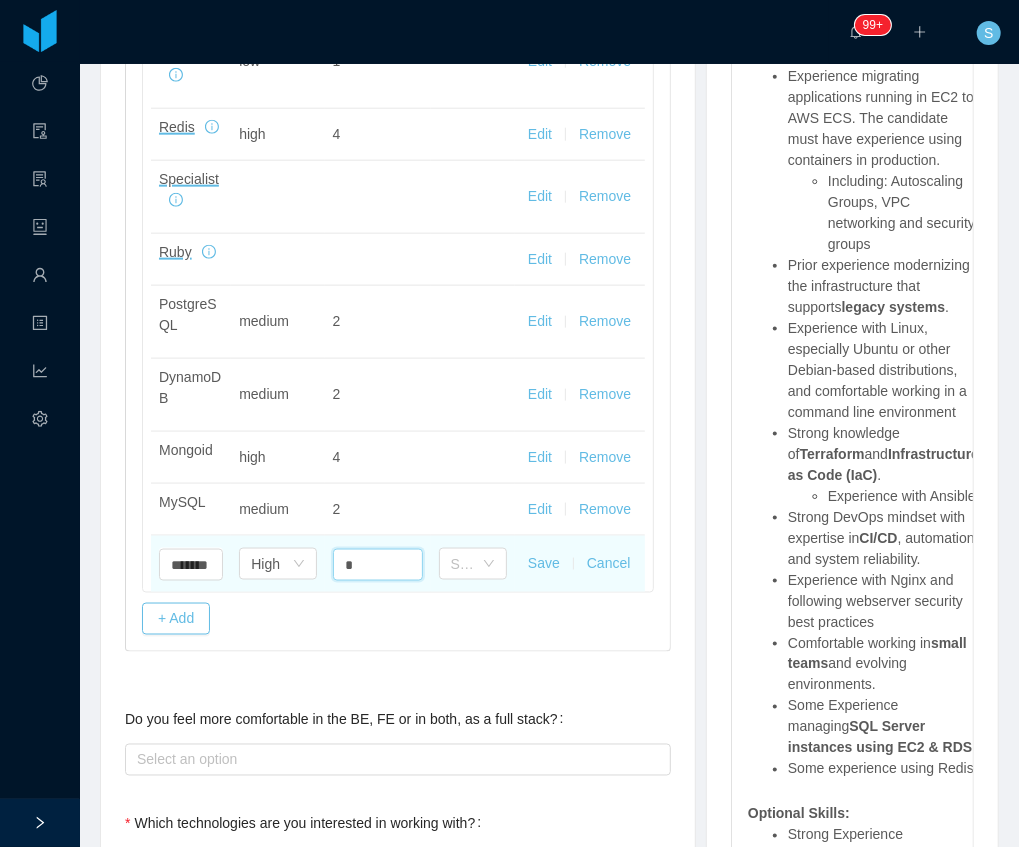 type on "*" 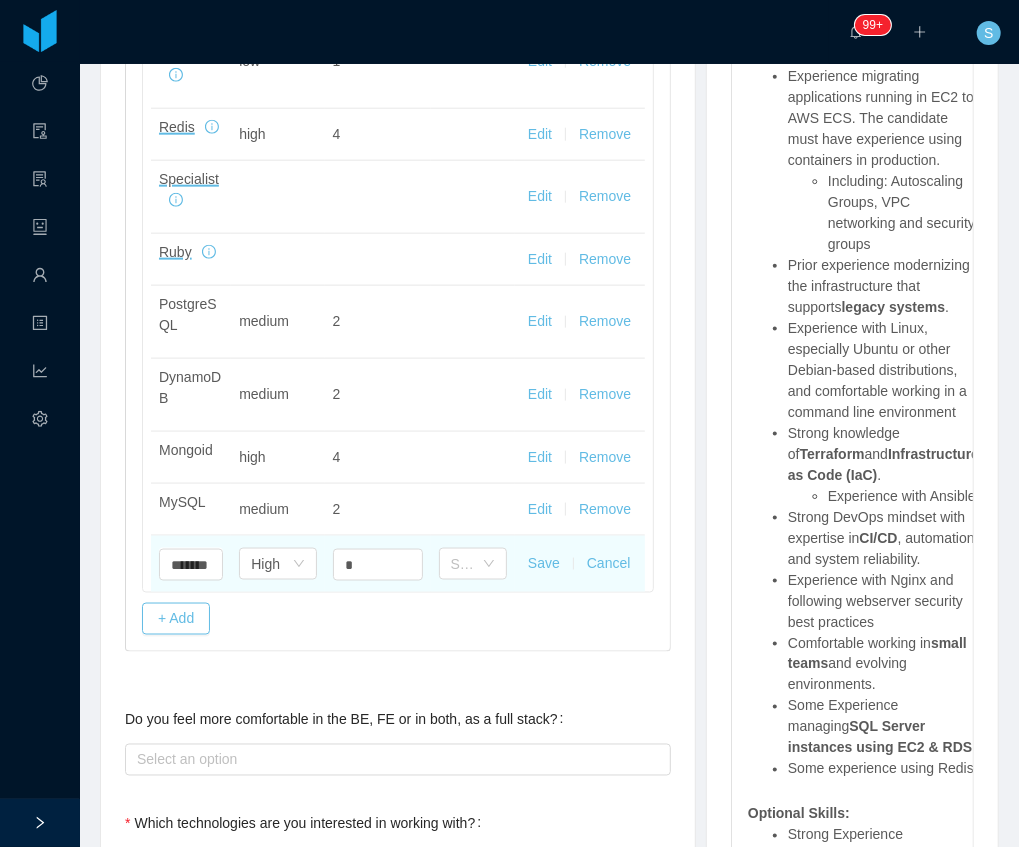 click on "Save" at bounding box center [544, 563] 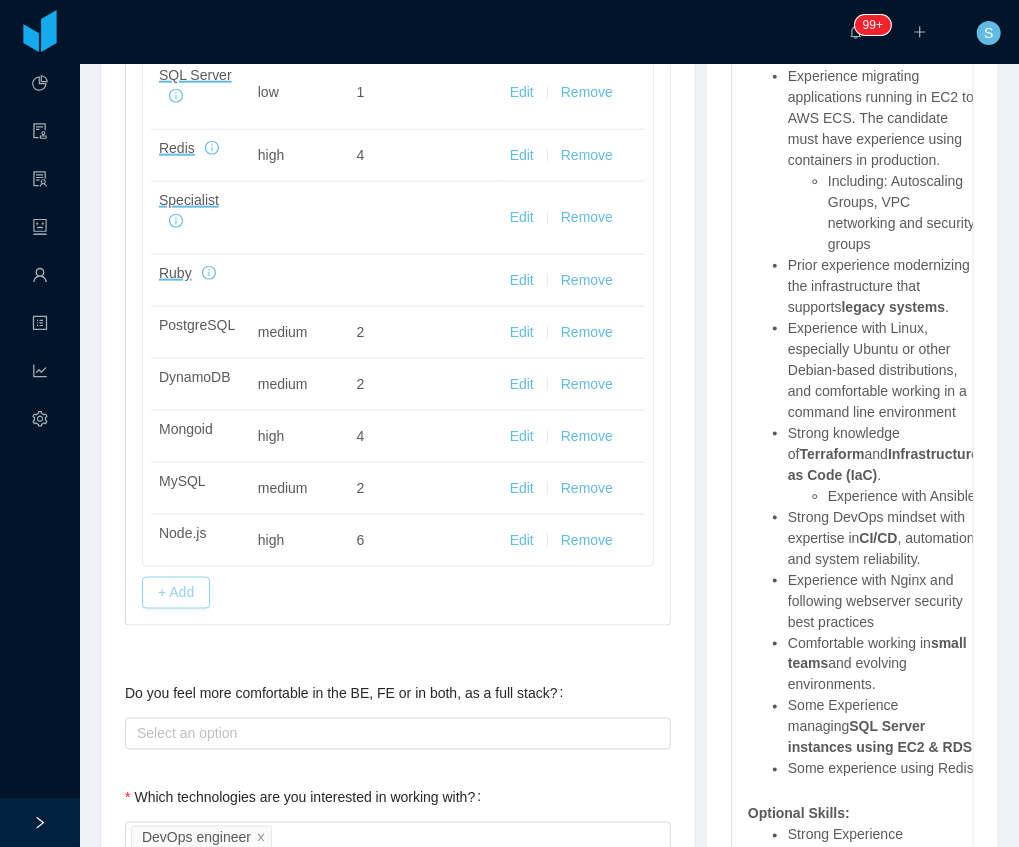click on "+ Add" at bounding box center [176, 593] 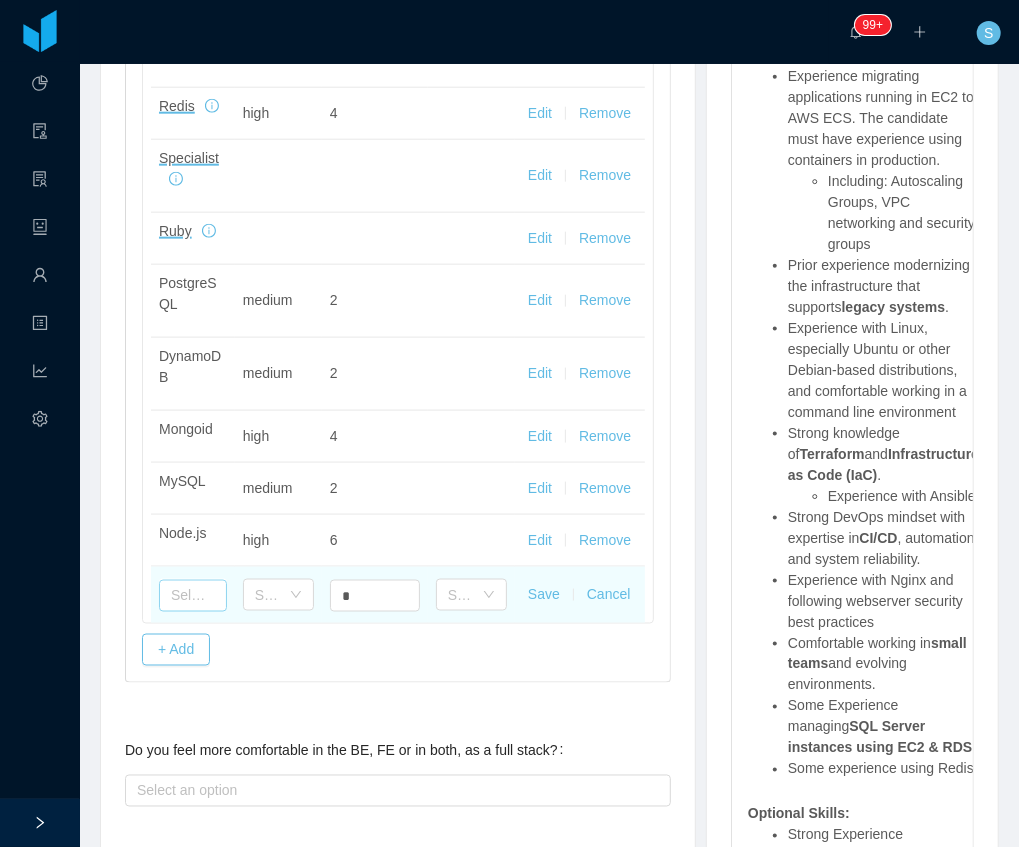 click at bounding box center (193, 596) 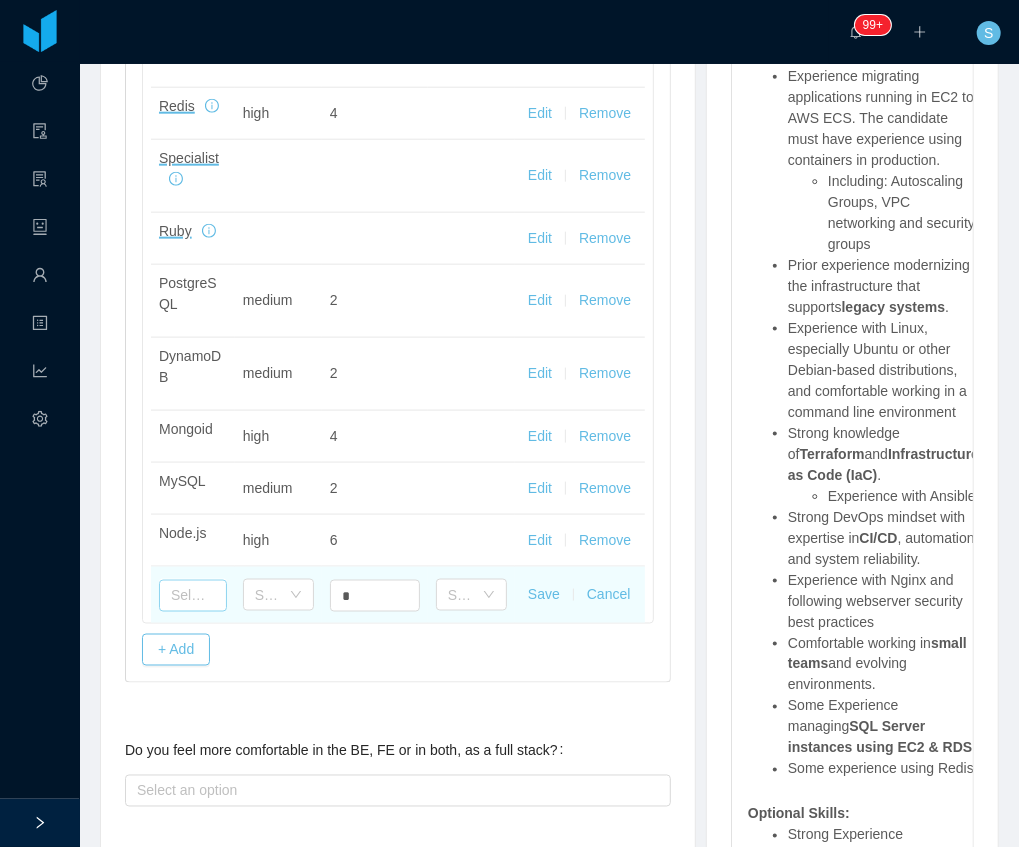 click at bounding box center [193, 596] 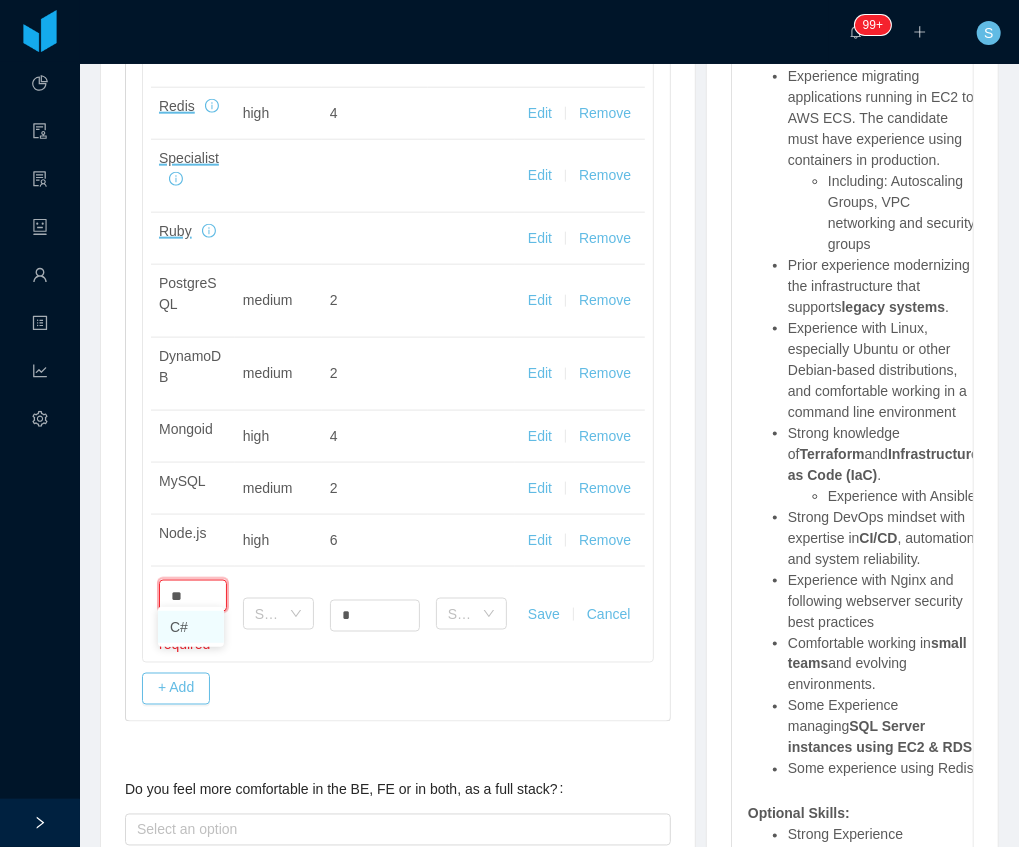 click on "C#" at bounding box center [191, 627] 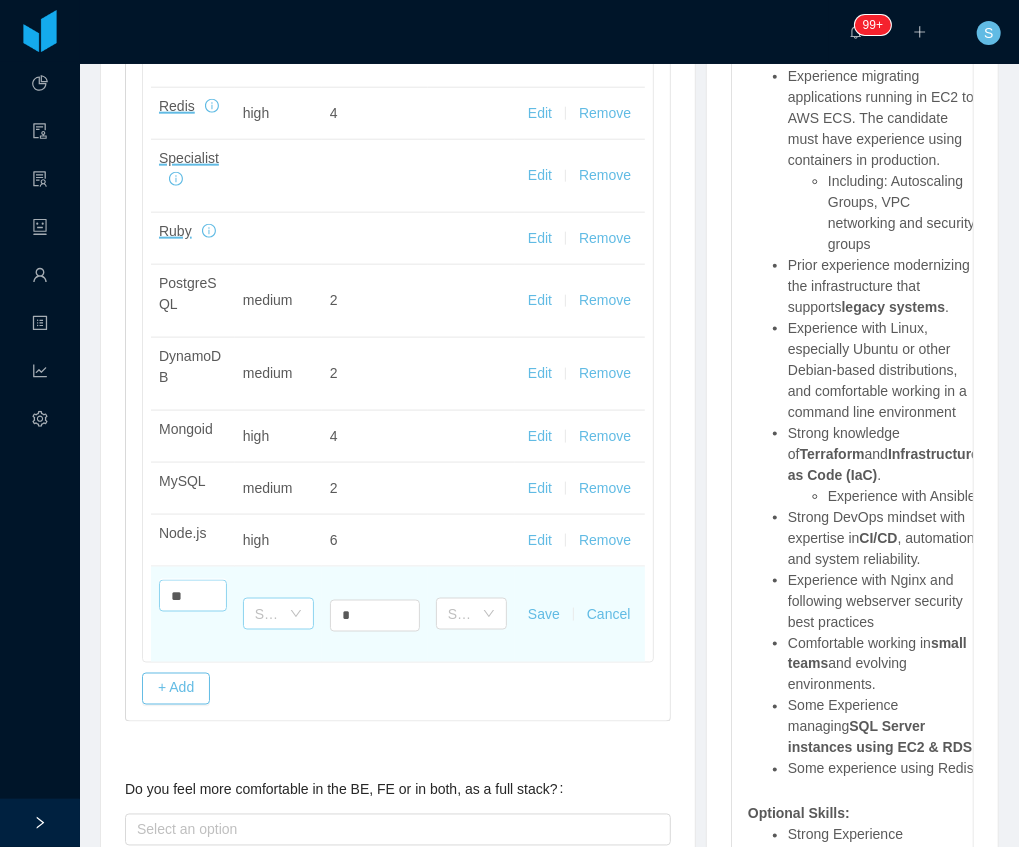 type on "**" 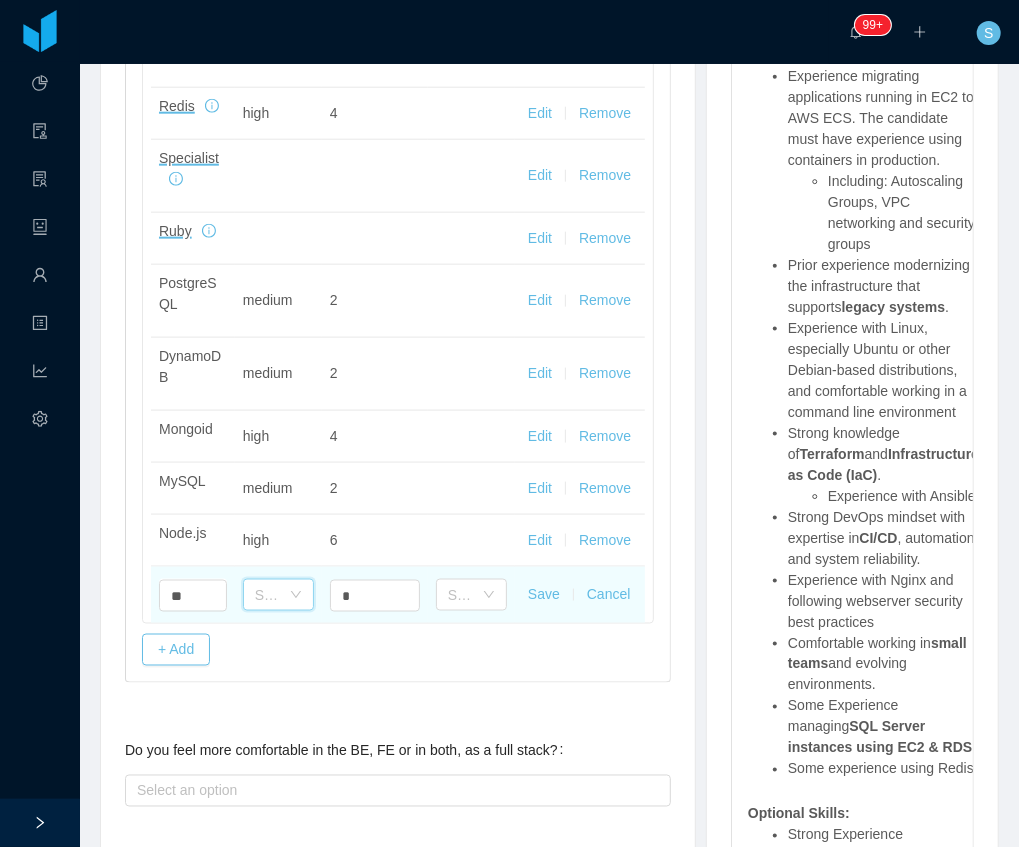 click on "Select one" at bounding box center [272, 595] 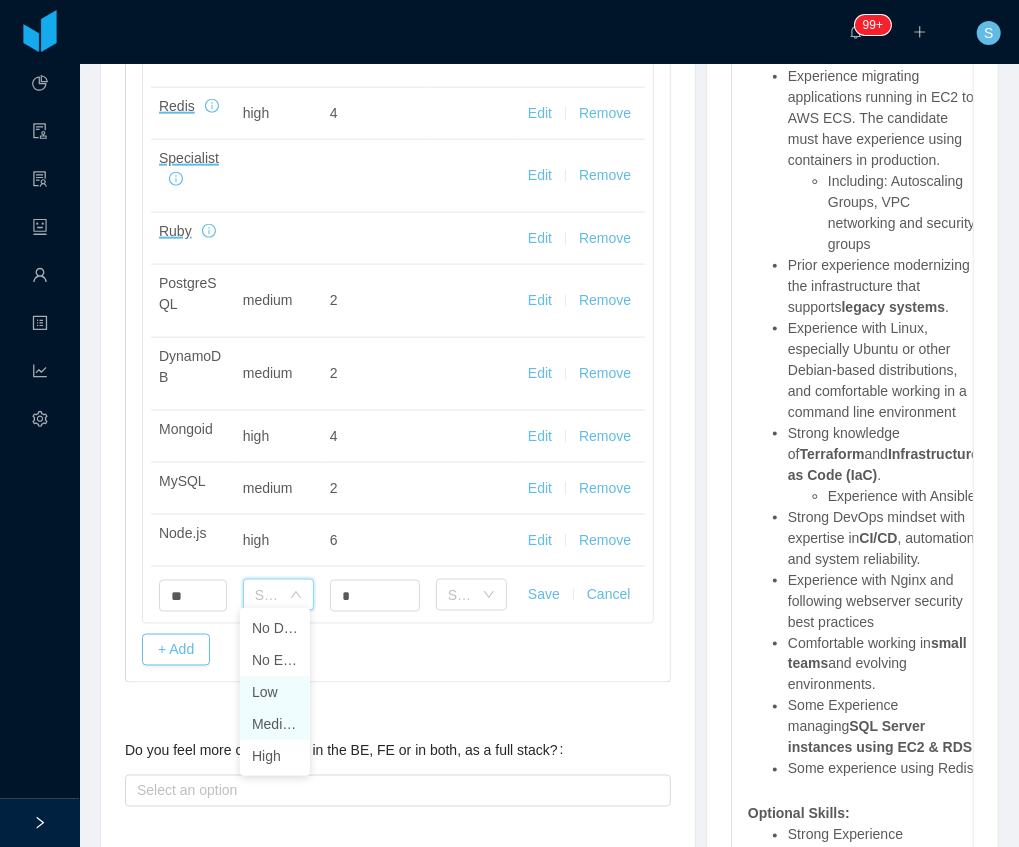 click on "Low" at bounding box center (275, 692) 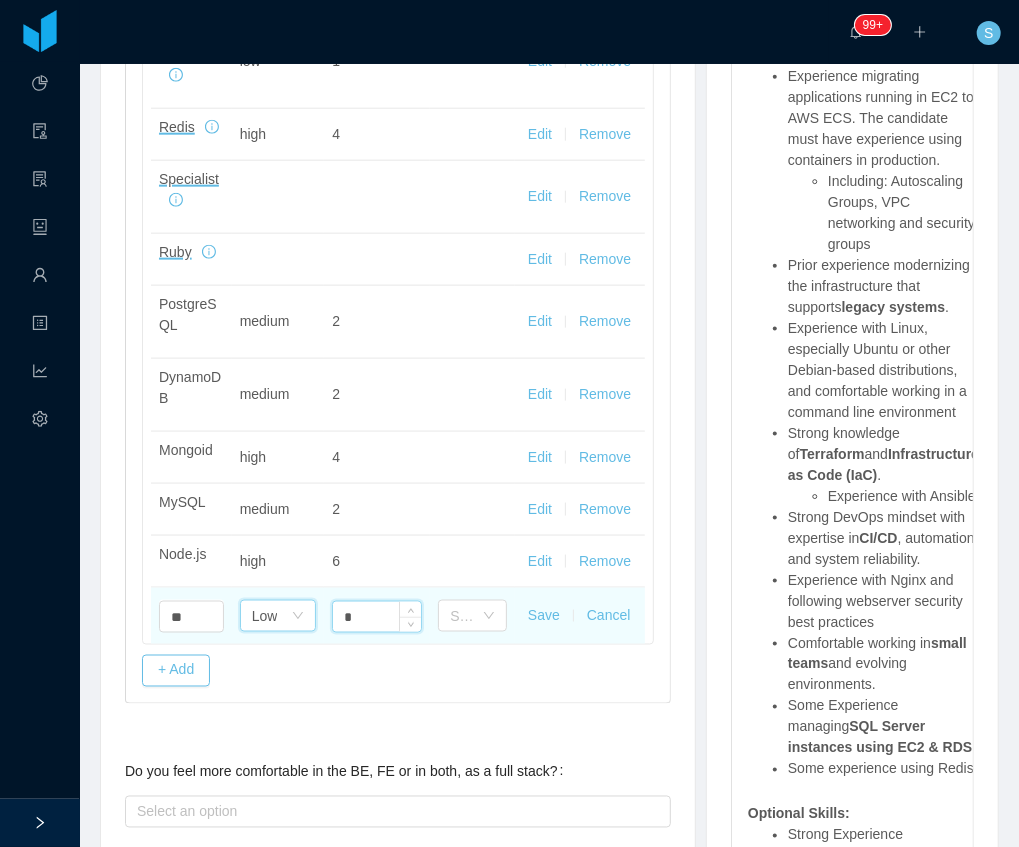 click on "*" at bounding box center [377, 617] 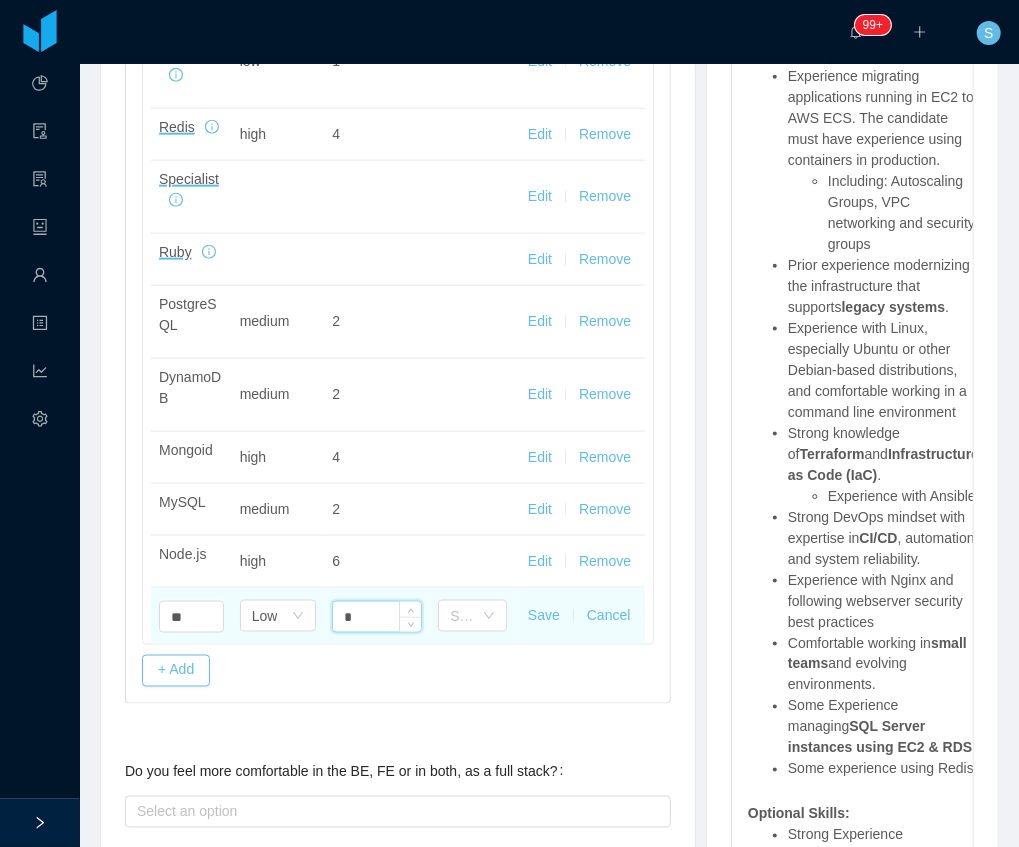 click on "*" at bounding box center [377, 617] 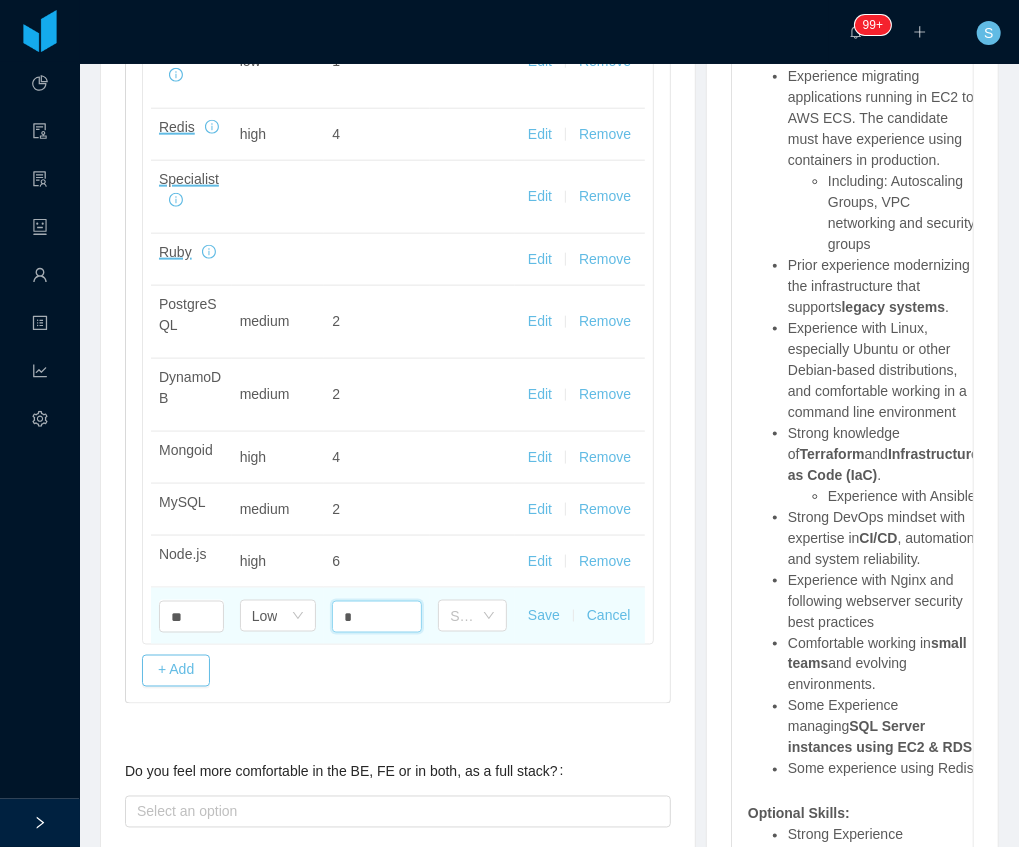 type on "*" 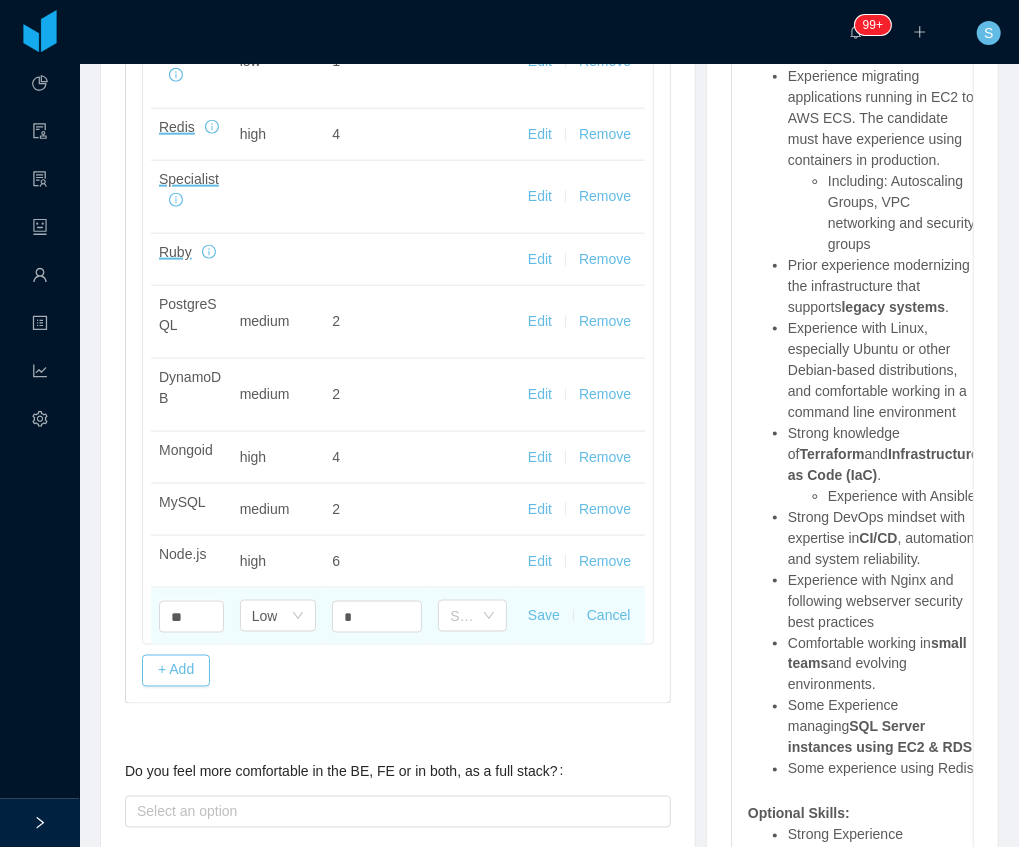 click on "Save" at bounding box center [544, 615] 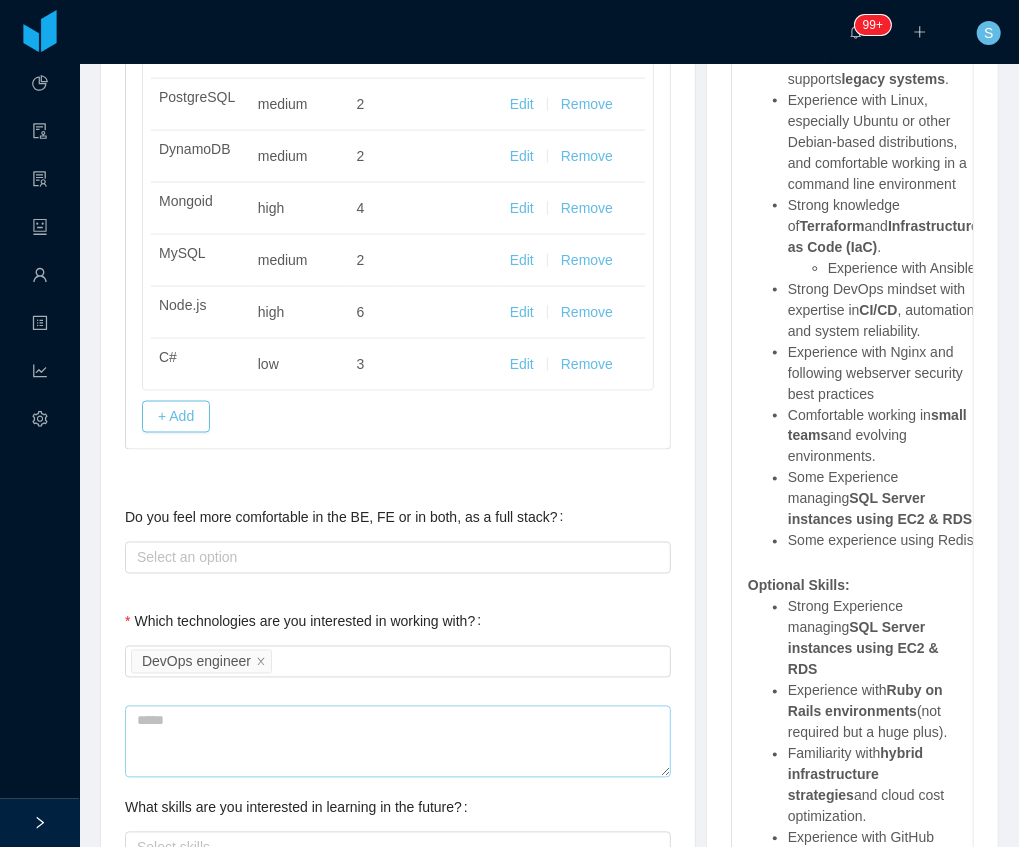 scroll, scrollTop: 1133, scrollLeft: 0, axis: vertical 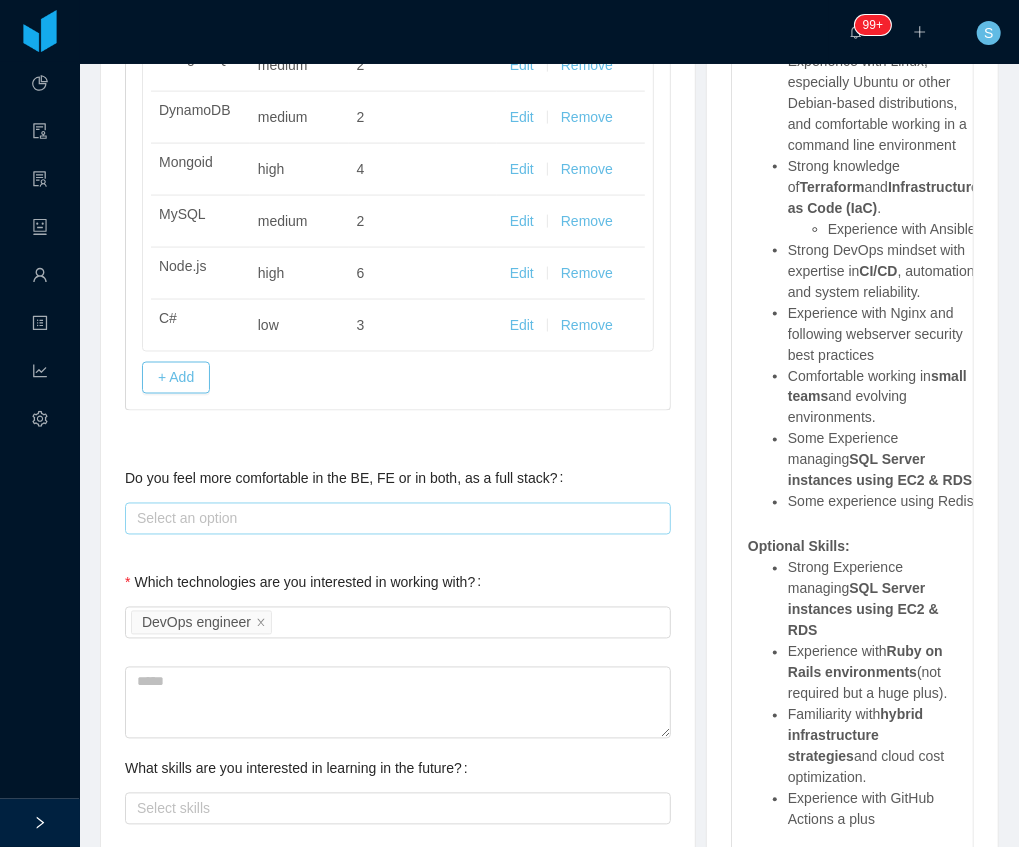 click on "Select an option" at bounding box center (393, 519) 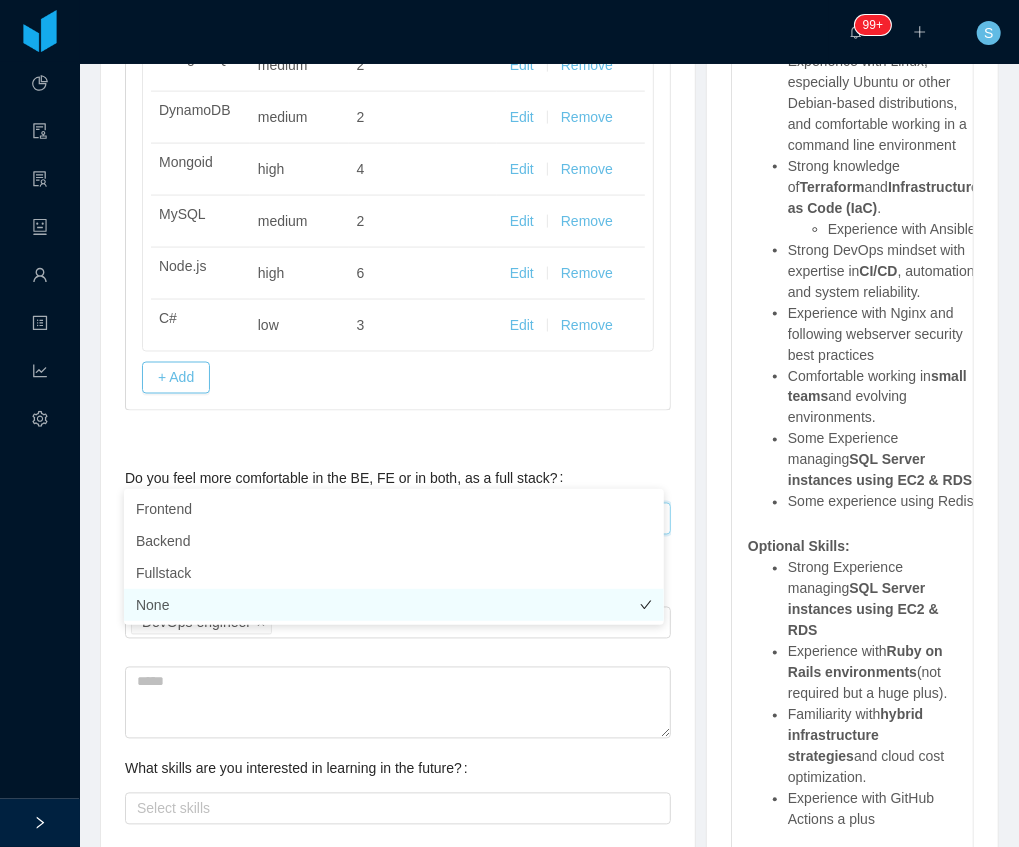 click on "None" at bounding box center (394, 605) 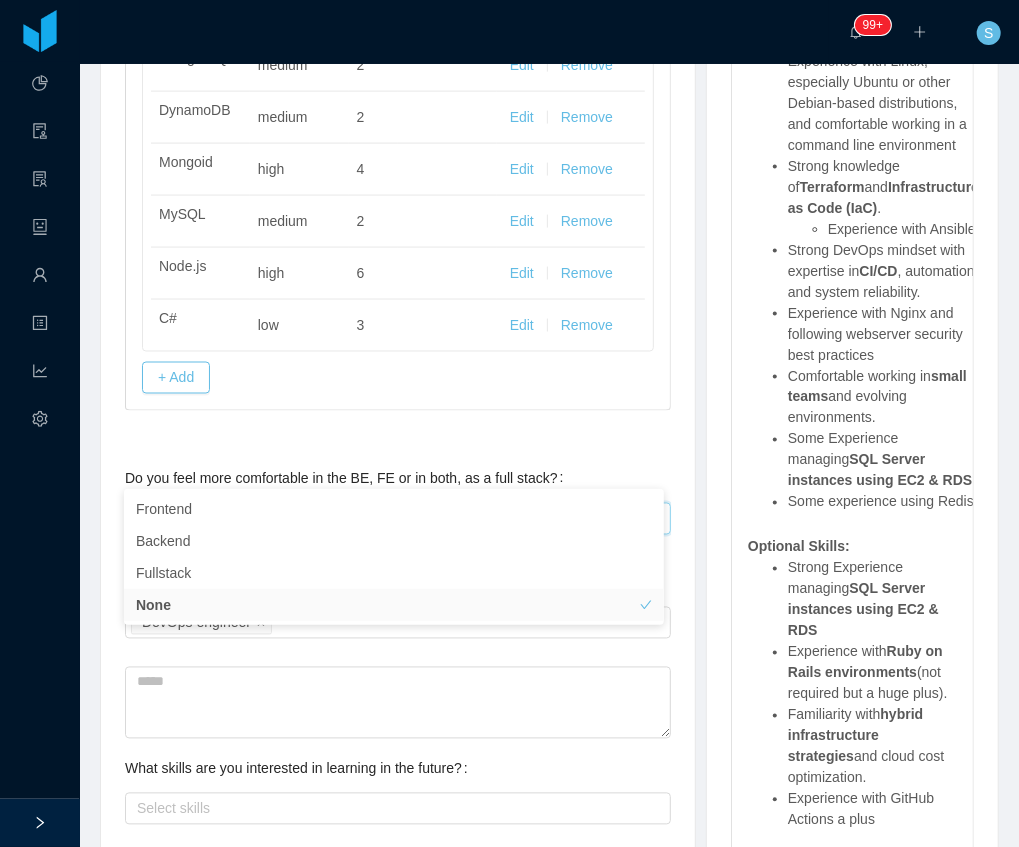 click on "Select an option None" at bounding box center [395, 519] 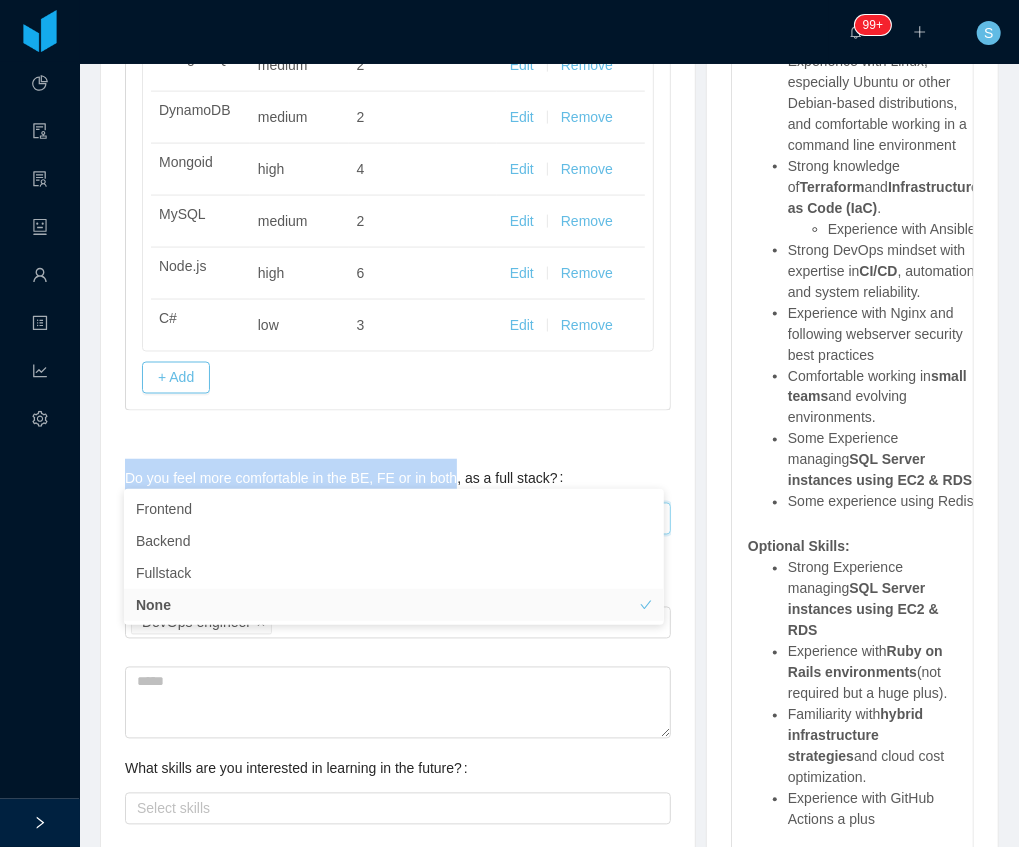 click on "Technical Profile and Role Preference Which technologies have you been most involved and committed to? IT Infrastructure Remove Edit DevOps engineer Add Type In which technologies do you have experience with? DevOps engineer Skills by Job Title DevOps engineer Python and Common Libraries Software Development Infrastructure Skill Level Years experiences Skill Chronology Python Select one High * Select one No chronology info Skill Level Years experiences Skill Chronology Git Select one High ** Select one No chronology info Skill Level Years experiences Skill Chronology Datadog Select one High * Select one No chronology info Shell Scripting Select one High * Select one No chronology info Linux Select one High * Select one No chronology info AWS Select one High * Select one No chronology info Google Cloud Select one Low * Select one No chronology info Azure Select one High * Select one No chronology info Docker Select one High * Select one No chronology info Vagrant Select one No Data * Select one Kubernetes High" at bounding box center [398, 238] 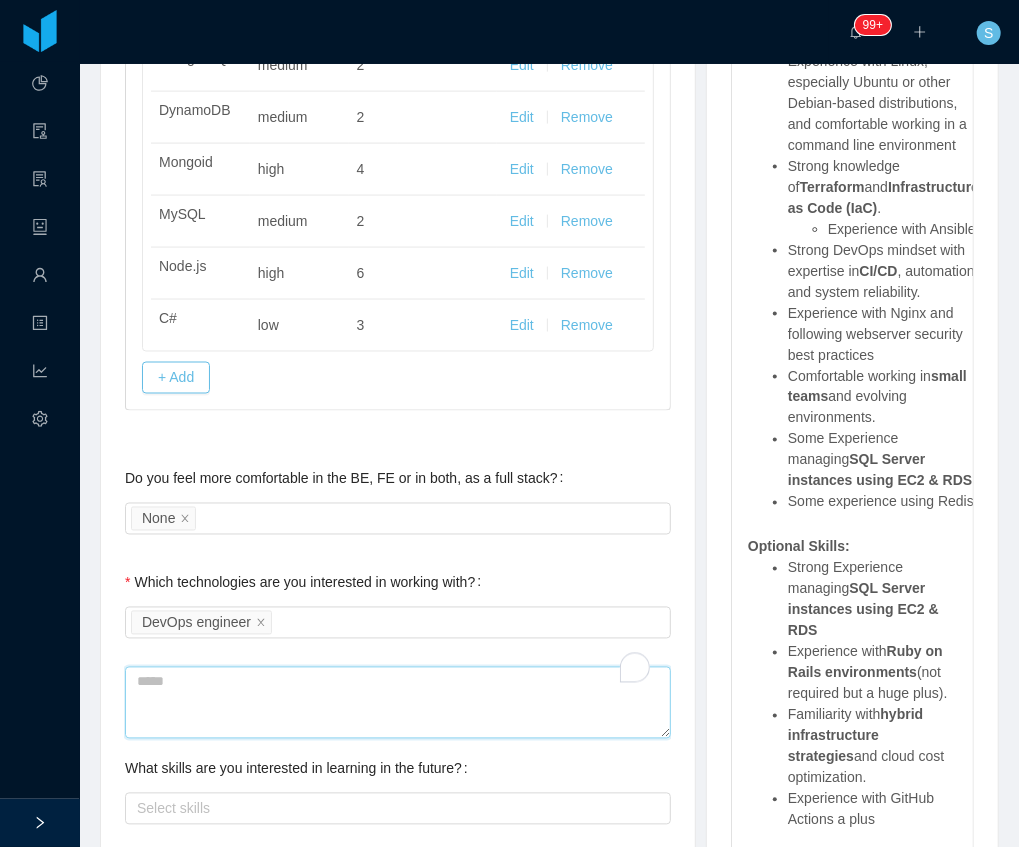 click at bounding box center (398, 703) 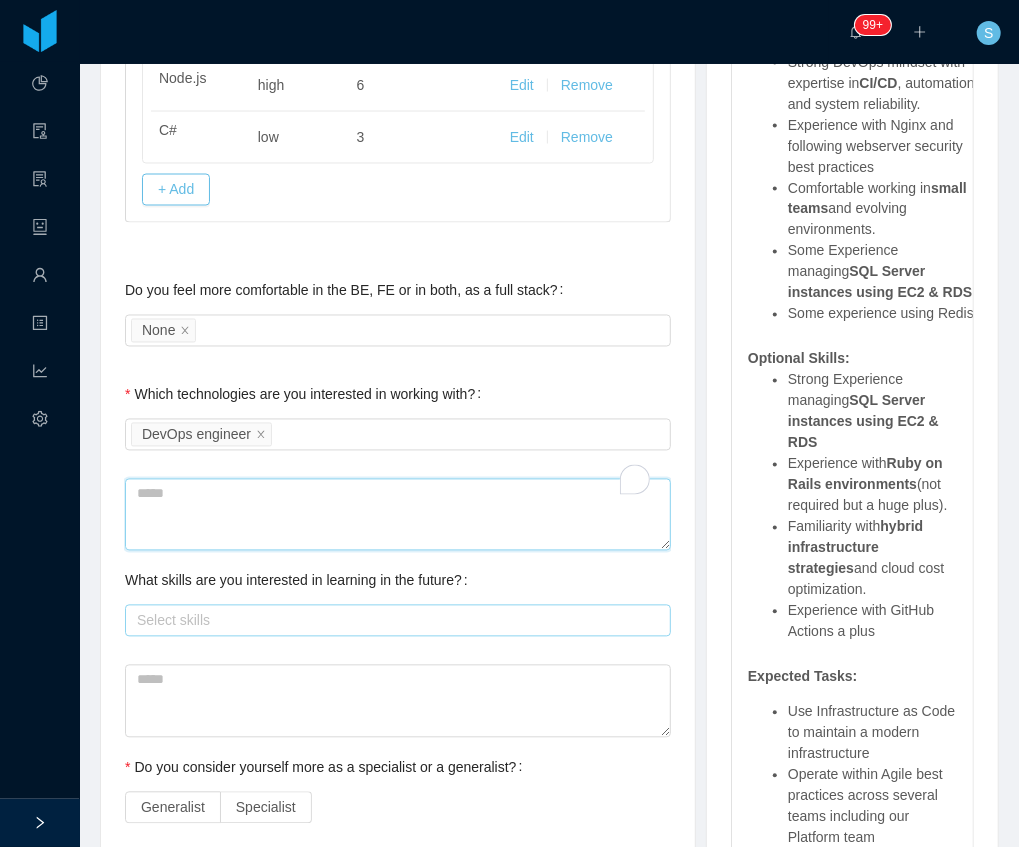 scroll, scrollTop: 1466, scrollLeft: 0, axis: vertical 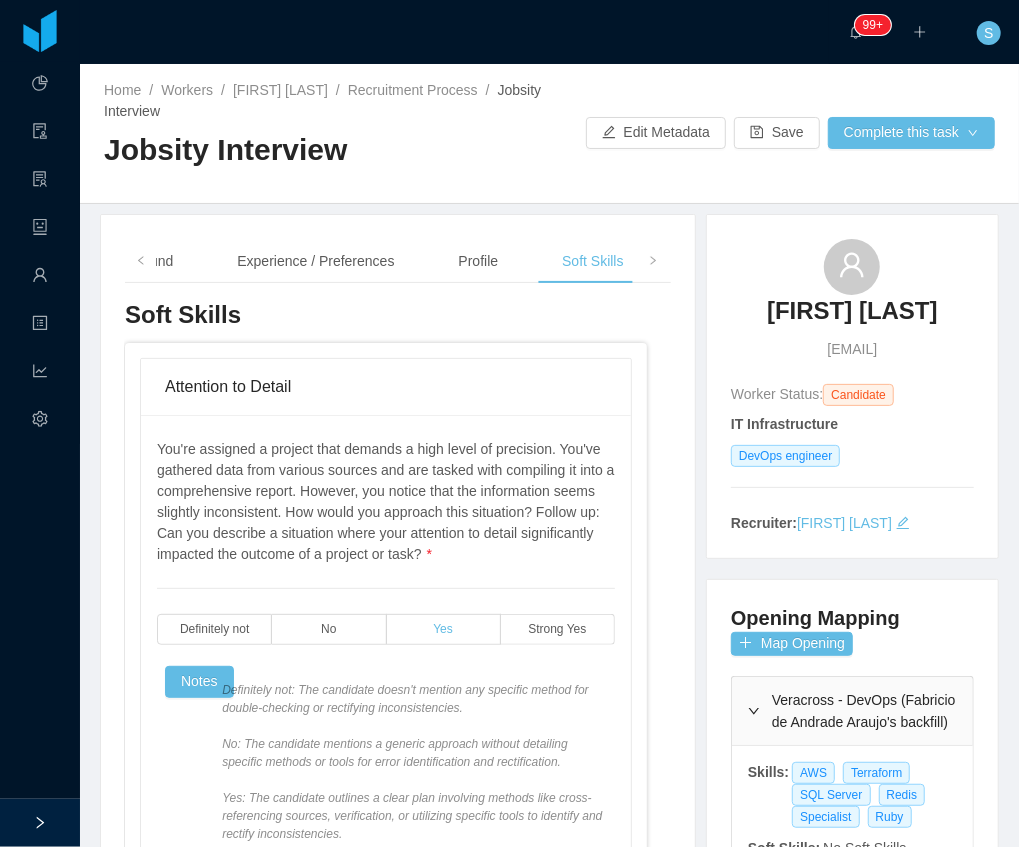 click on "Yes" at bounding box center (444, 629) 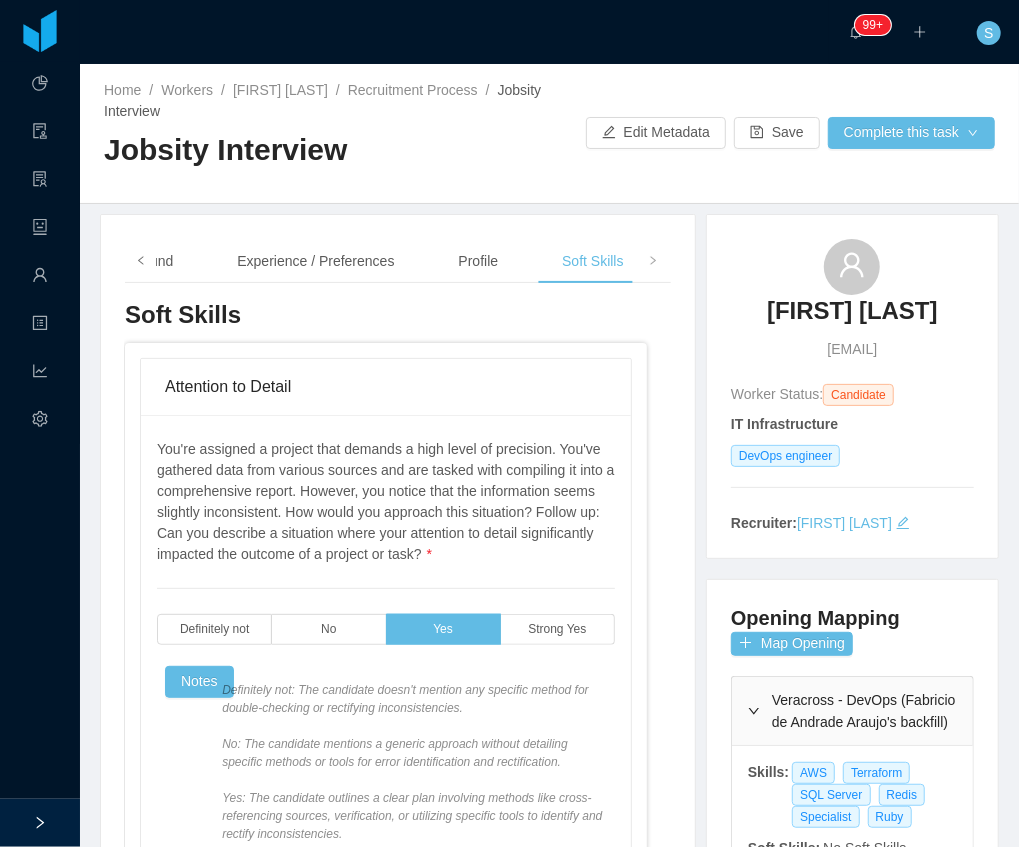 drag, startPoint x: 168, startPoint y: 251, endPoint x: 155, endPoint y: 256, distance: 13.928389 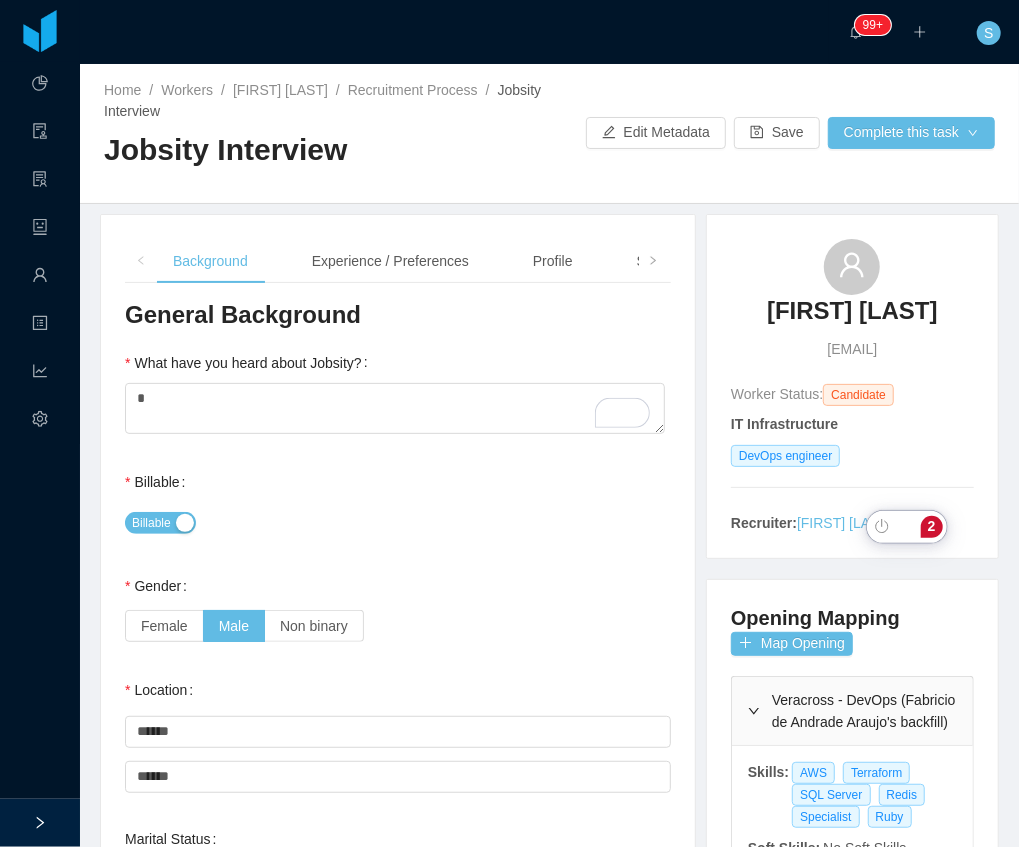 click 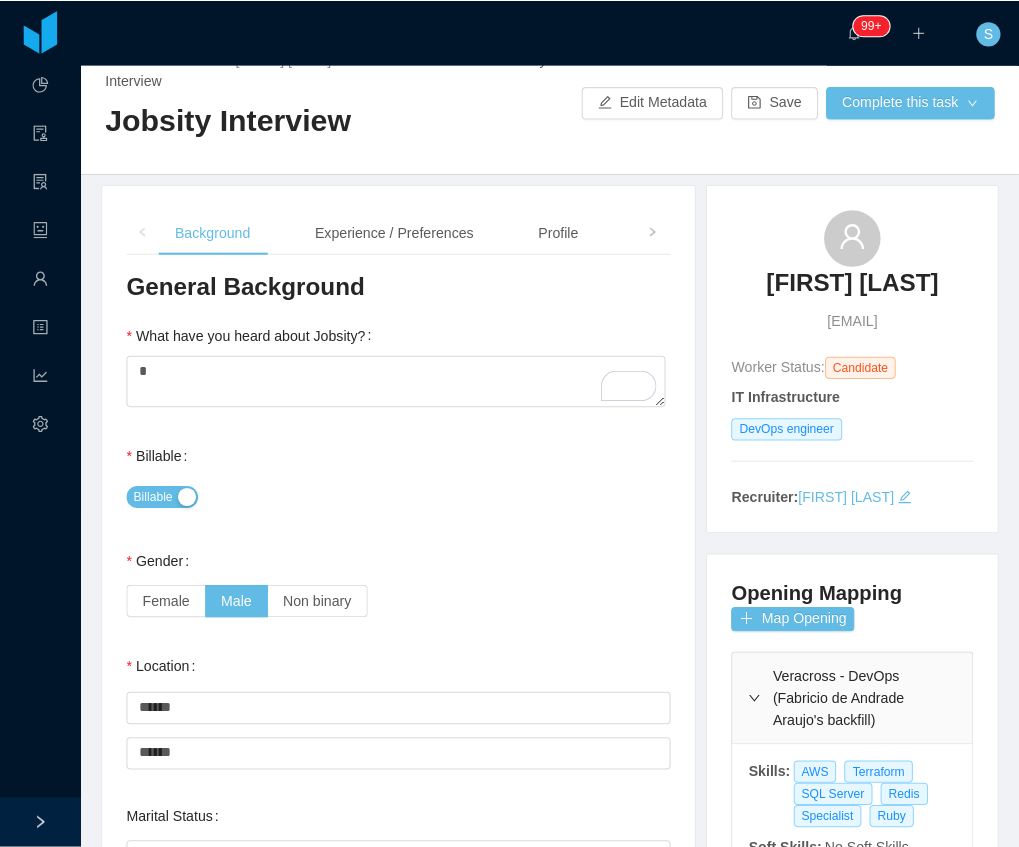 scroll, scrollTop: 0, scrollLeft: 0, axis: both 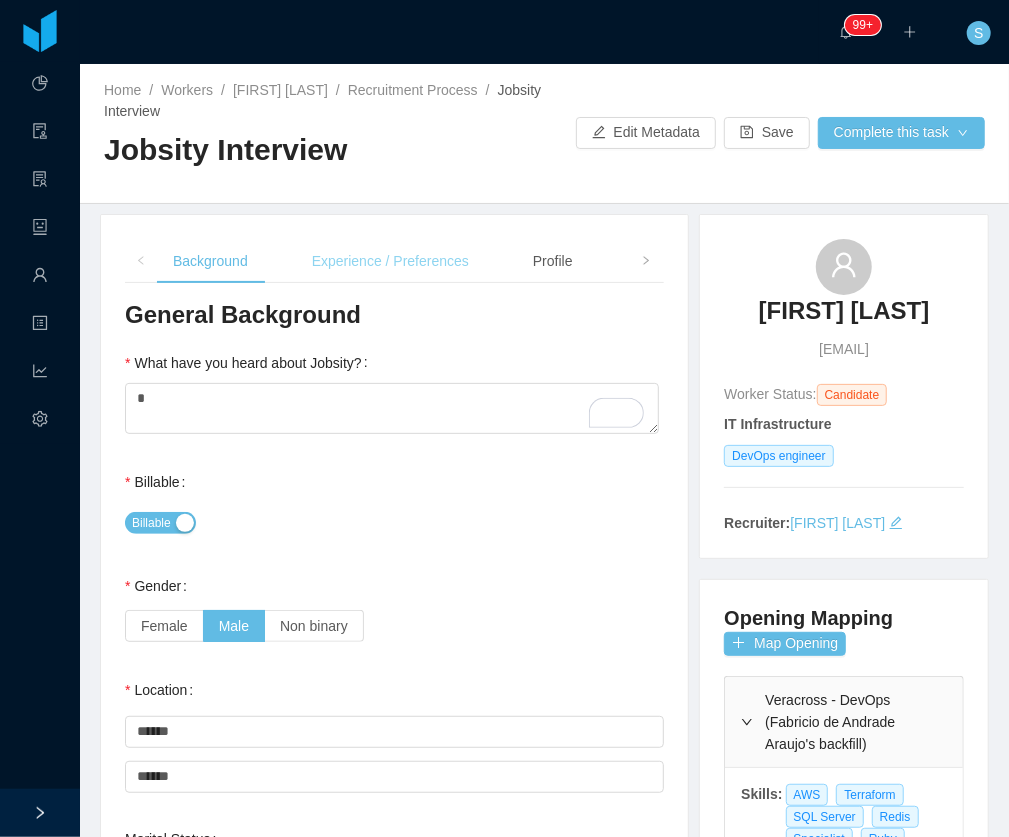 click on "Experience / Preferences" at bounding box center [390, 261] 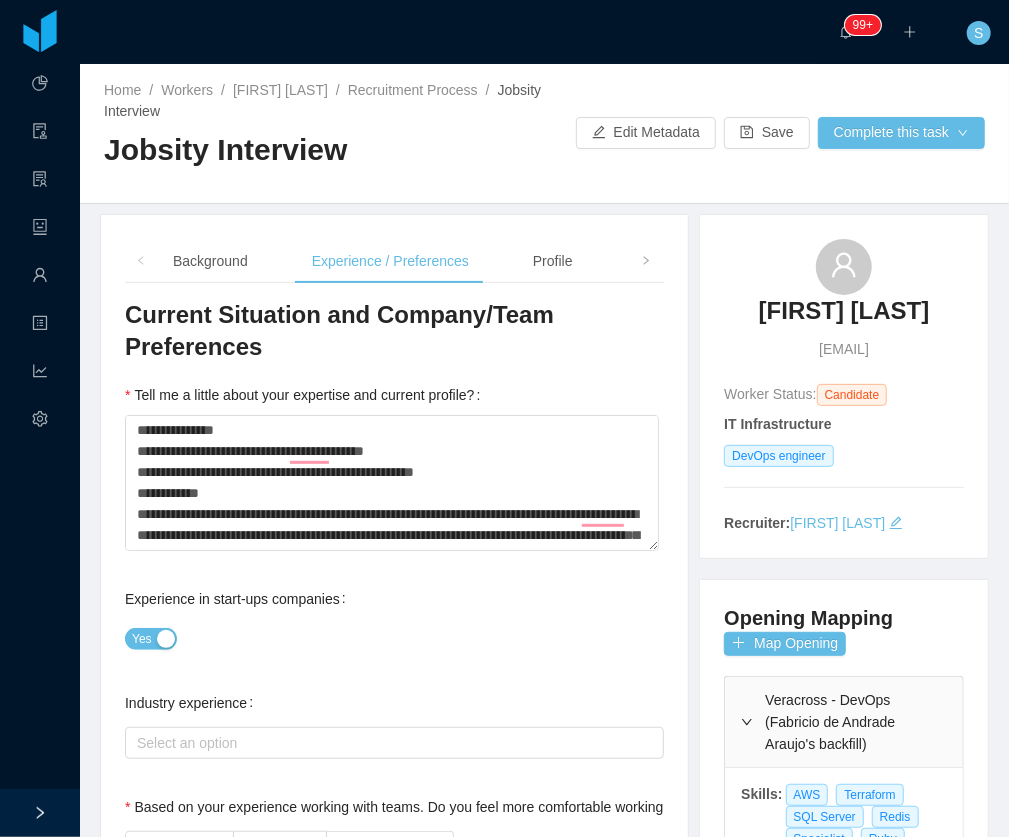 type 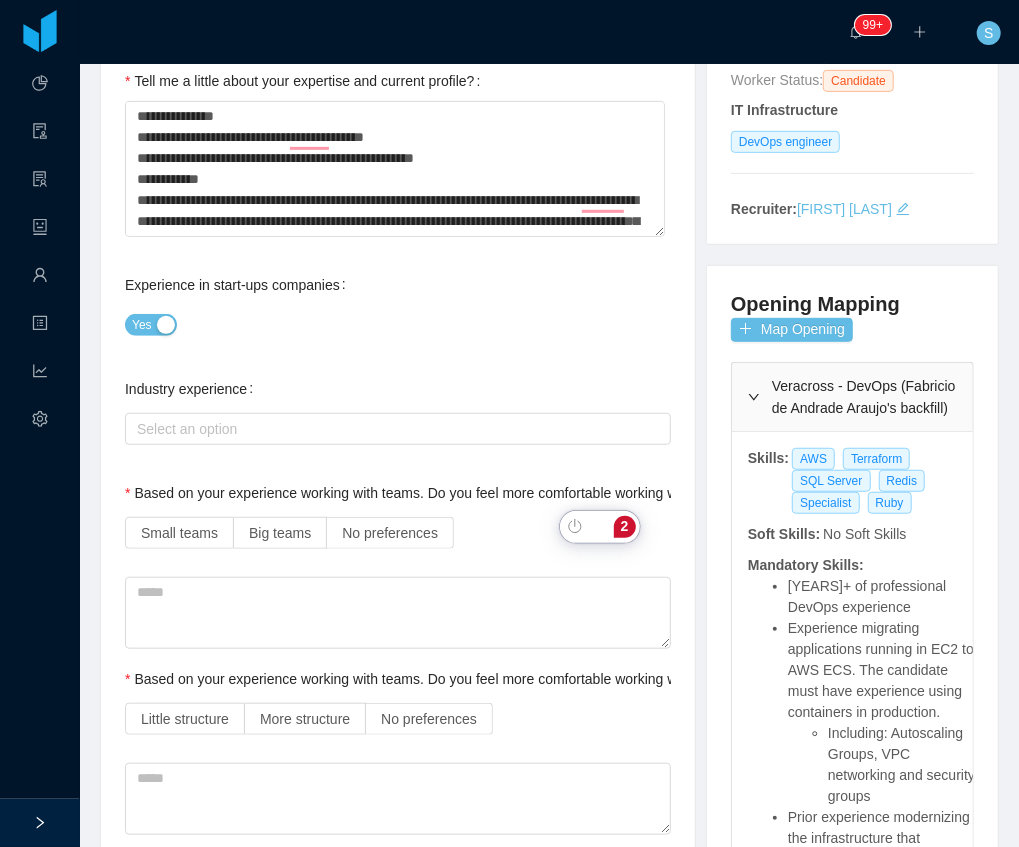 scroll, scrollTop: 333, scrollLeft: 0, axis: vertical 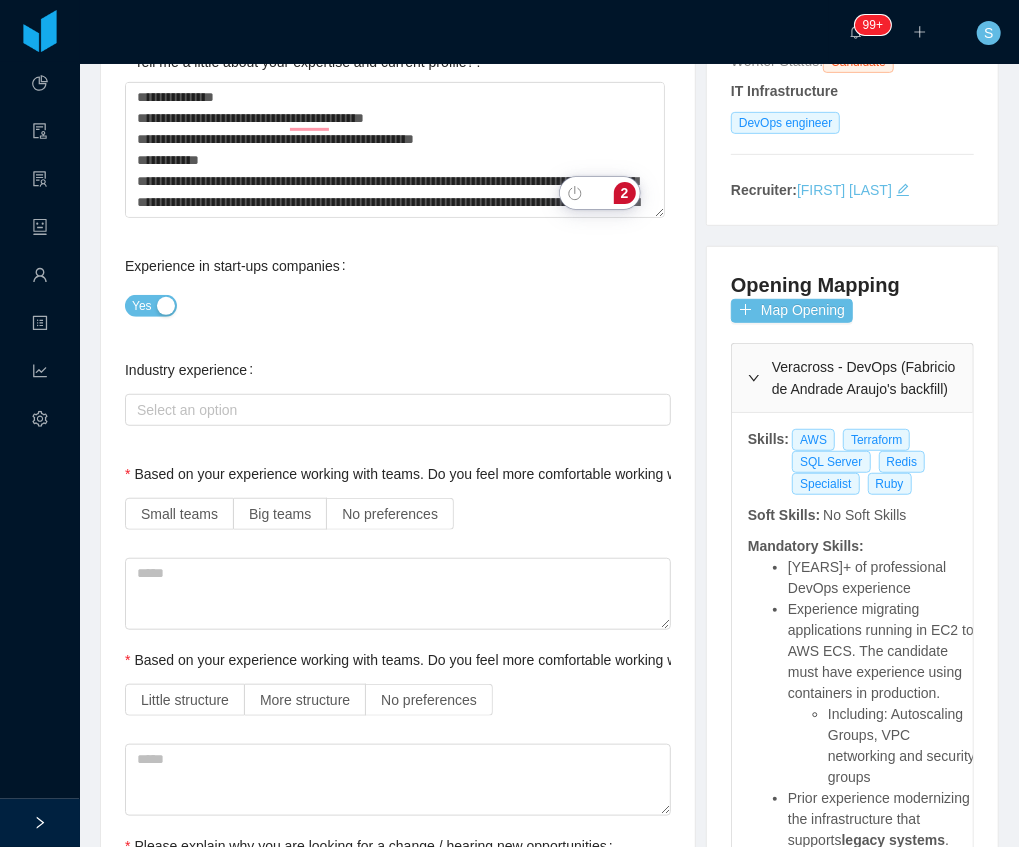 click on "Industry experience" at bounding box center [193, 370] 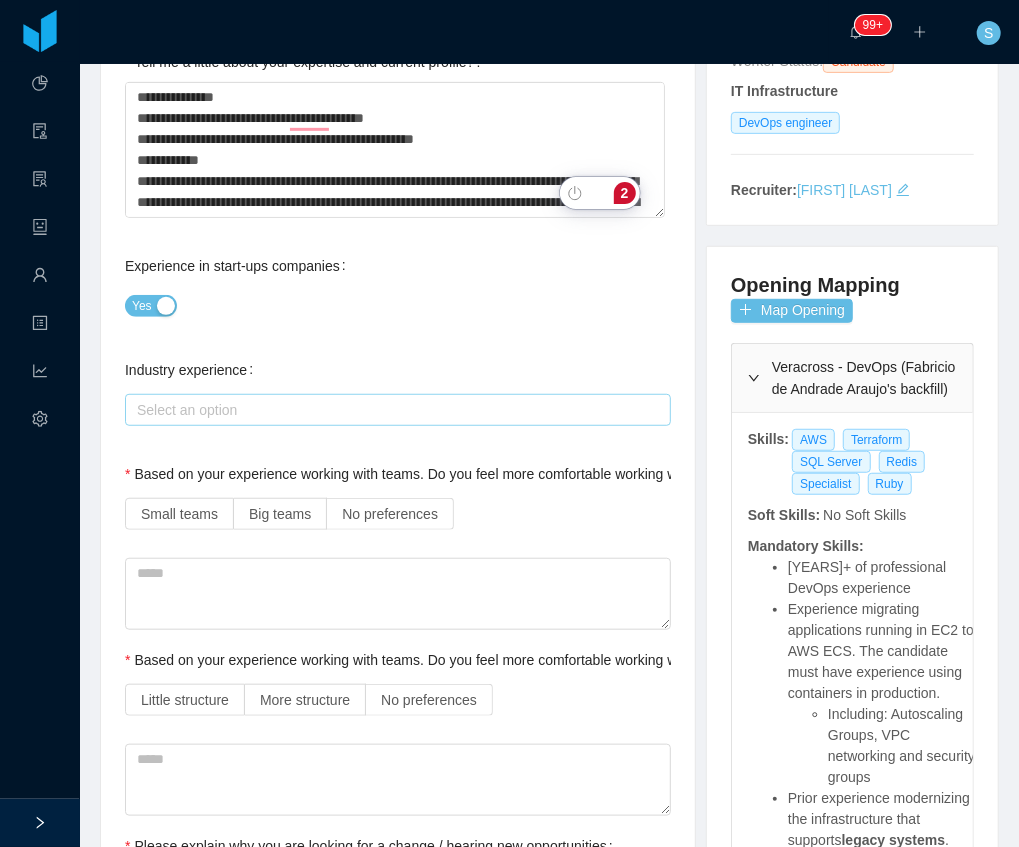 click on "Select an option" at bounding box center (393, 410) 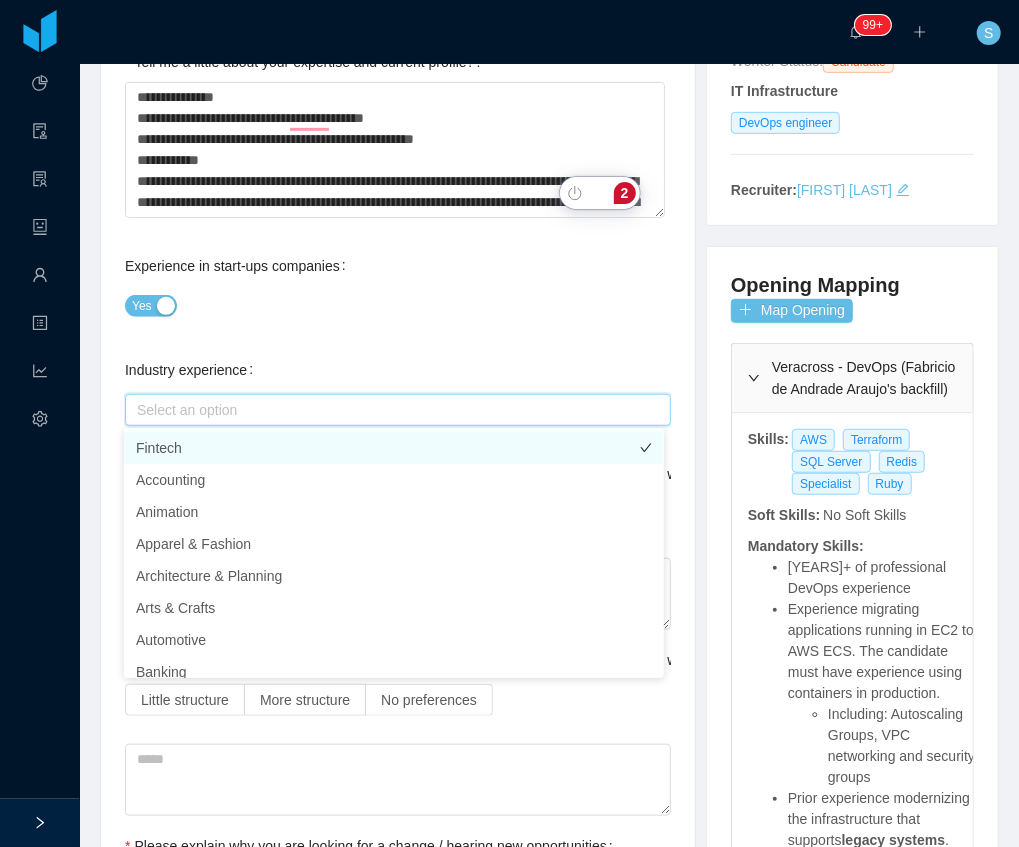 click on "Fintech" at bounding box center (394, 448) 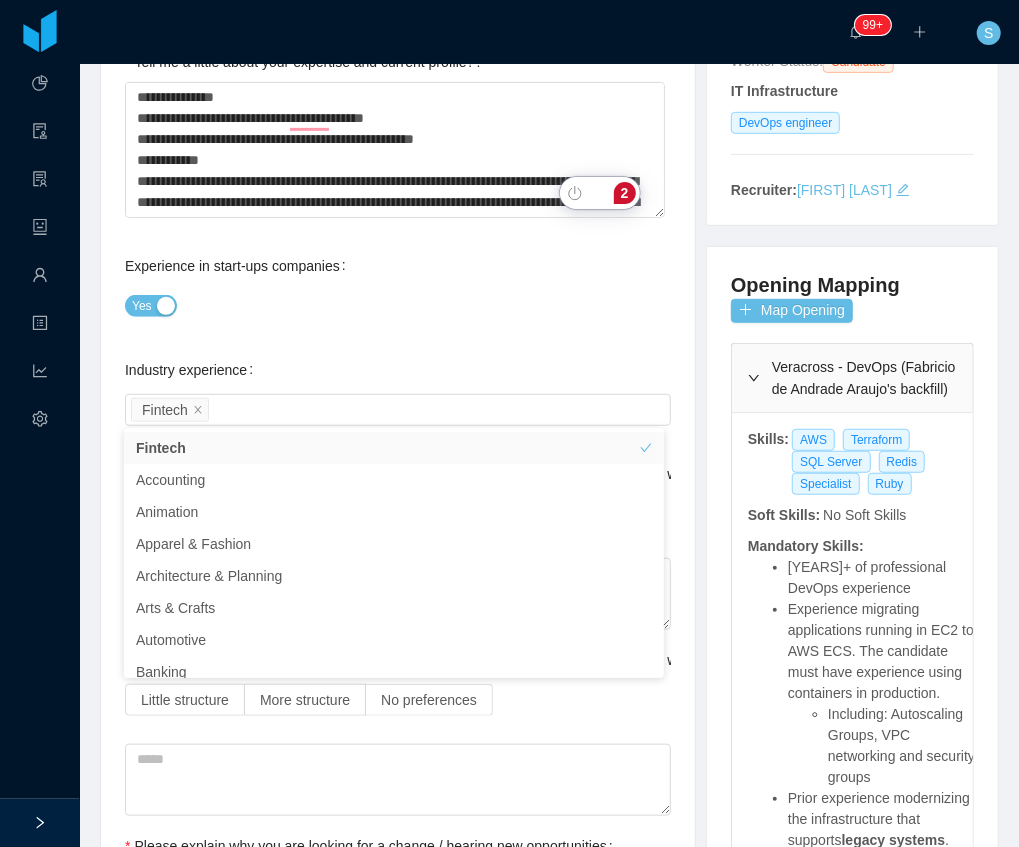 click on "Industry experience Select an option Fintech" at bounding box center (398, 390) 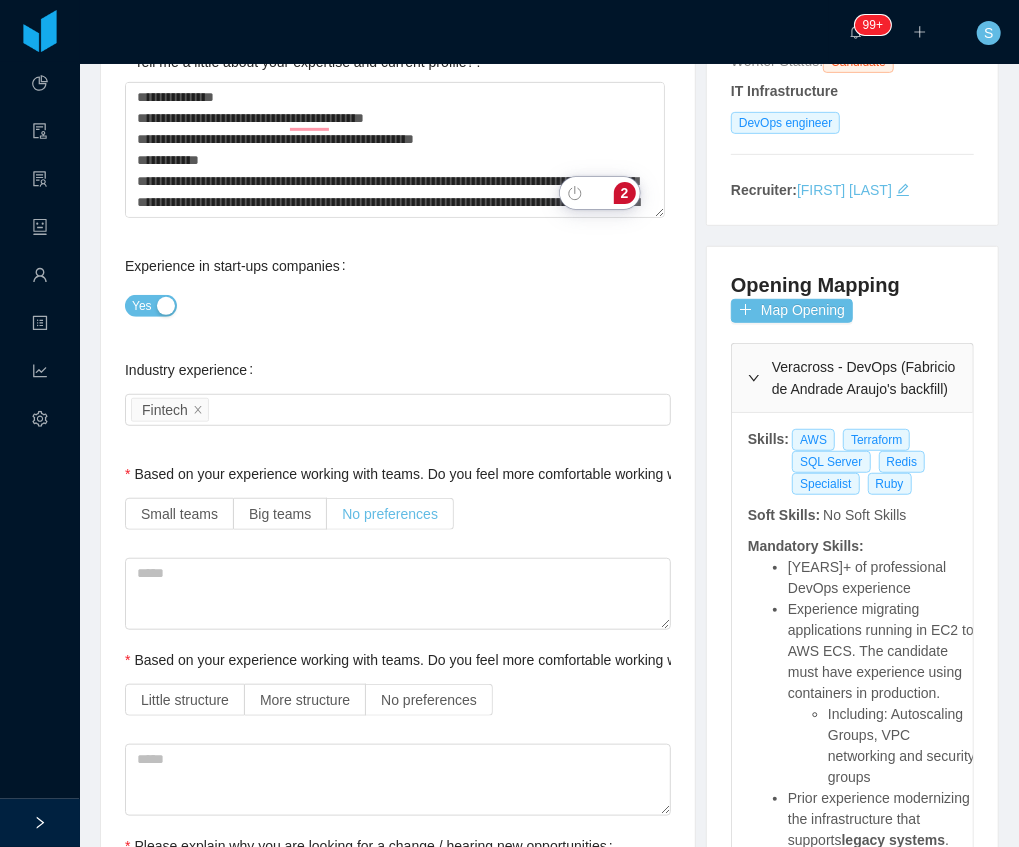 click on "No preferences" at bounding box center (390, 514) 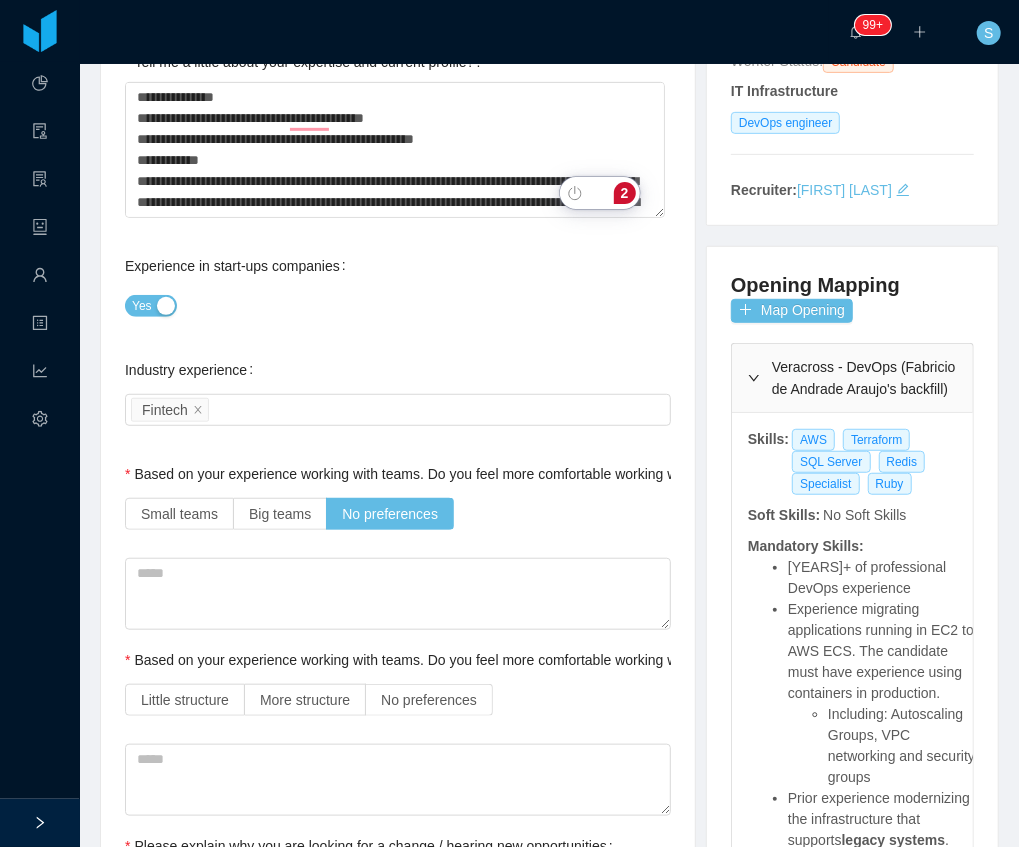 click on "Little structure More structure No preferences" at bounding box center [398, 700] 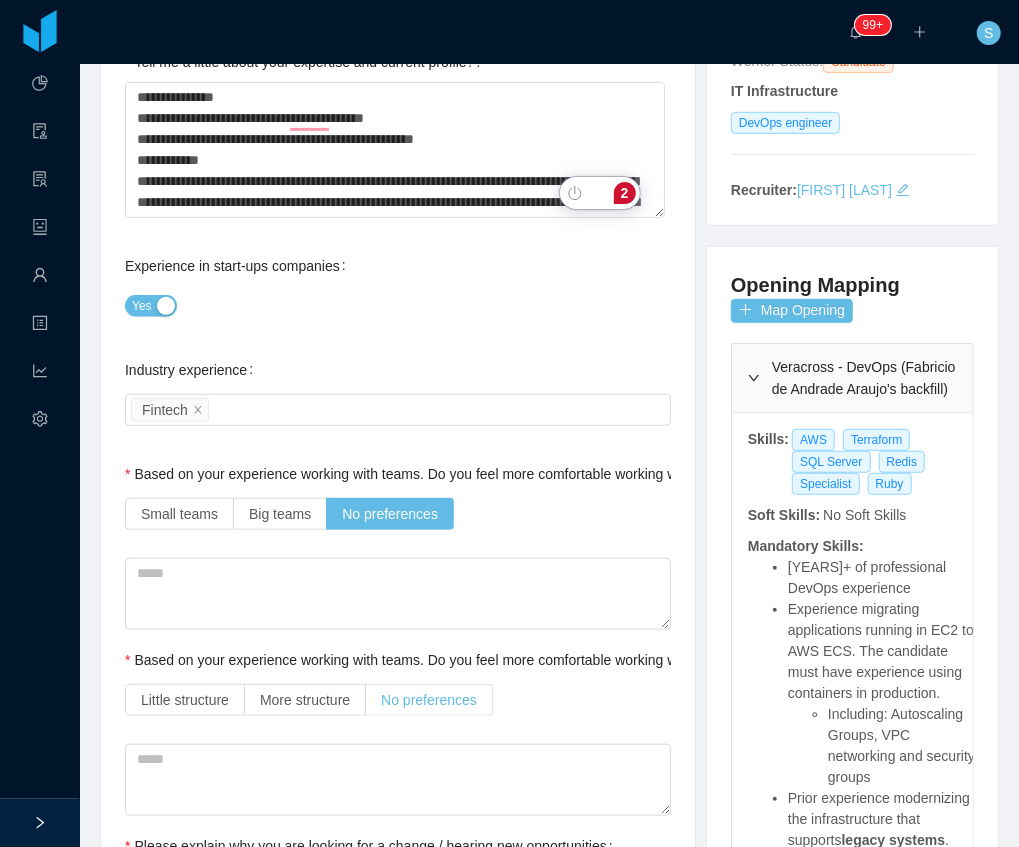 click on "No preferences" at bounding box center [429, 700] 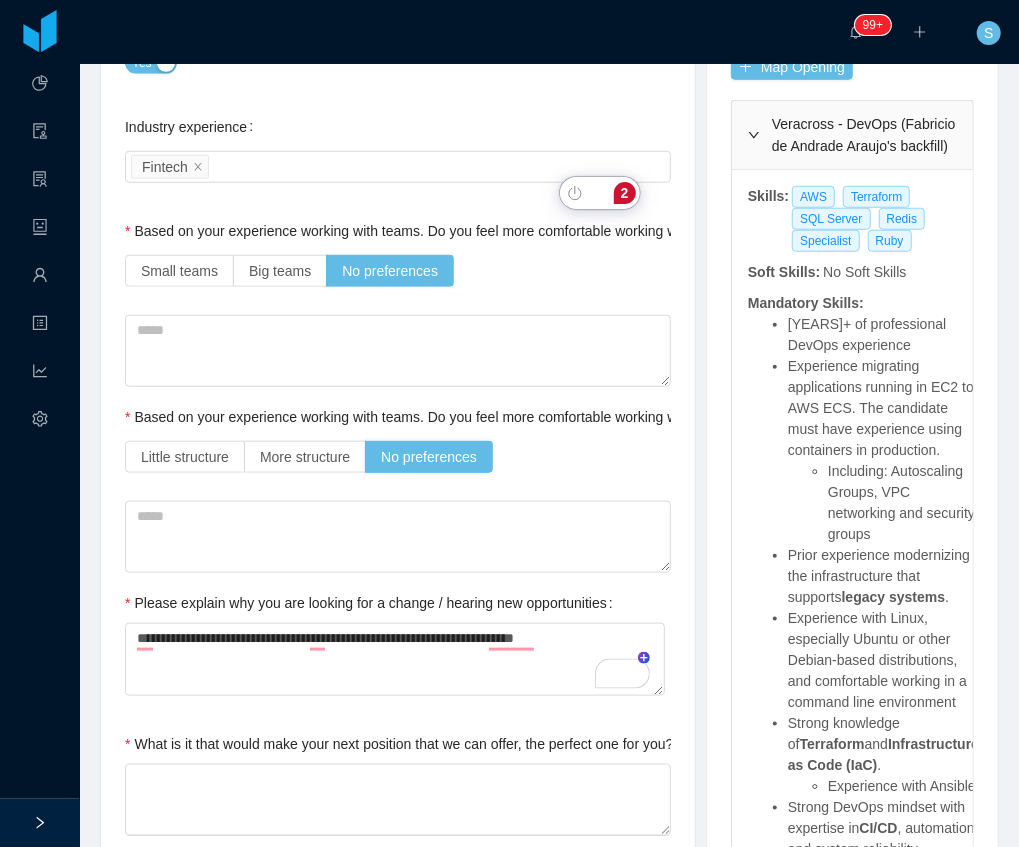 scroll, scrollTop: 666, scrollLeft: 0, axis: vertical 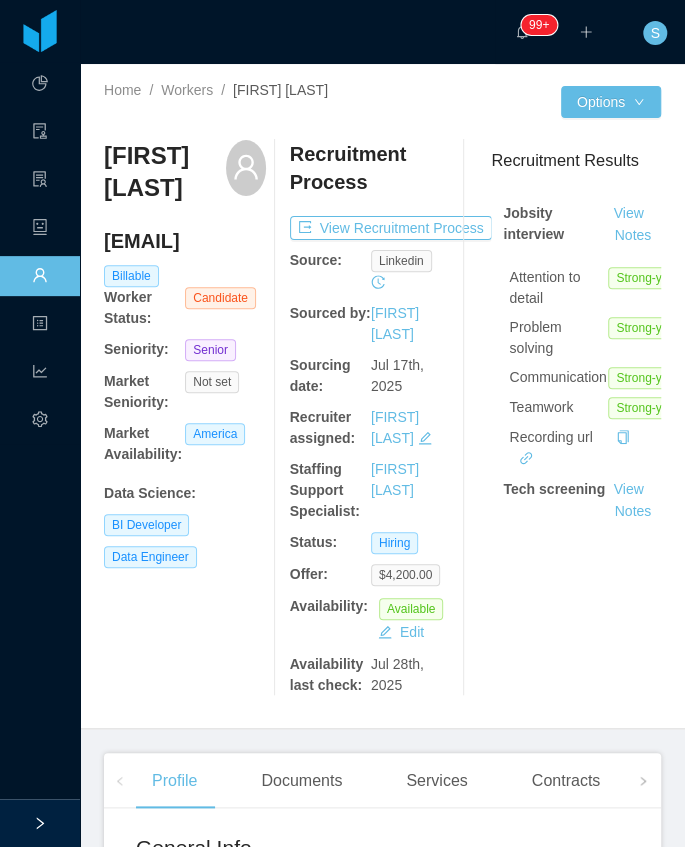 copy on "[FIRST] [LAST]" 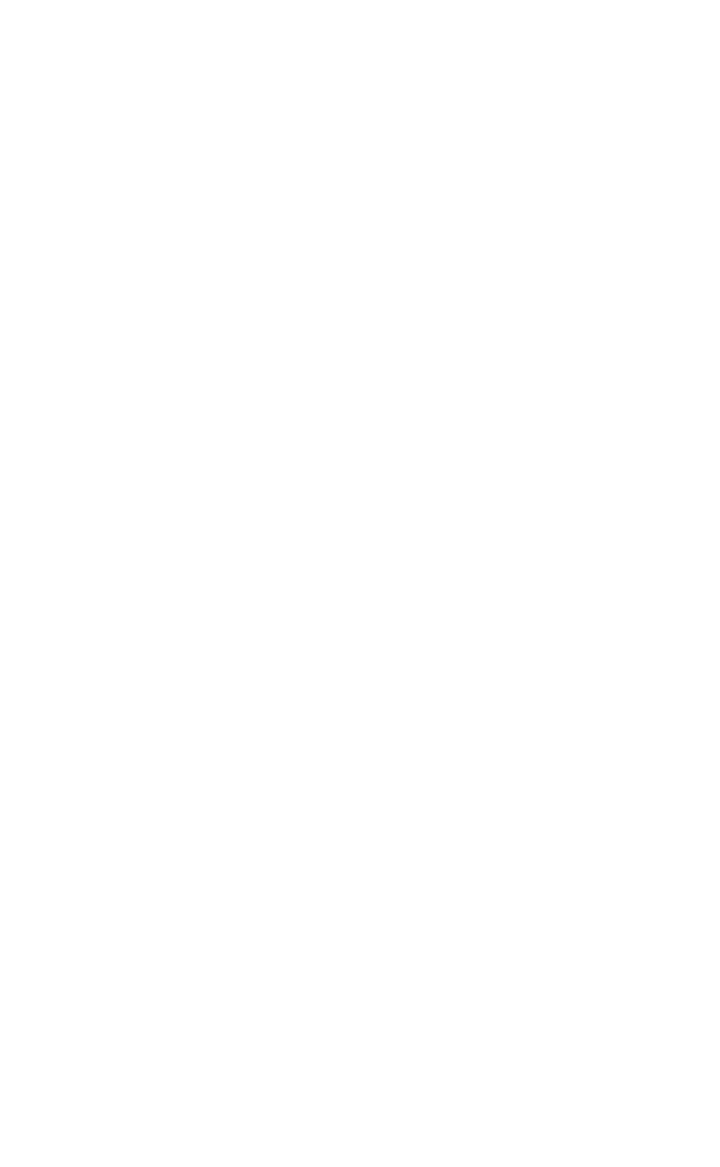 scroll, scrollTop: 0, scrollLeft: 0, axis: both 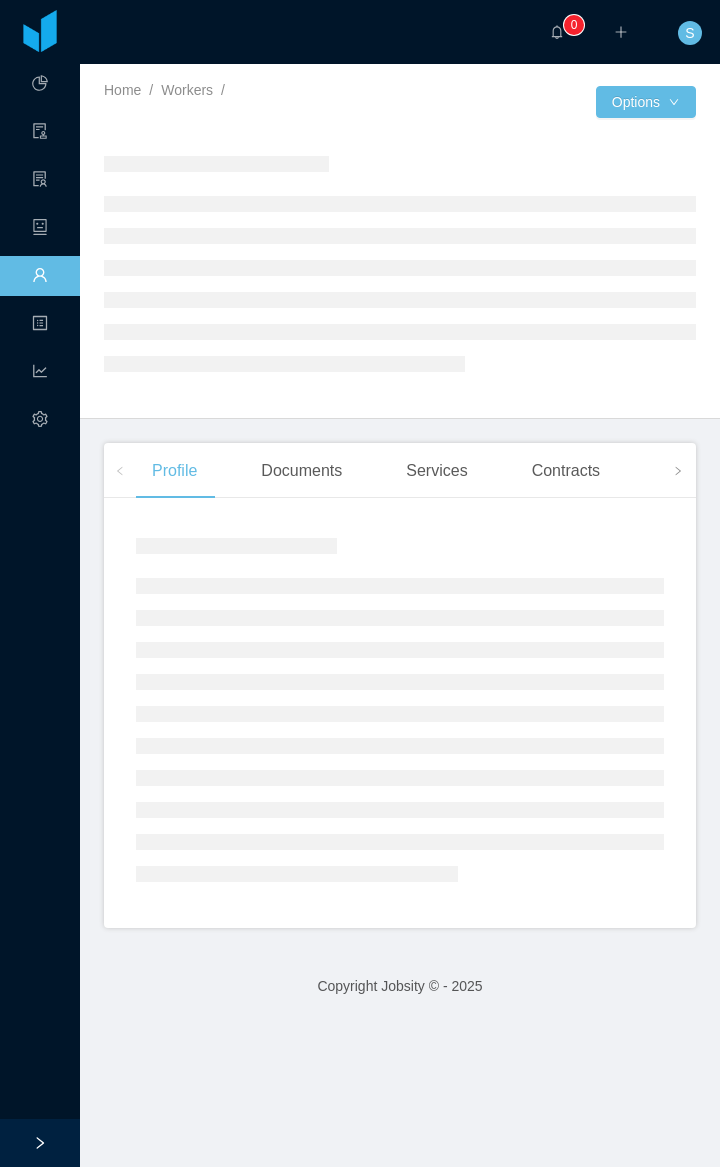 click at bounding box center [400, 263] 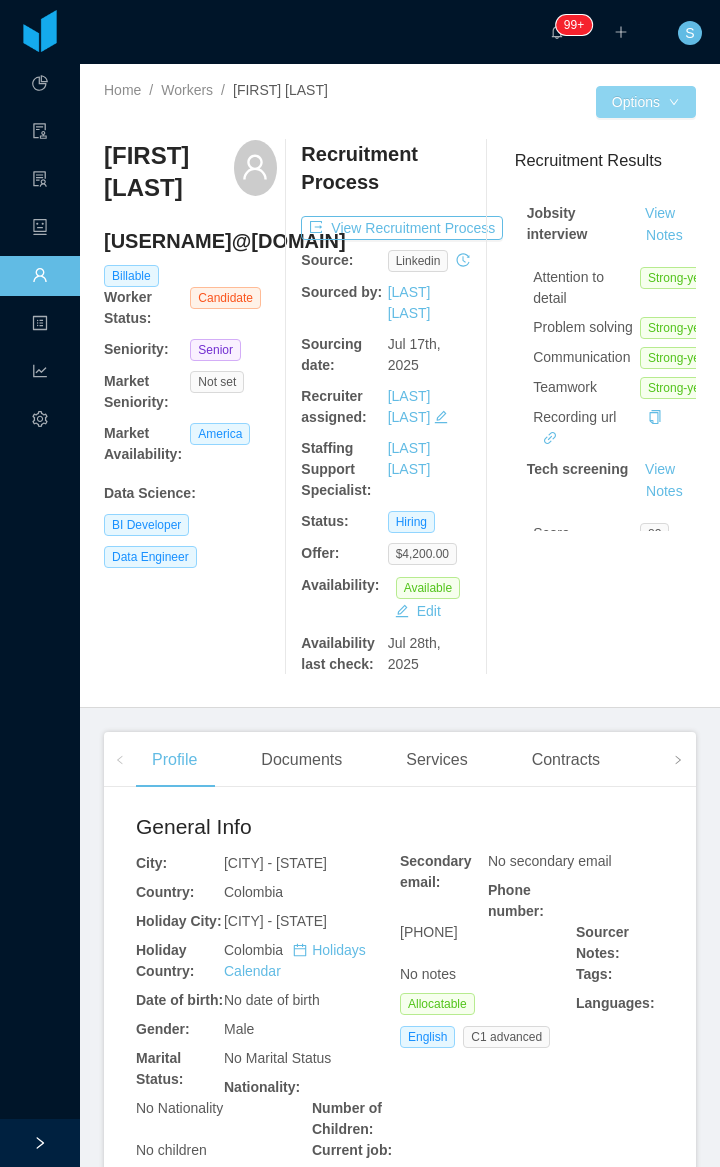 click on "Options" at bounding box center [646, 102] 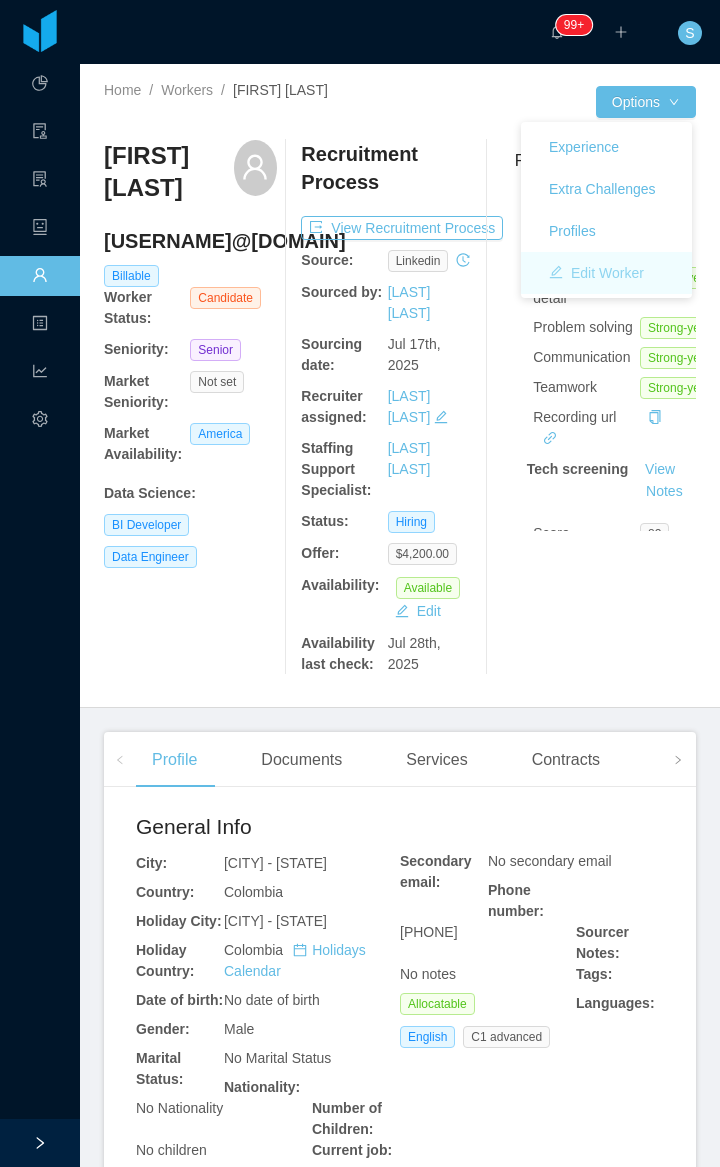 click on "Edit Worker" at bounding box center (596, 273) 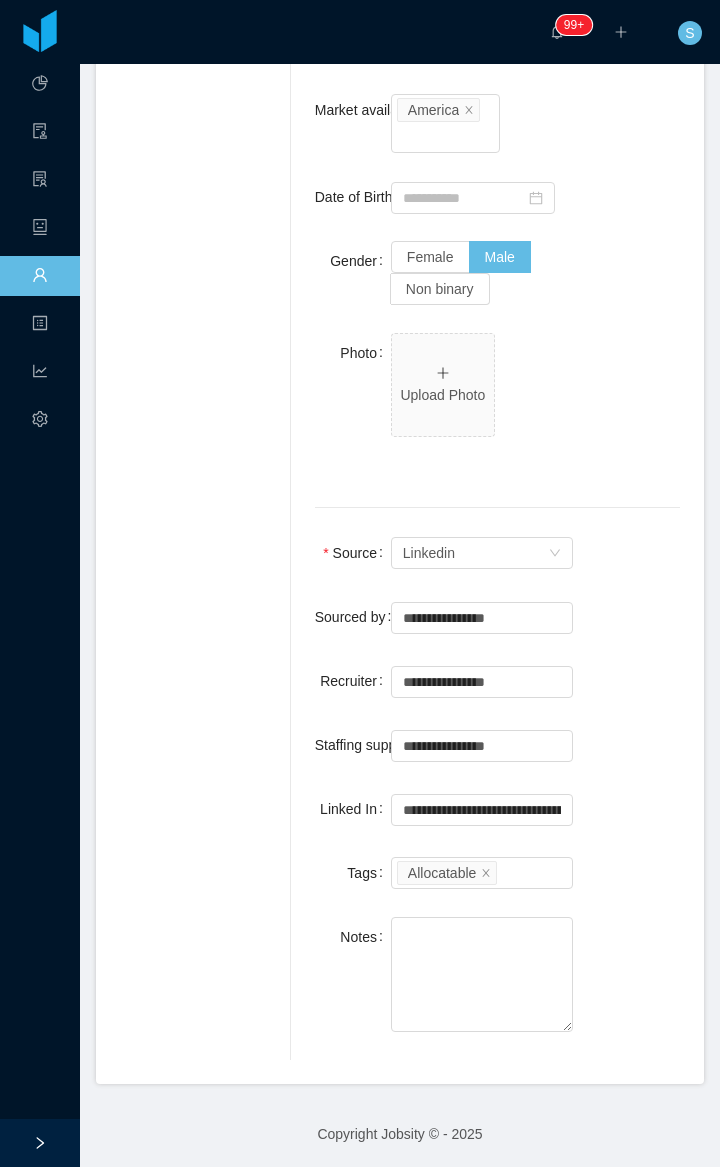 scroll, scrollTop: 1133, scrollLeft: 0, axis: vertical 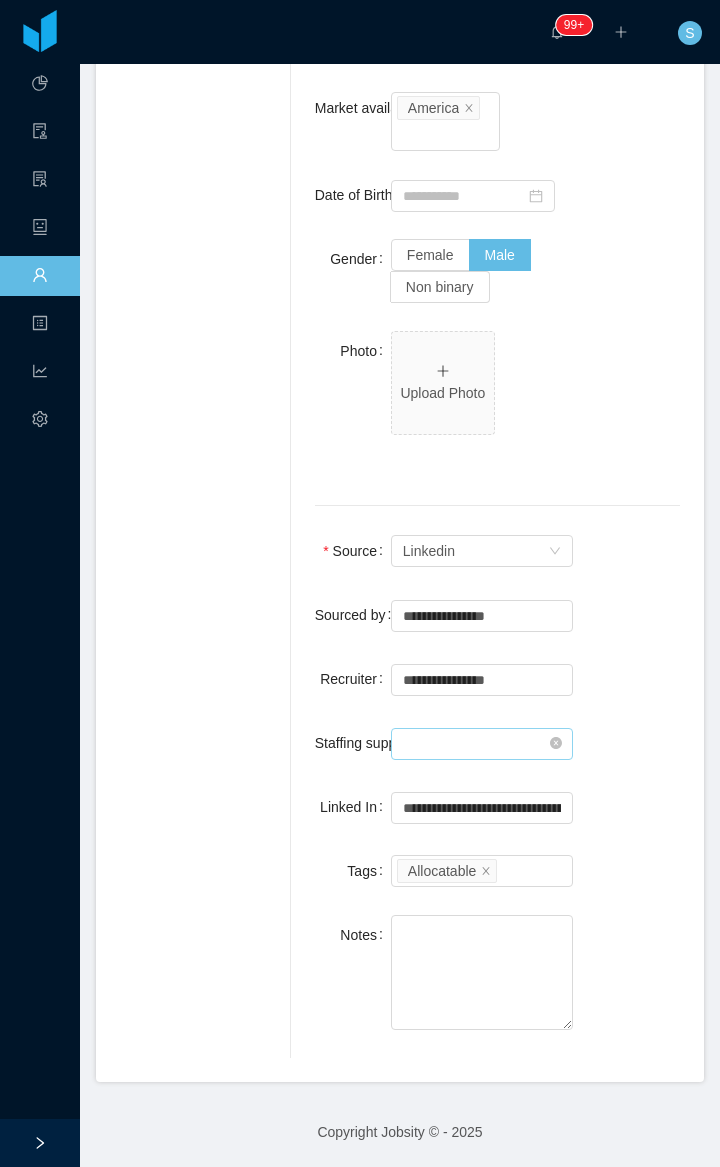 click at bounding box center (482, 744) 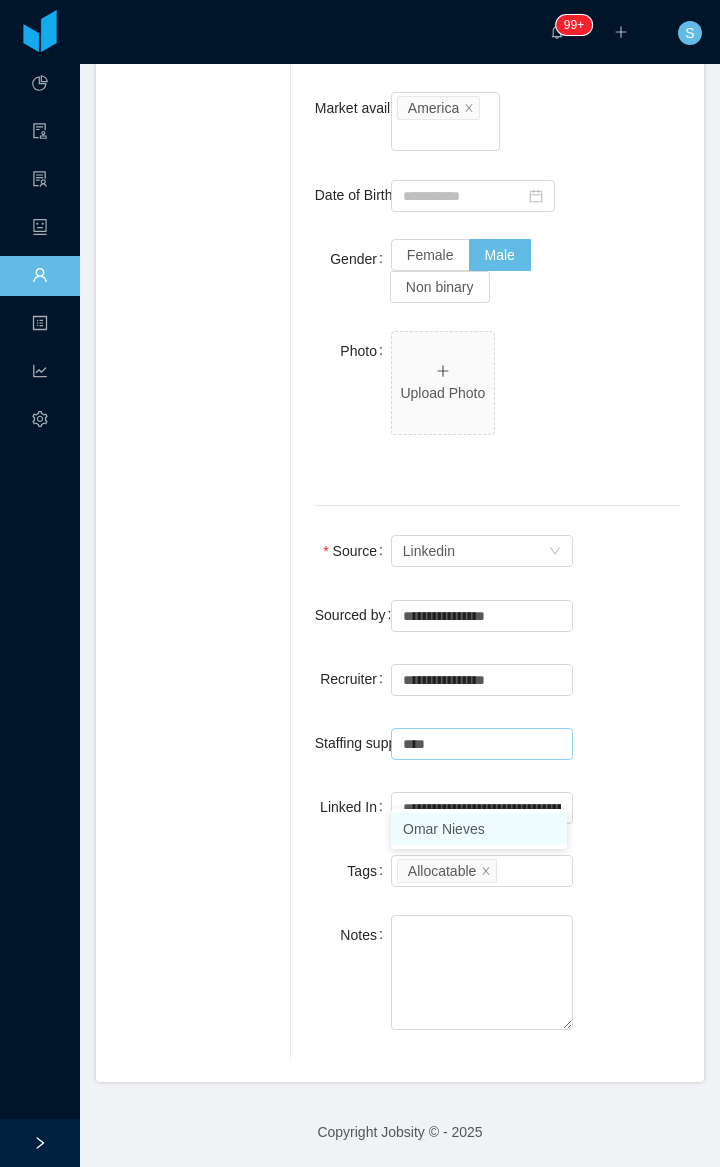 click on "Omar Nieves" at bounding box center (479, 829) 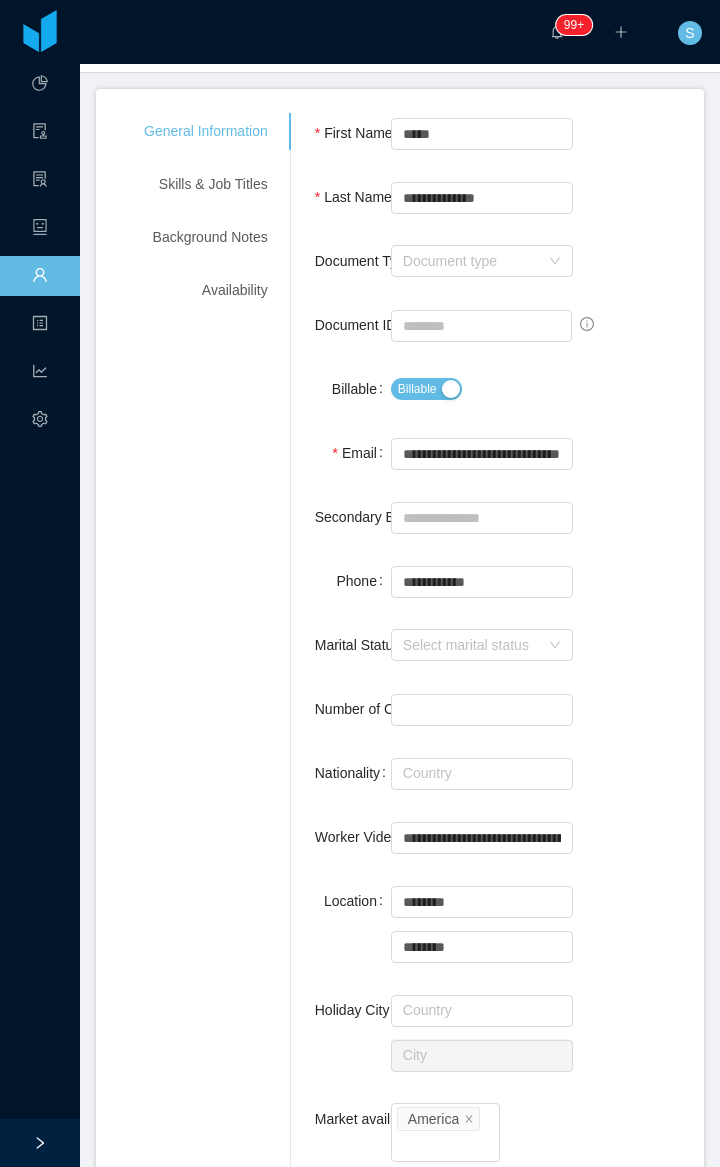 scroll, scrollTop: 0, scrollLeft: 0, axis: both 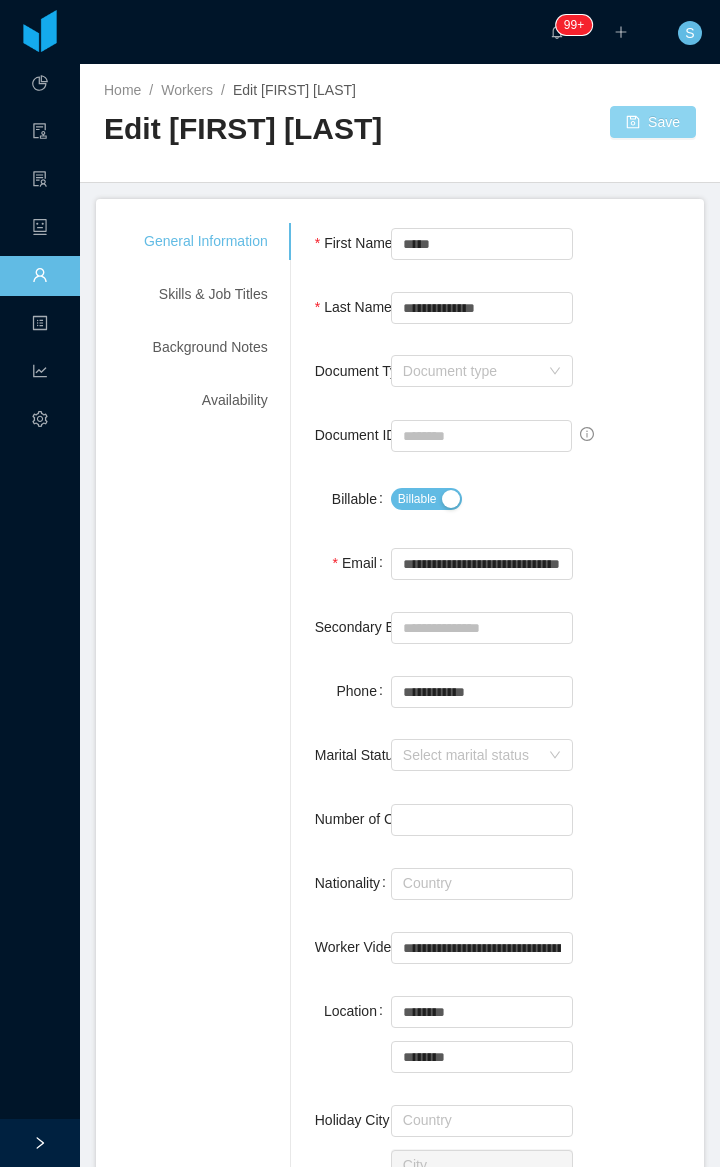 type on "**********" 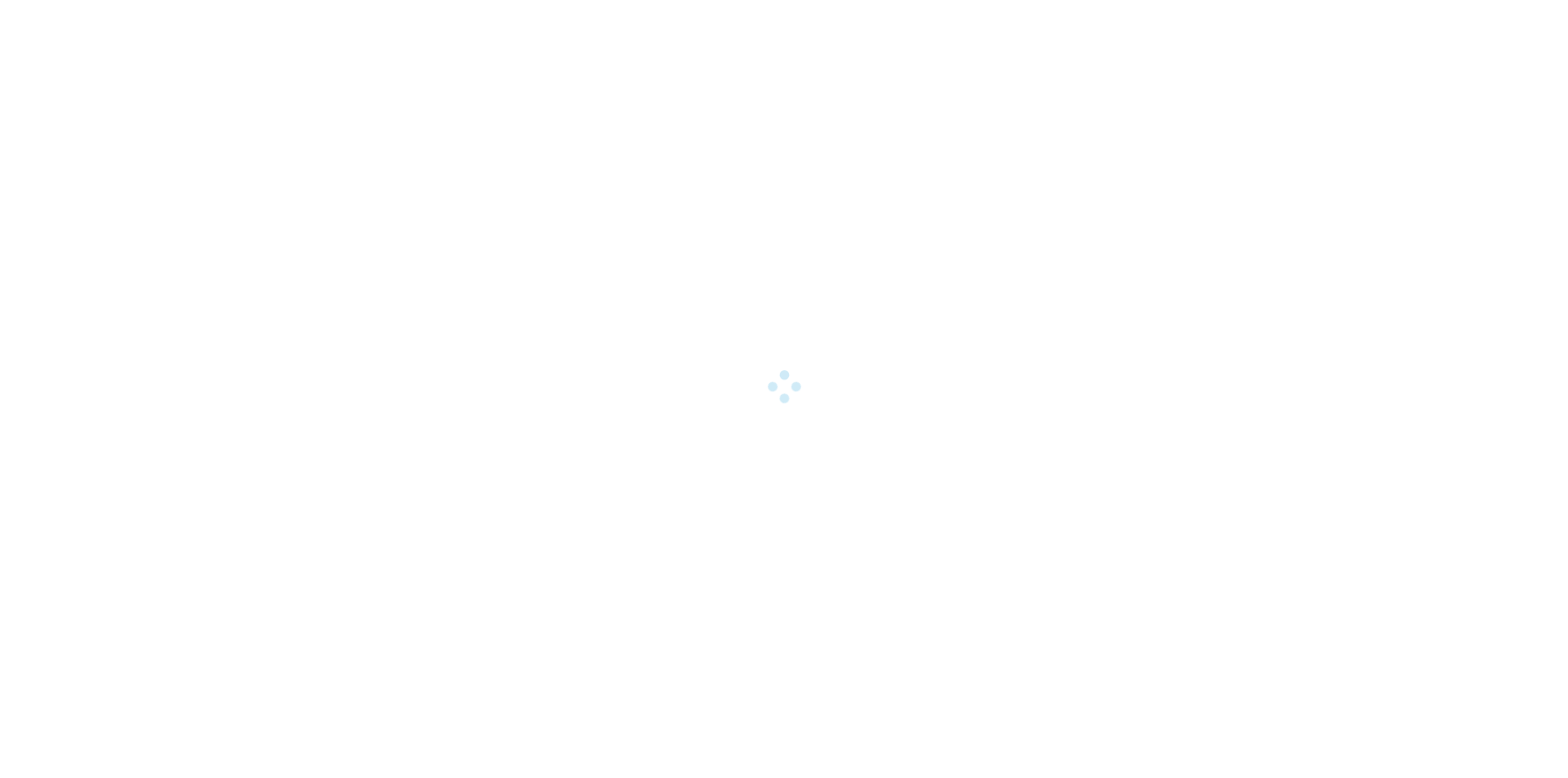scroll, scrollTop: 0, scrollLeft: 0, axis: both 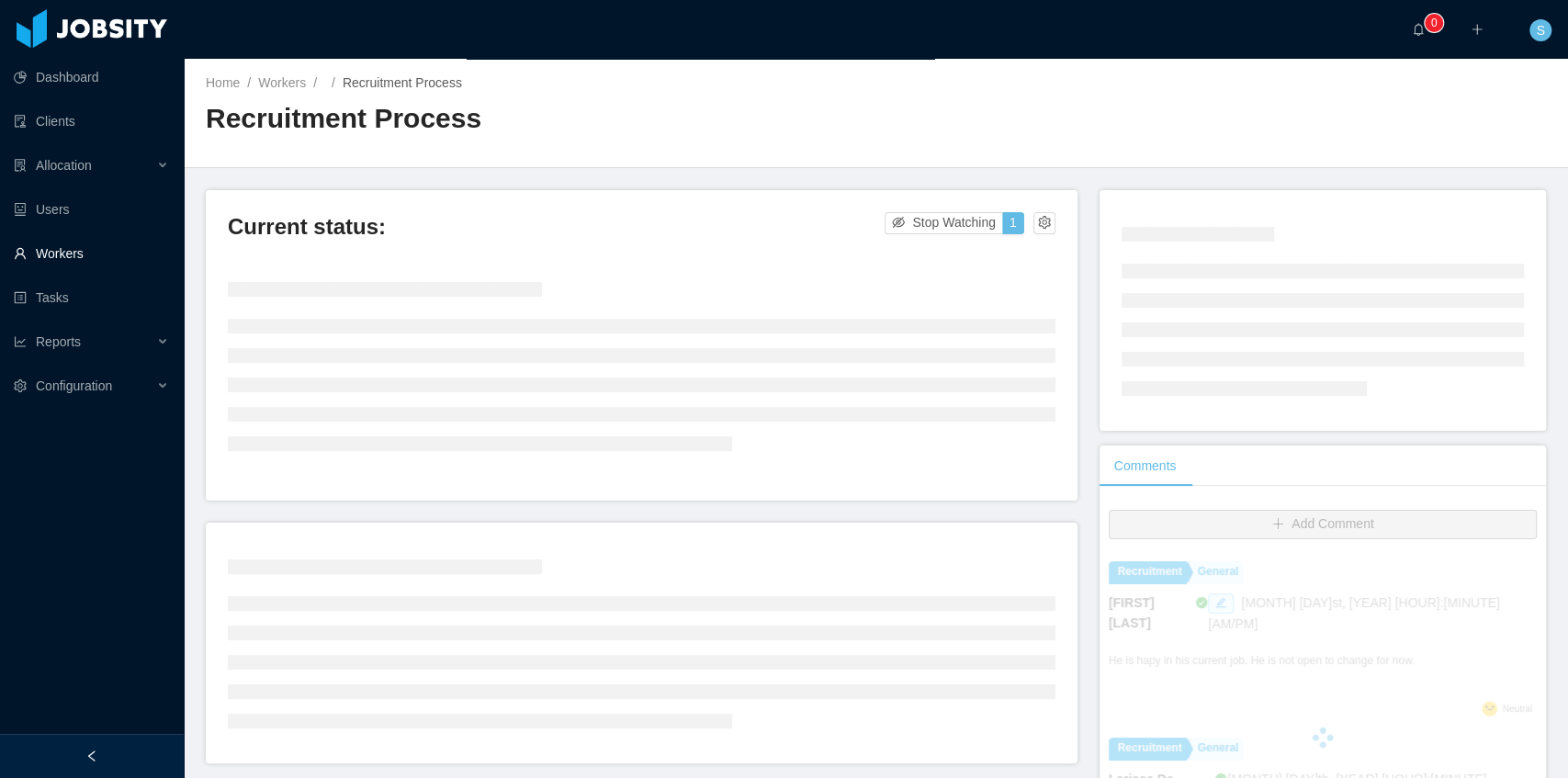 click on "Workers" at bounding box center (91, 254) 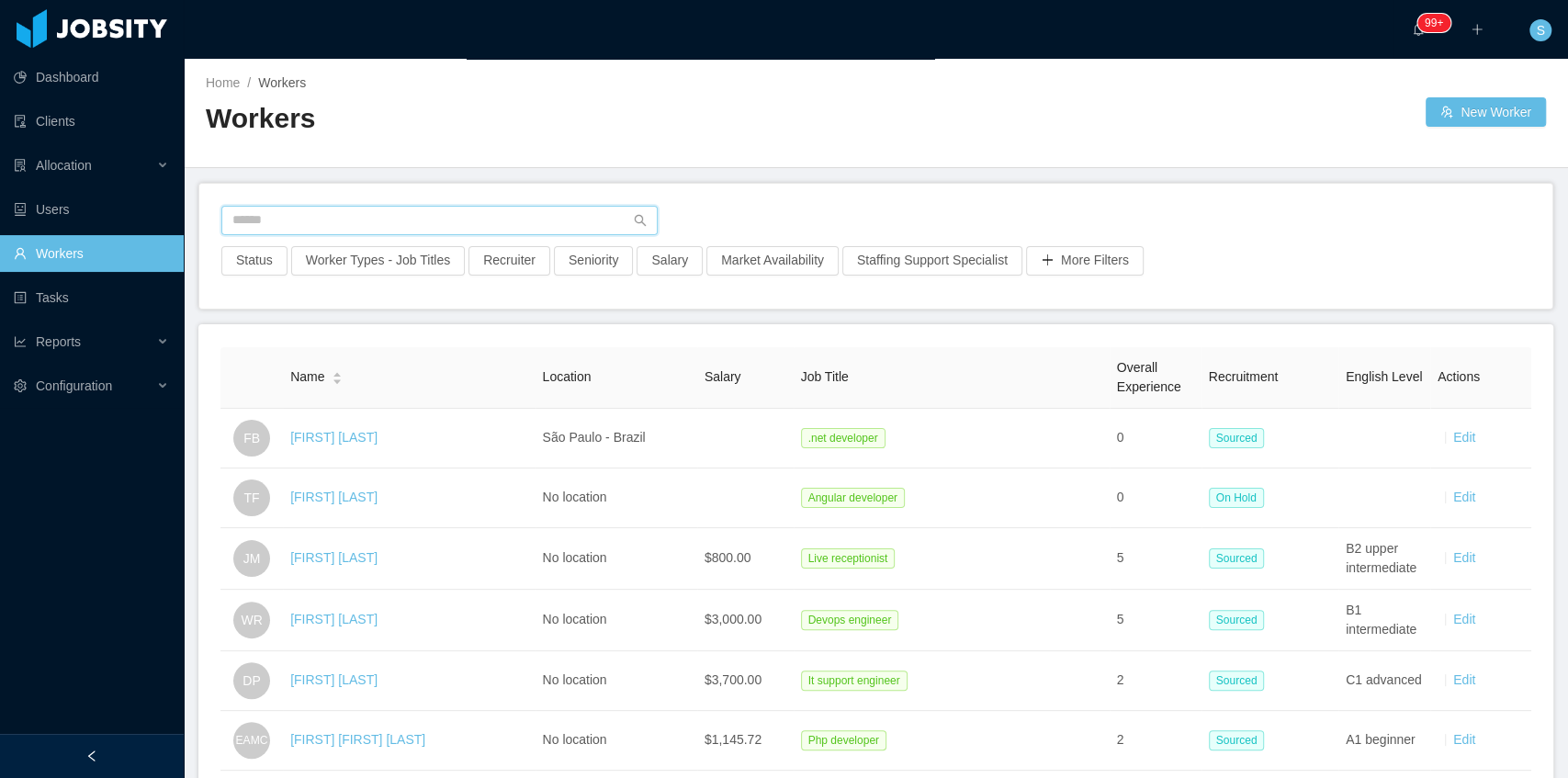 click at bounding box center [439, 220] 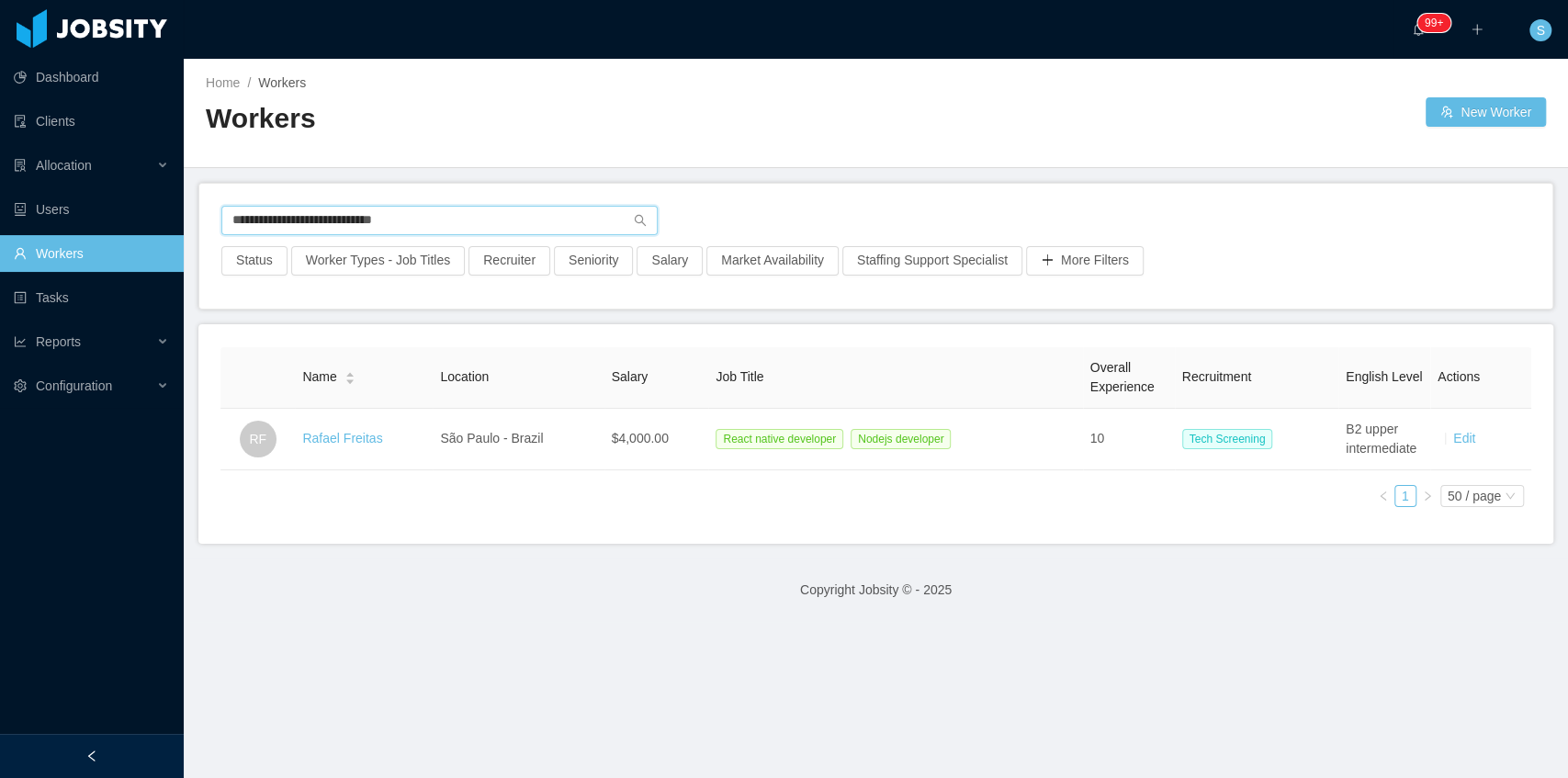 type on "**********" 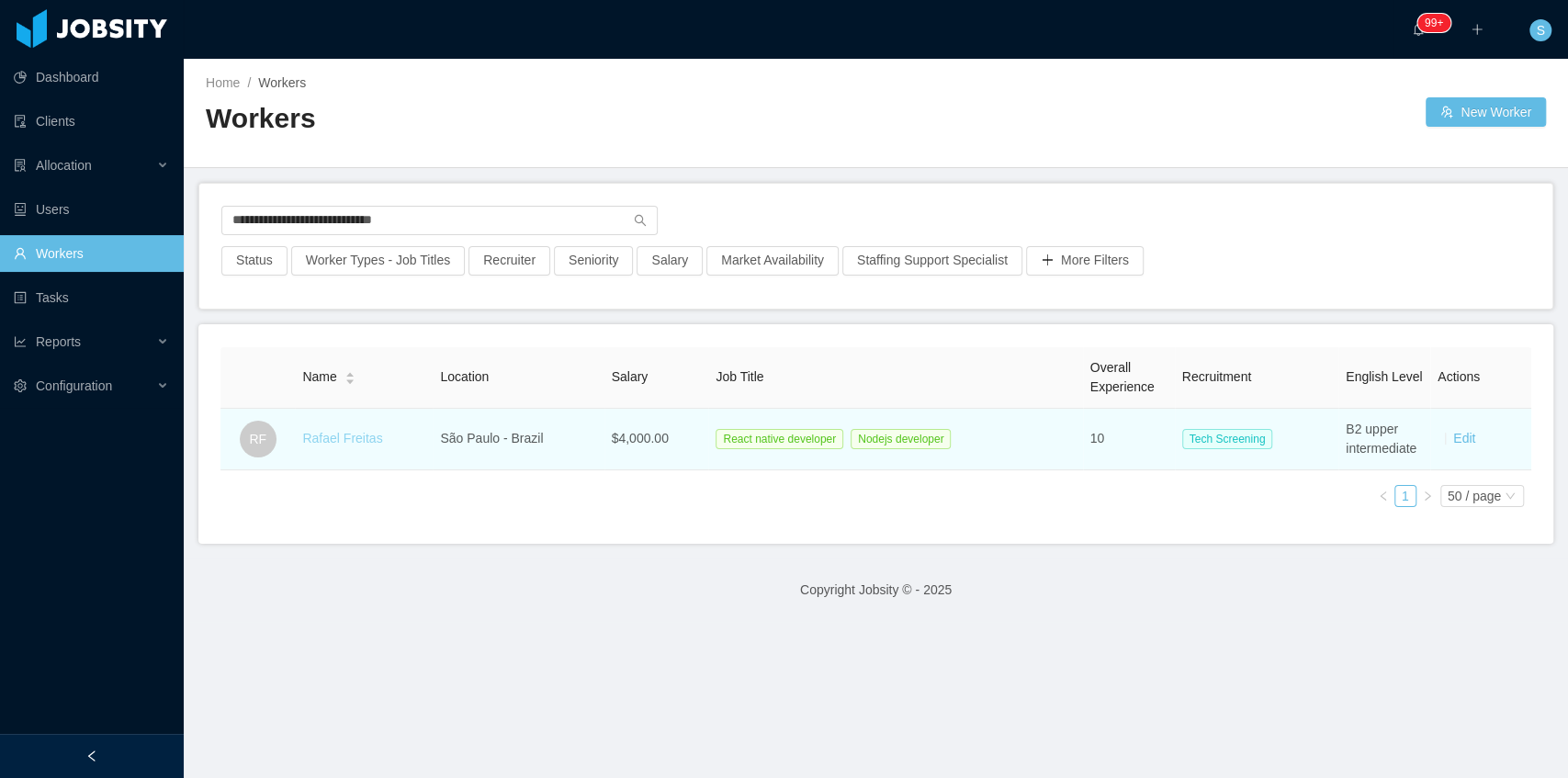 click on "Rafael Freitas" at bounding box center (342, 438) 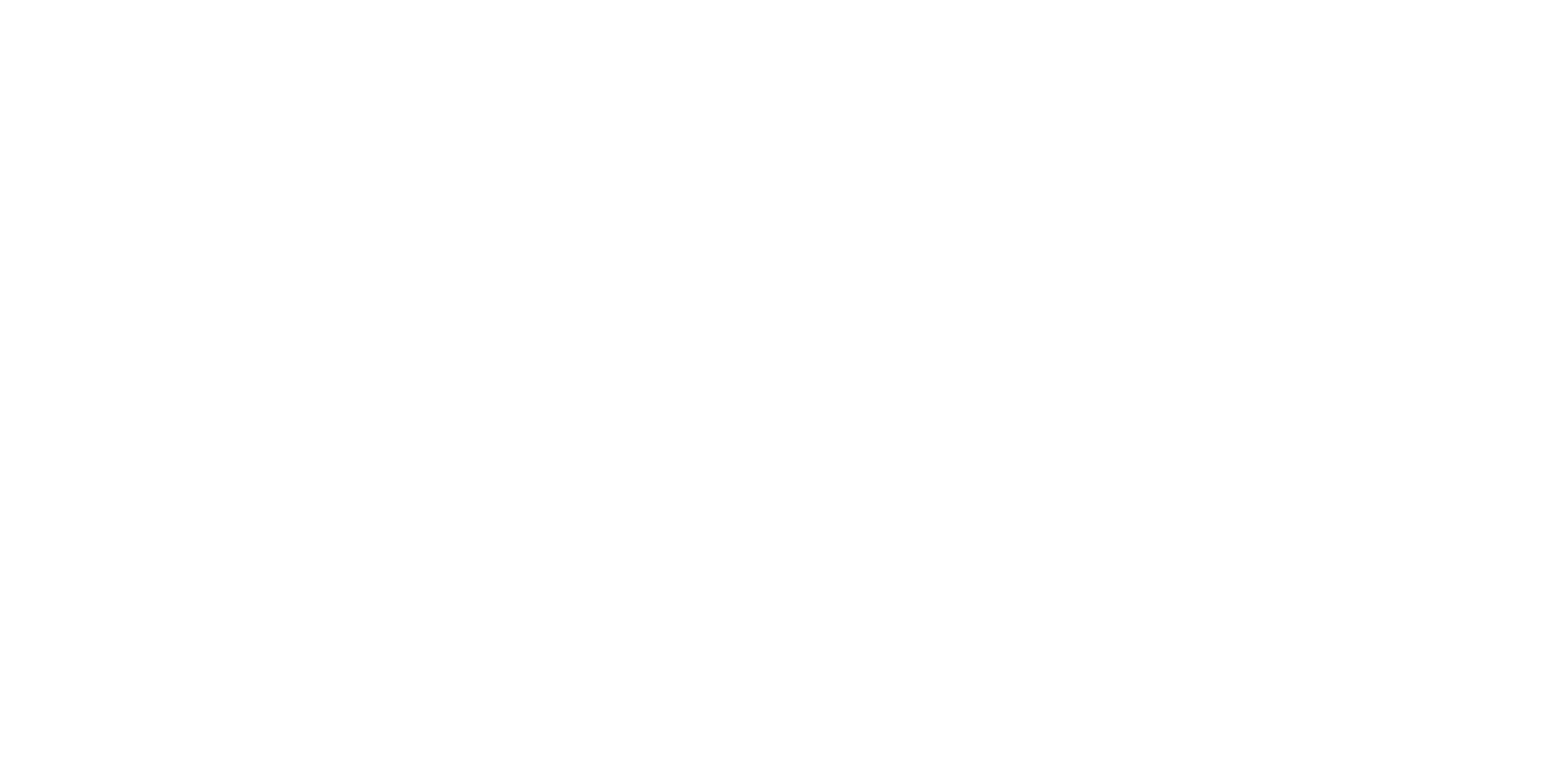 scroll, scrollTop: 0, scrollLeft: 0, axis: both 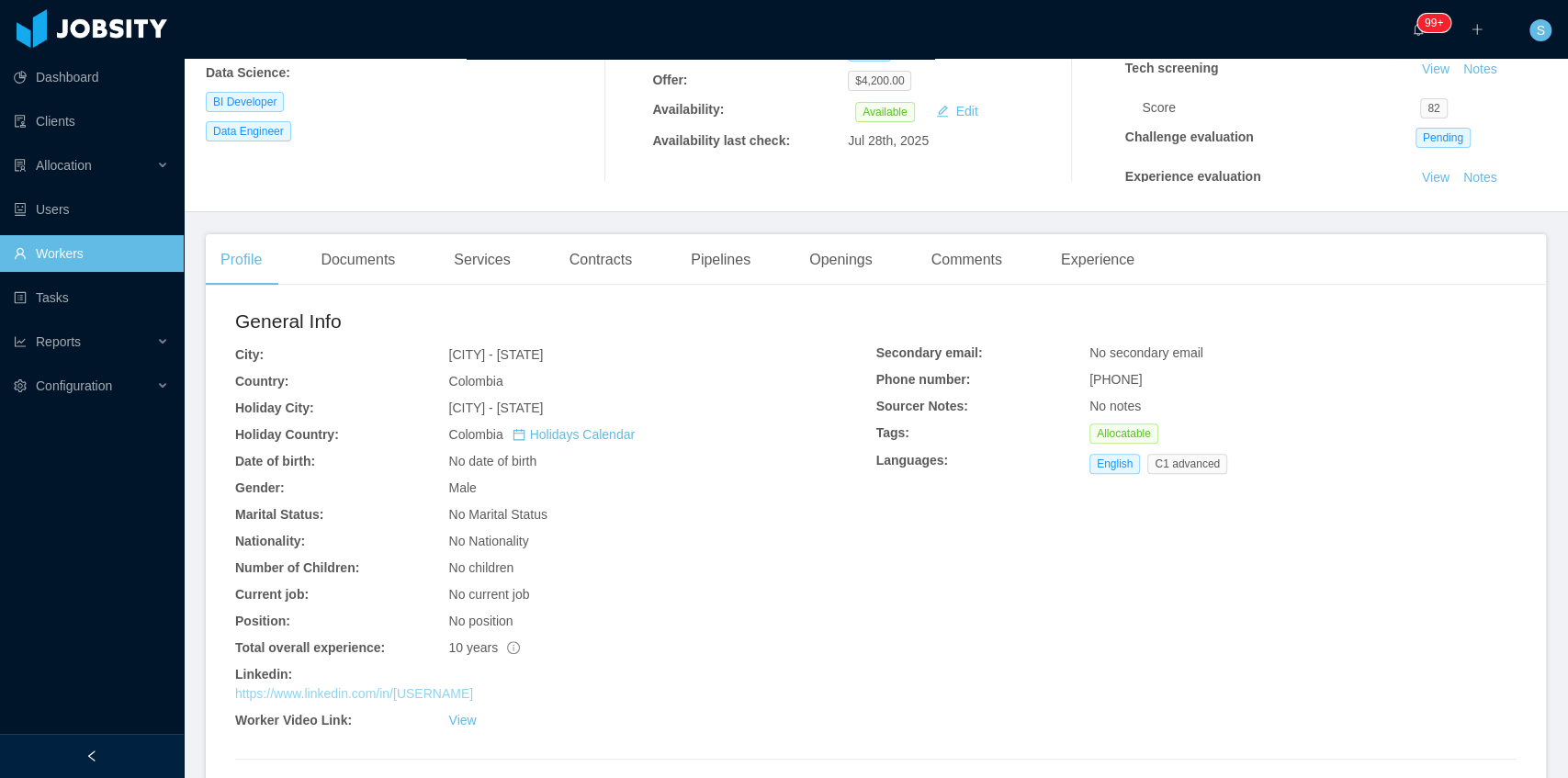 click on "https://www.linkedin.com/in/[USERNAME]" at bounding box center [354, 693] 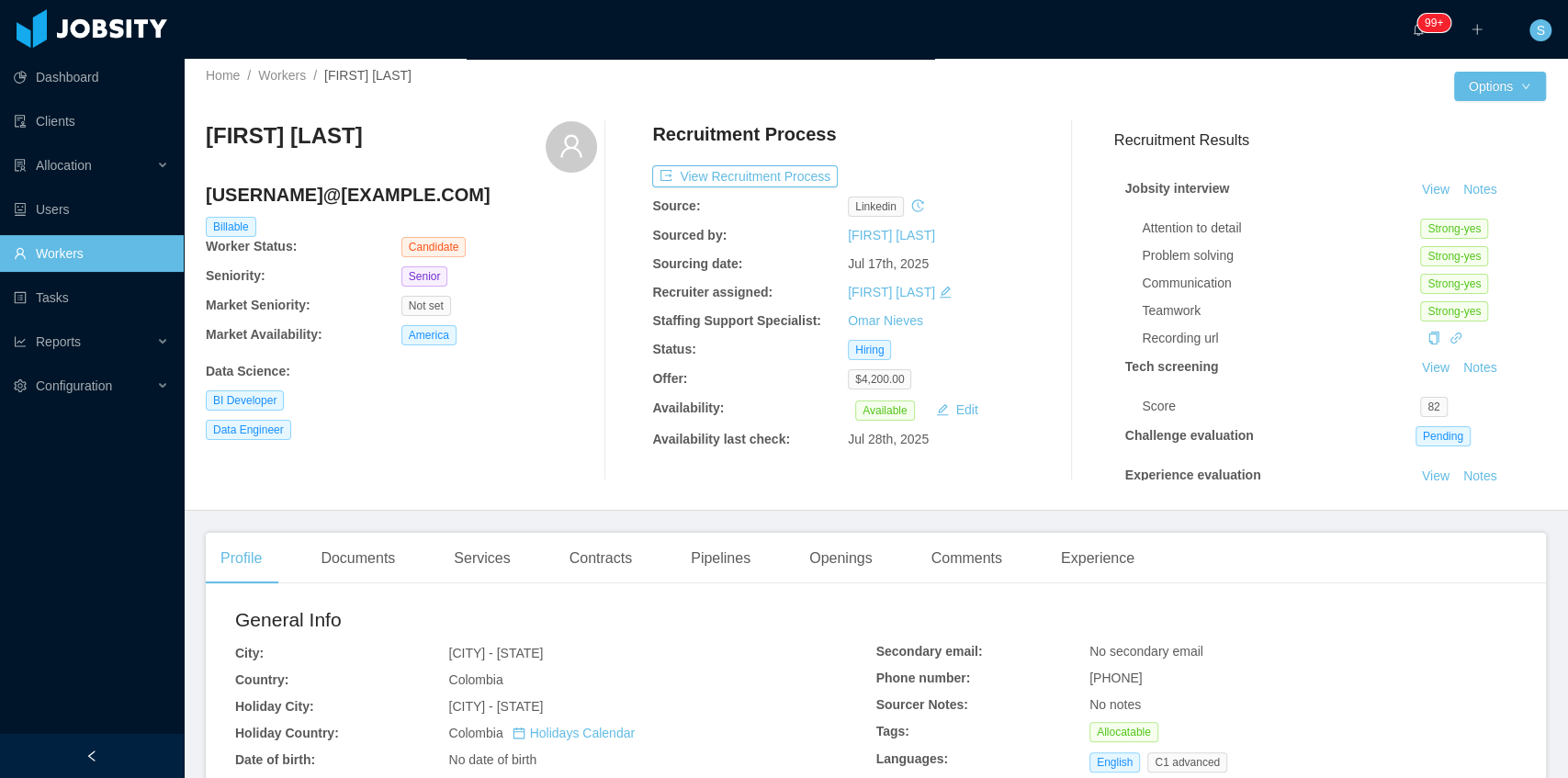 scroll, scrollTop: 0, scrollLeft: 0, axis: both 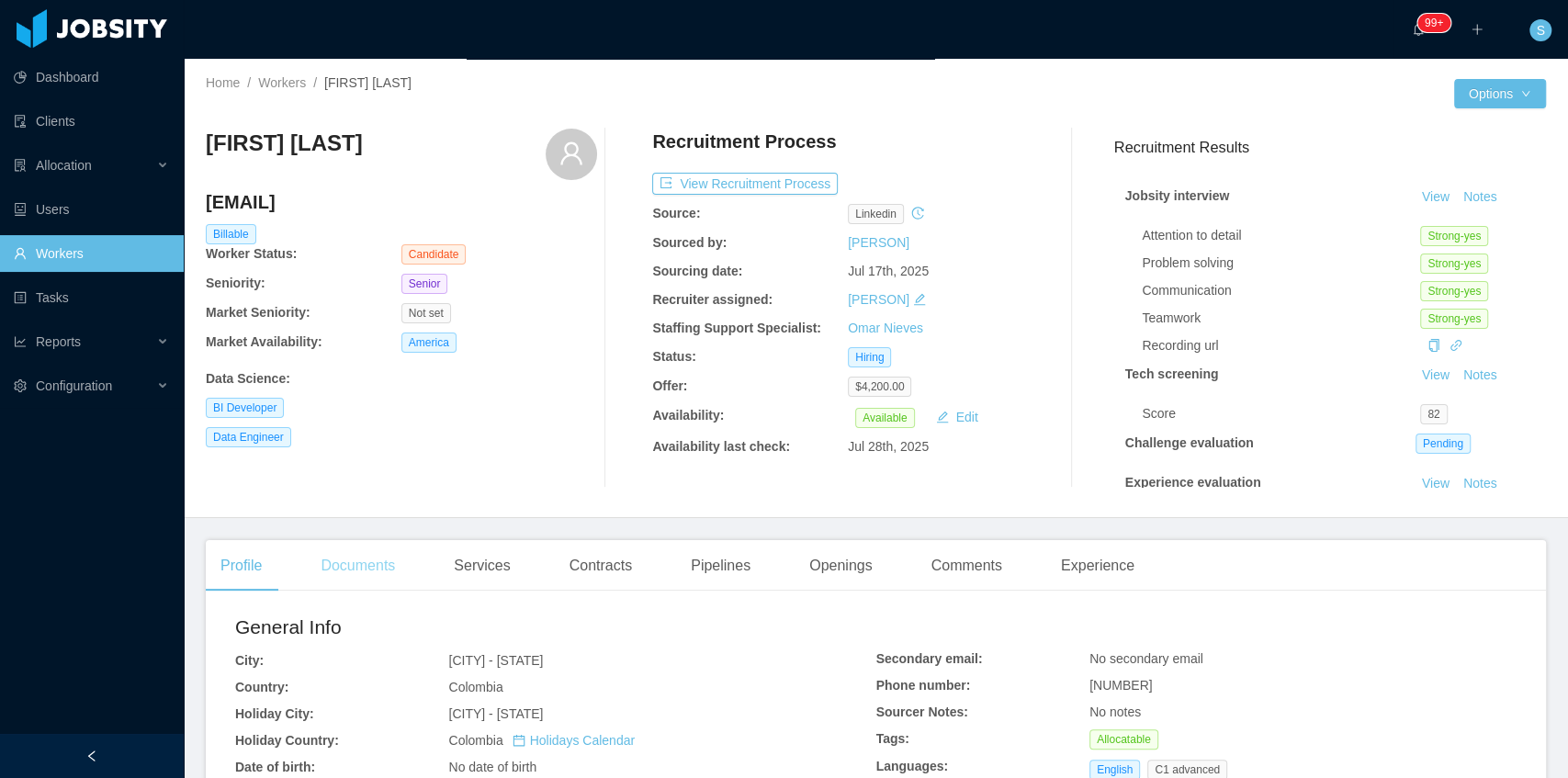 click on "Documents" at bounding box center (357, 566) 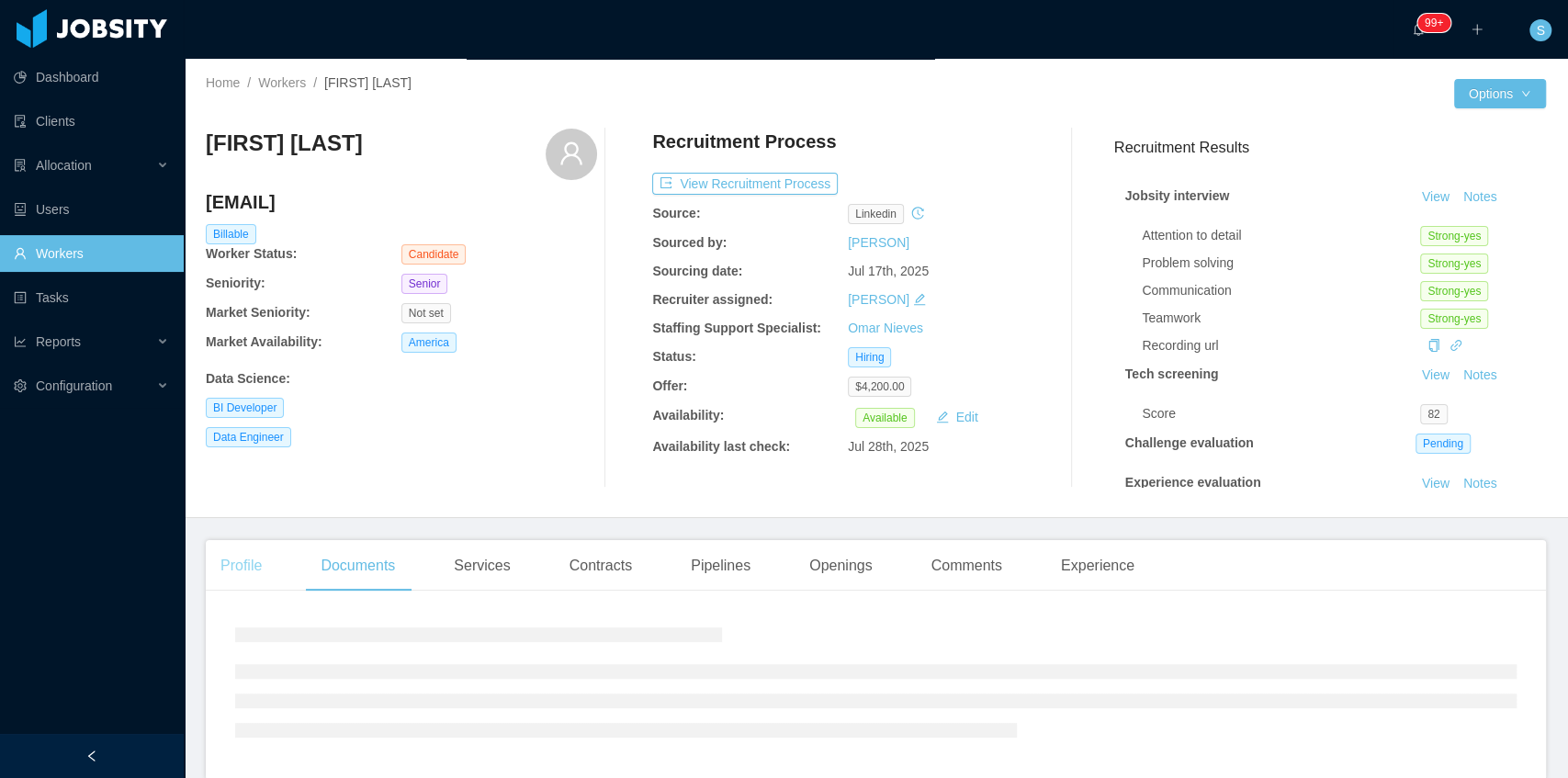 click on "Profile" at bounding box center [241, 566] 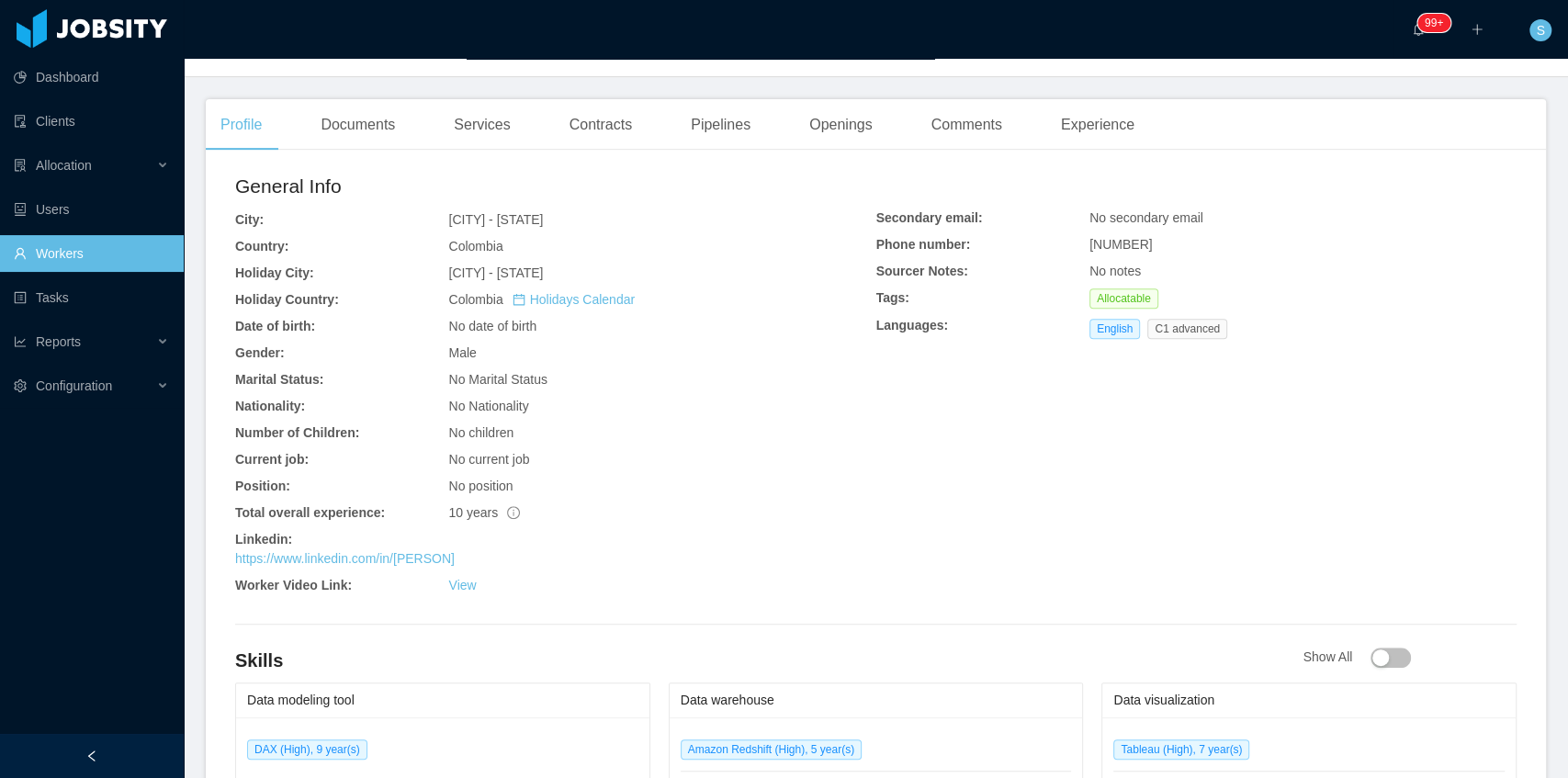 scroll, scrollTop: 490, scrollLeft: 0, axis: vertical 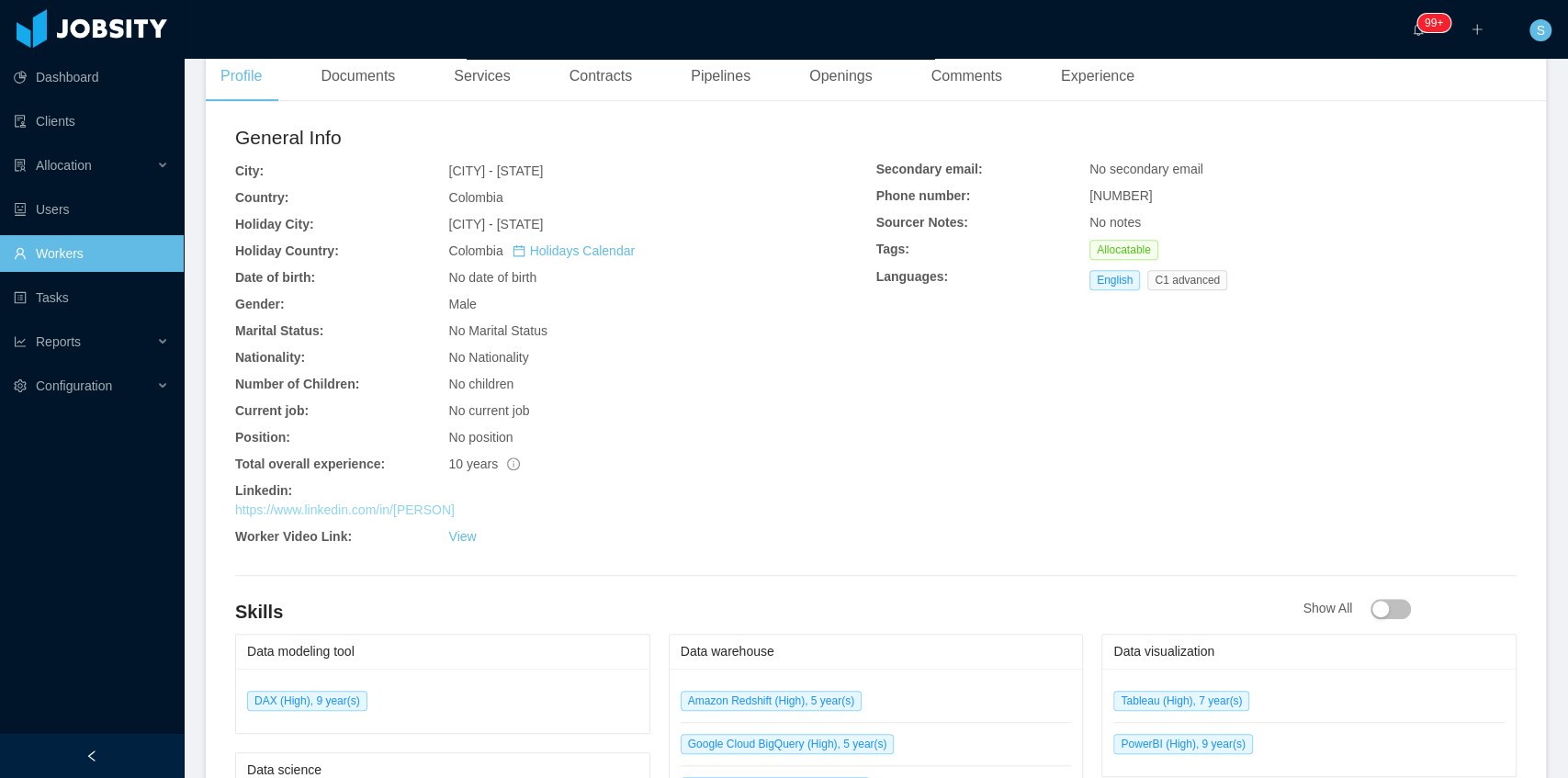 click on "https://www.linkedin.com/in/[PERSON]" at bounding box center (344, 510) 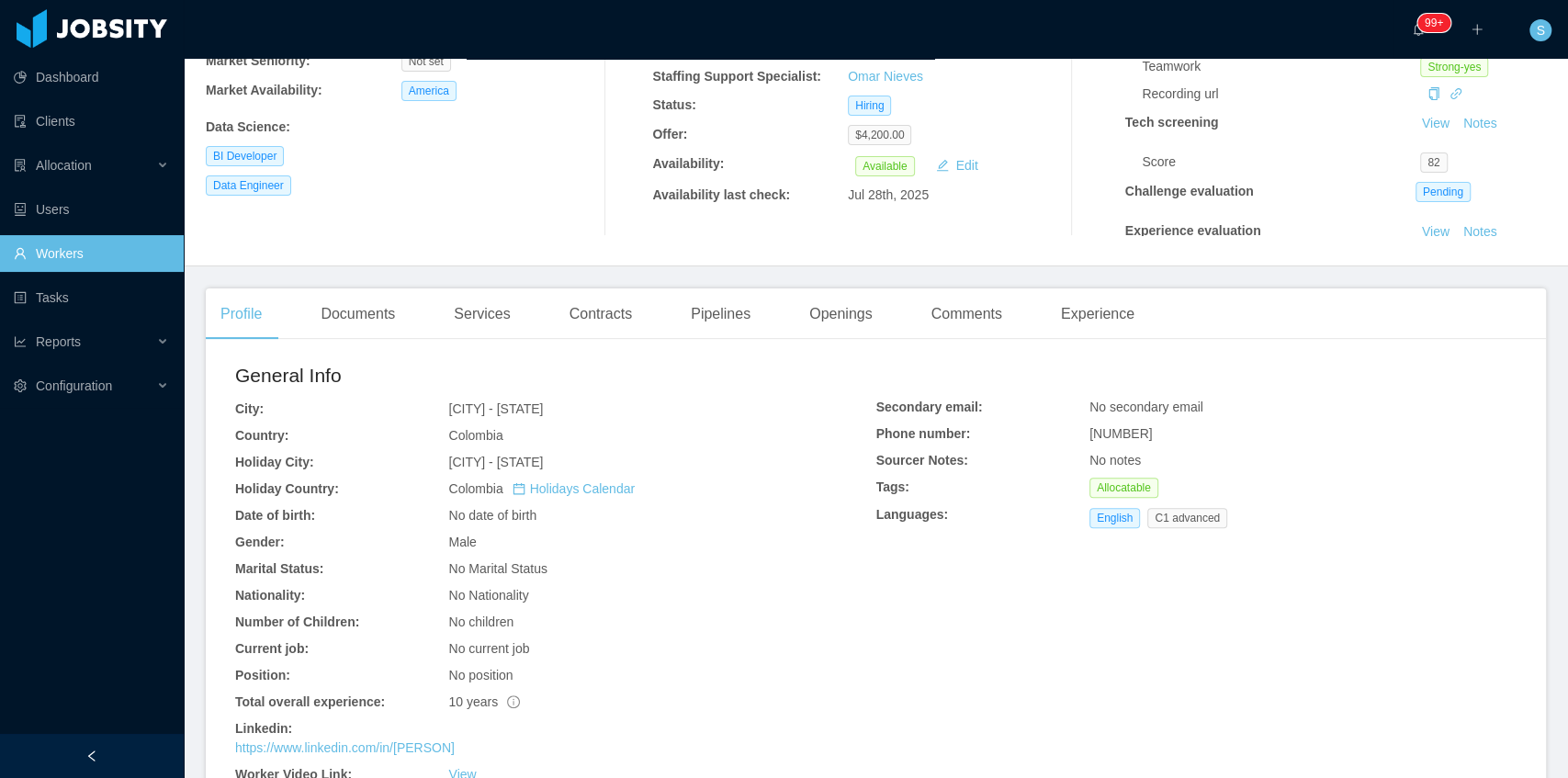 scroll, scrollTop: 244, scrollLeft: 0, axis: vertical 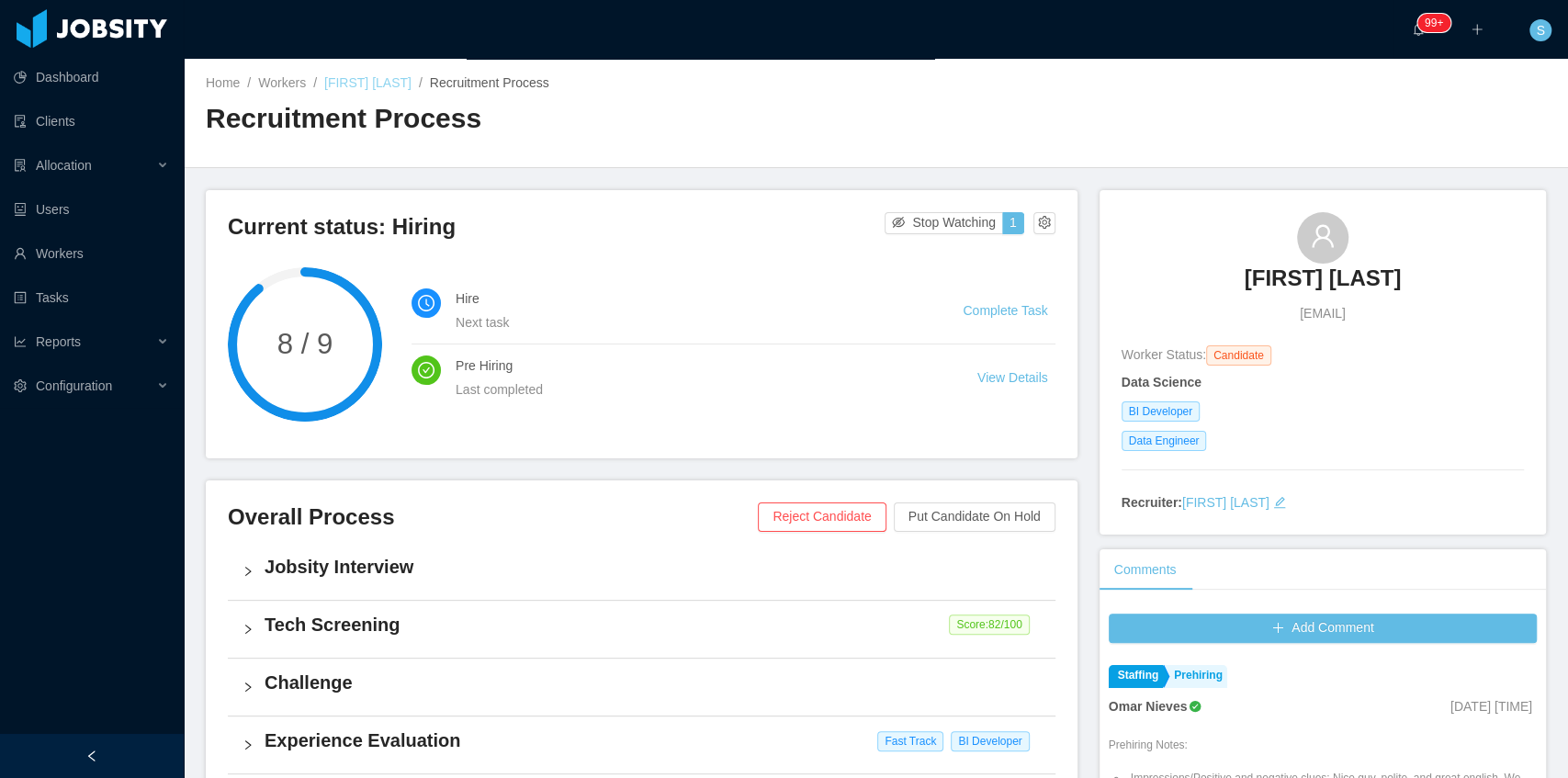 click on "[FIRST] [LAST]" at bounding box center [367, 83] 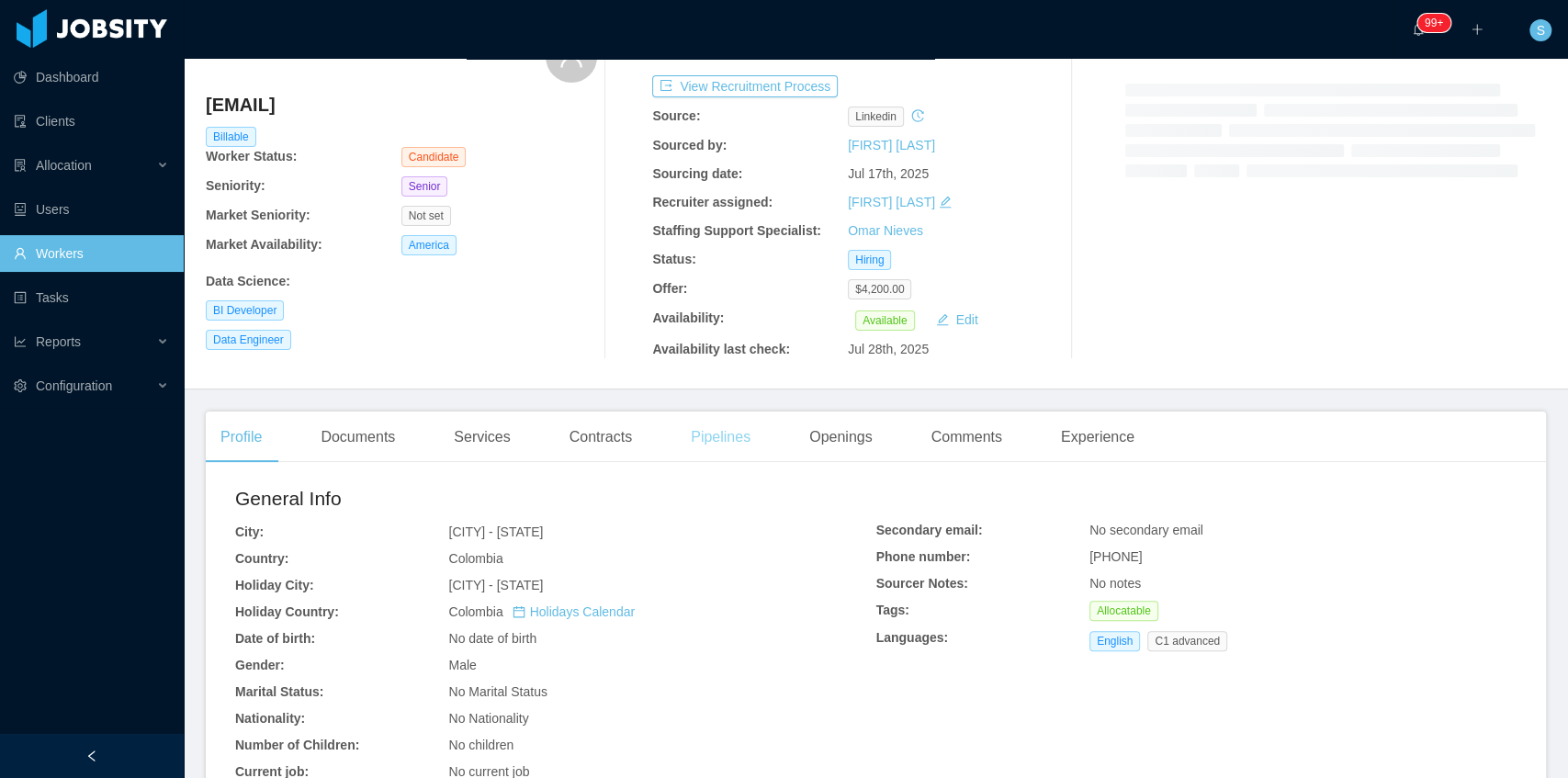 scroll, scrollTop: 122, scrollLeft: 0, axis: vertical 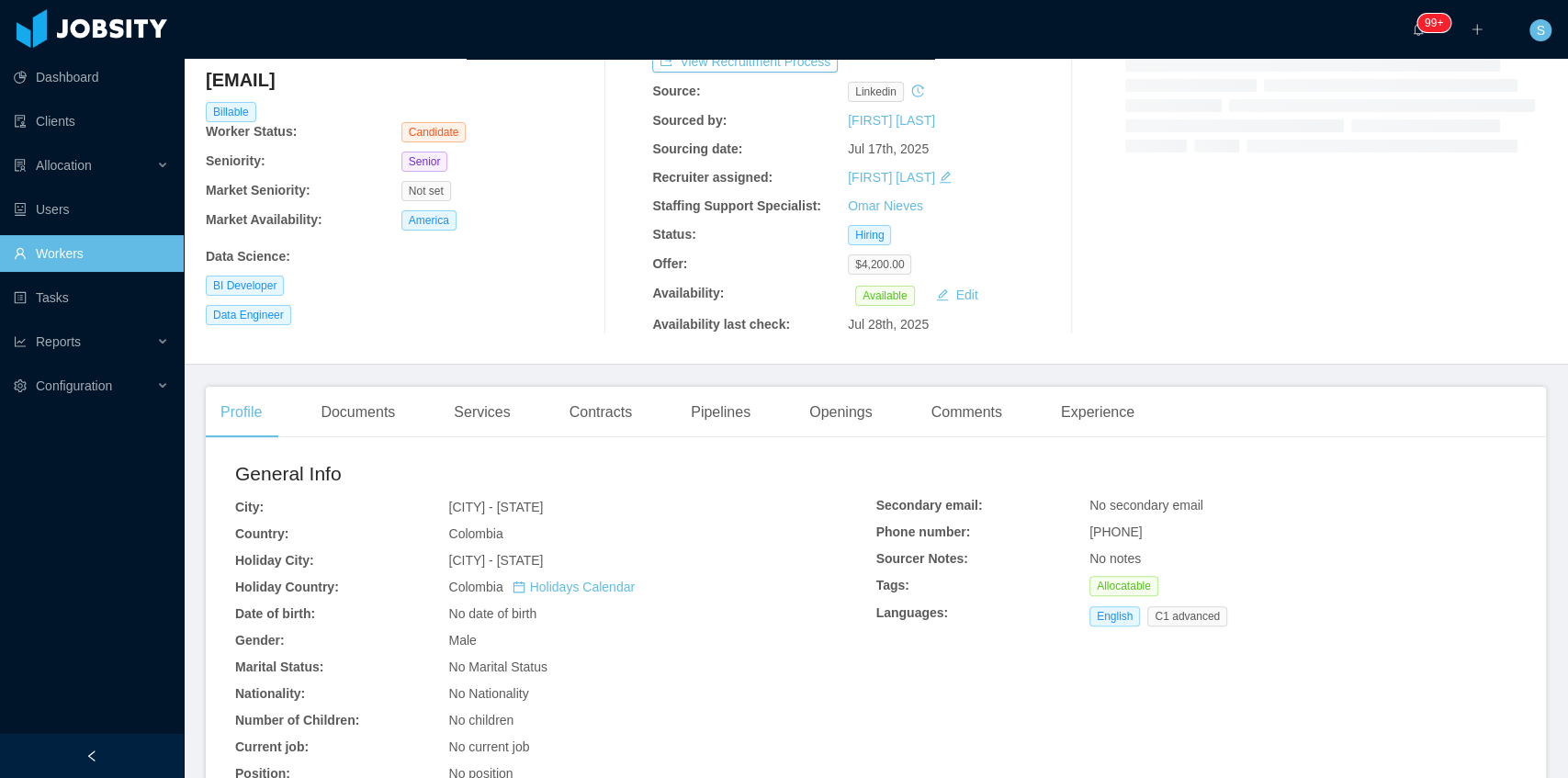 click on "Secondary email: No secondary email Phone number: [PHONE] Sourcer Notes: No notes Tags: Allocatable Languages: English C1 advanced" at bounding box center (1197, 565) 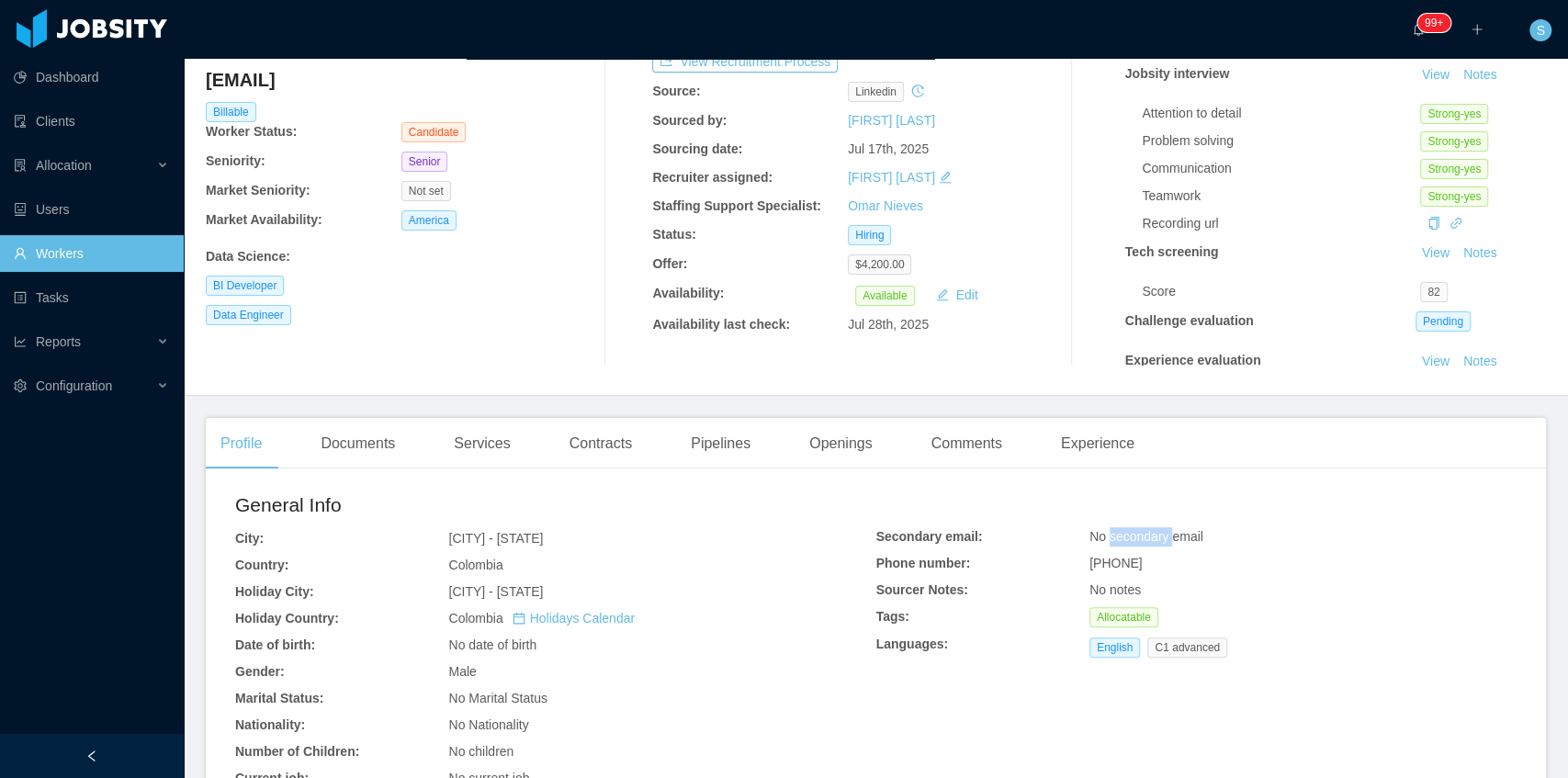 click on "No secondary email" at bounding box center (1146, 536) 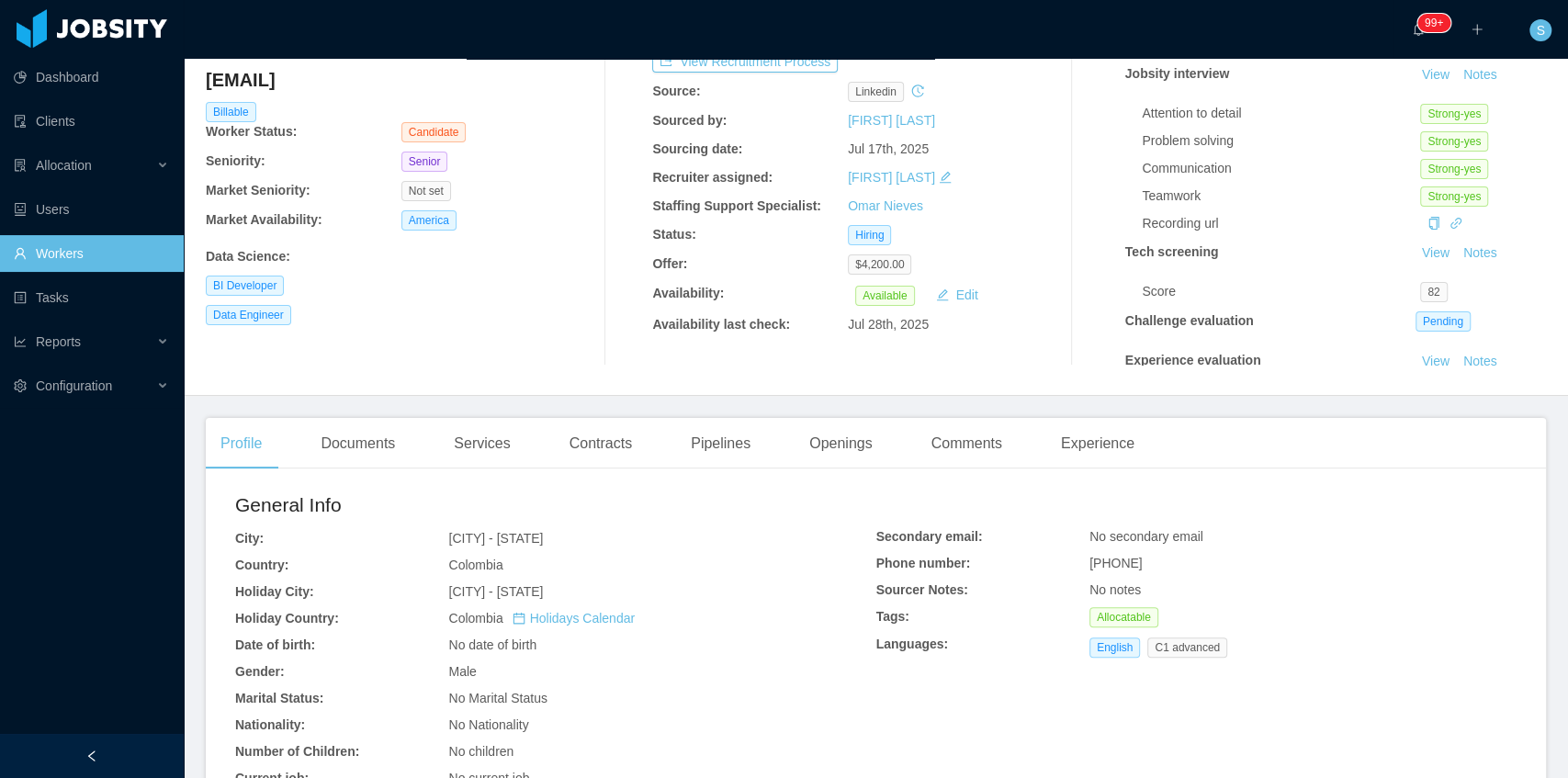click on "[PHONE]" at bounding box center (1116, 563) 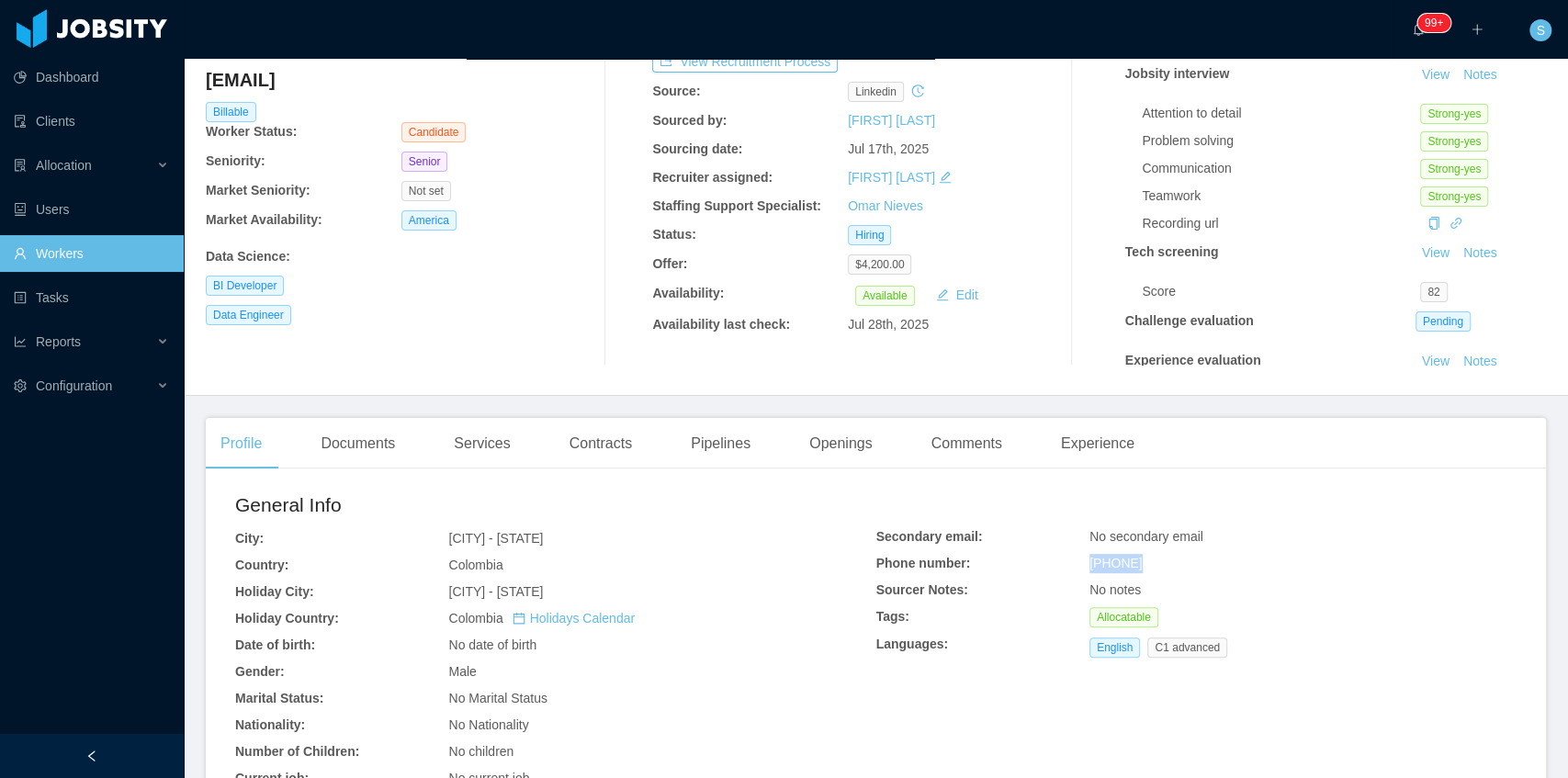 click on "[PHONE]" at bounding box center (1116, 563) 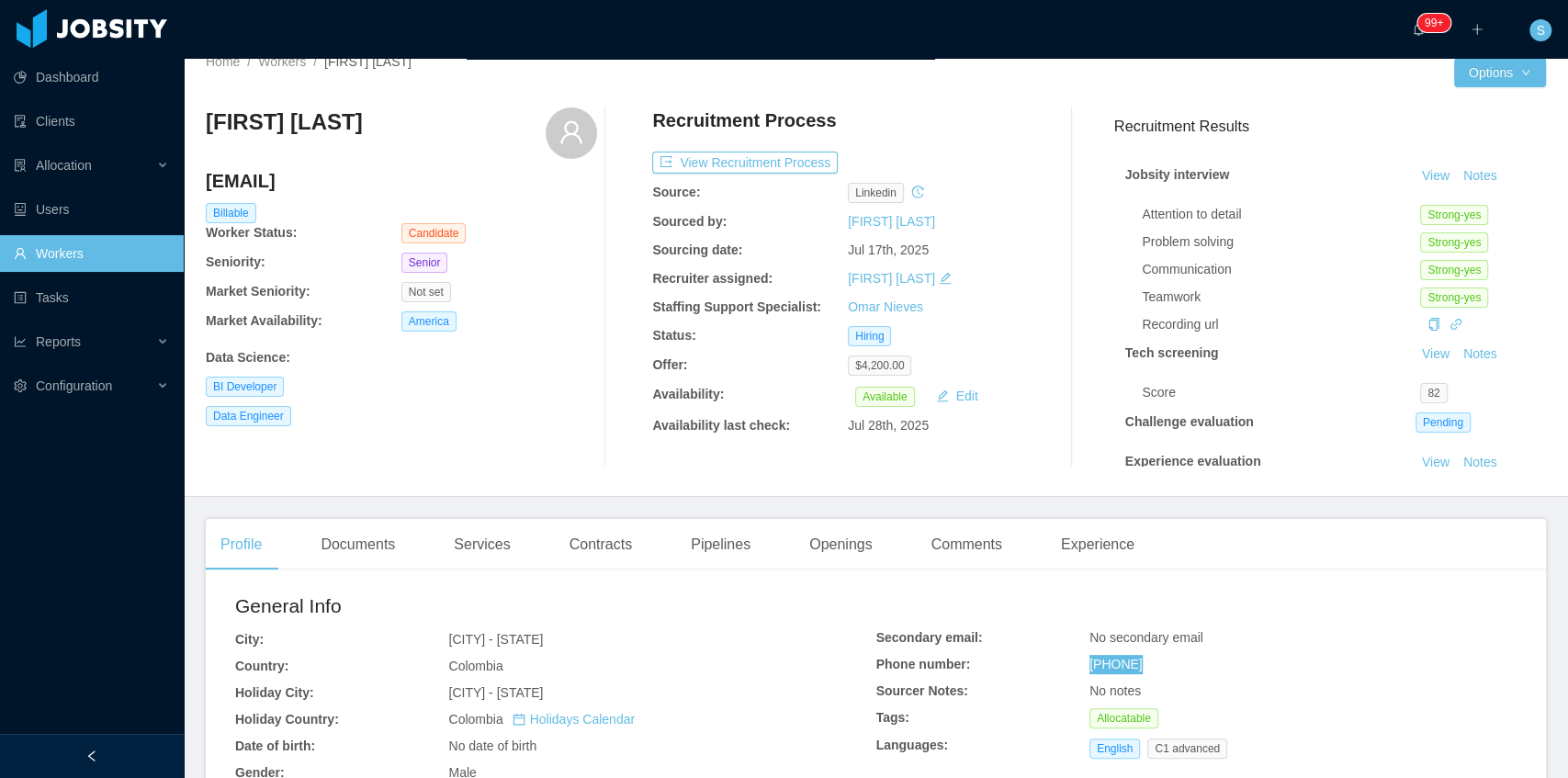 scroll, scrollTop: 0, scrollLeft: 0, axis: both 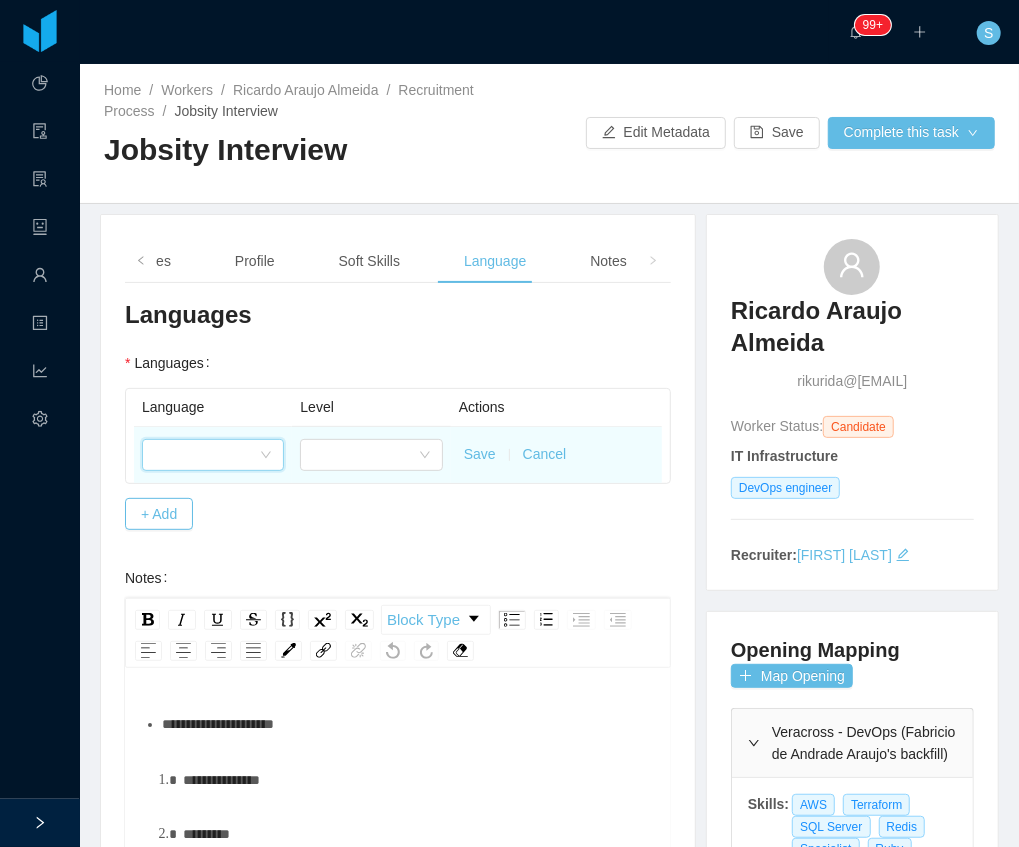 click at bounding box center (206, 455) 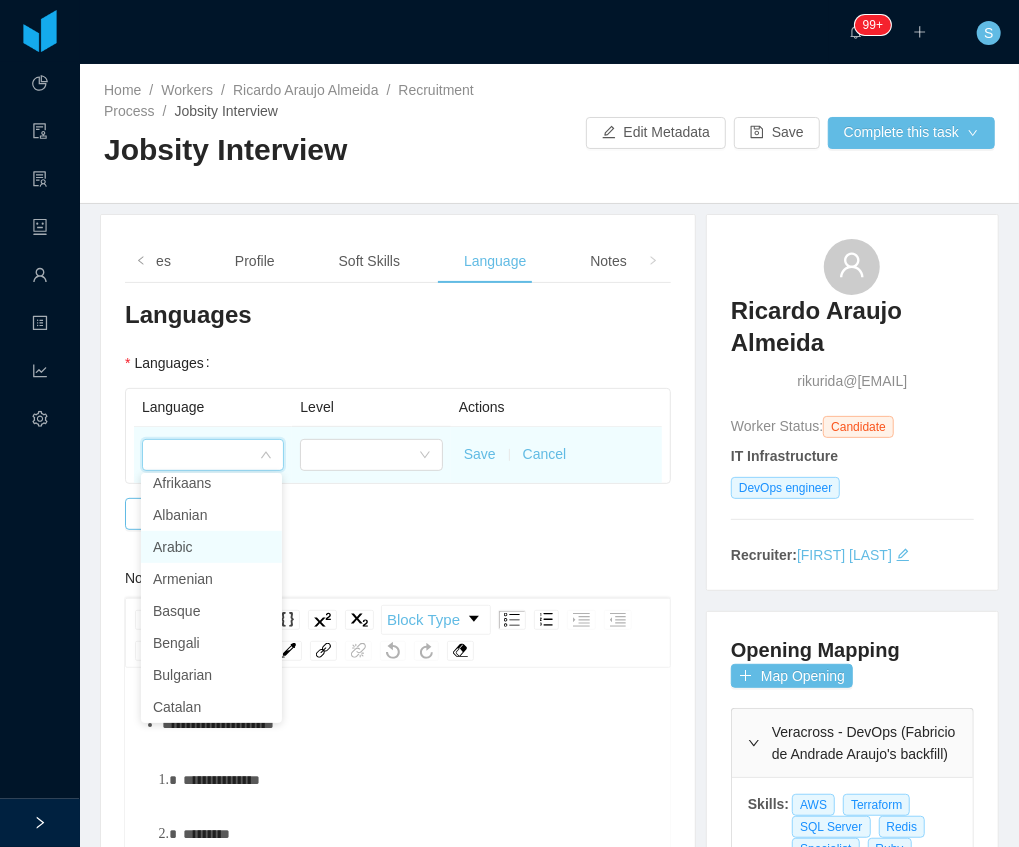 scroll, scrollTop: 4, scrollLeft: 0, axis: vertical 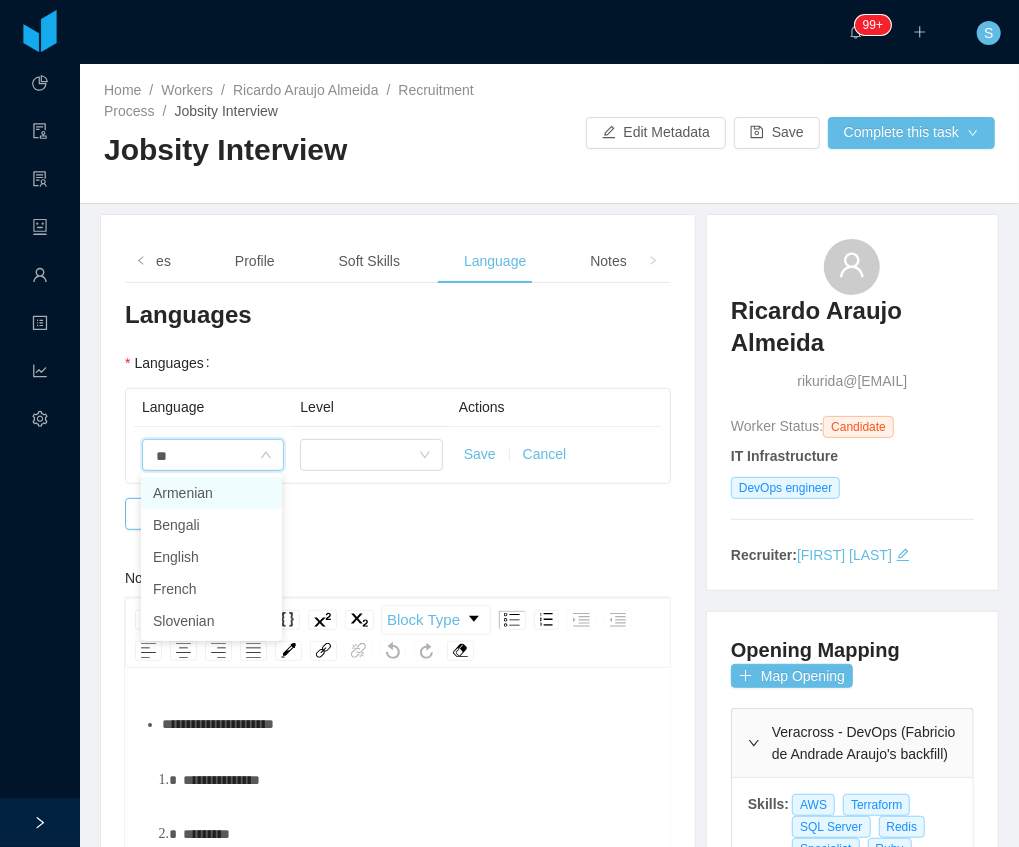 type on "***" 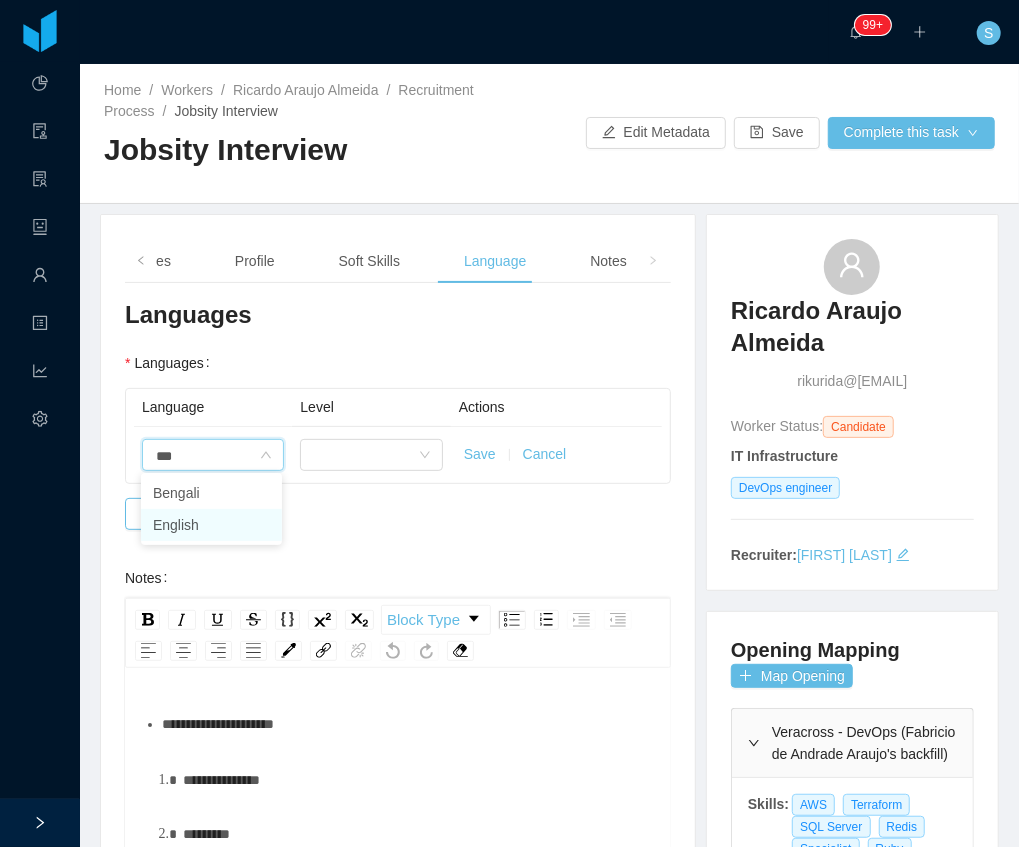 click on "English" at bounding box center [211, 525] 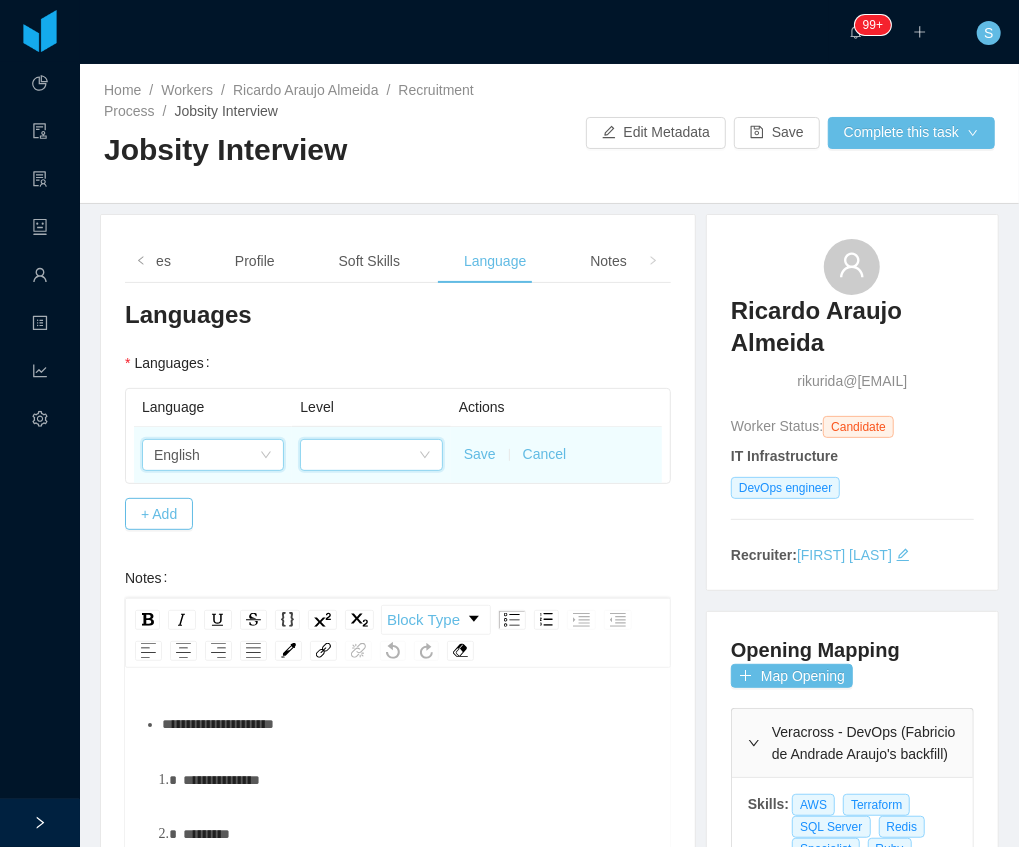 click at bounding box center [371, 455] 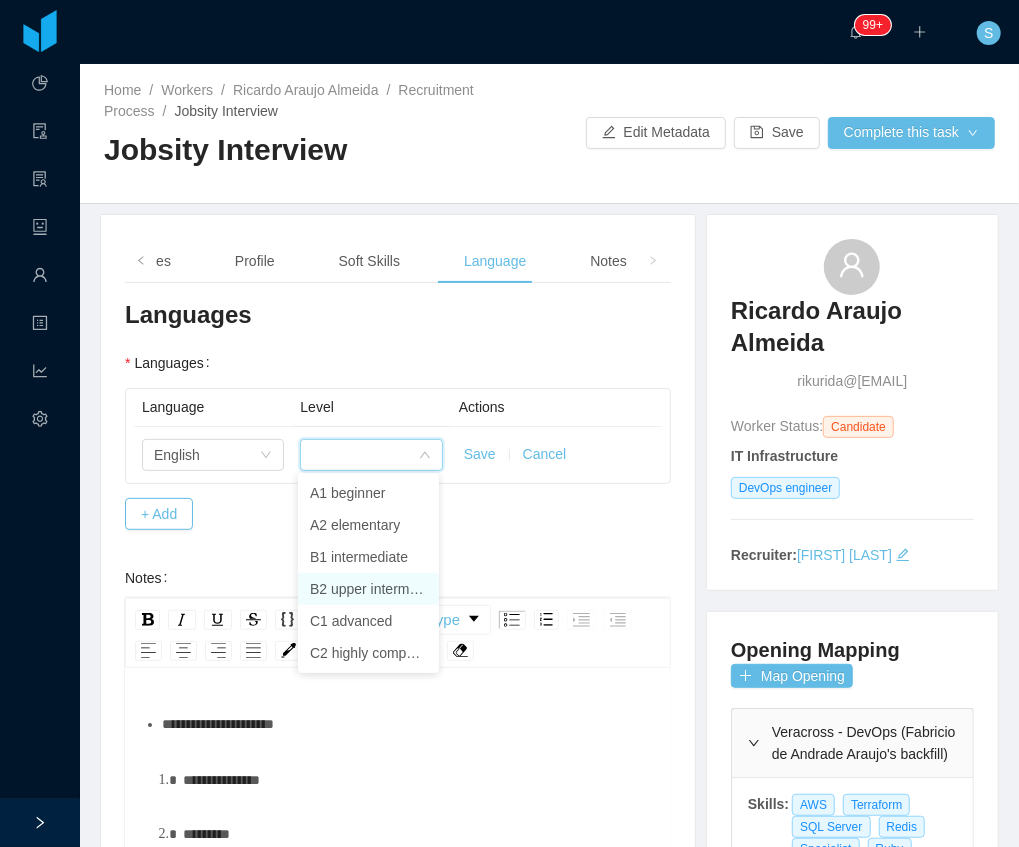 click on "B2 upper intermediate" at bounding box center (368, 589) 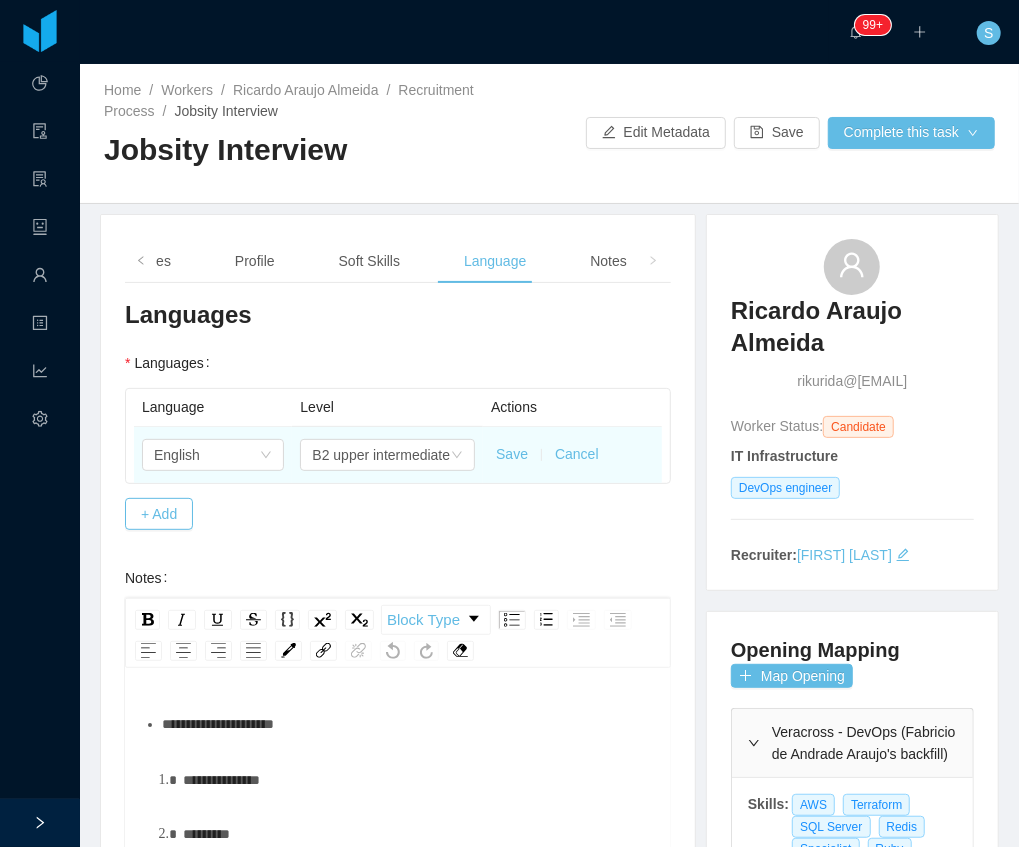 click on "Save" at bounding box center (512, 454) 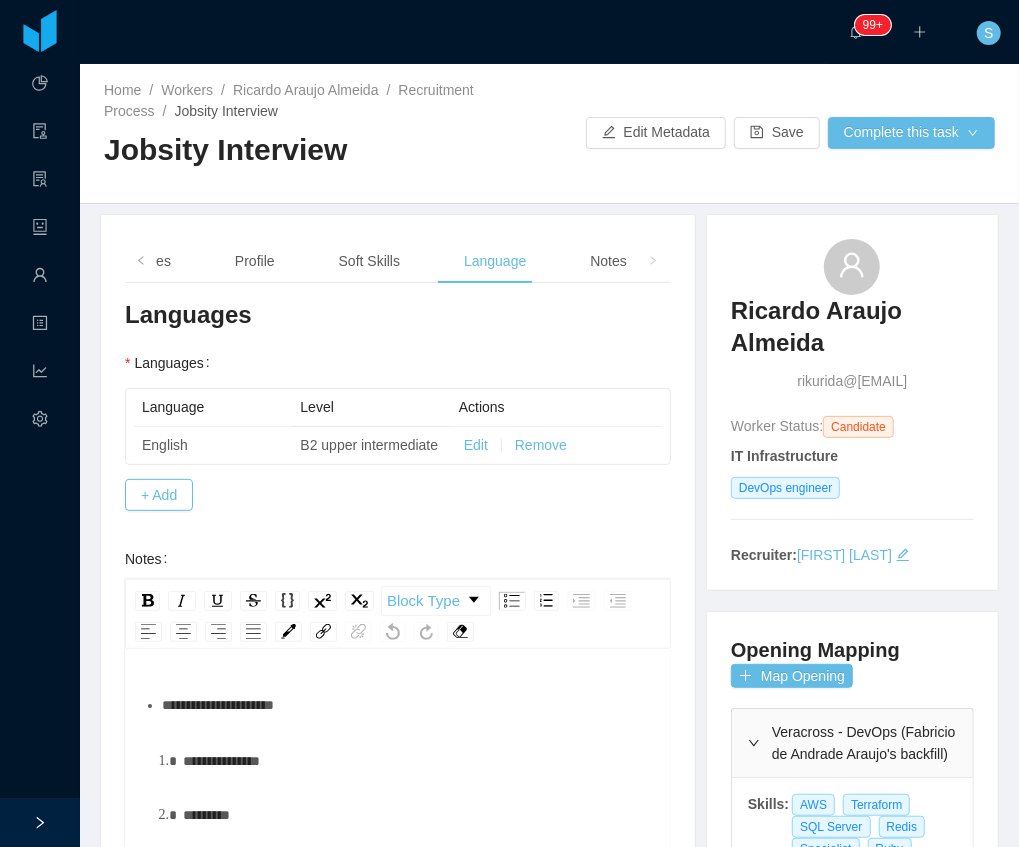 click on "**********" at bounding box center (409, 705) 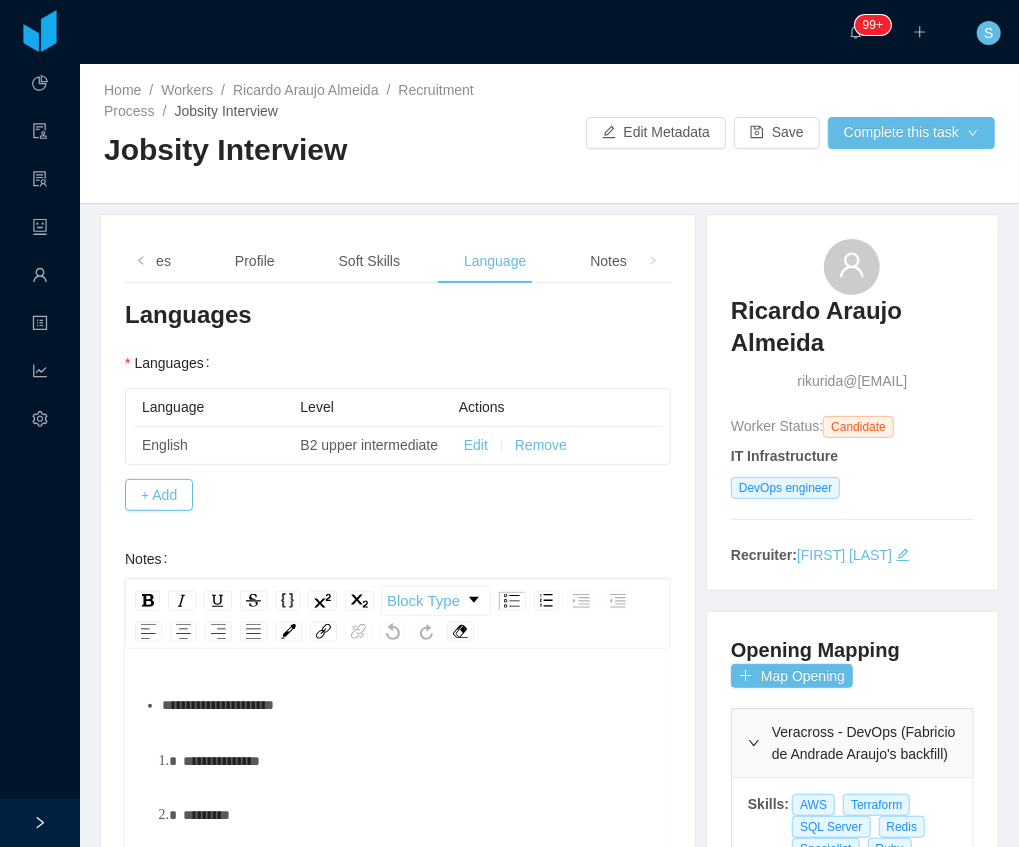 type 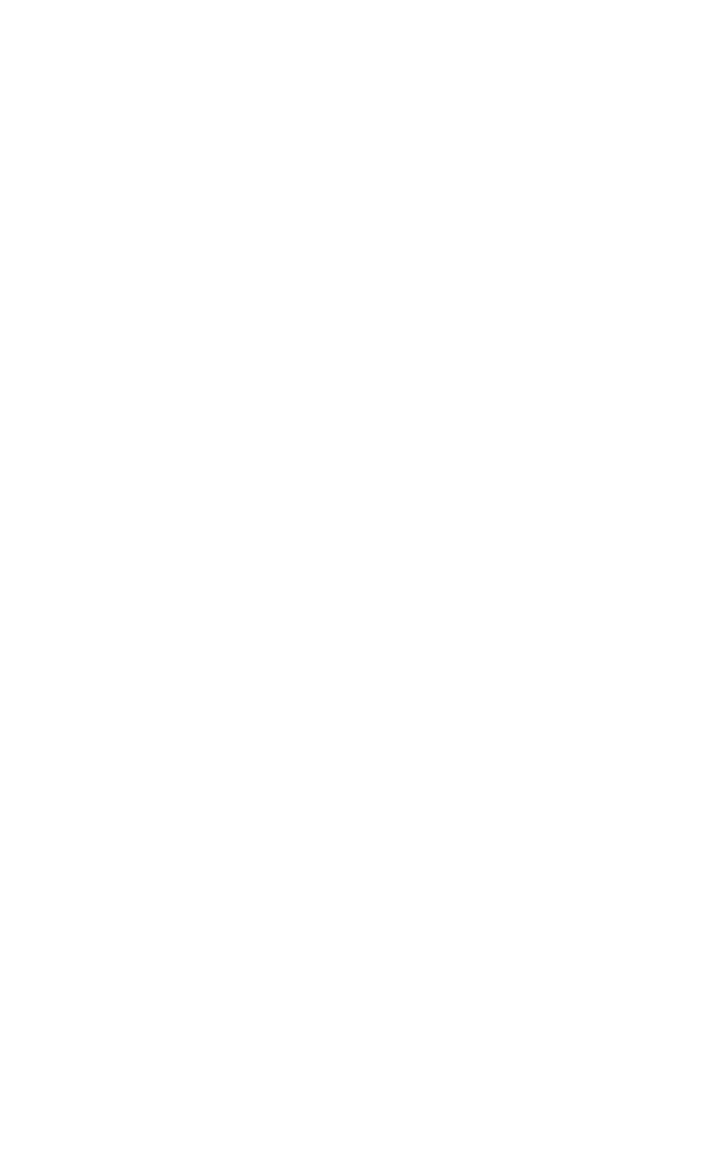 scroll, scrollTop: 0, scrollLeft: 0, axis: both 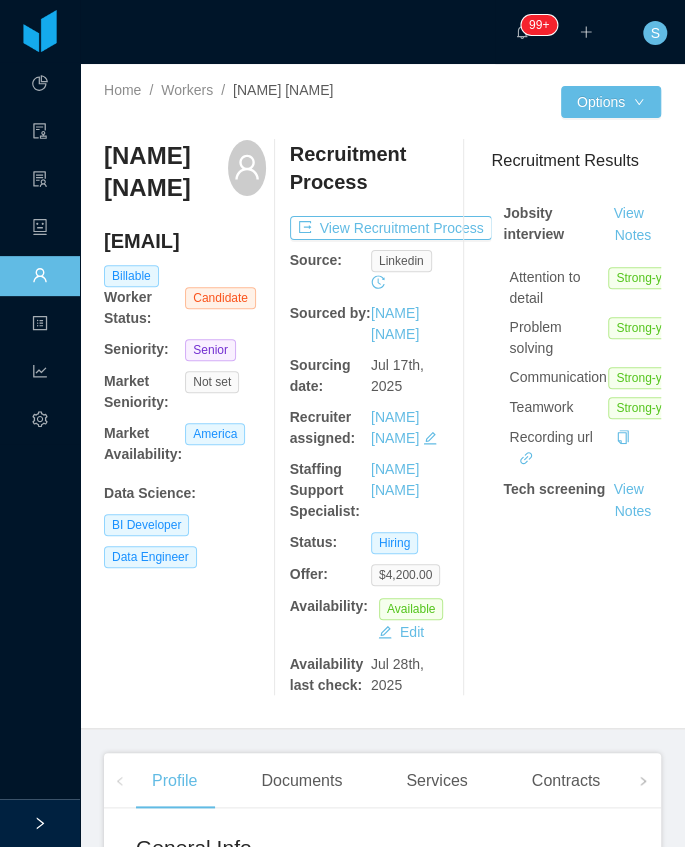 click on "Workers" at bounding box center (40, 277) 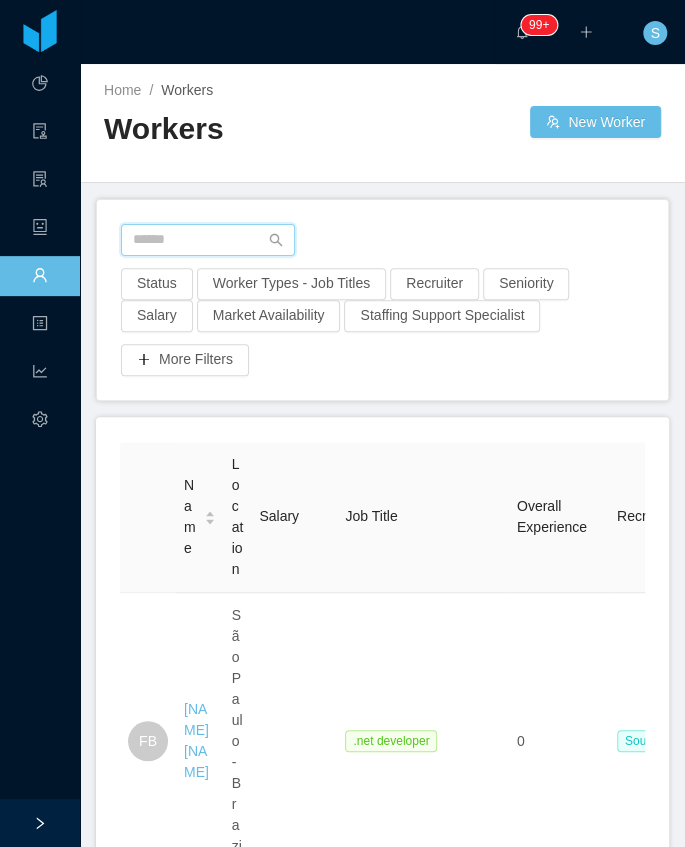 click at bounding box center [208, 240] 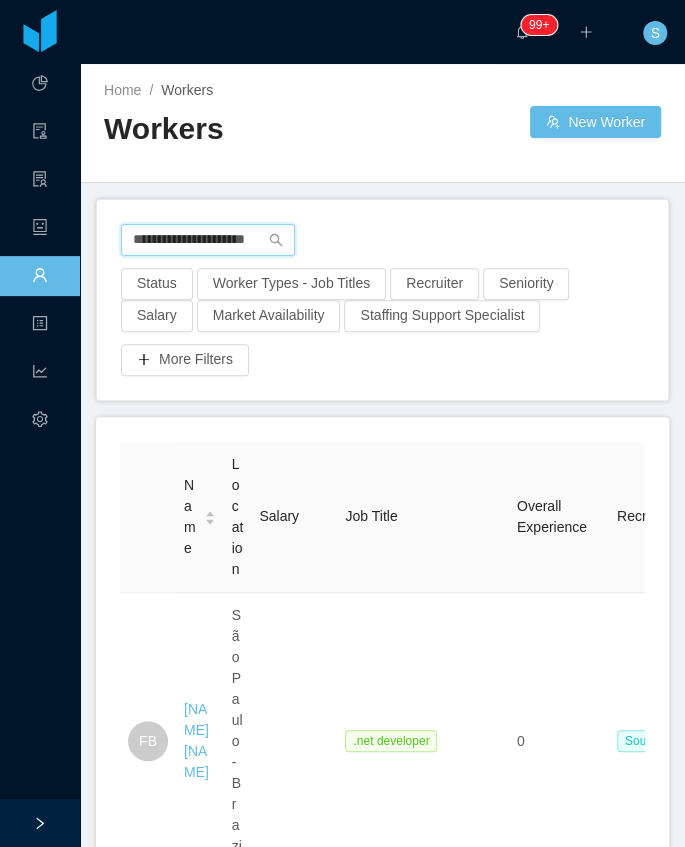 scroll, scrollTop: 0, scrollLeft: 13, axis: horizontal 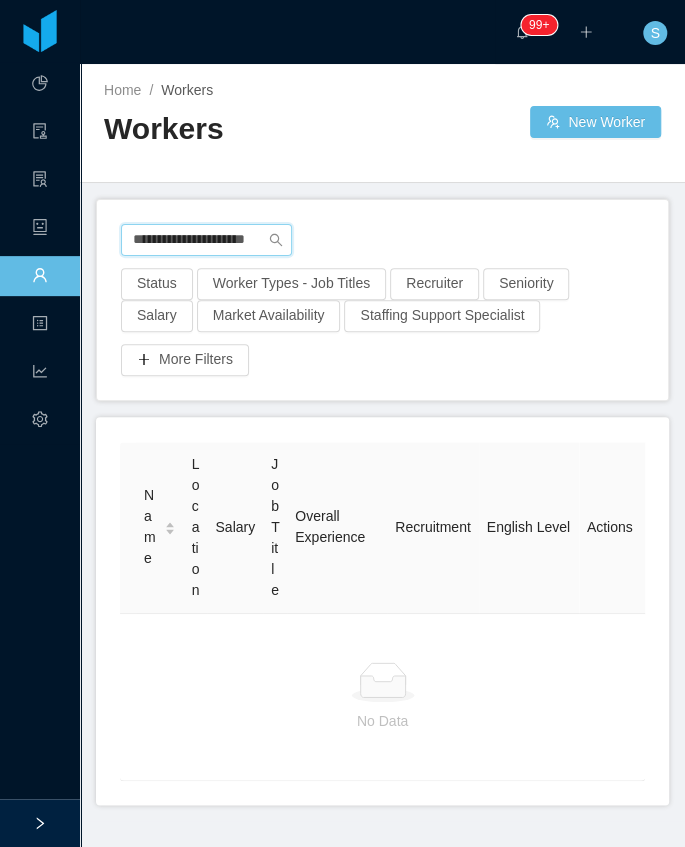 click on "**********" at bounding box center [206, 240] 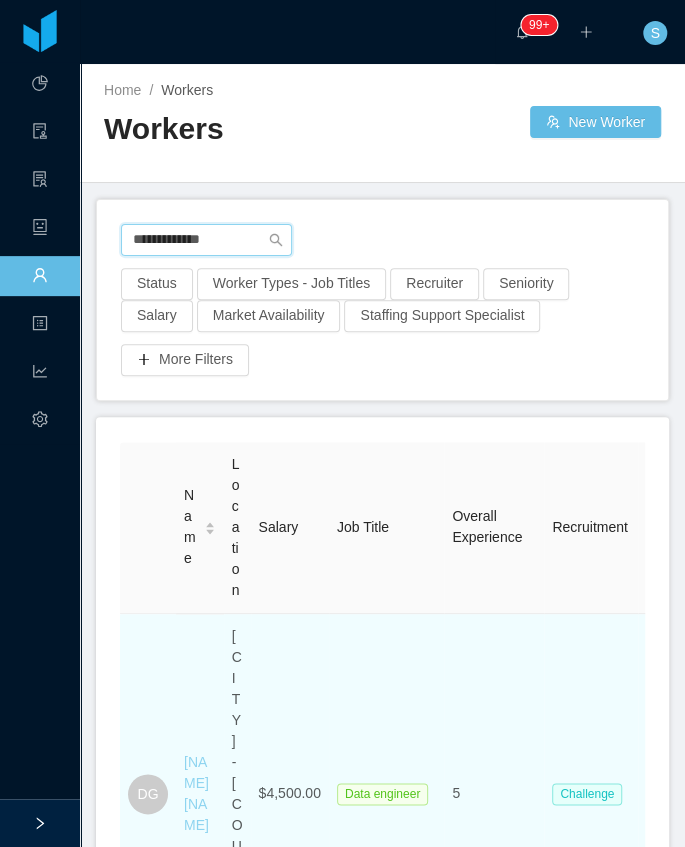 type on "**********" 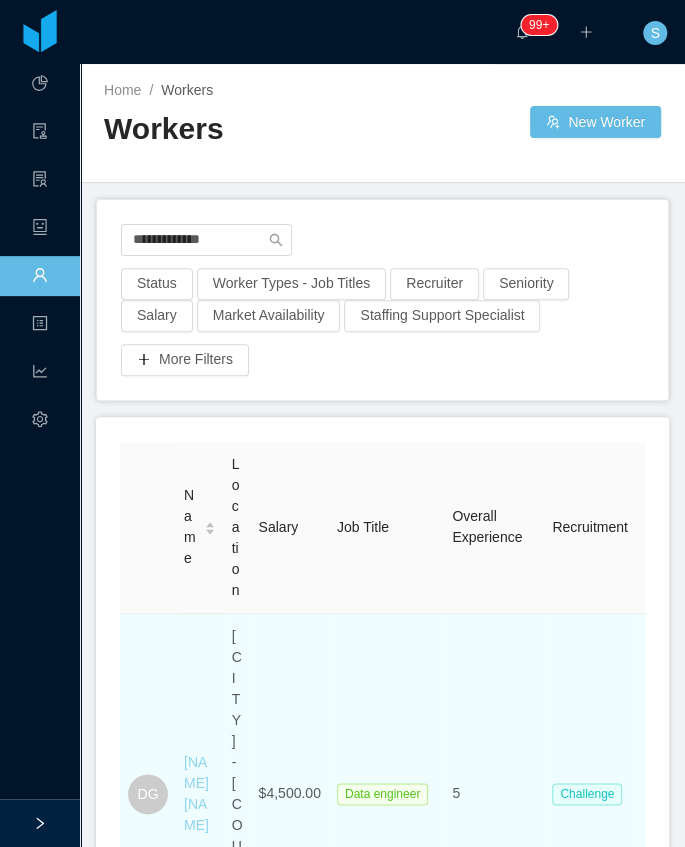 click on "[NAME] [NAME]" at bounding box center (196, 793) 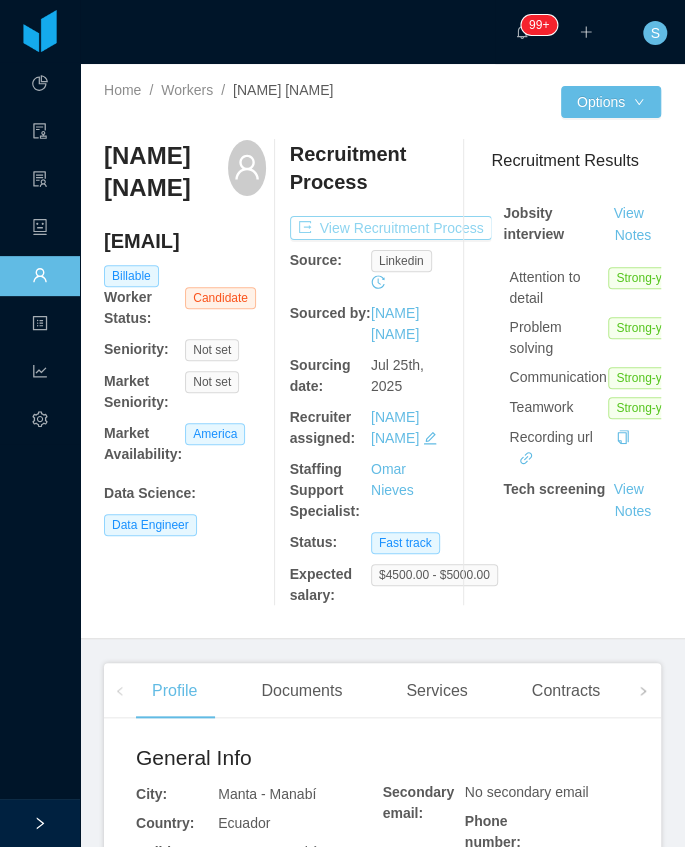 click on "View Recruitment Process" at bounding box center (391, 228) 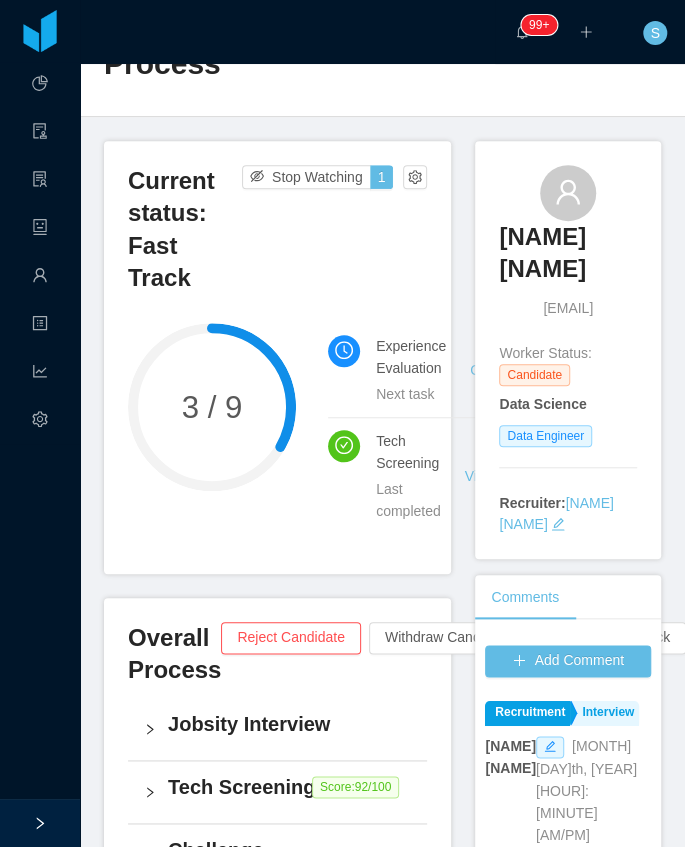 scroll, scrollTop: 133, scrollLeft: 0, axis: vertical 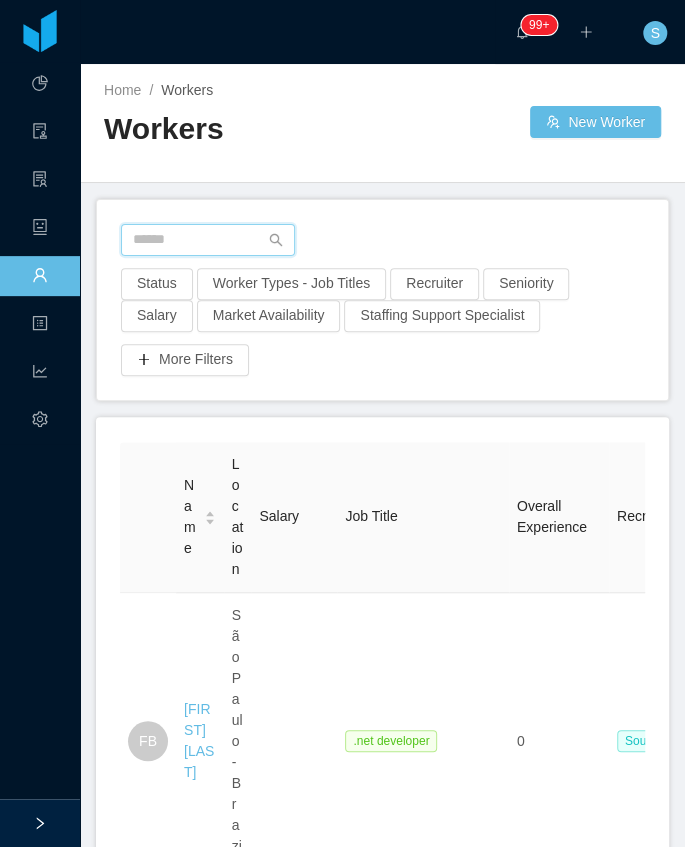 click at bounding box center (208, 240) 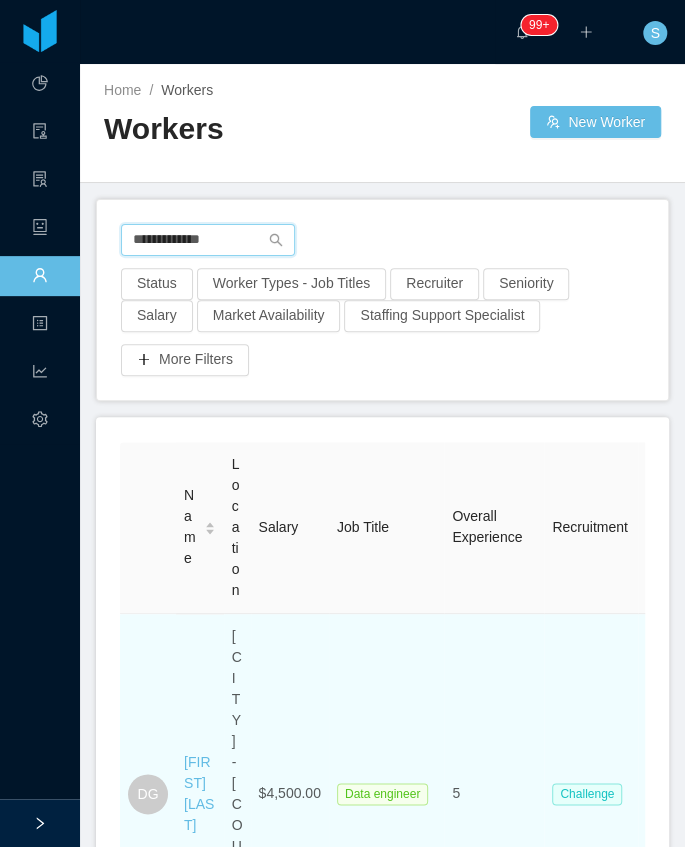 type on "**********" 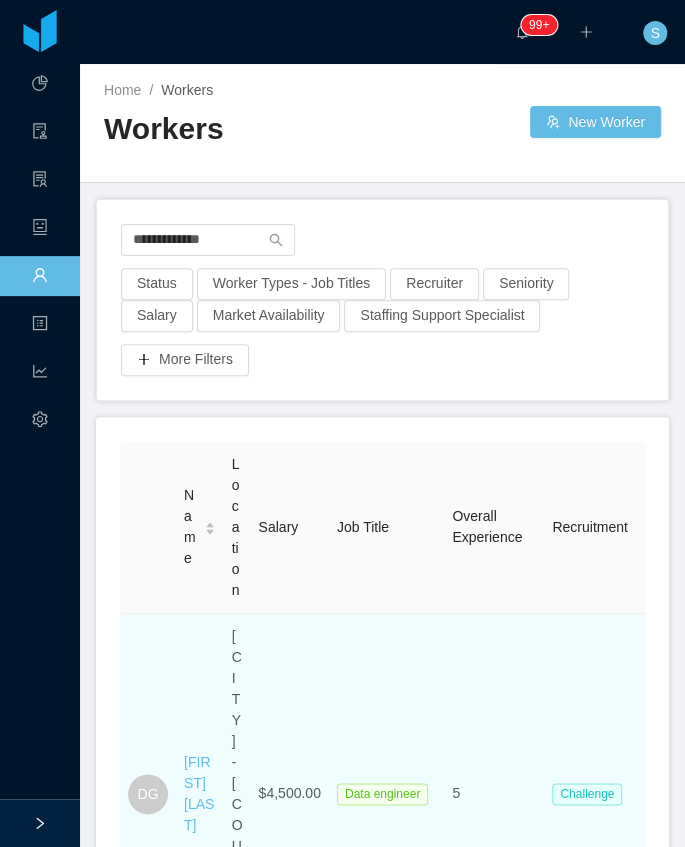 click on "[FIRST] [LAST]" at bounding box center [200, 794] 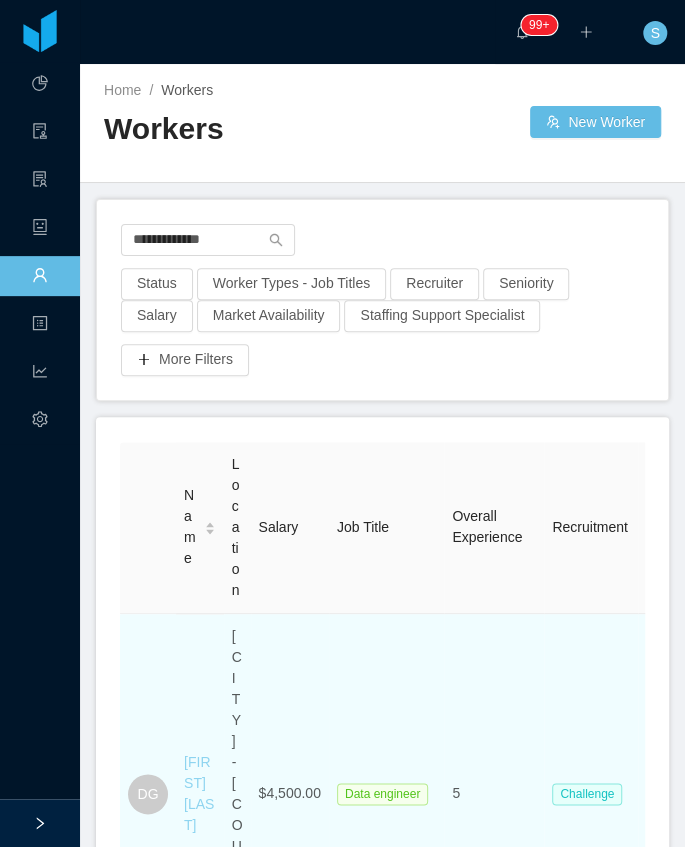 click on "[FIRST] [LAST]" at bounding box center (199, 793) 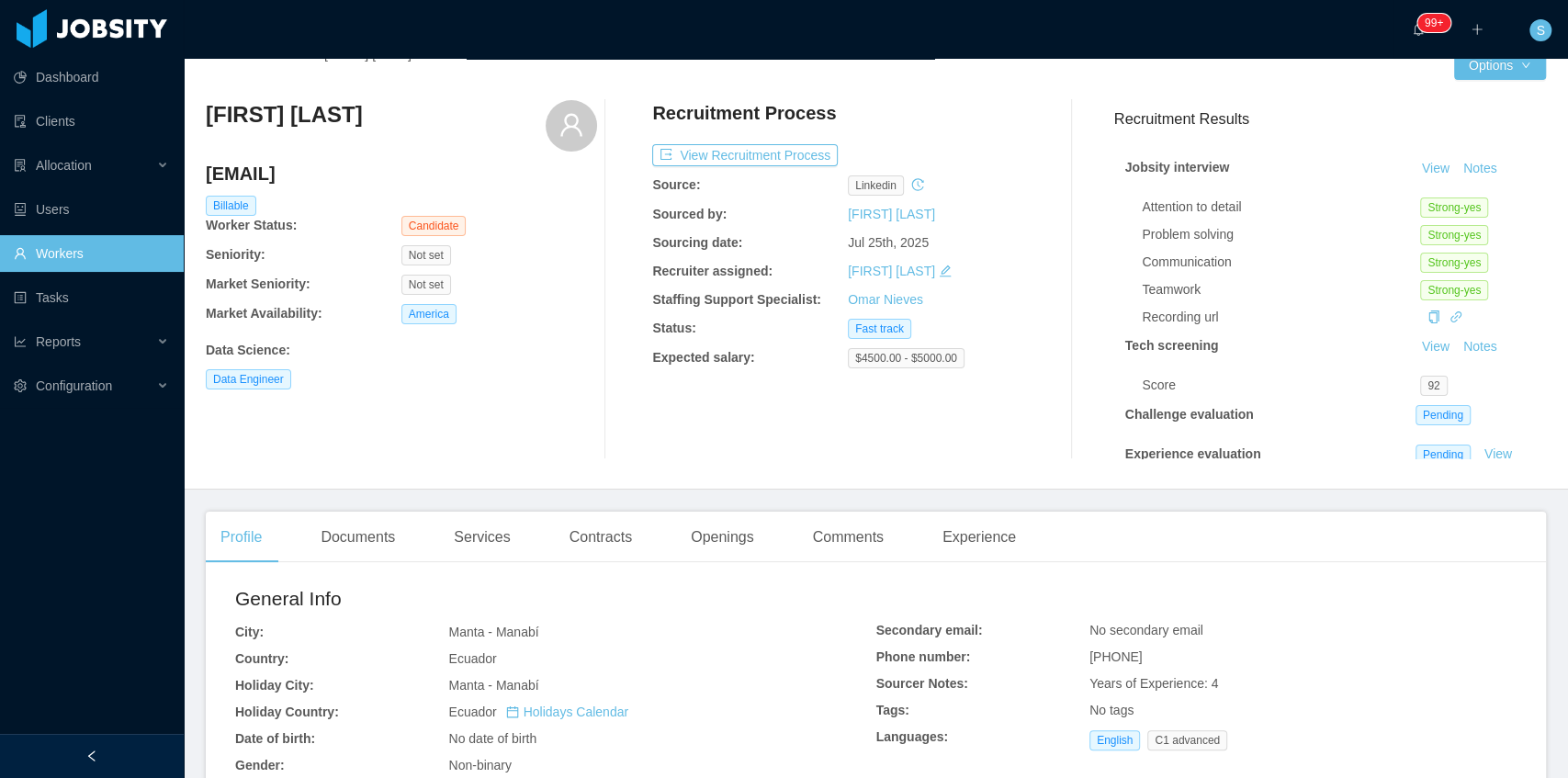 scroll, scrollTop: 0, scrollLeft: 0, axis: both 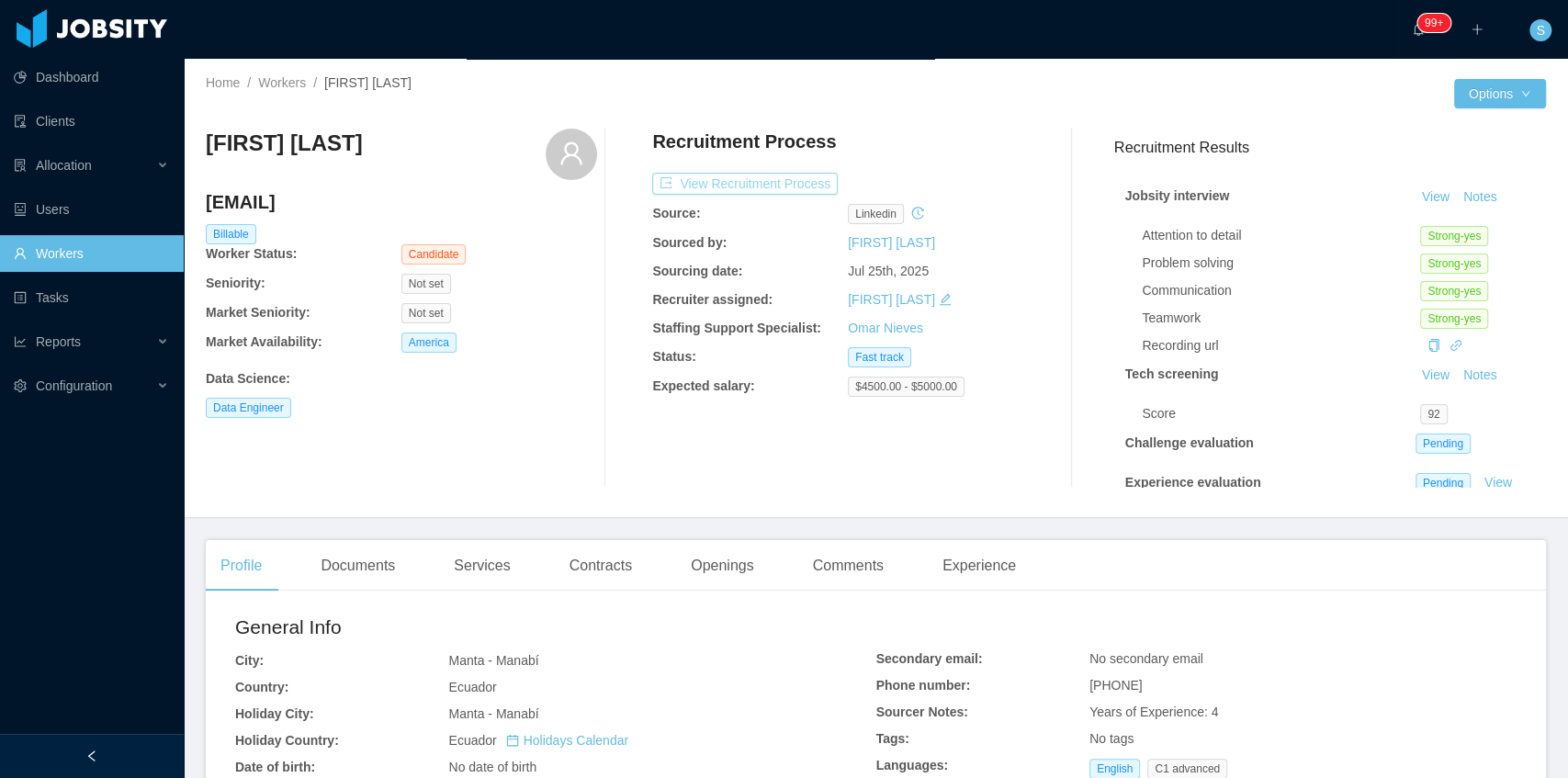 click on "View Recruitment Process" at bounding box center [745, 184] 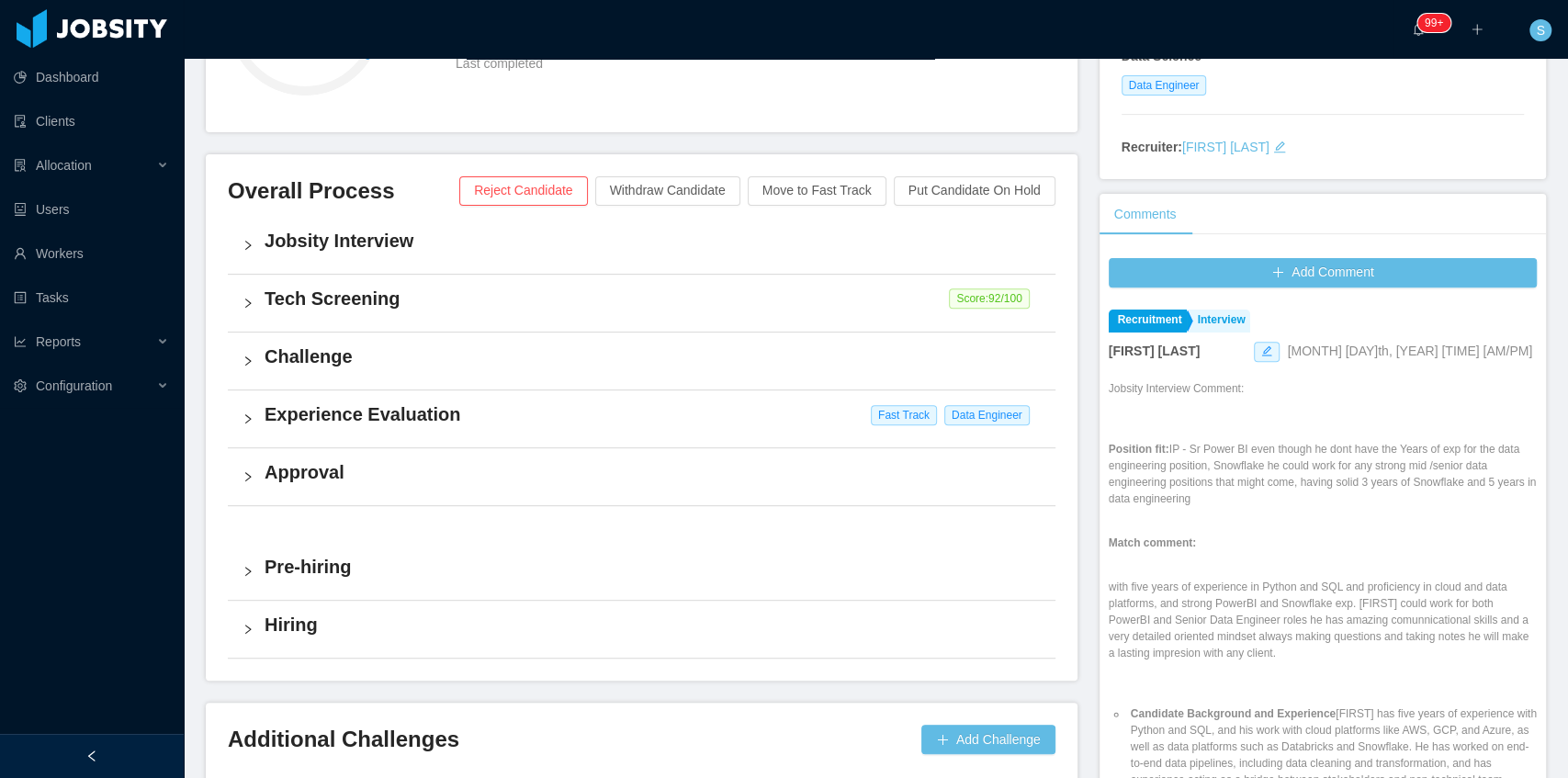 scroll, scrollTop: 367, scrollLeft: 0, axis: vertical 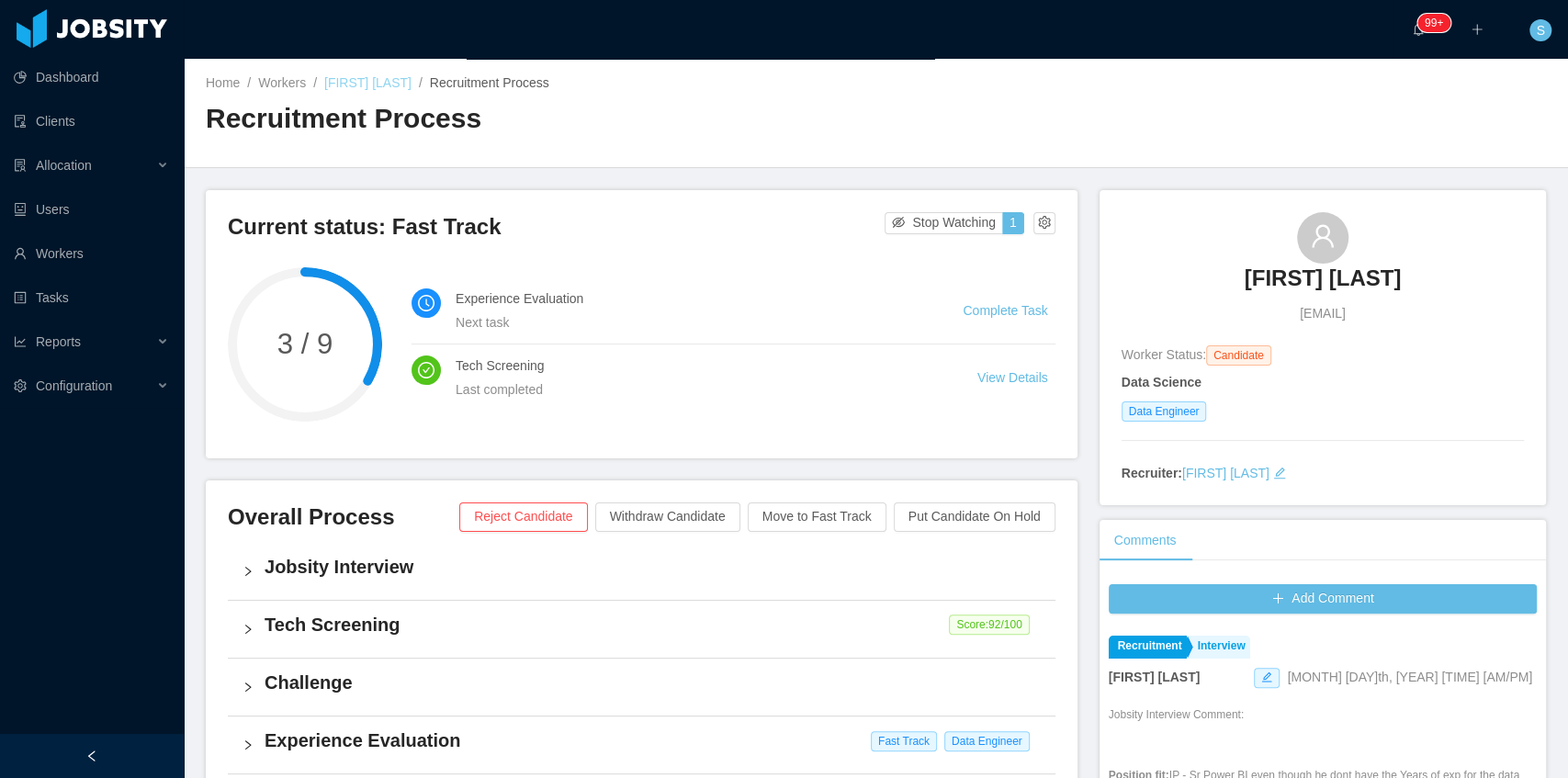 click on "[FIRST] [LAST]" at bounding box center (367, 83) 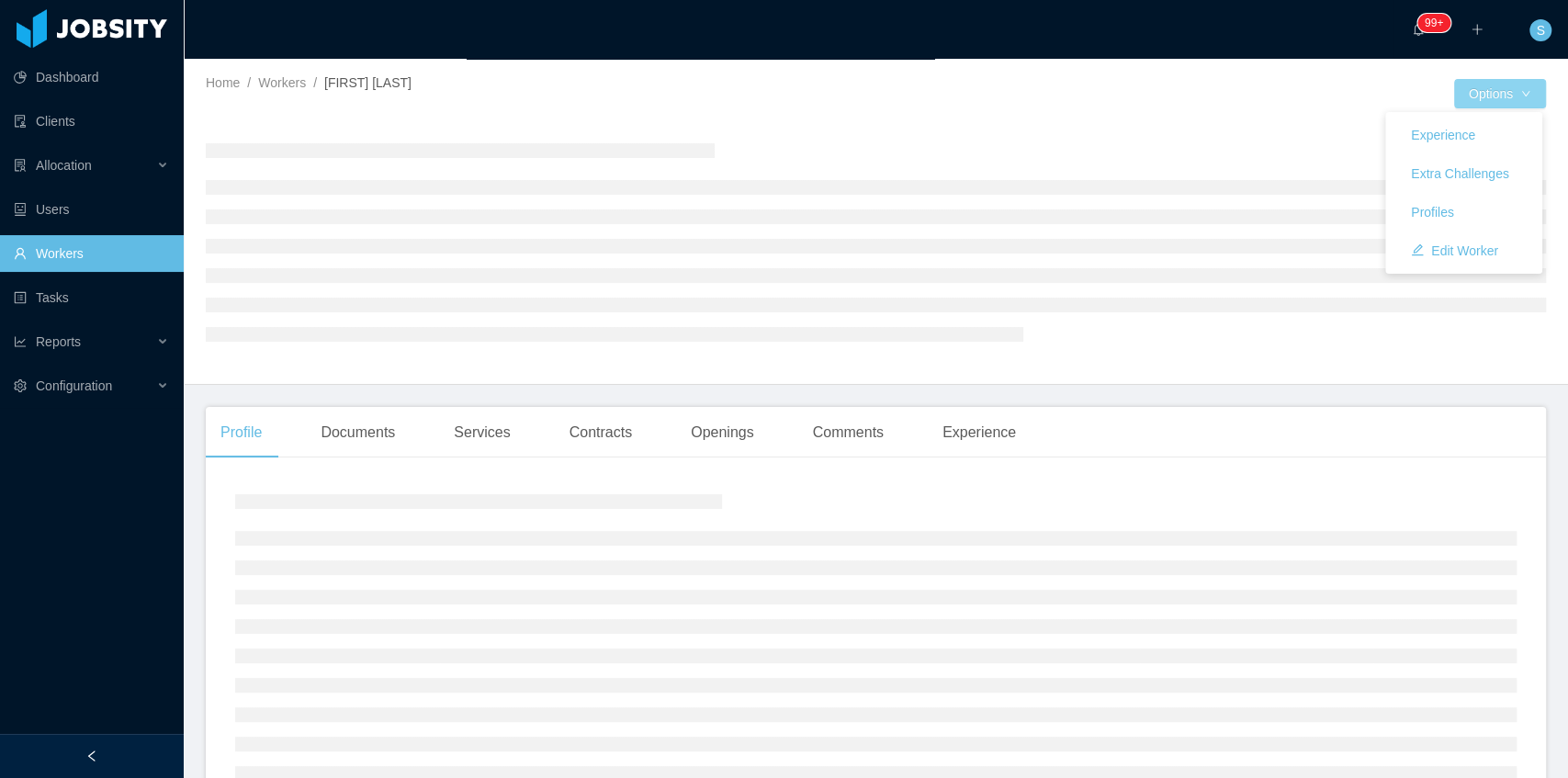 click on "Options" at bounding box center (1500, 94) 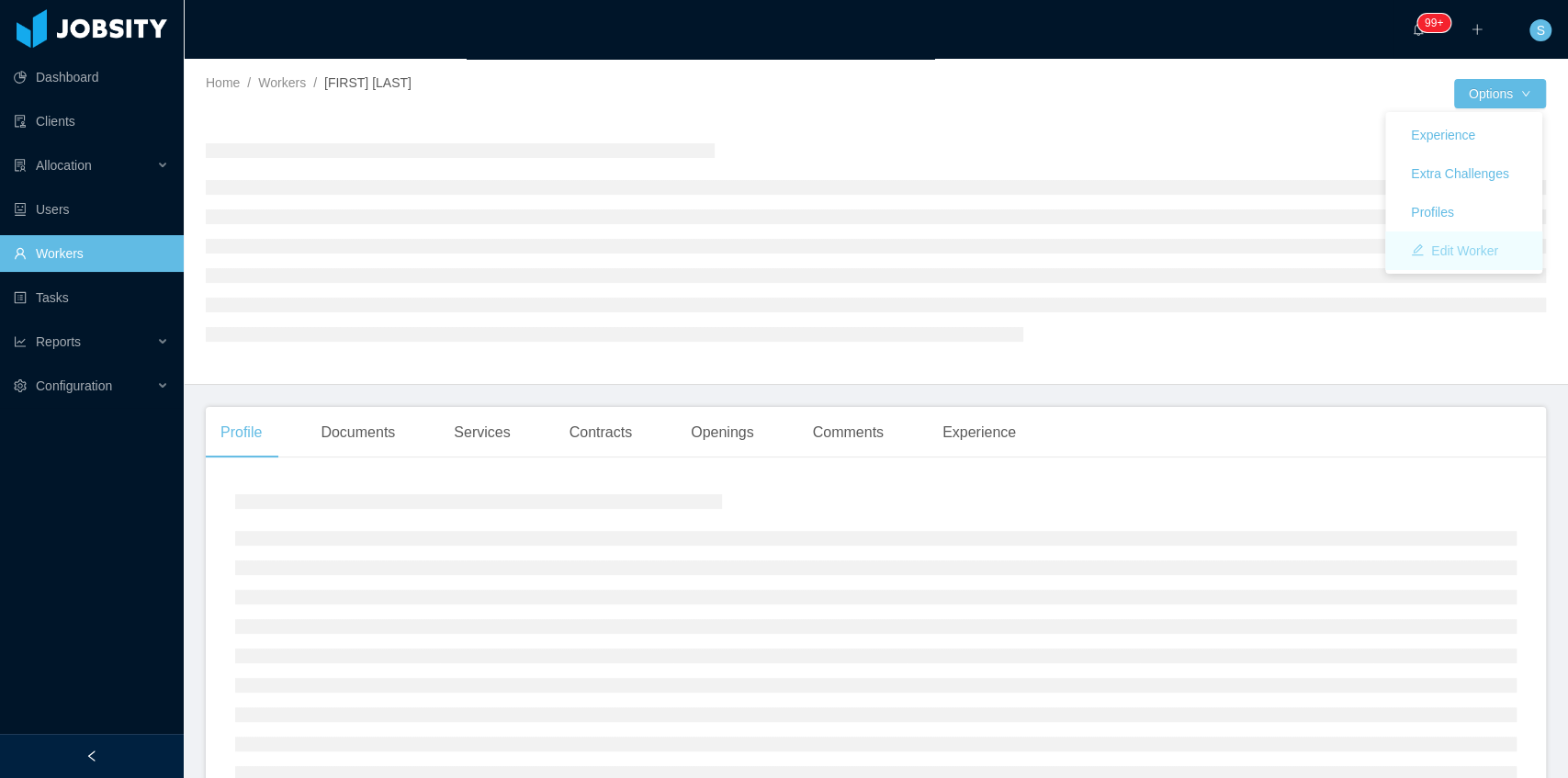 click on "Edit Worker" at bounding box center [1454, 251] 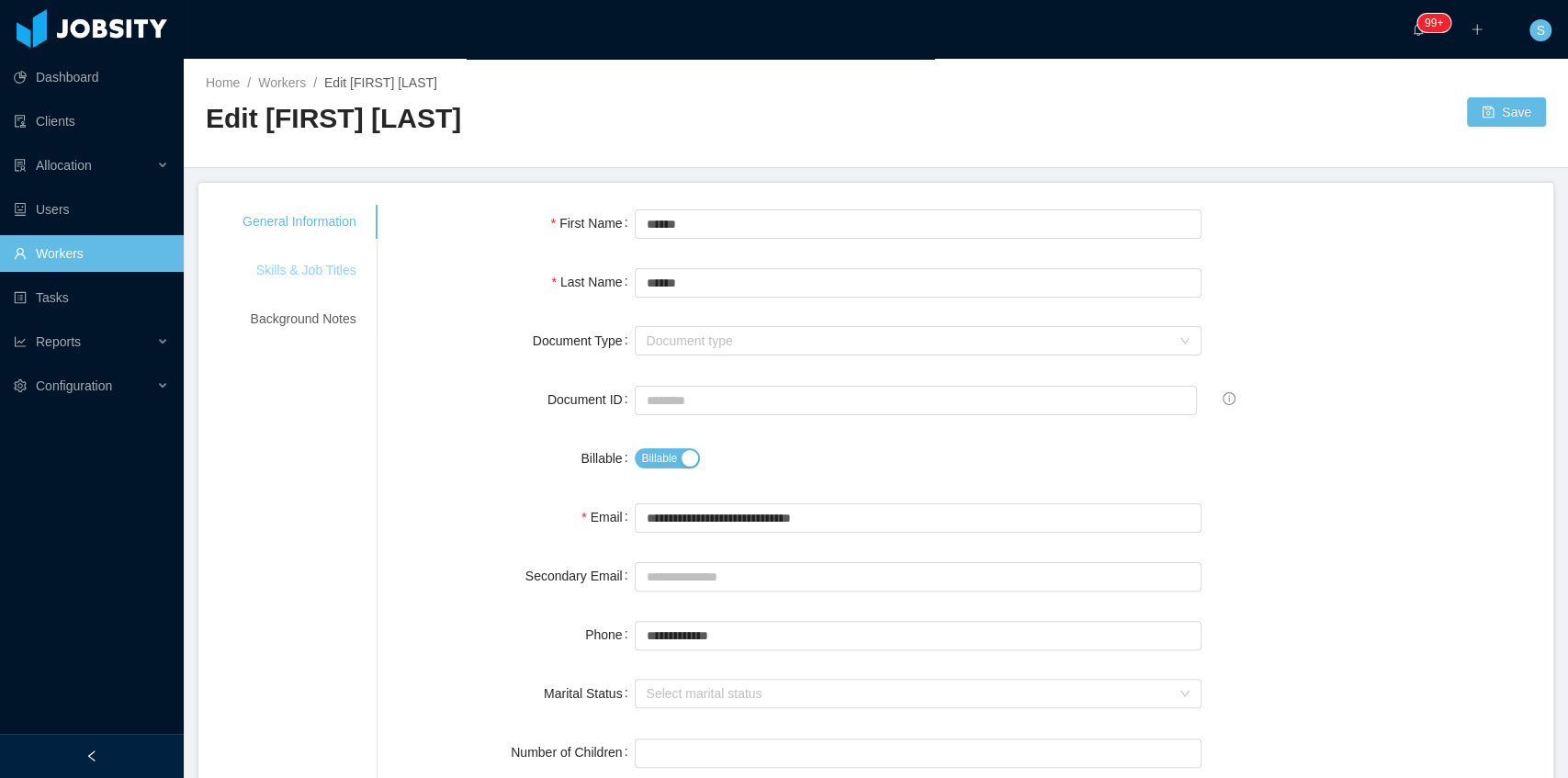 click on "Skills & Job Titles" at bounding box center [299, 270] 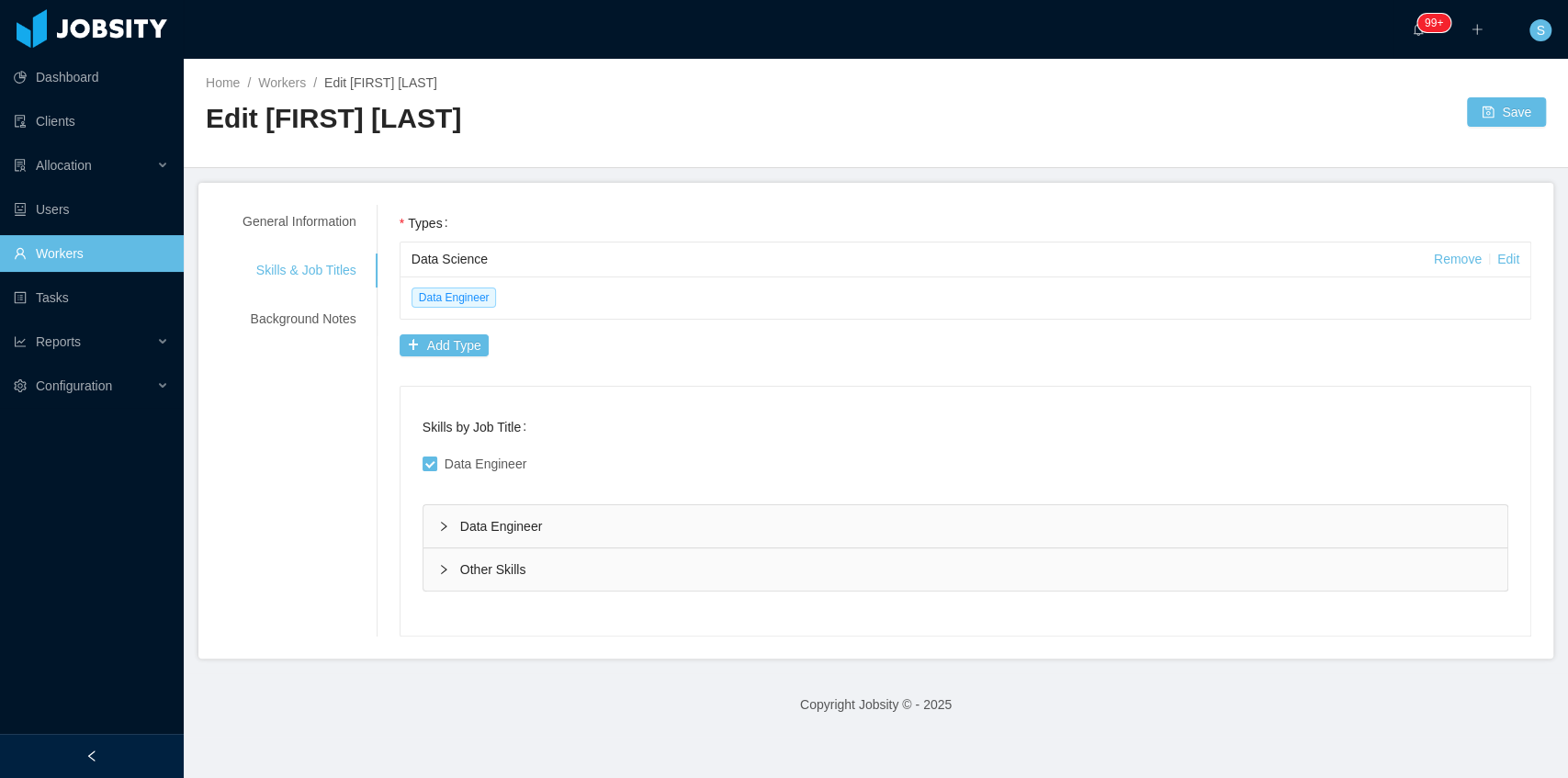 click on "Data Science Remove Edit" at bounding box center [965, 260] 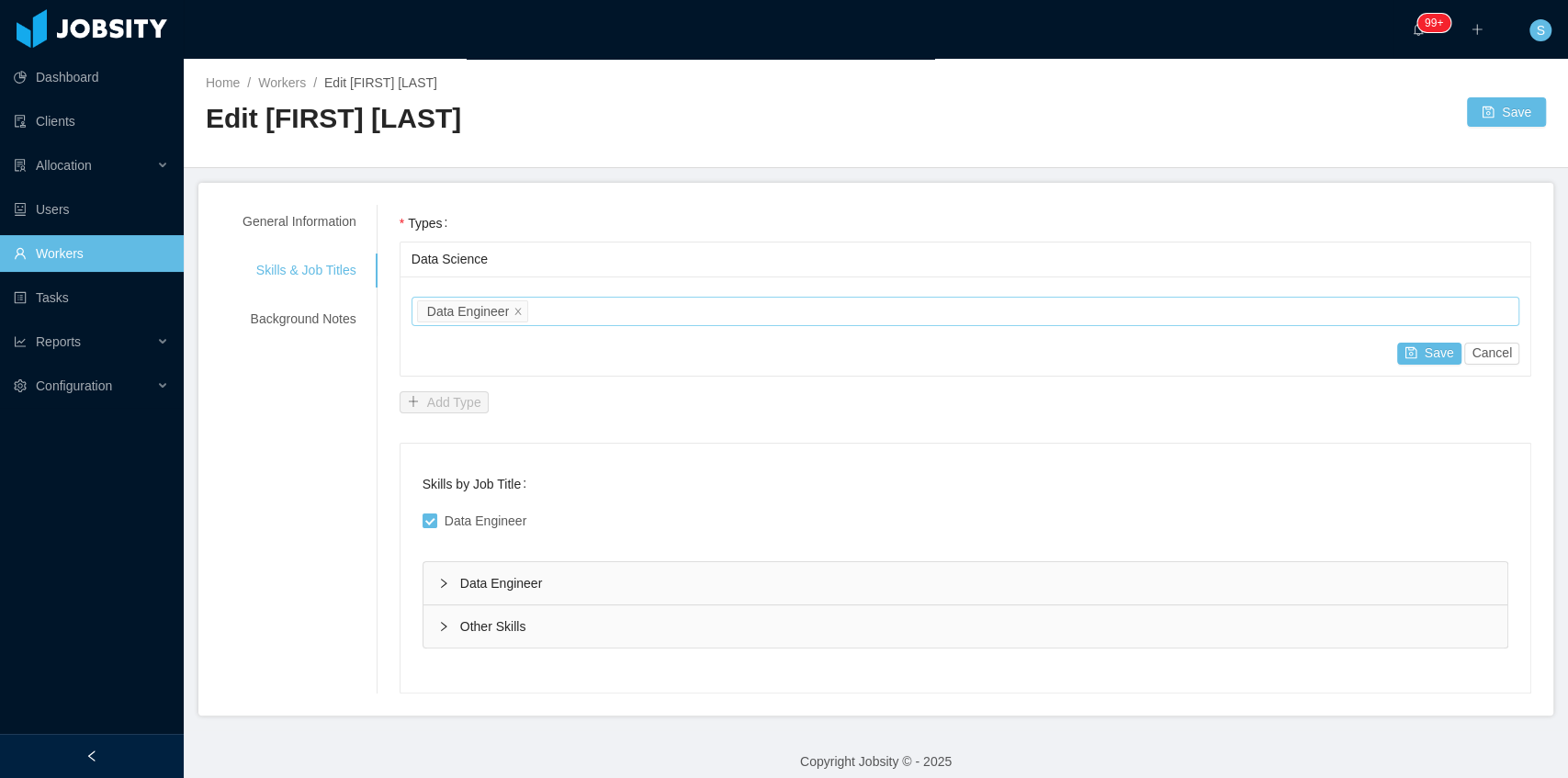 click on "Job titles Data Engineer" at bounding box center (963, 311) 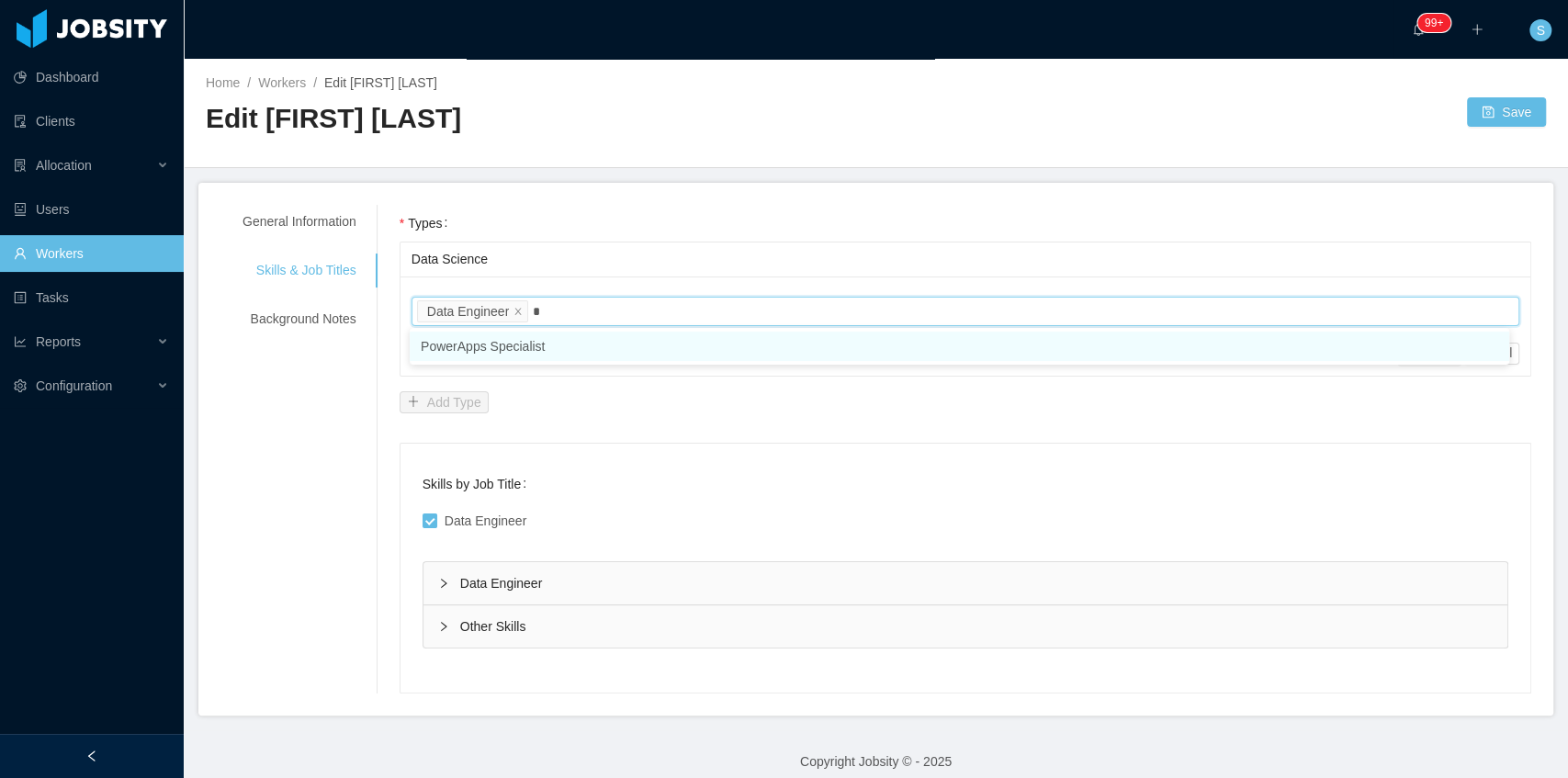 type on "**" 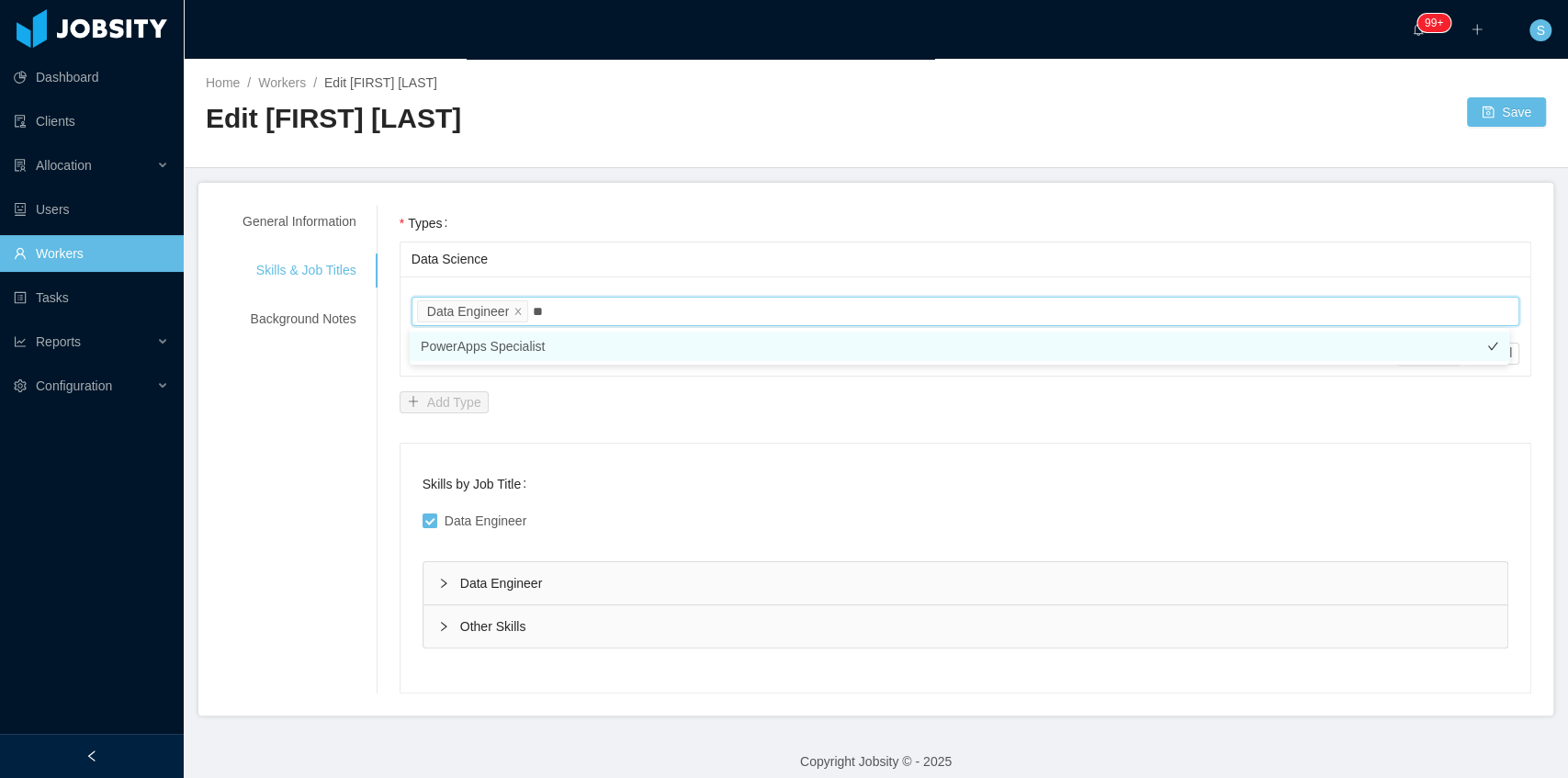 click on "PowerApps Specialist" at bounding box center (959, 346) 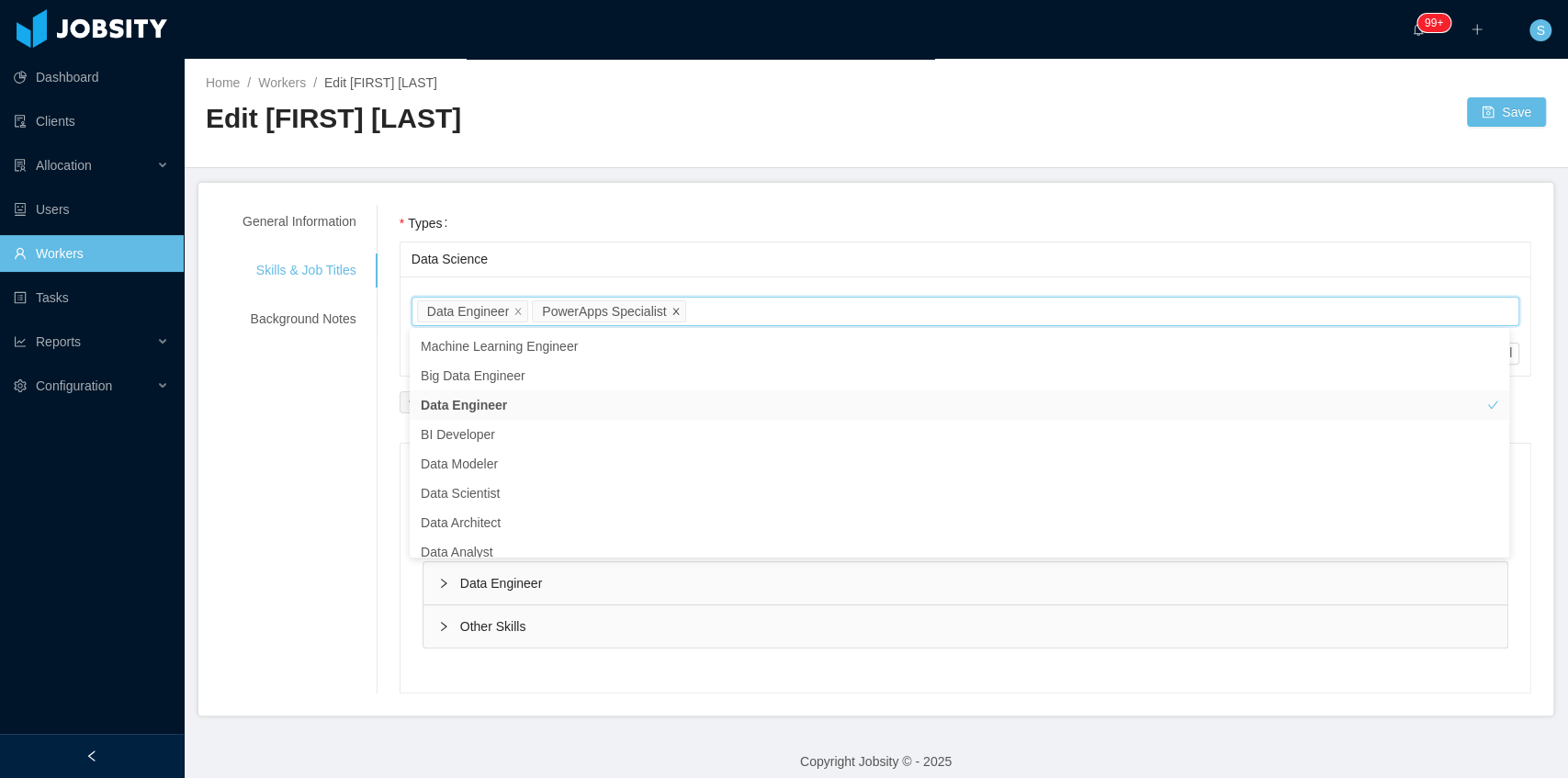 click 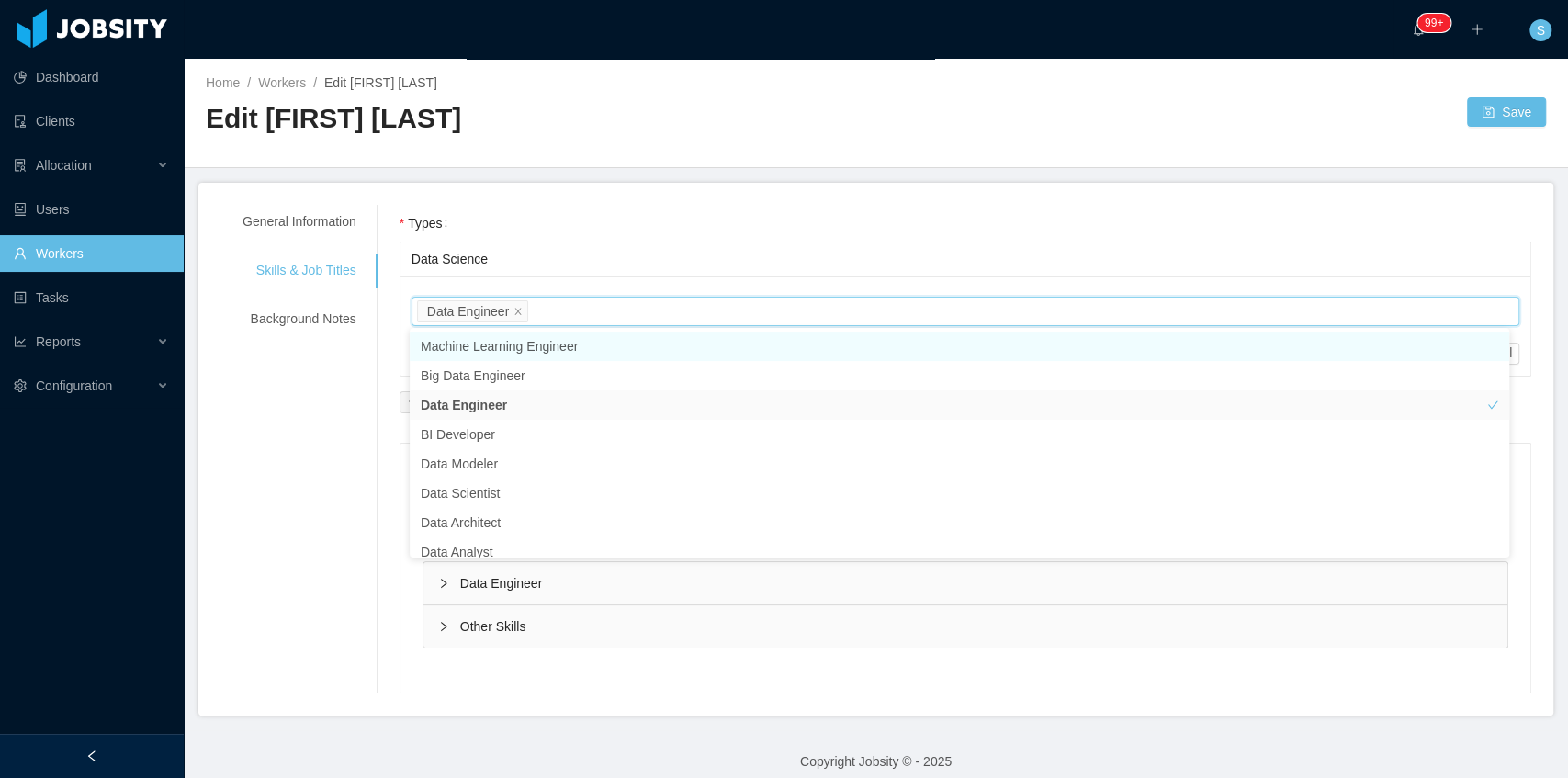 click on "Job titles Data Engineer" at bounding box center [963, 311] 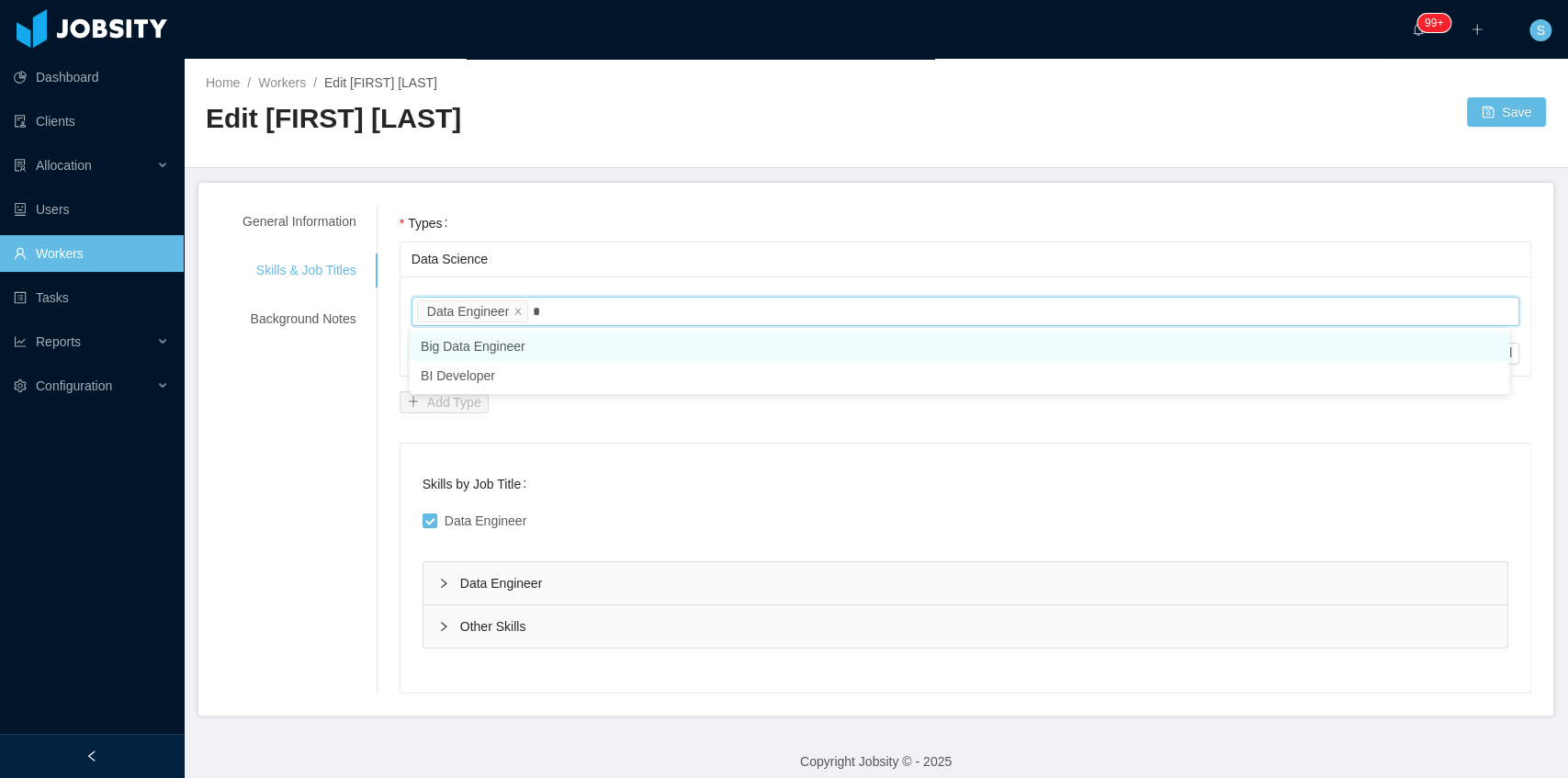 type on "**" 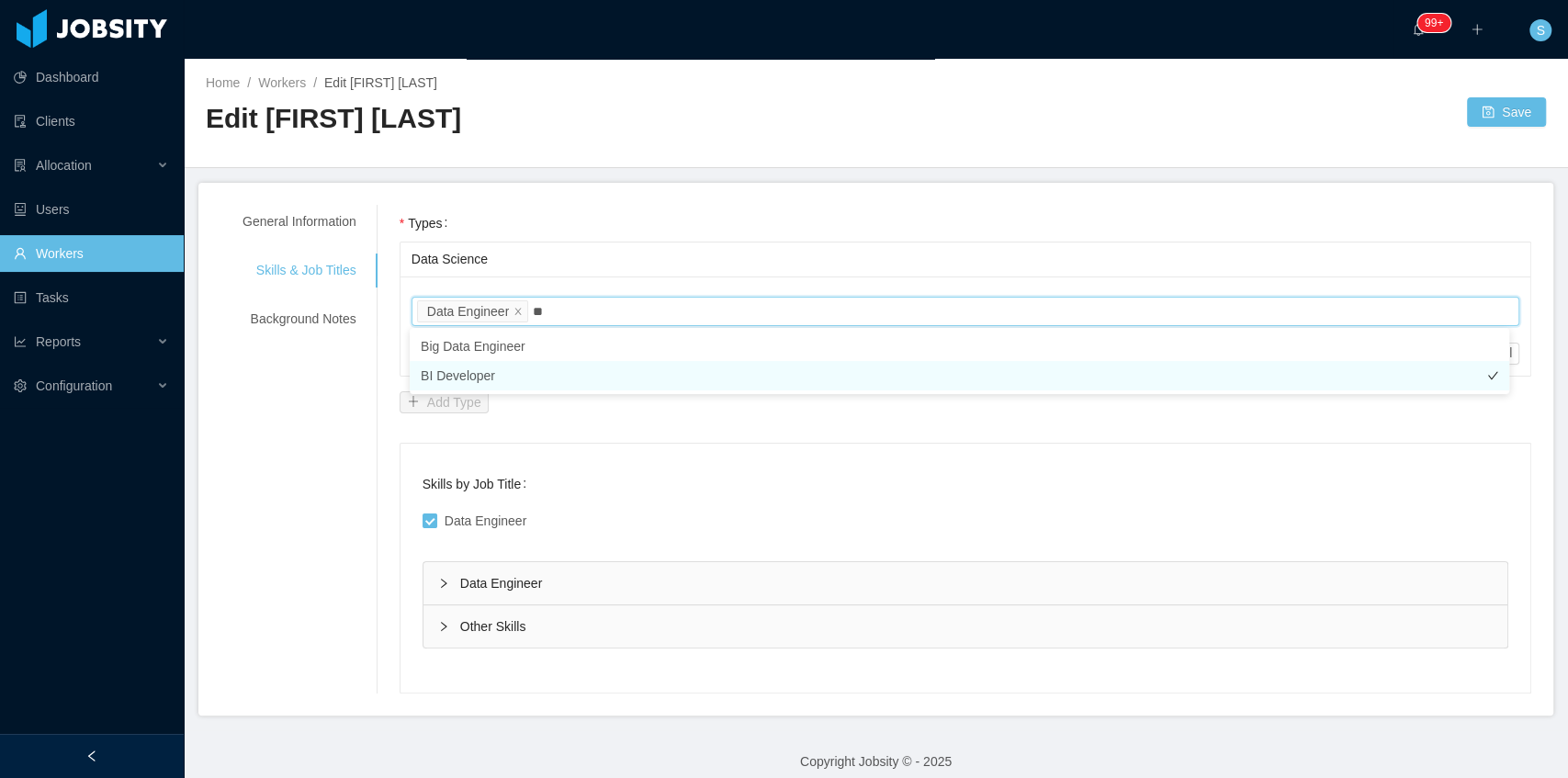 click on "BI Developer" at bounding box center [959, 376] 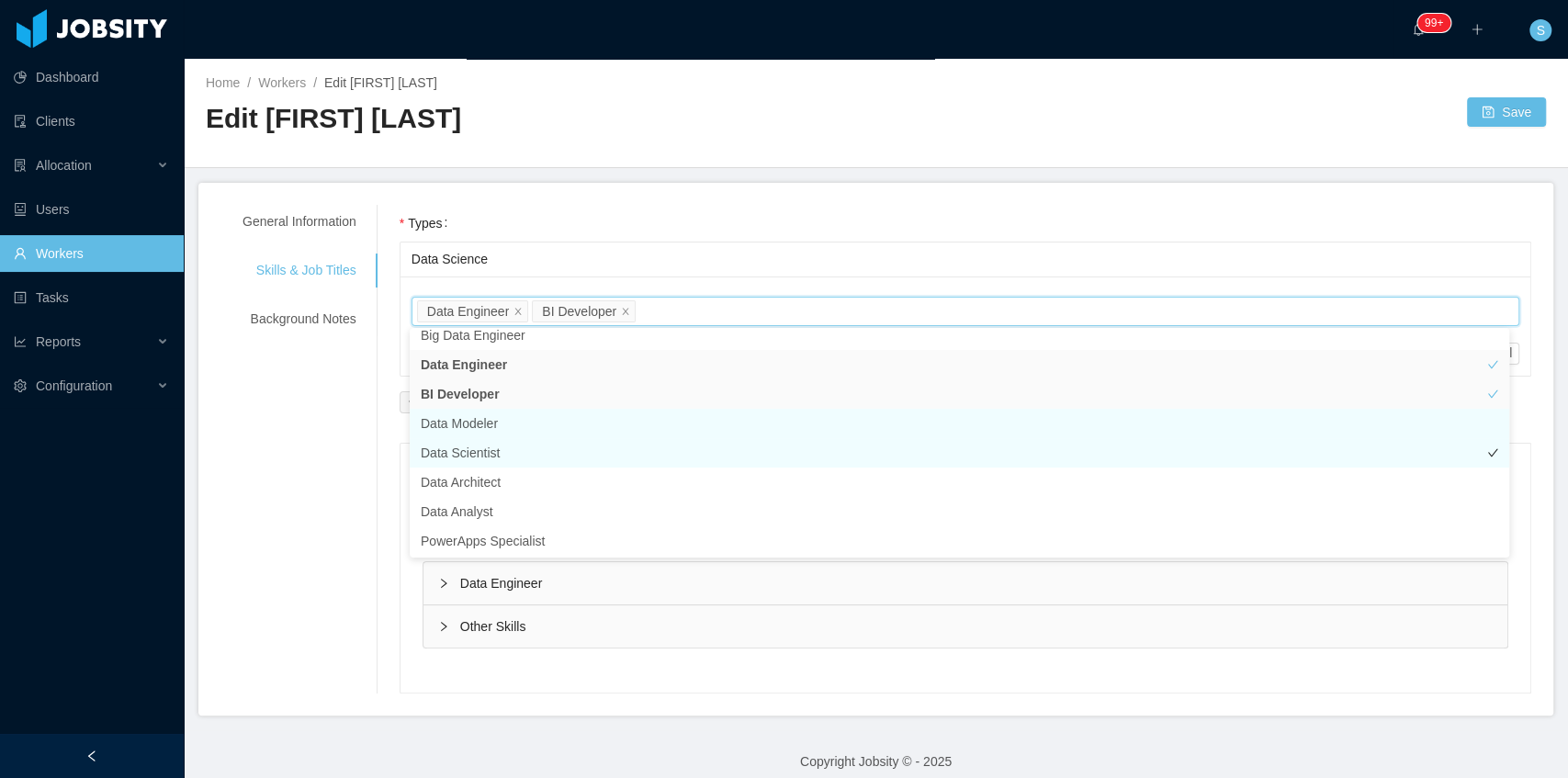 scroll, scrollTop: 42, scrollLeft: 0, axis: vertical 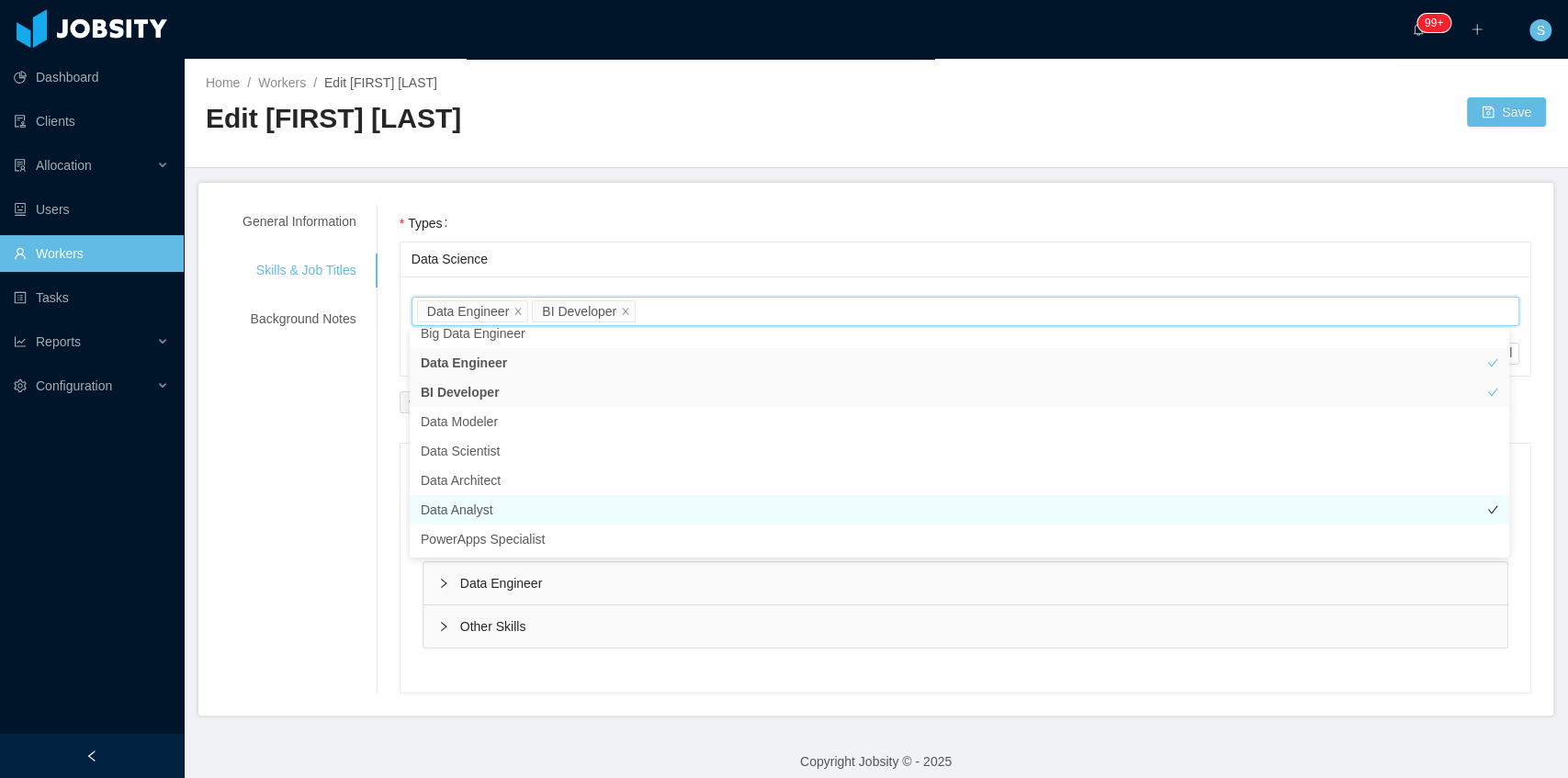 click on "Data Analyst" at bounding box center (959, 510) 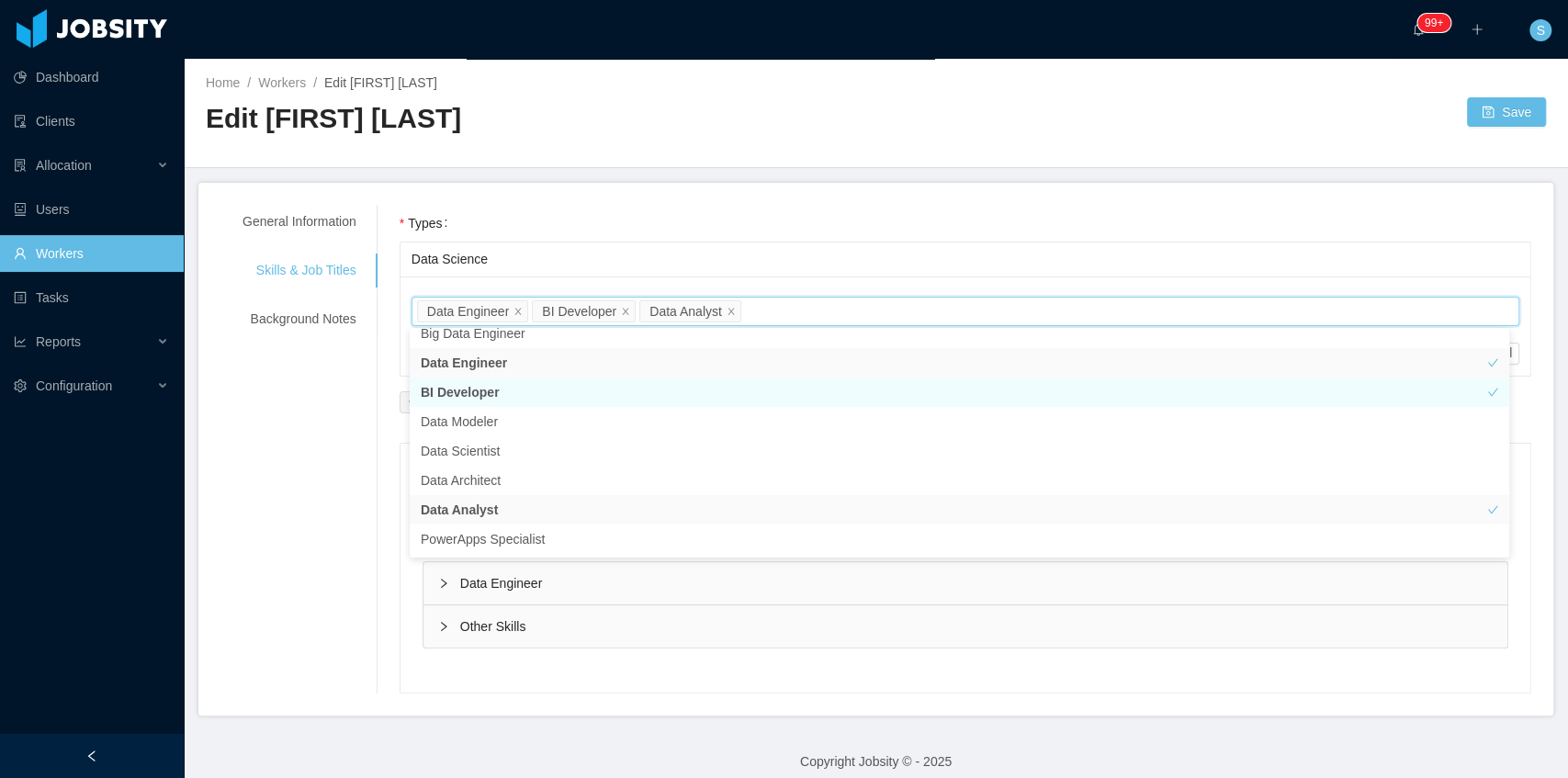 scroll, scrollTop: 33, scrollLeft: 0, axis: vertical 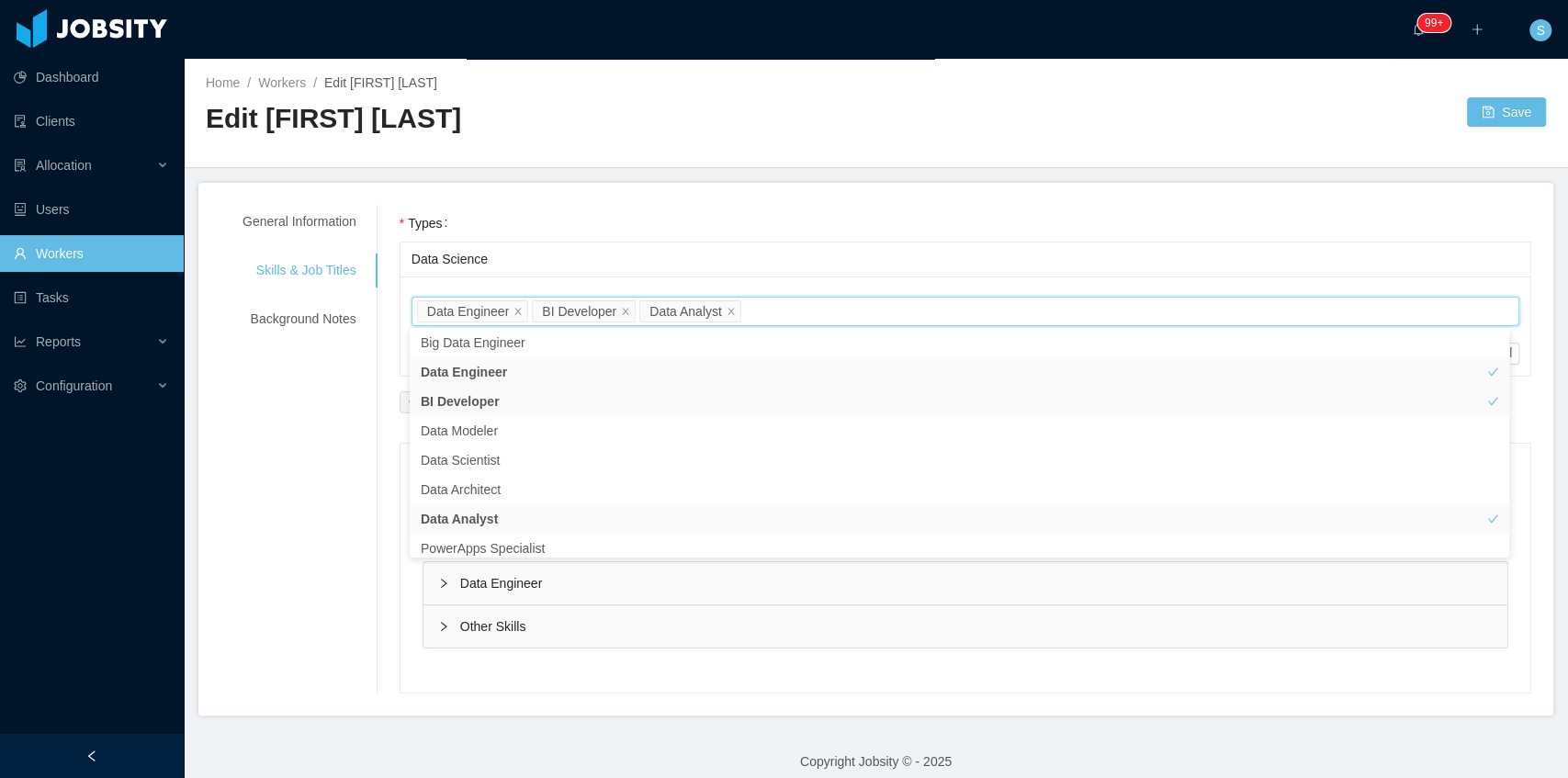 click on "Types Data Science Job titles Data Engineer BI Developer Data Analyst   Save   Cancel Add Type" at bounding box center (965, 312) 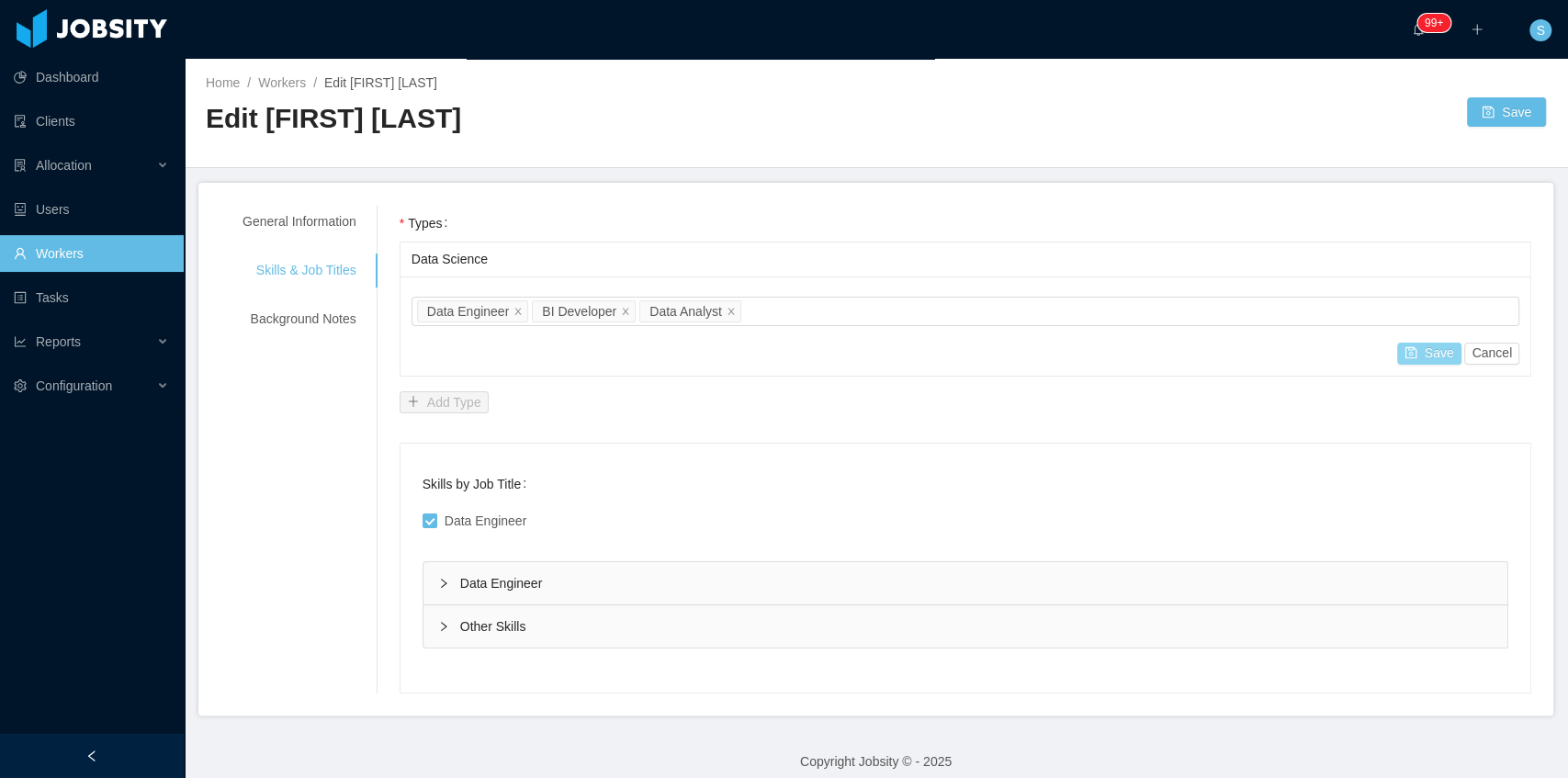 click on "Save" at bounding box center [1429, 354] 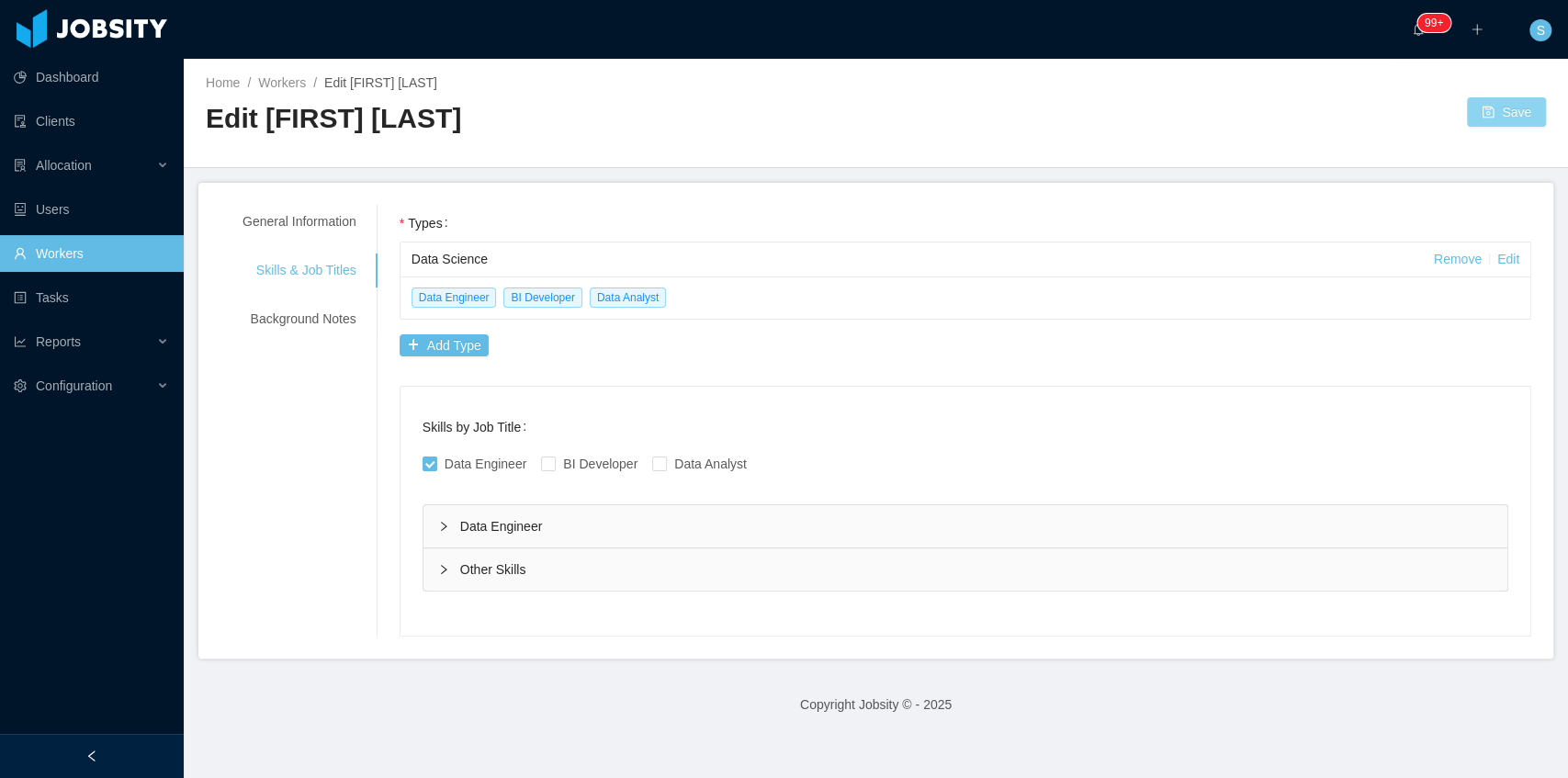 click on "Save" at bounding box center [1506, 112] 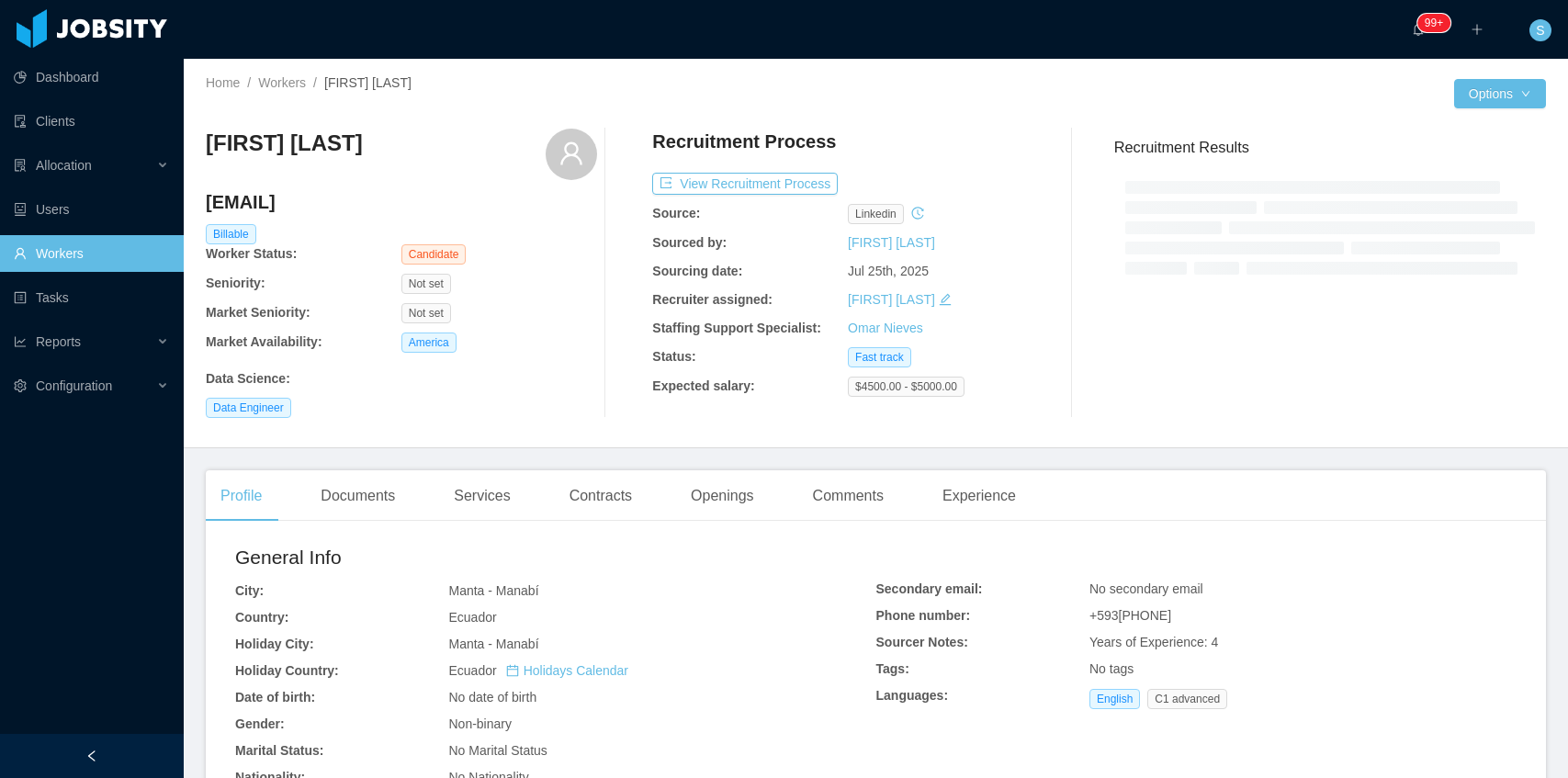scroll, scrollTop: 0, scrollLeft: 0, axis: both 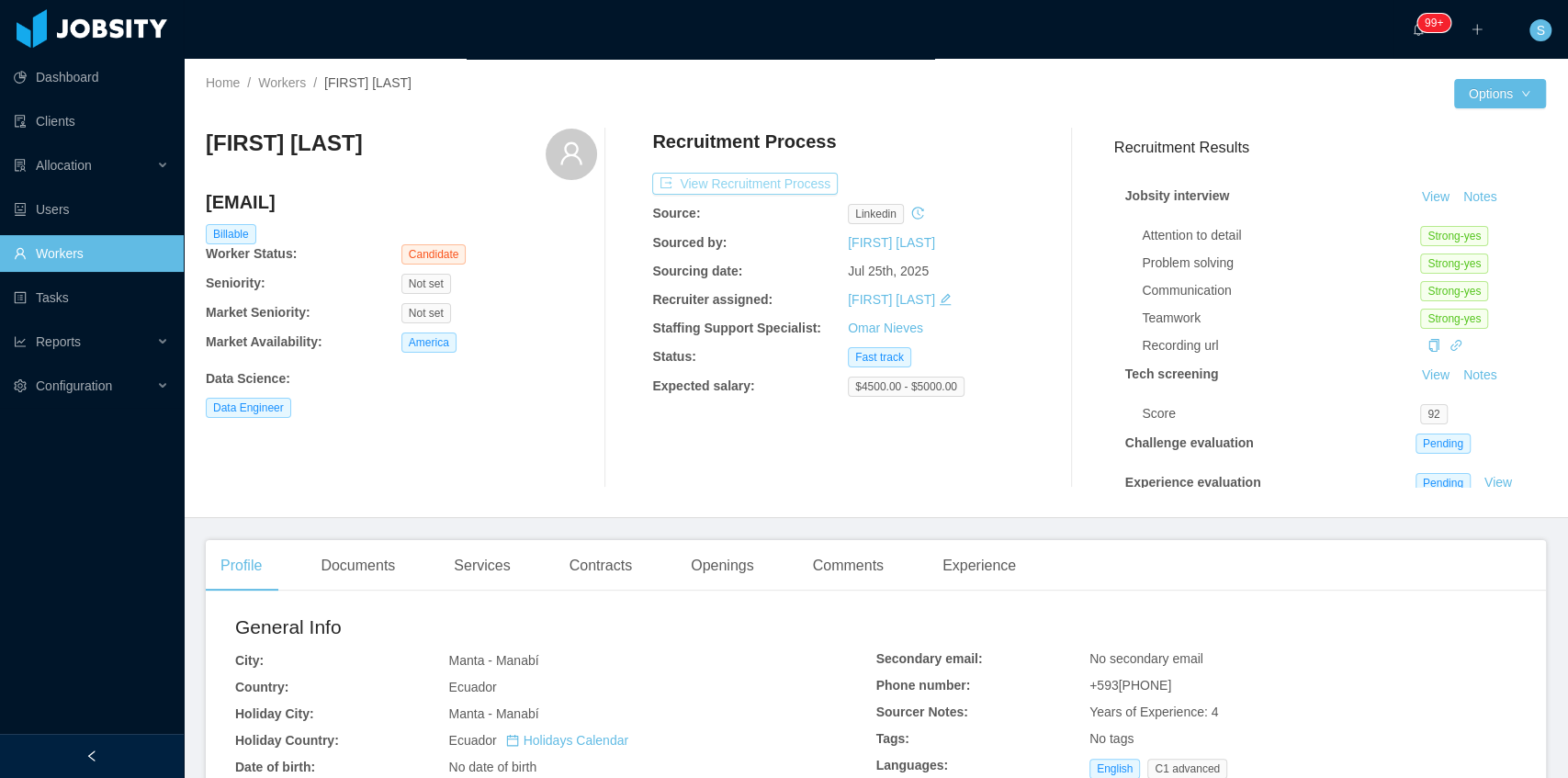 click on "View Recruitment Process" at bounding box center (745, 184) 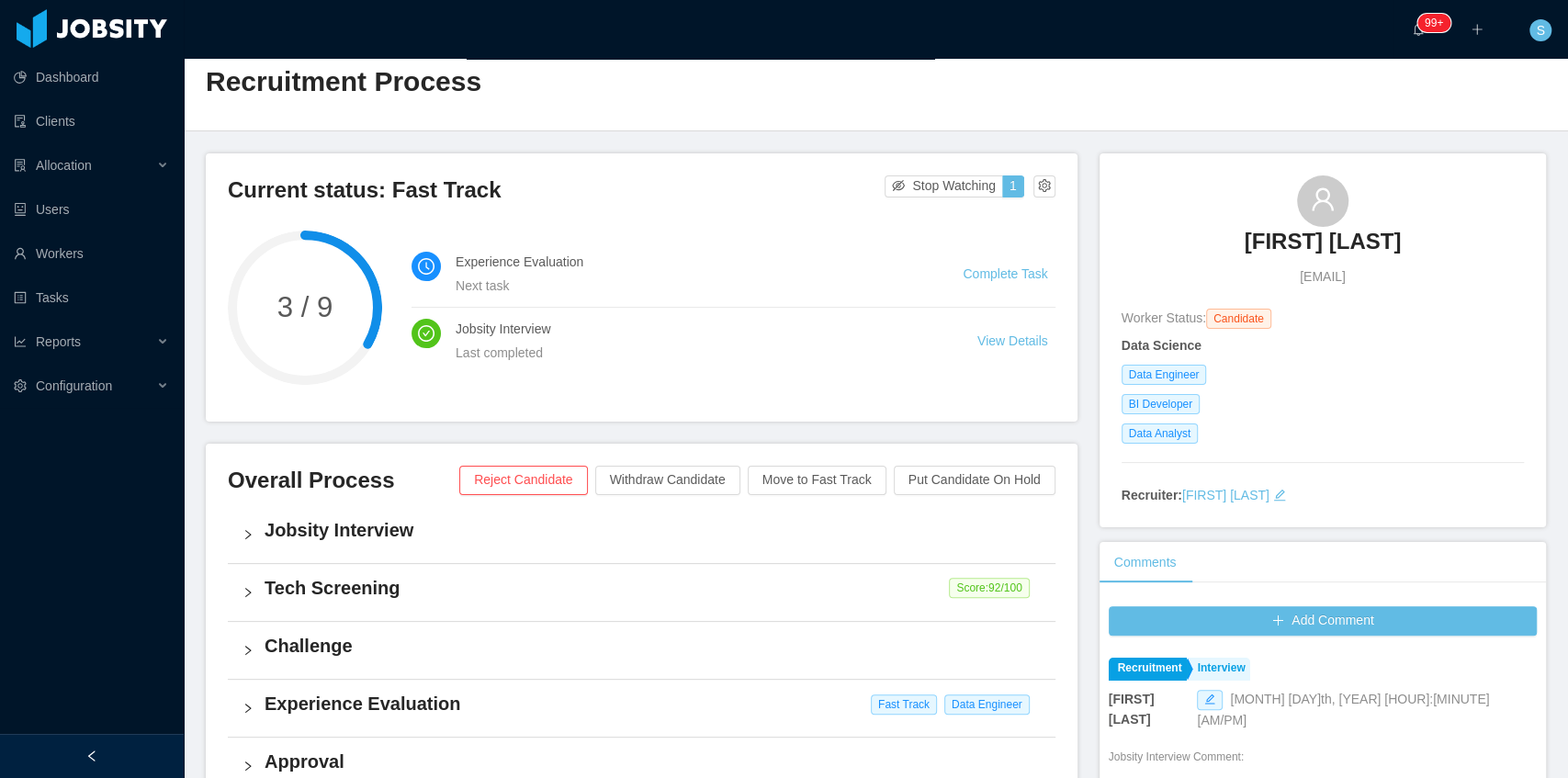 scroll, scrollTop: 0, scrollLeft: 0, axis: both 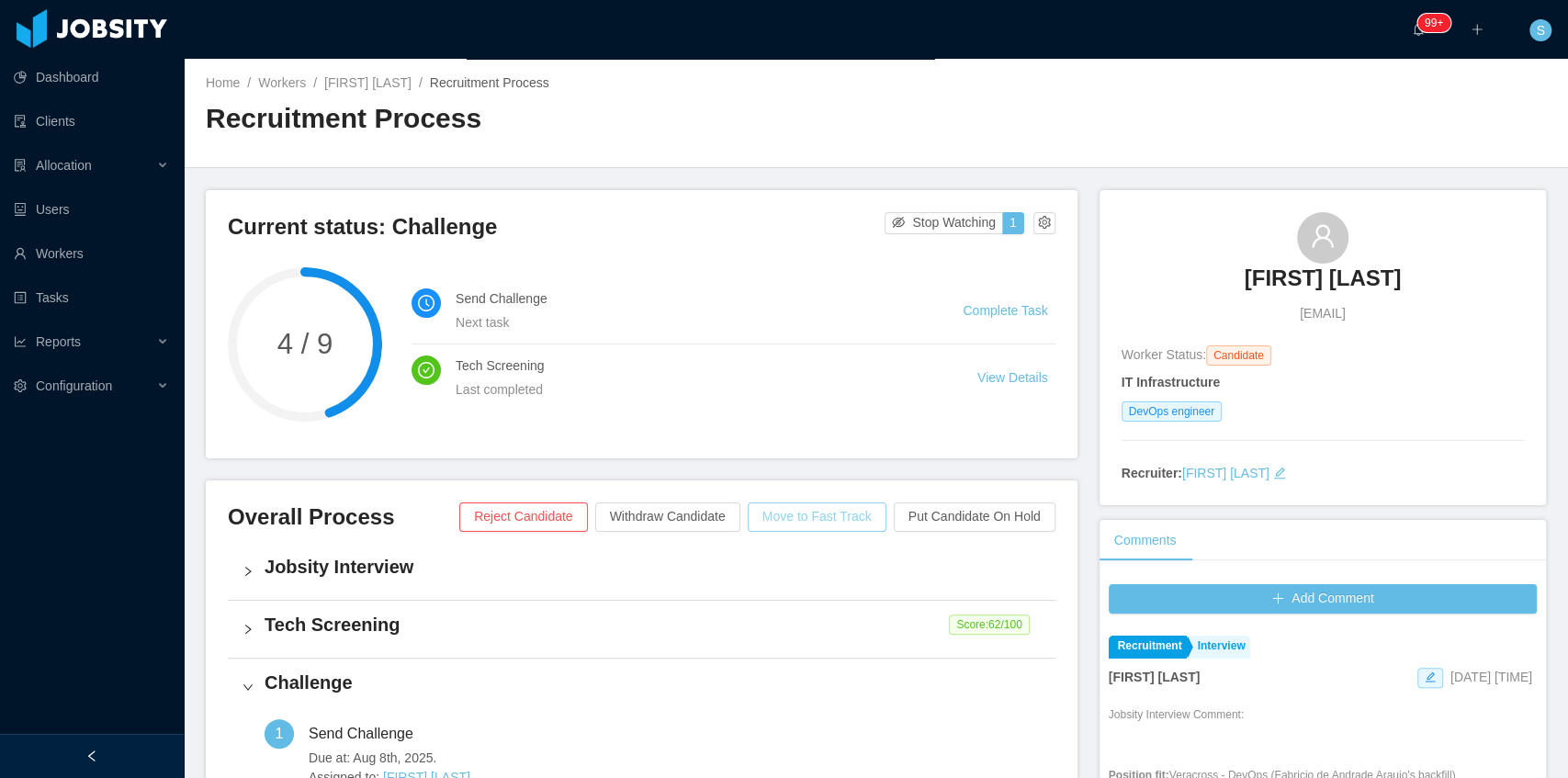 click on "Move to Fast Track" at bounding box center [817, 517] 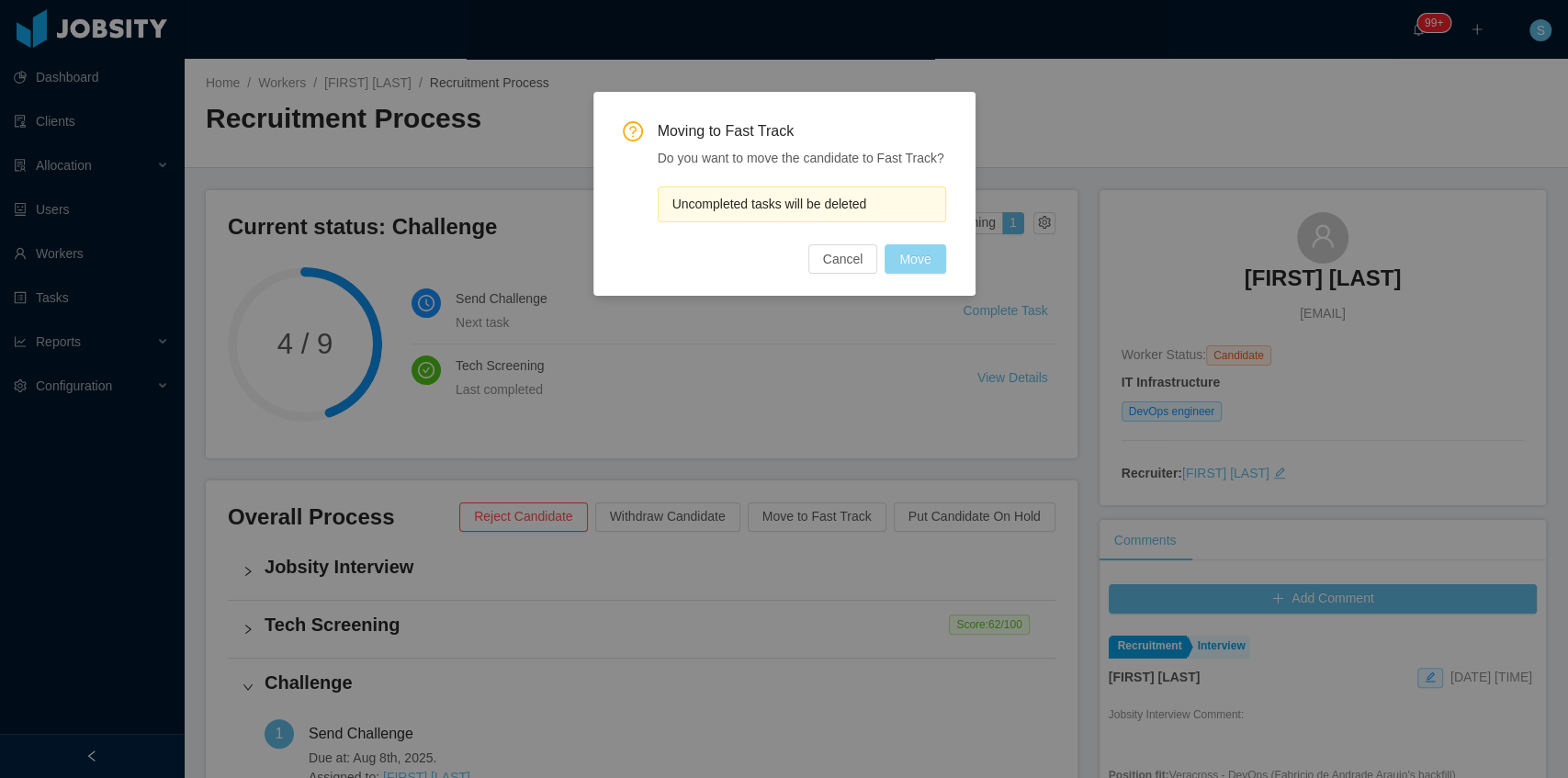 click on "Move" at bounding box center [915, 259] 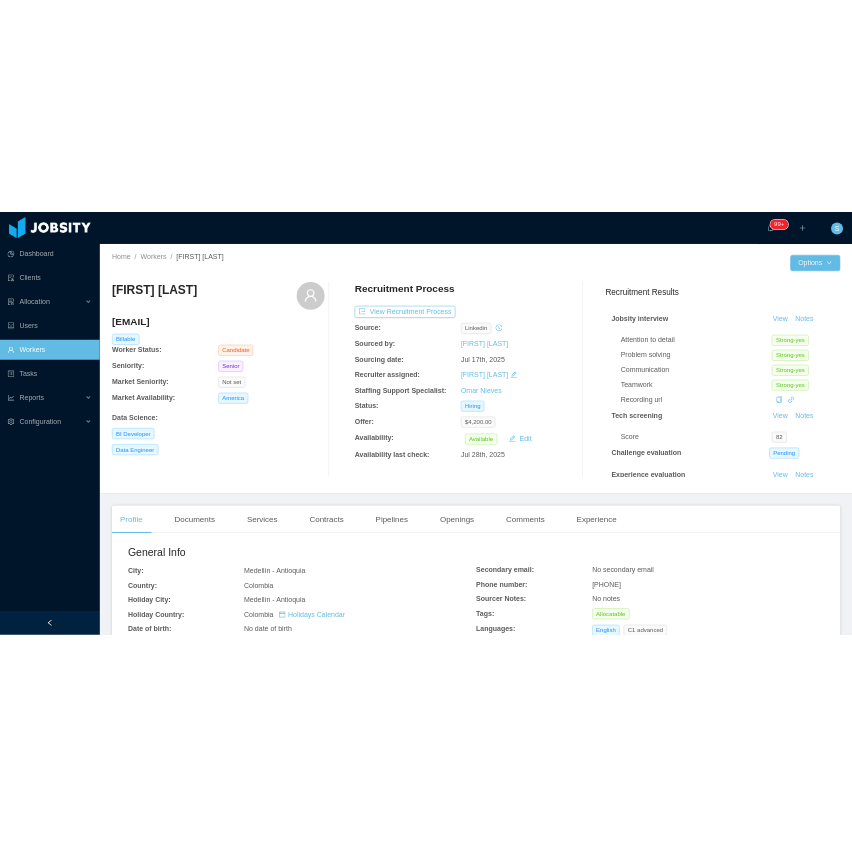 scroll, scrollTop: 0, scrollLeft: 0, axis: both 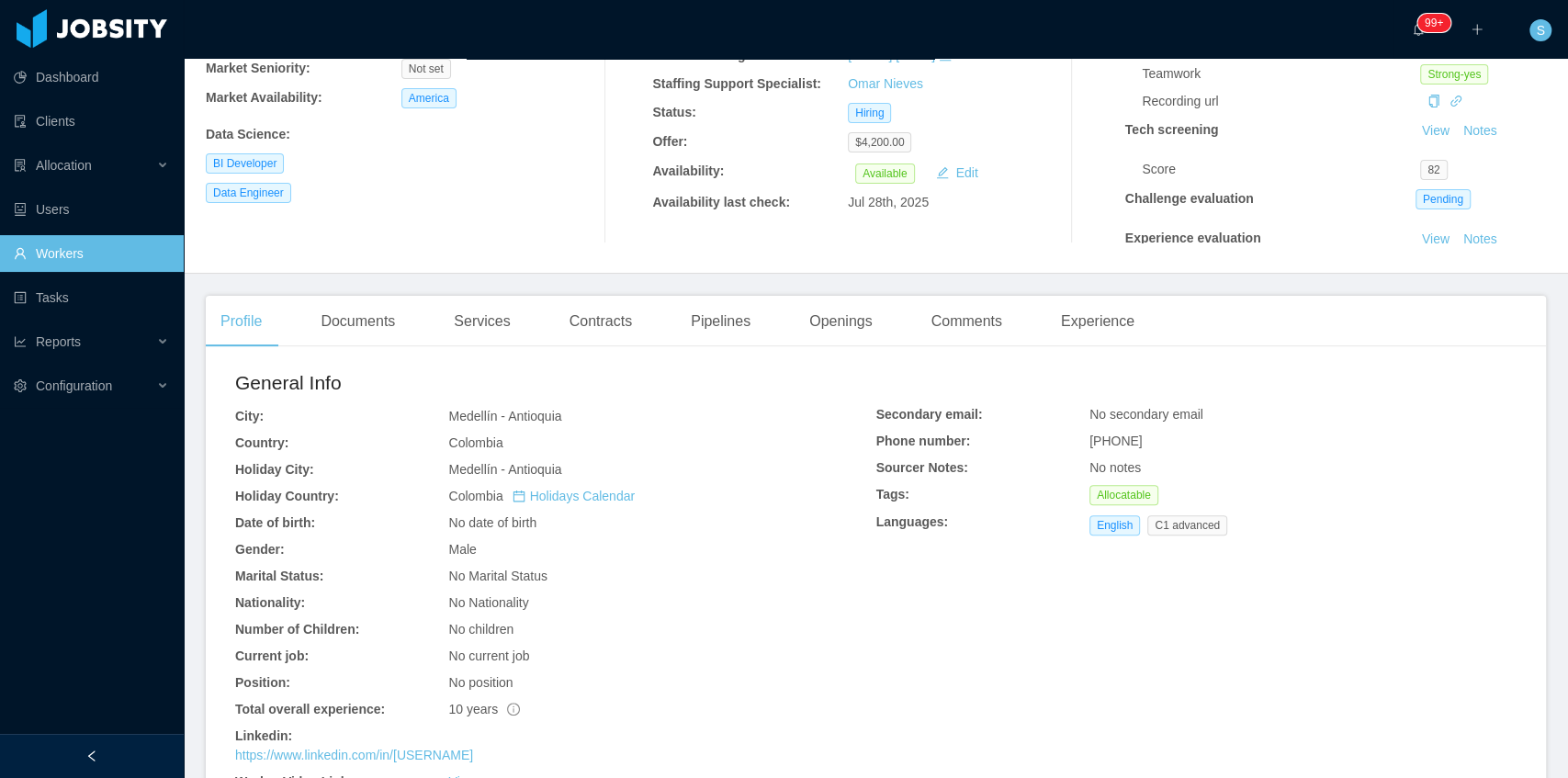 click on "Workers" at bounding box center [91, 254] 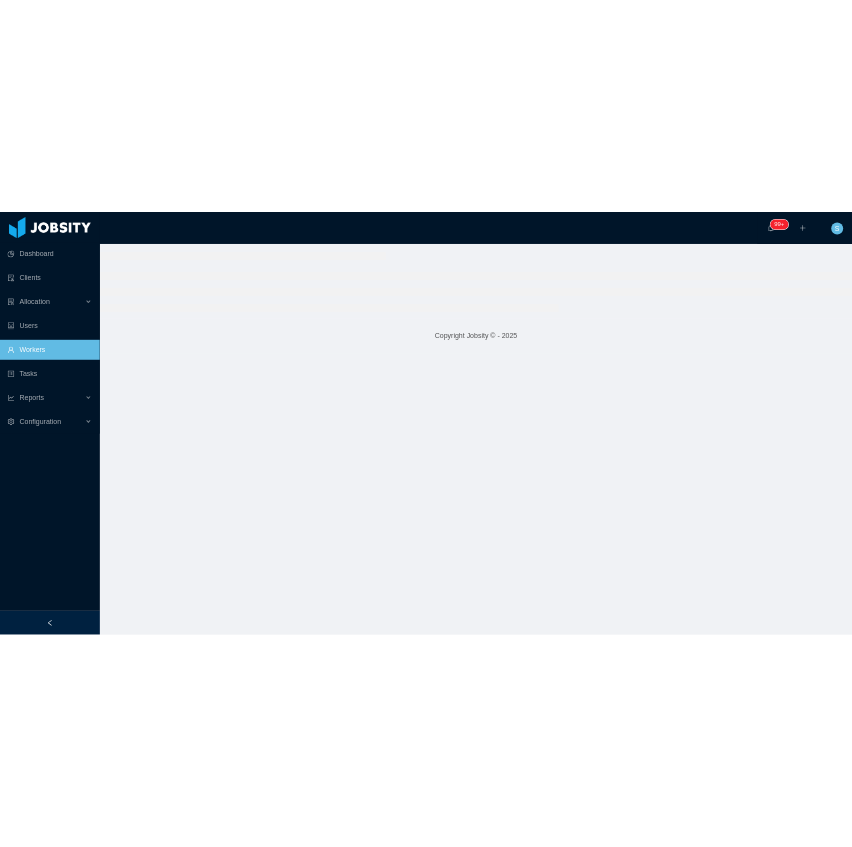 scroll, scrollTop: 0, scrollLeft: 0, axis: both 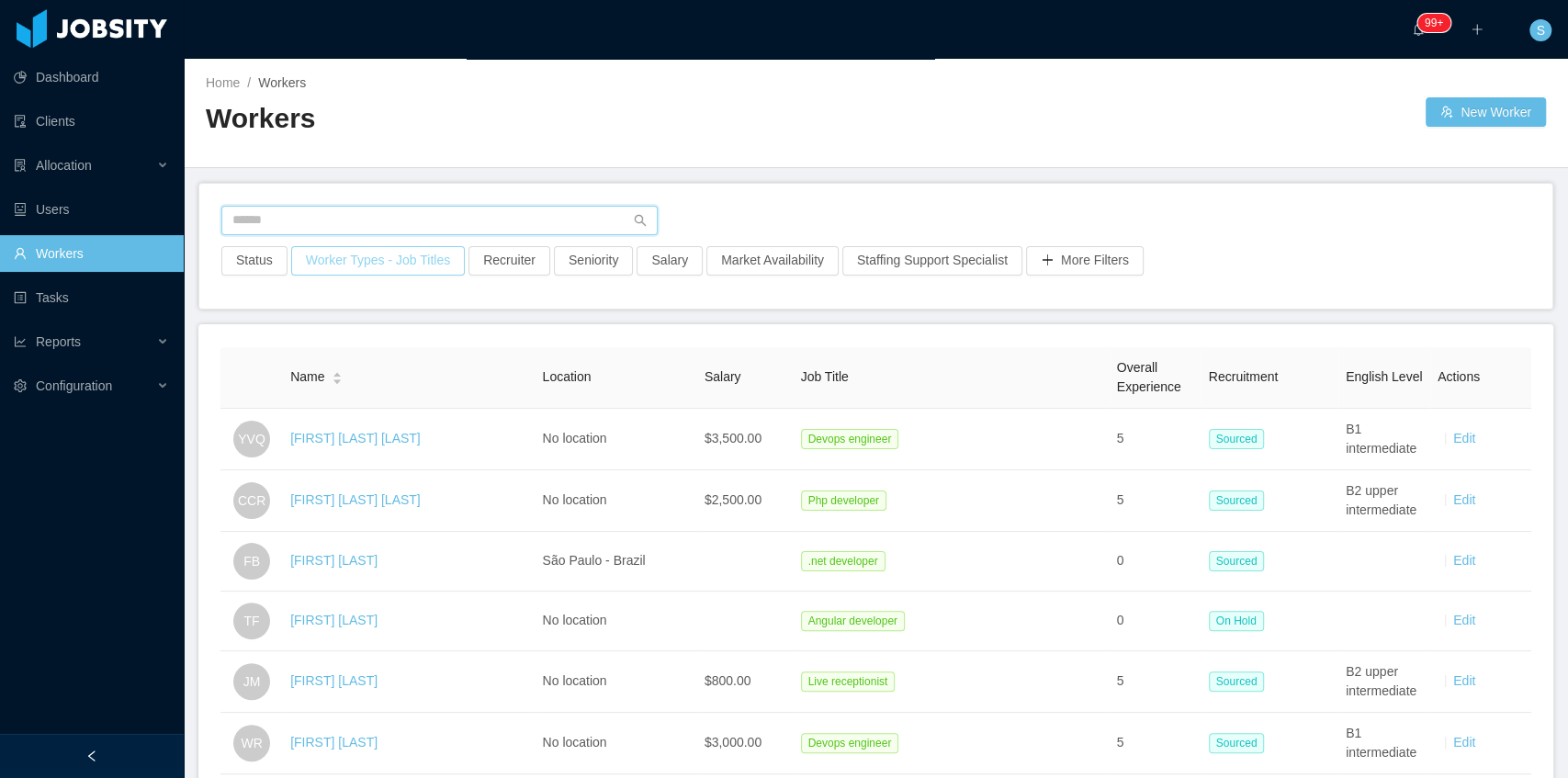 click at bounding box center (439, 220) 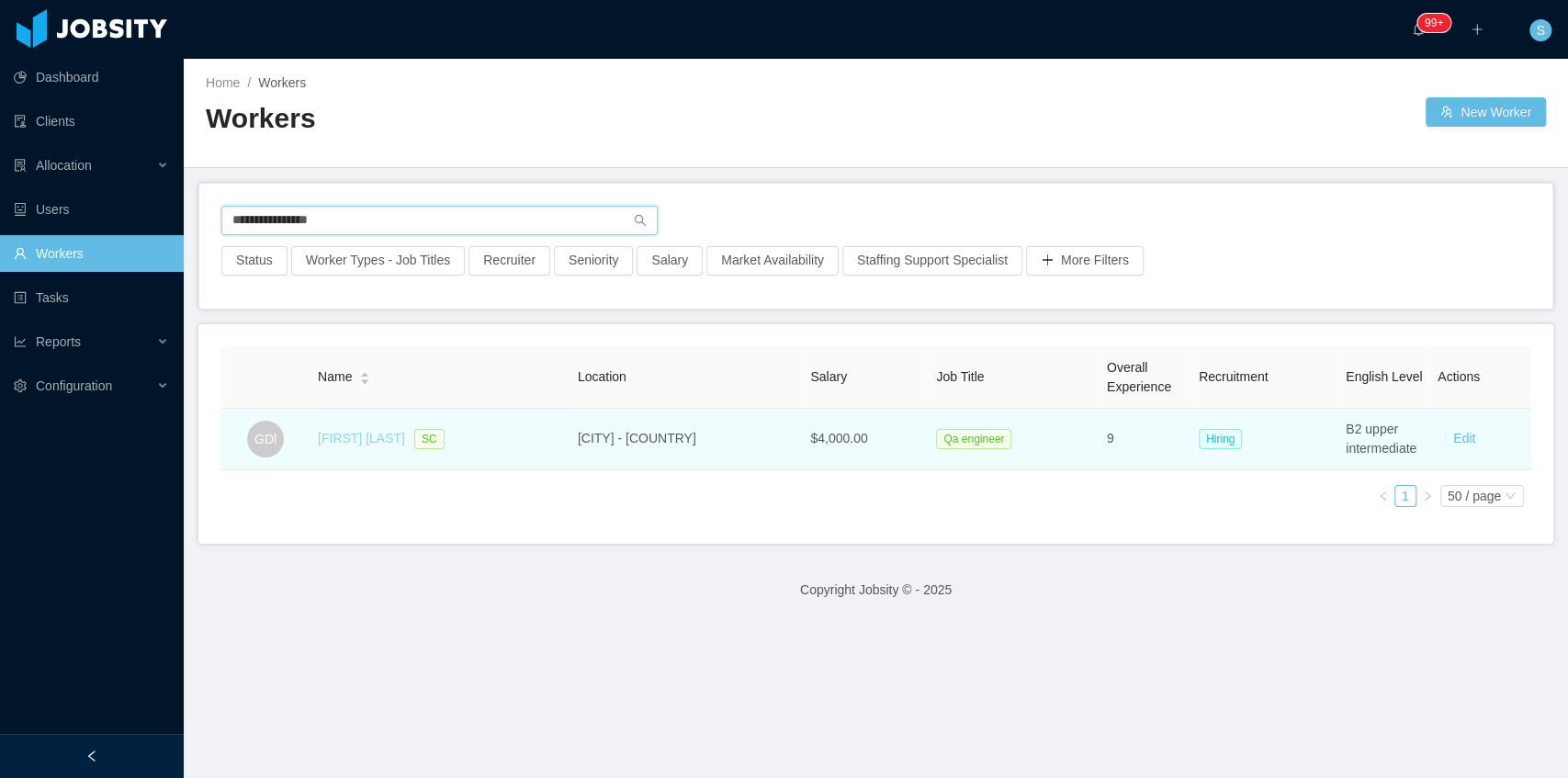 type on "**********" 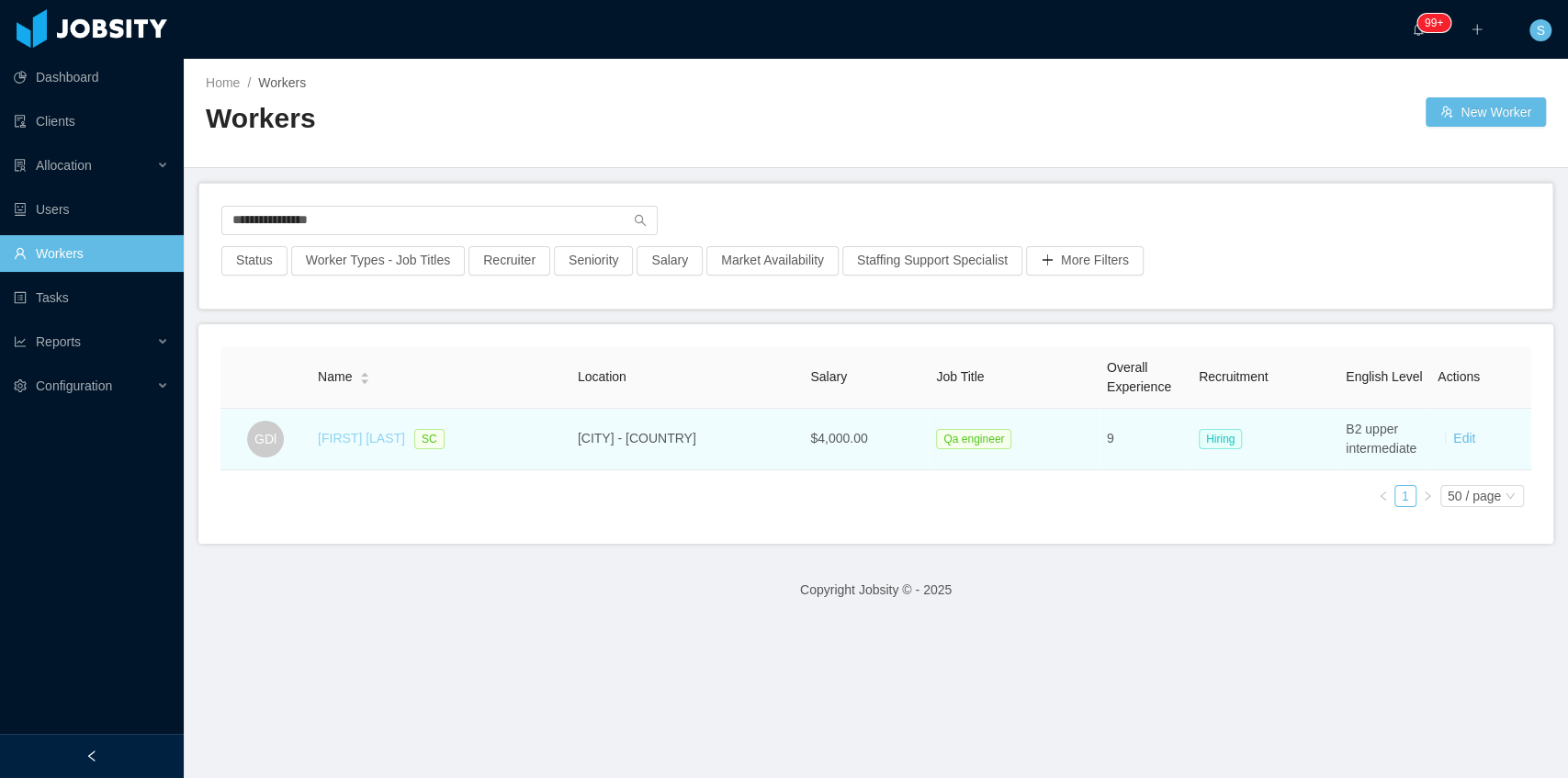 click on "[FIRST] [LAST]" at bounding box center [361, 438] 